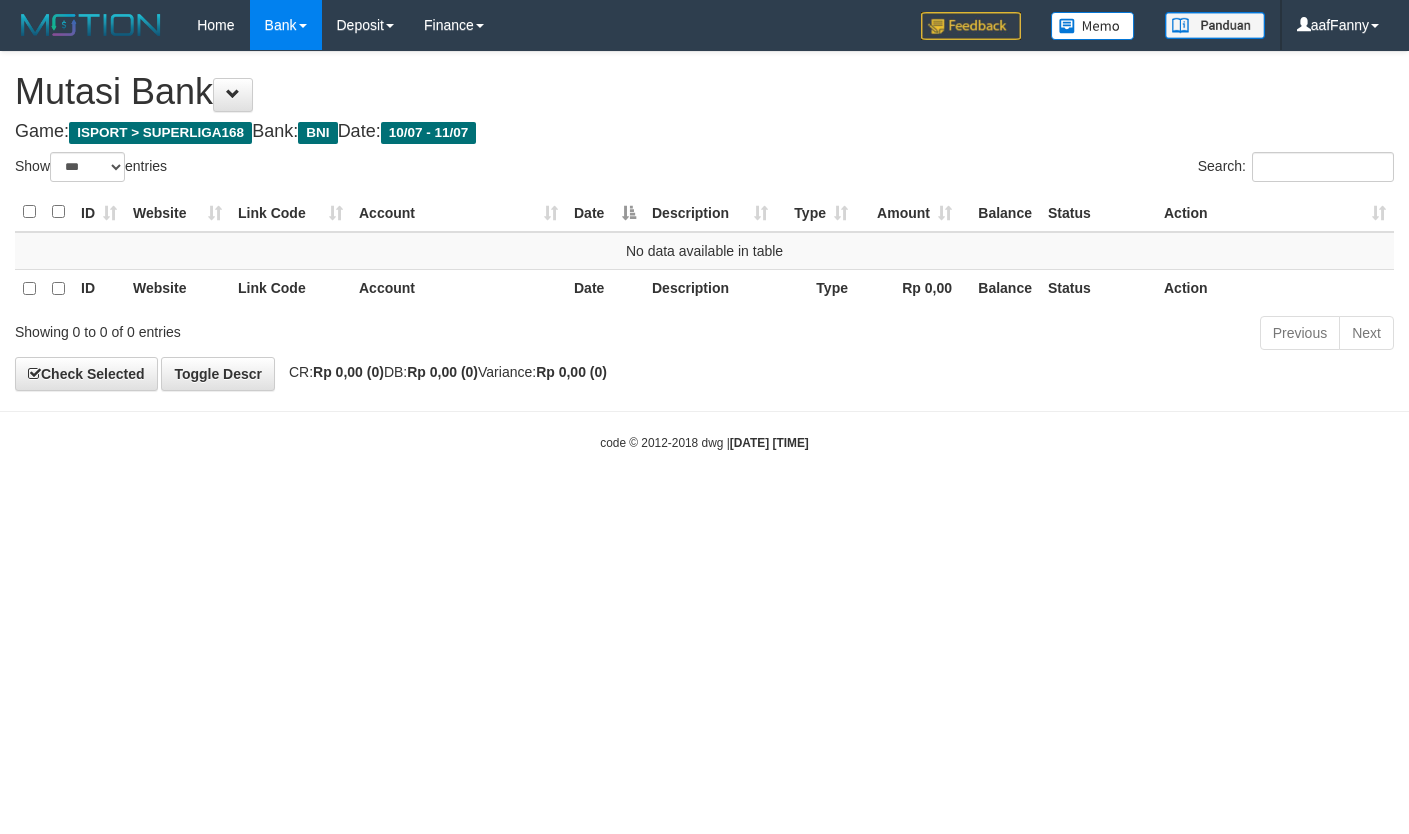 select on "***" 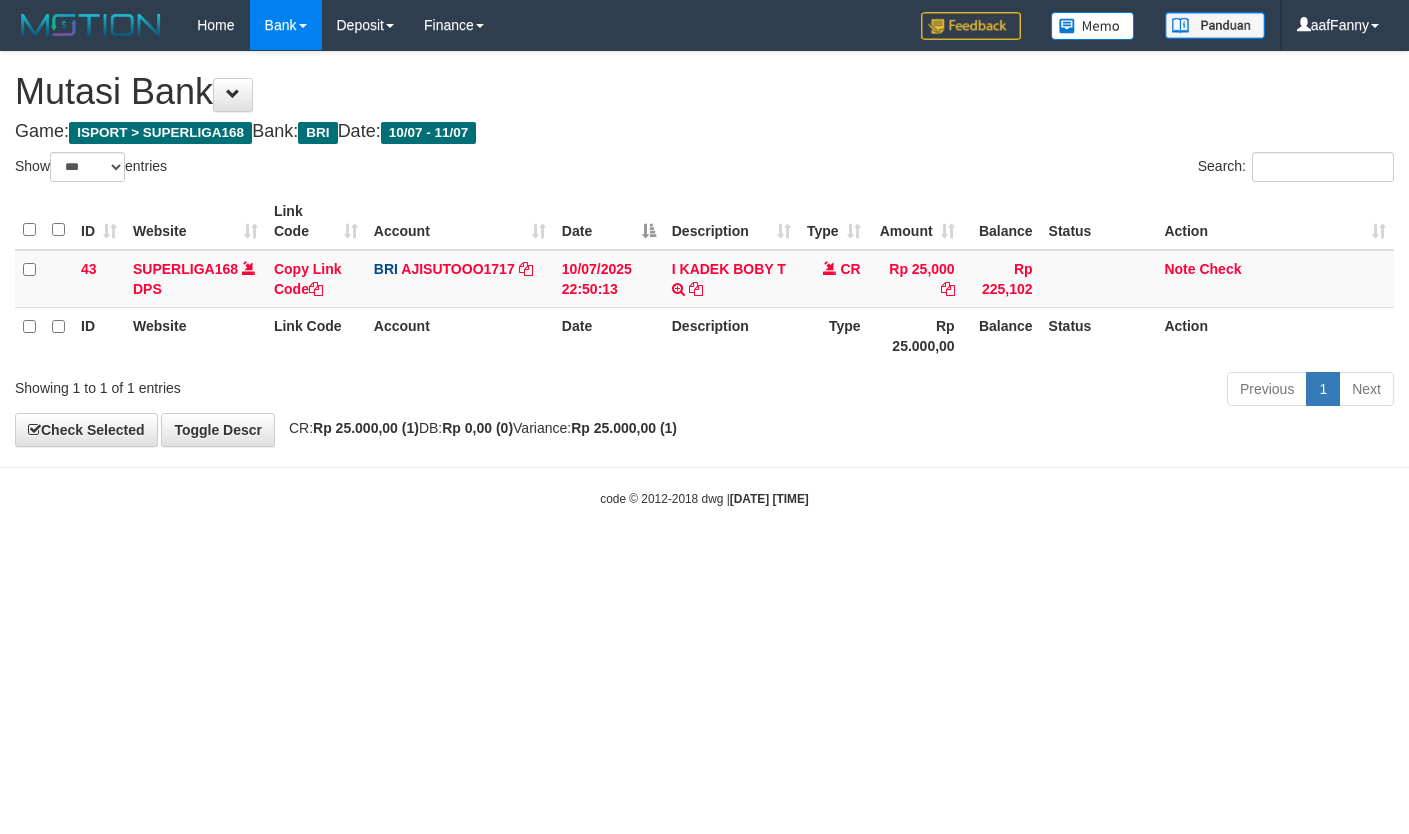 select on "***" 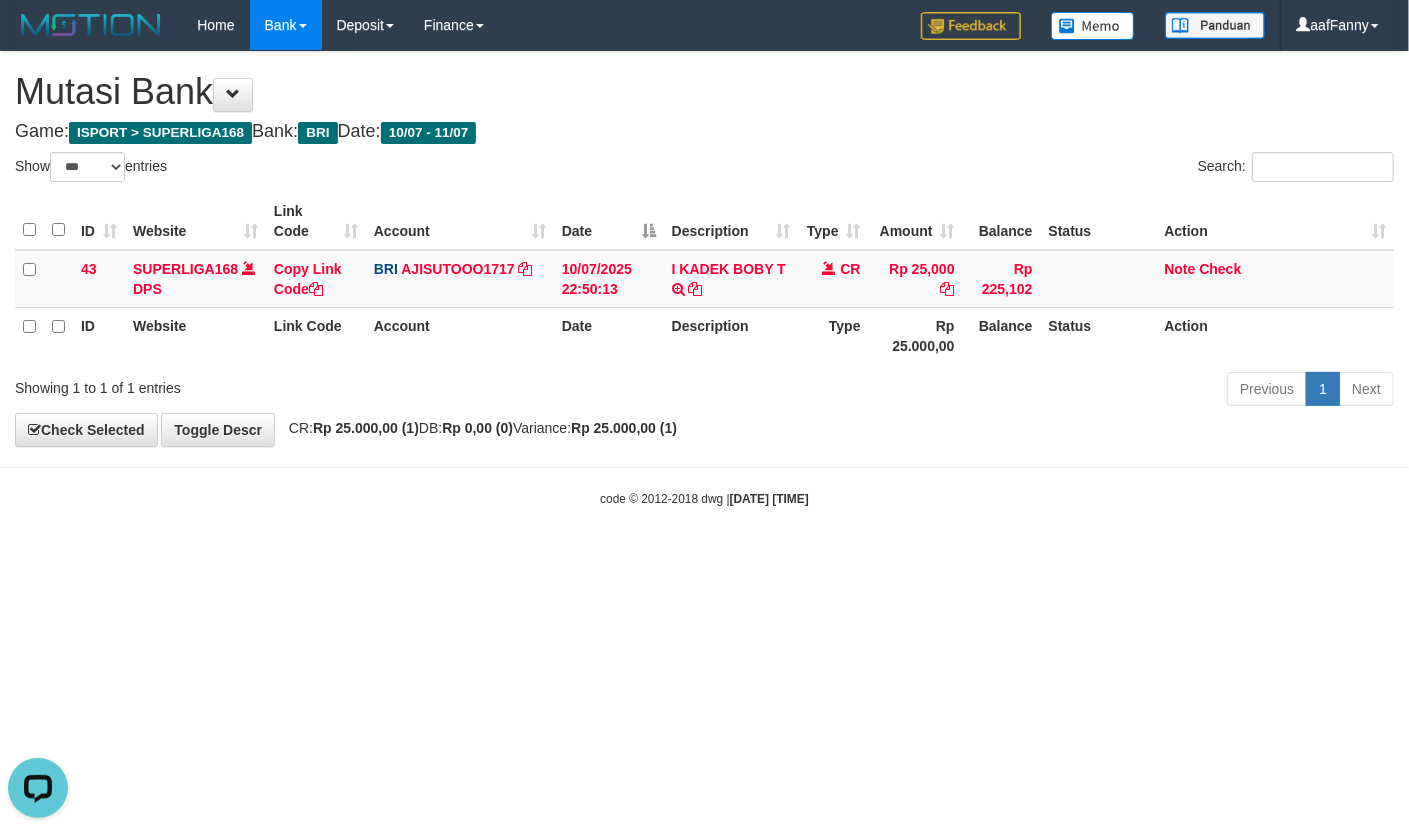 scroll, scrollTop: 0, scrollLeft: 0, axis: both 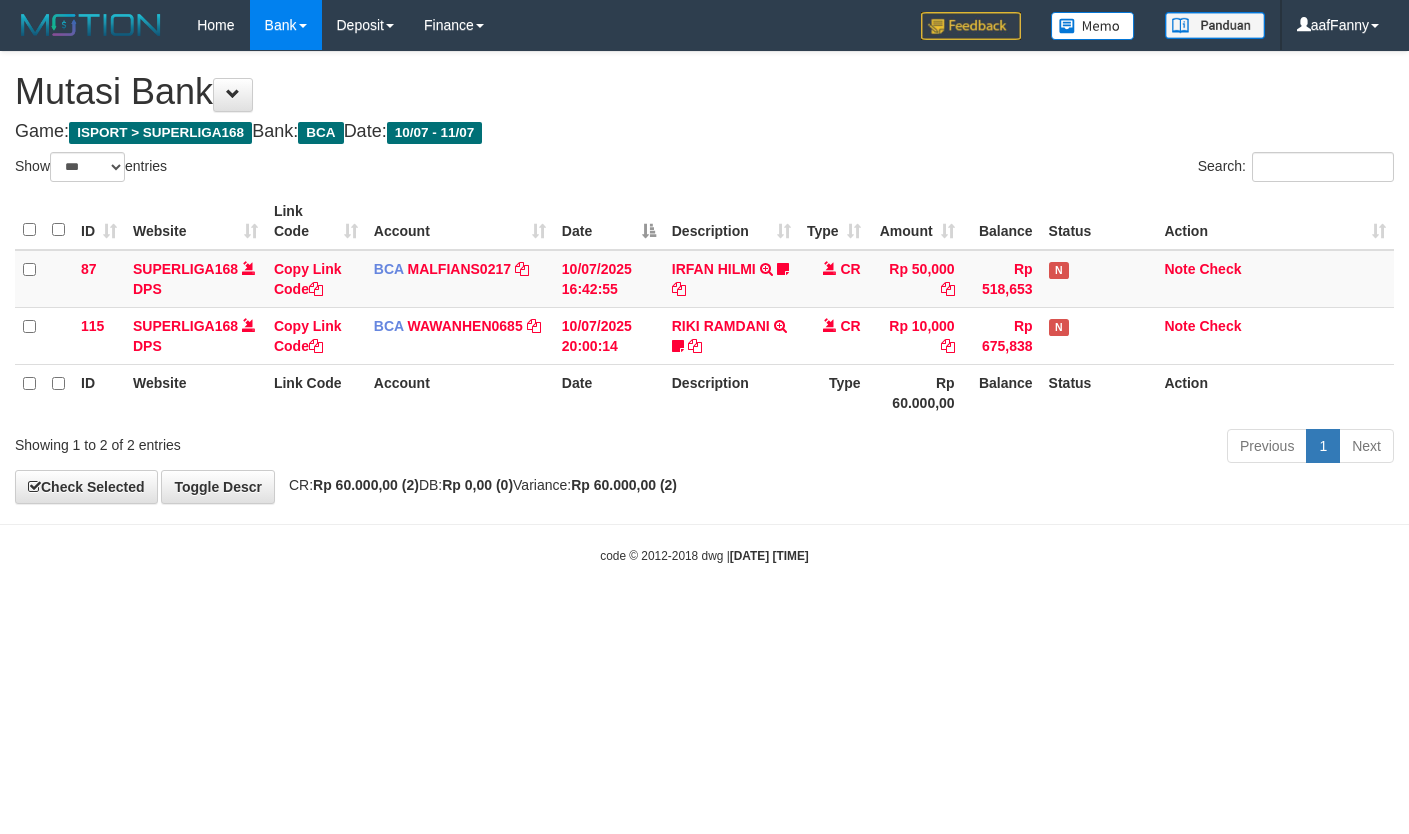 select on "***" 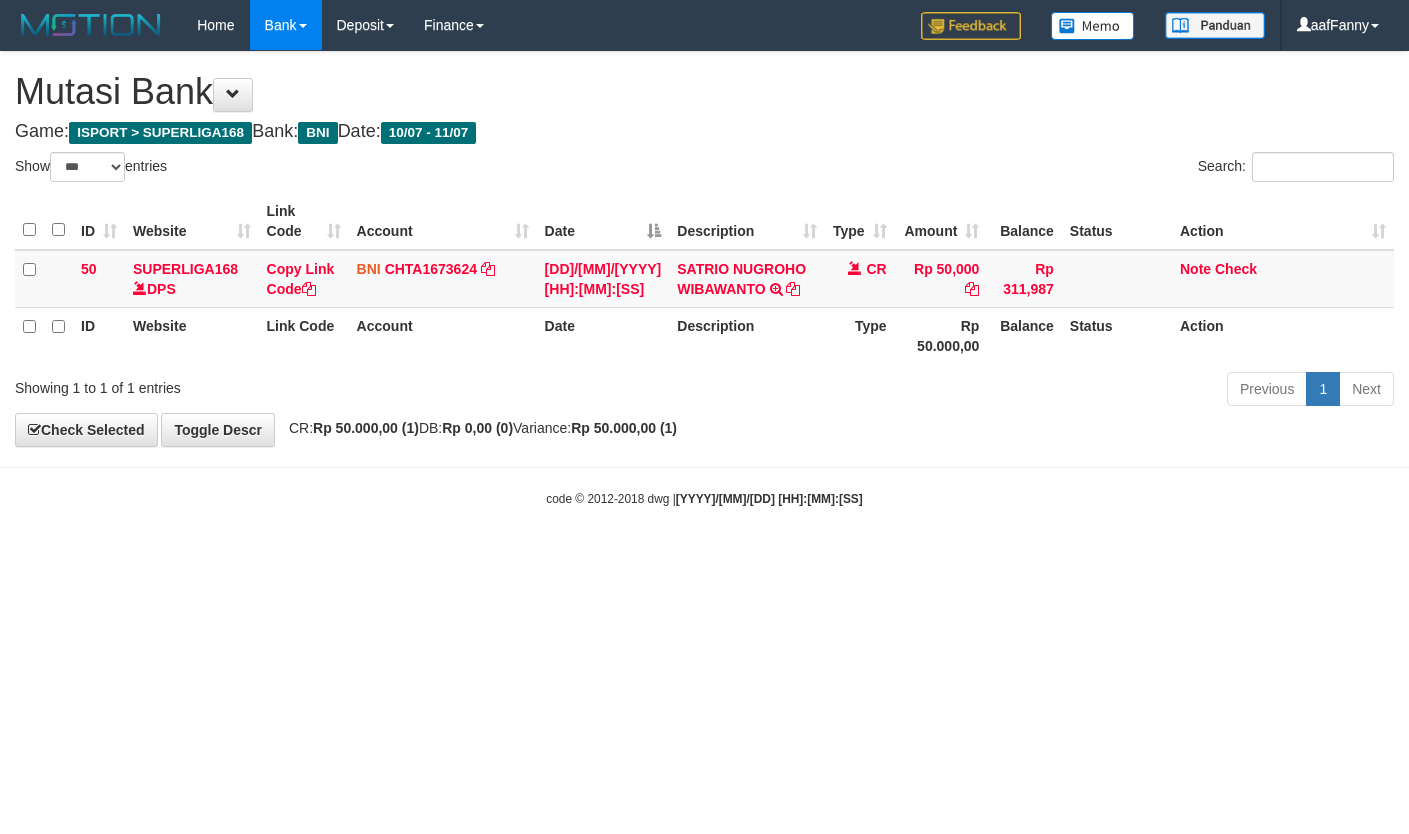select on "***" 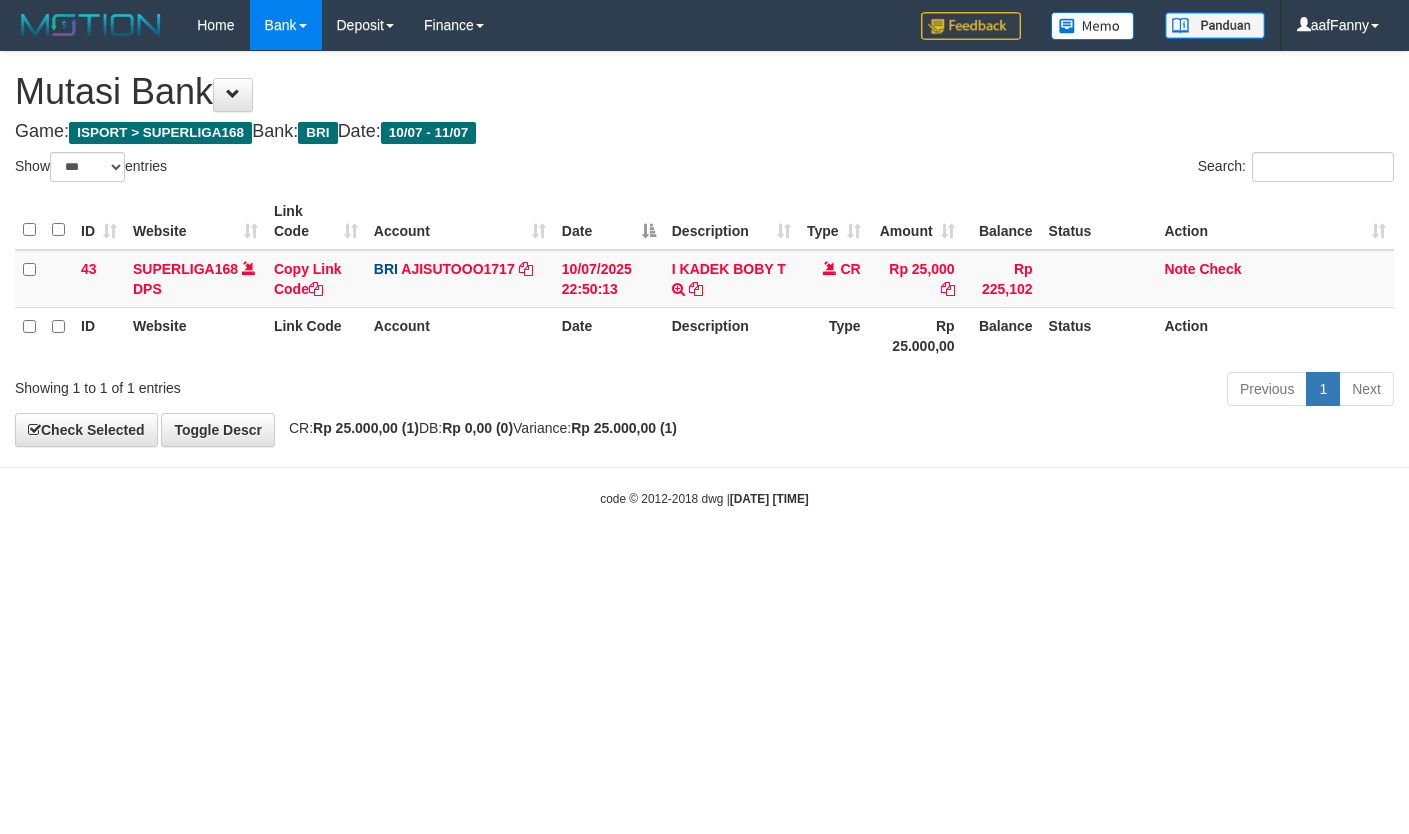 select on "***" 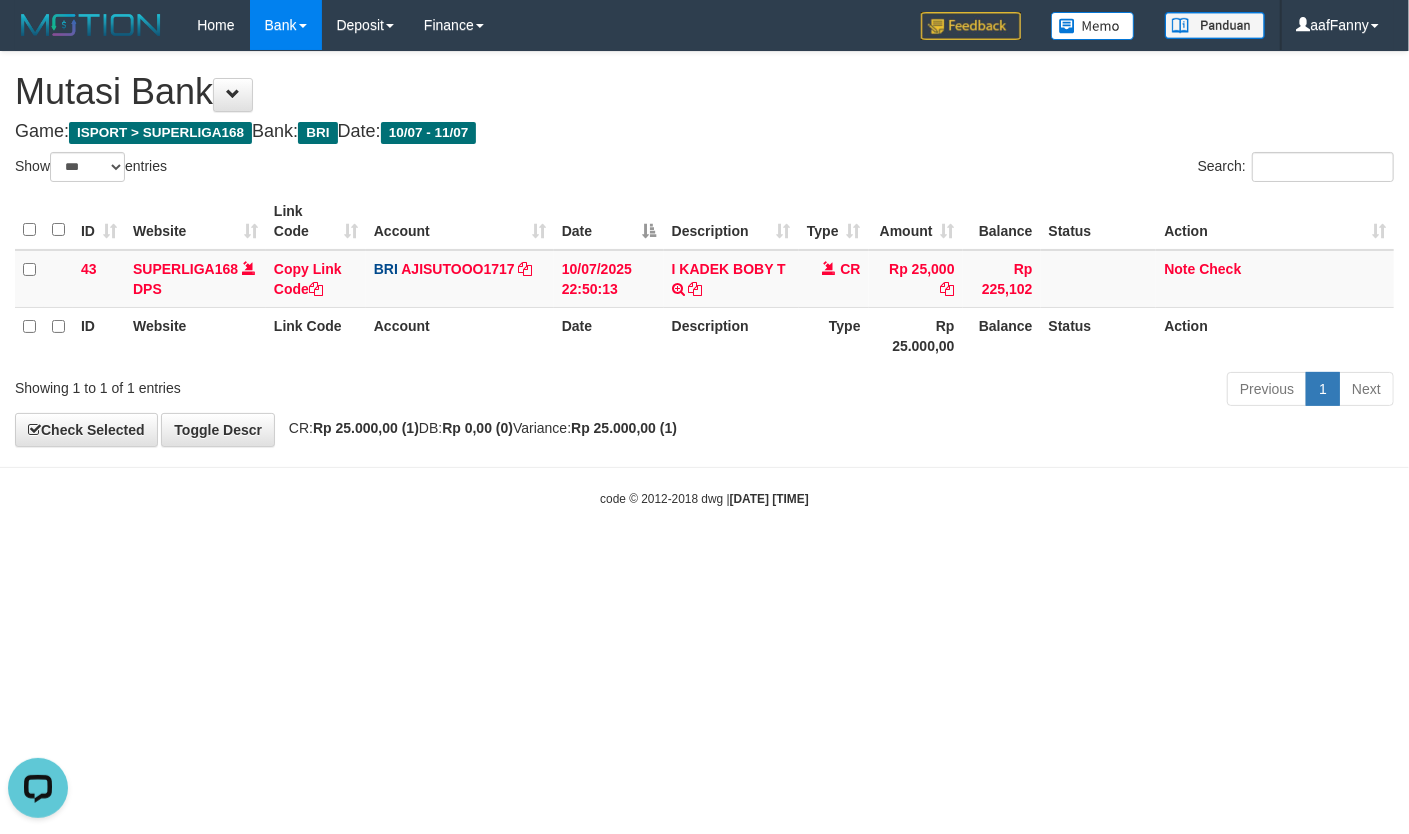 scroll, scrollTop: 0, scrollLeft: 0, axis: both 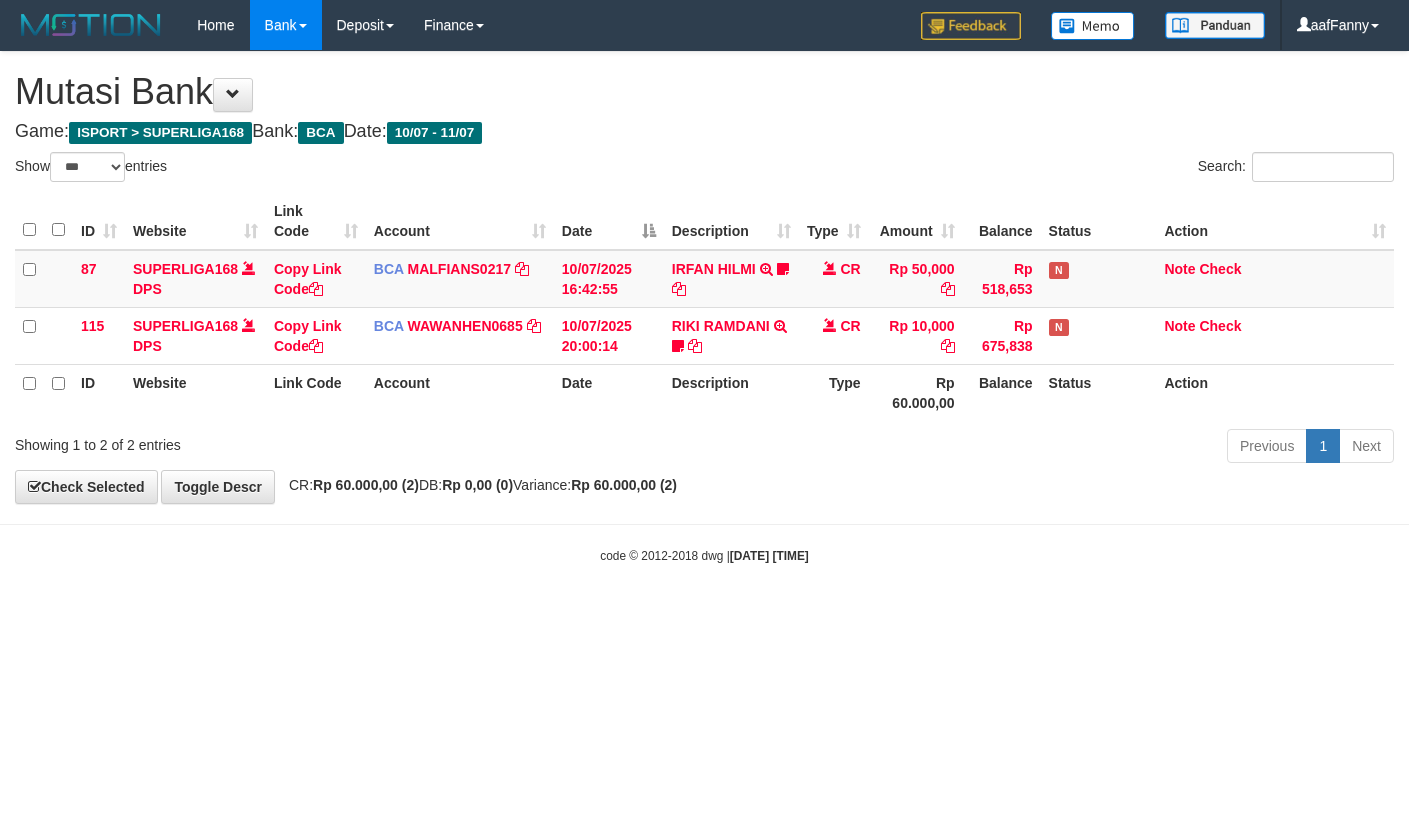 select on "***" 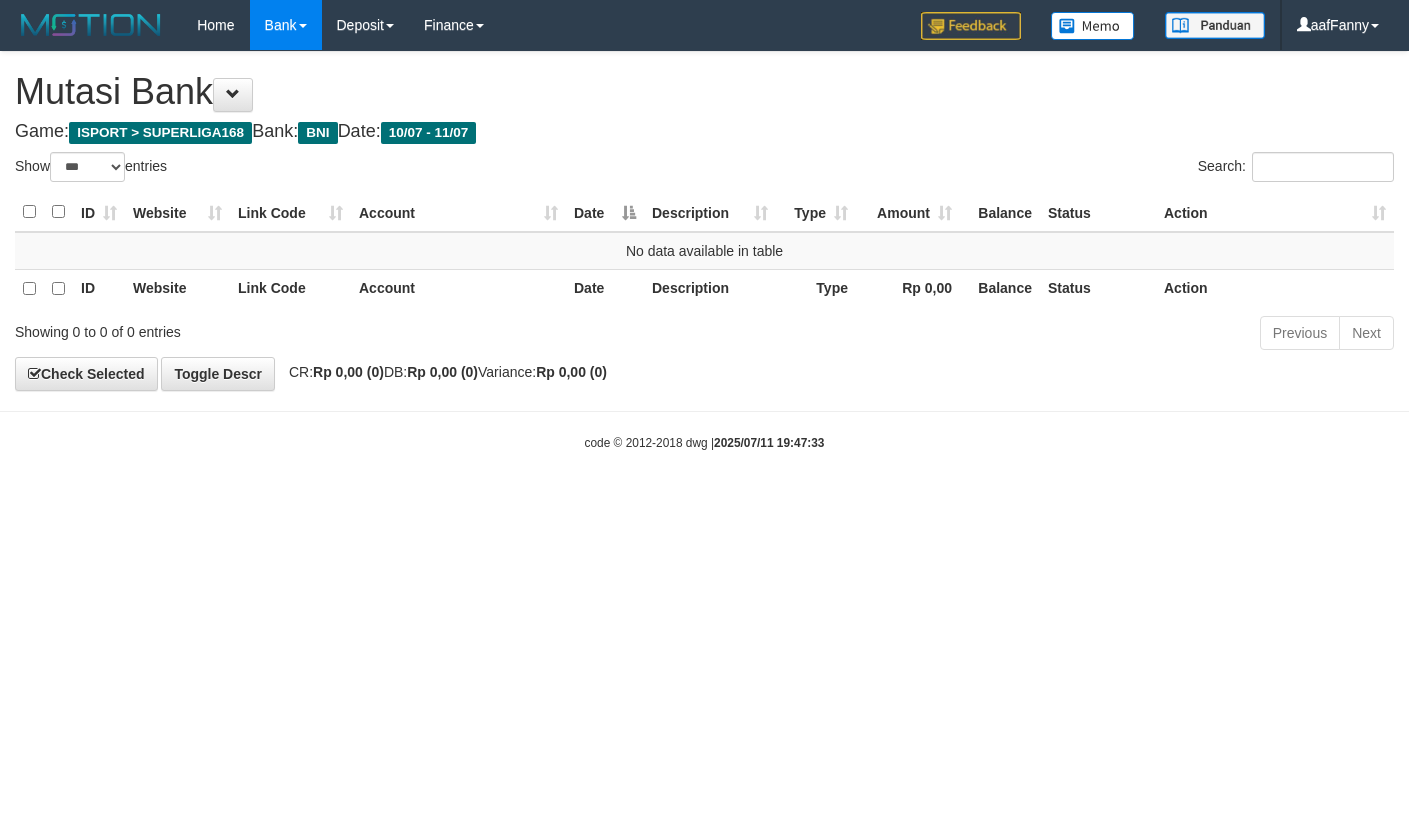 select on "***" 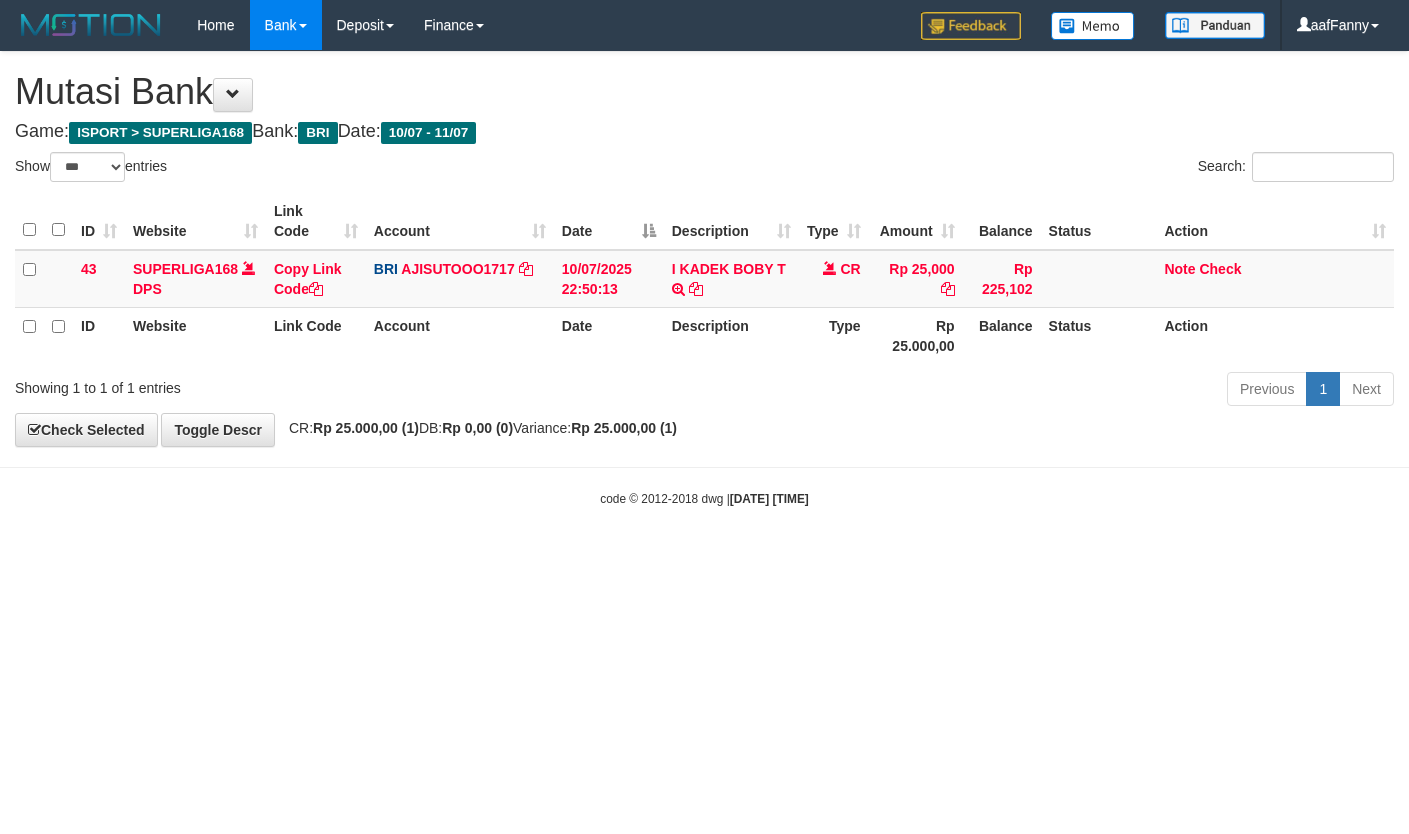 select on "***" 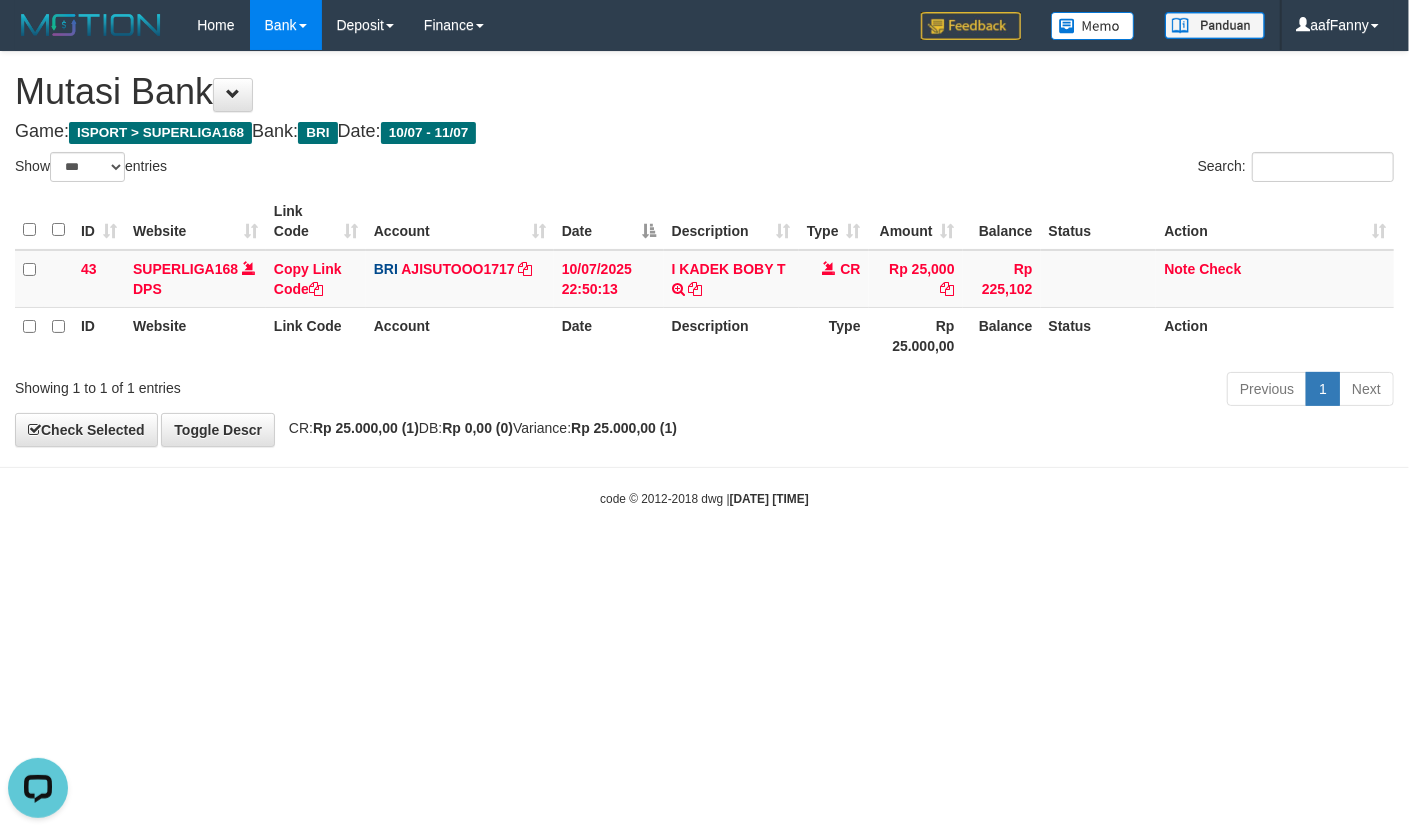 scroll, scrollTop: 0, scrollLeft: 0, axis: both 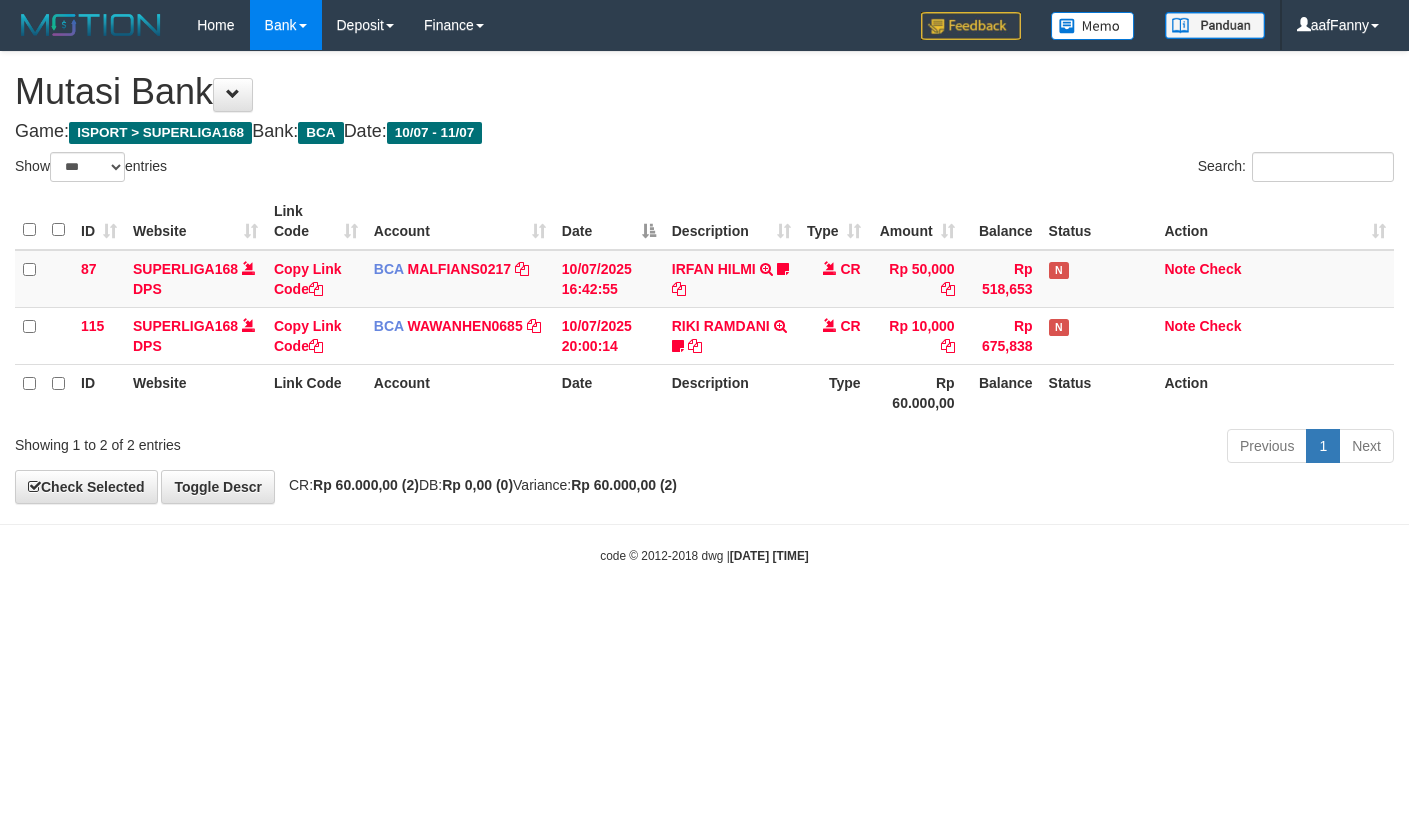 select on "***" 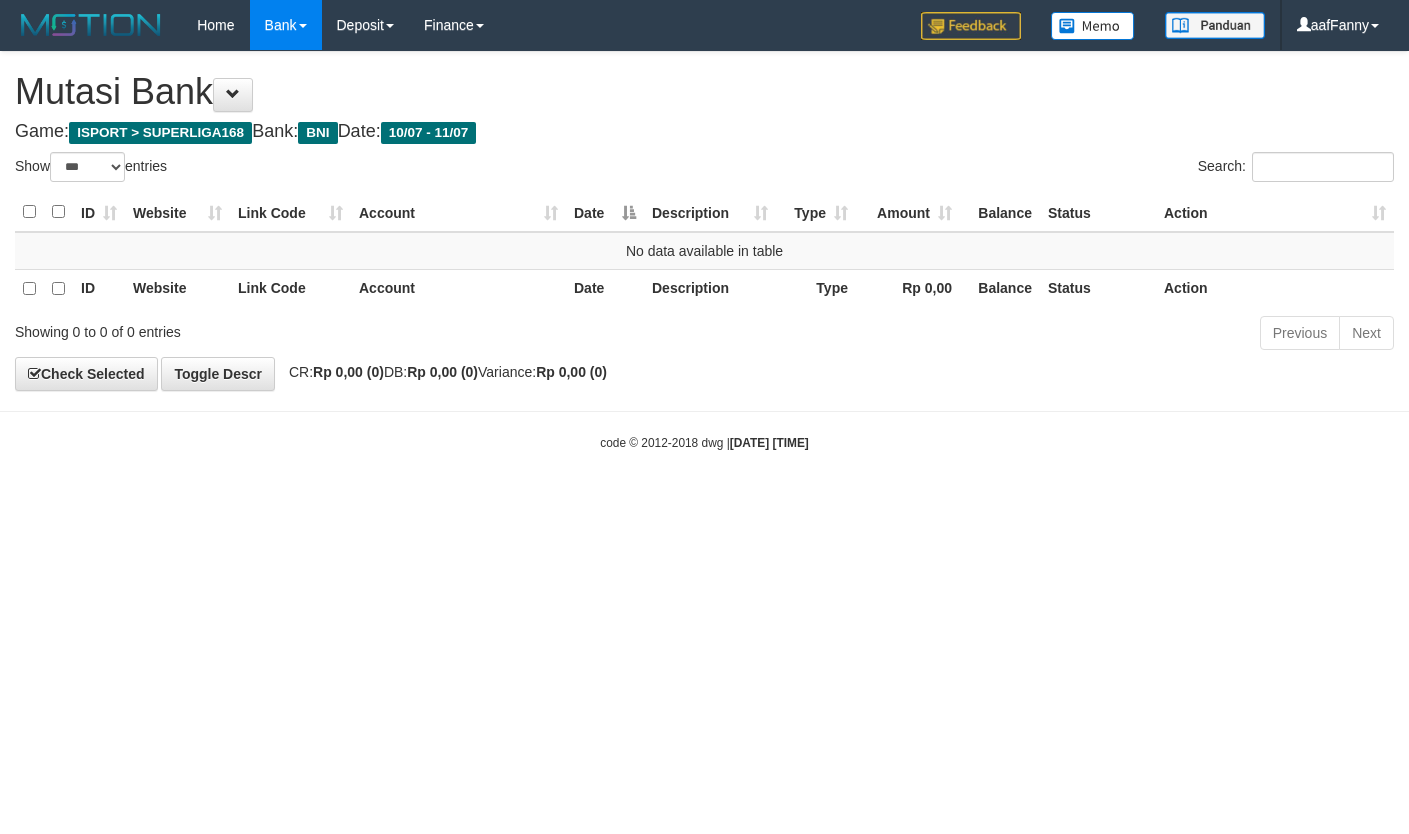 select on "***" 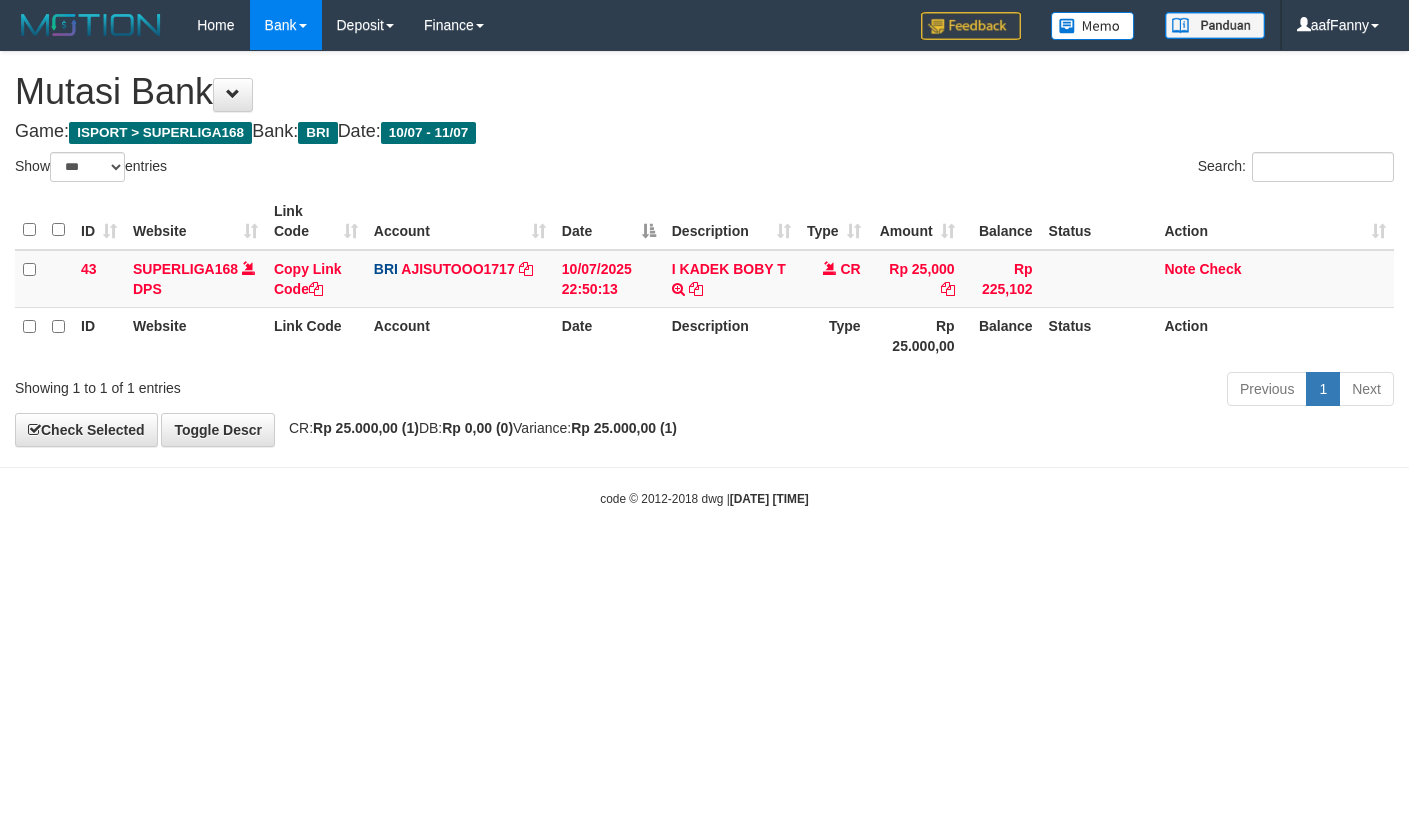 select on "***" 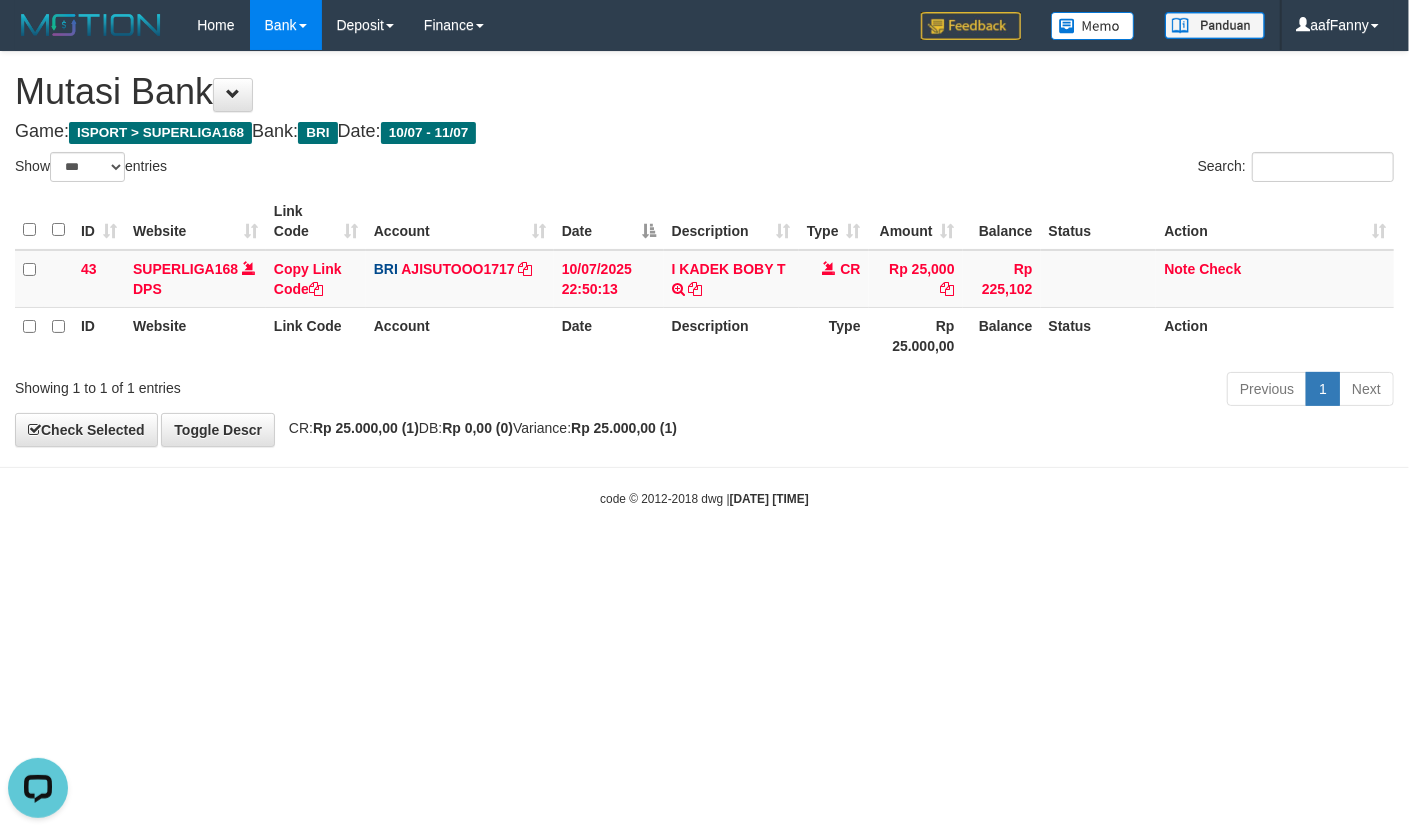 scroll, scrollTop: 0, scrollLeft: 0, axis: both 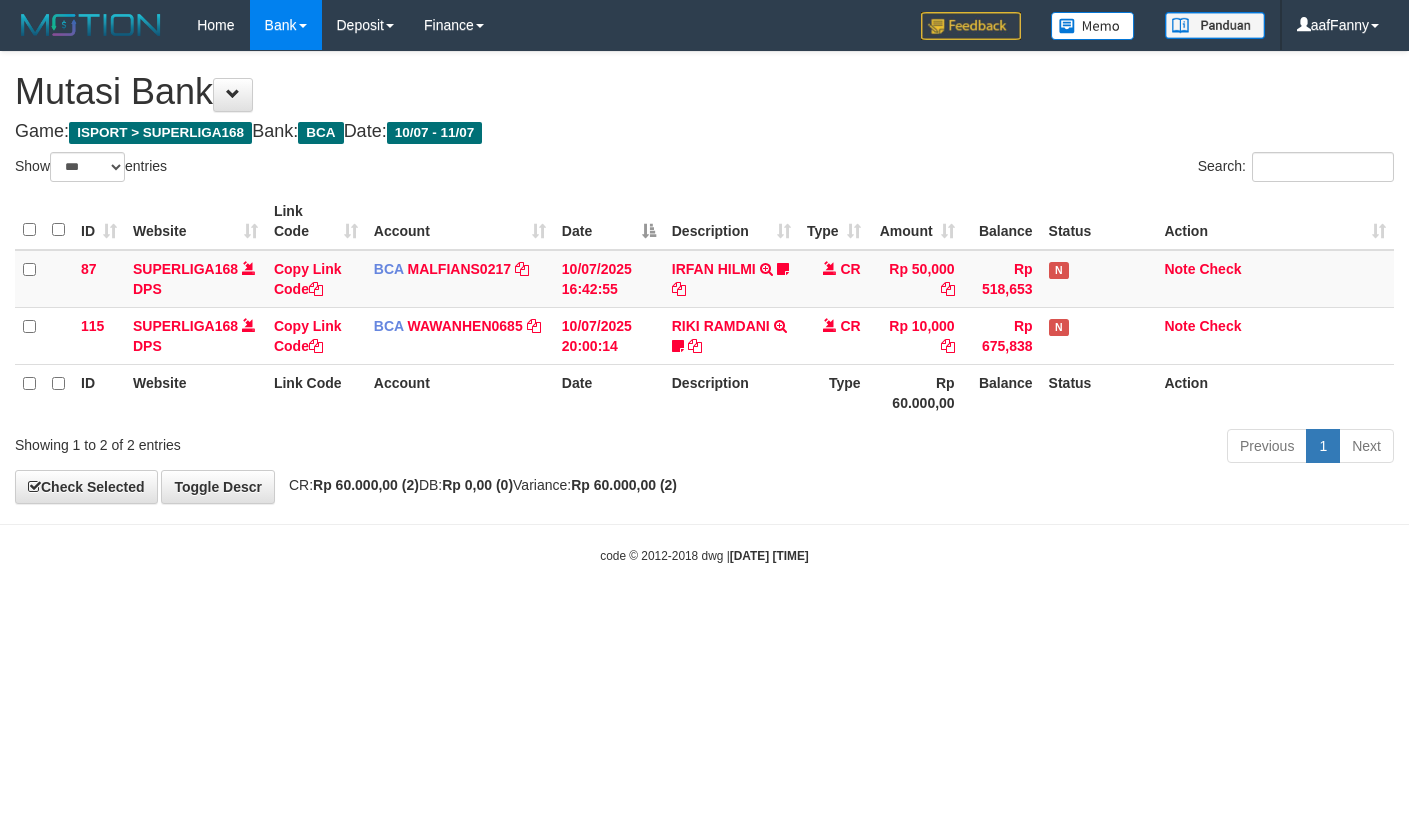 select on "***" 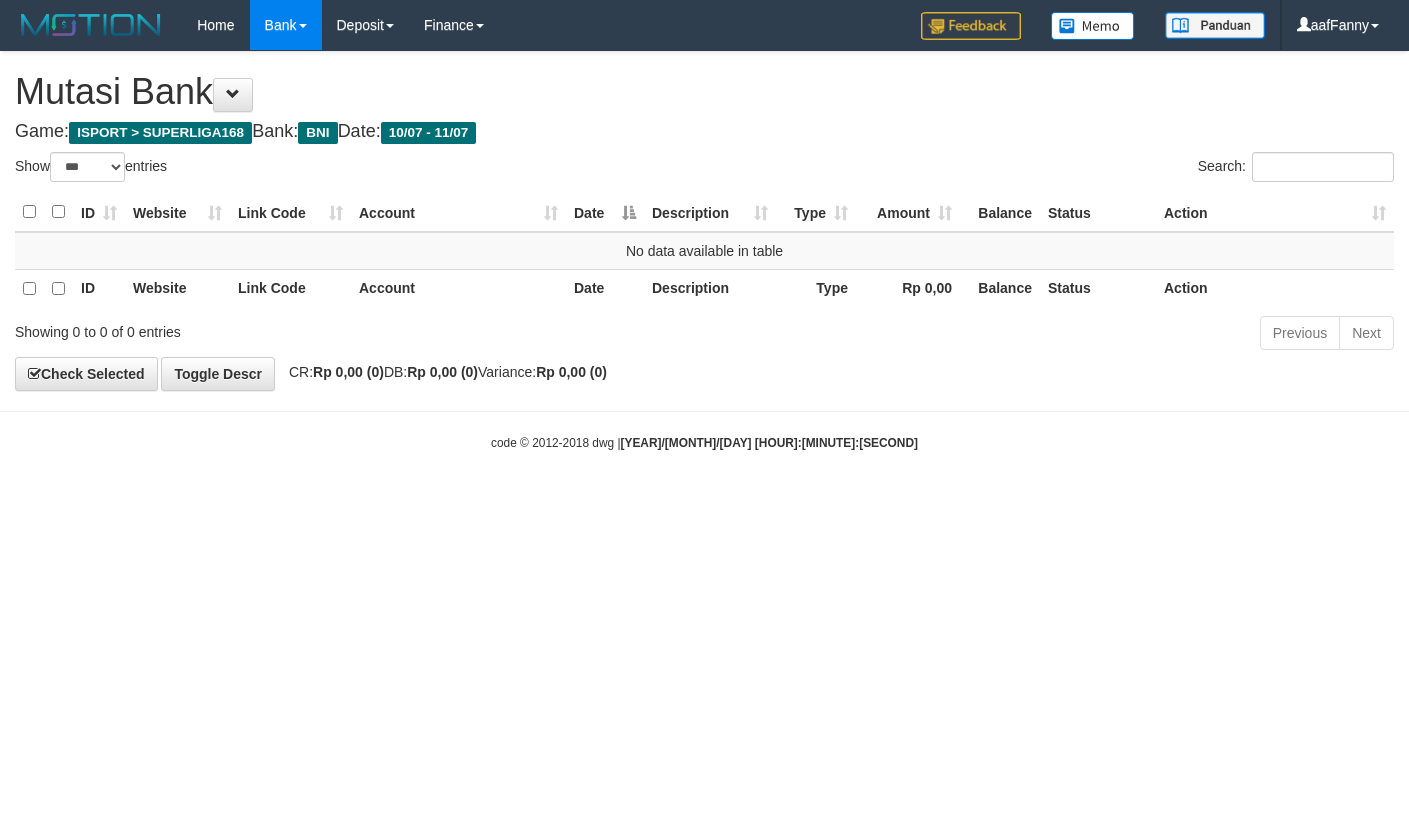 select on "***" 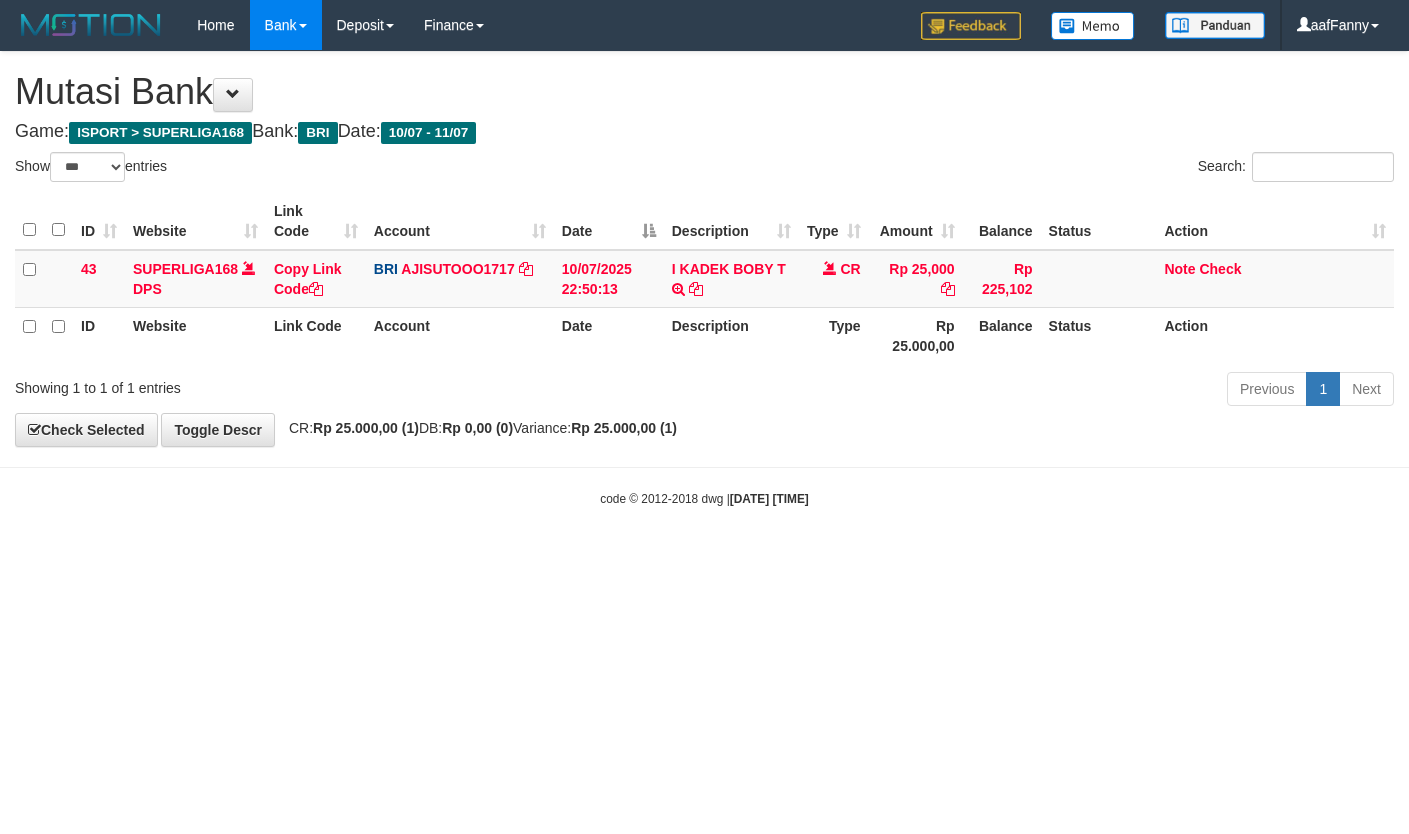 select on "***" 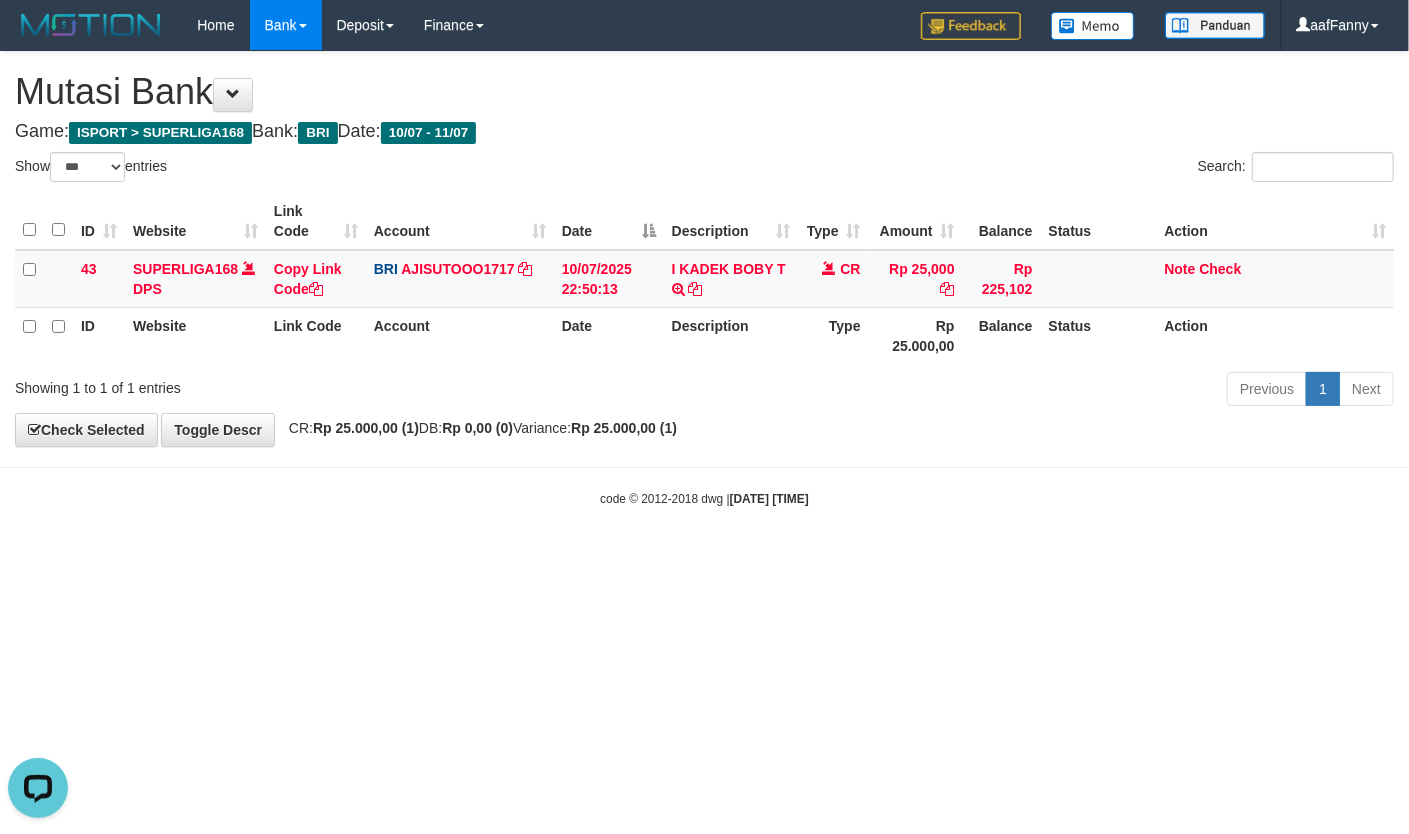 scroll, scrollTop: 0, scrollLeft: 0, axis: both 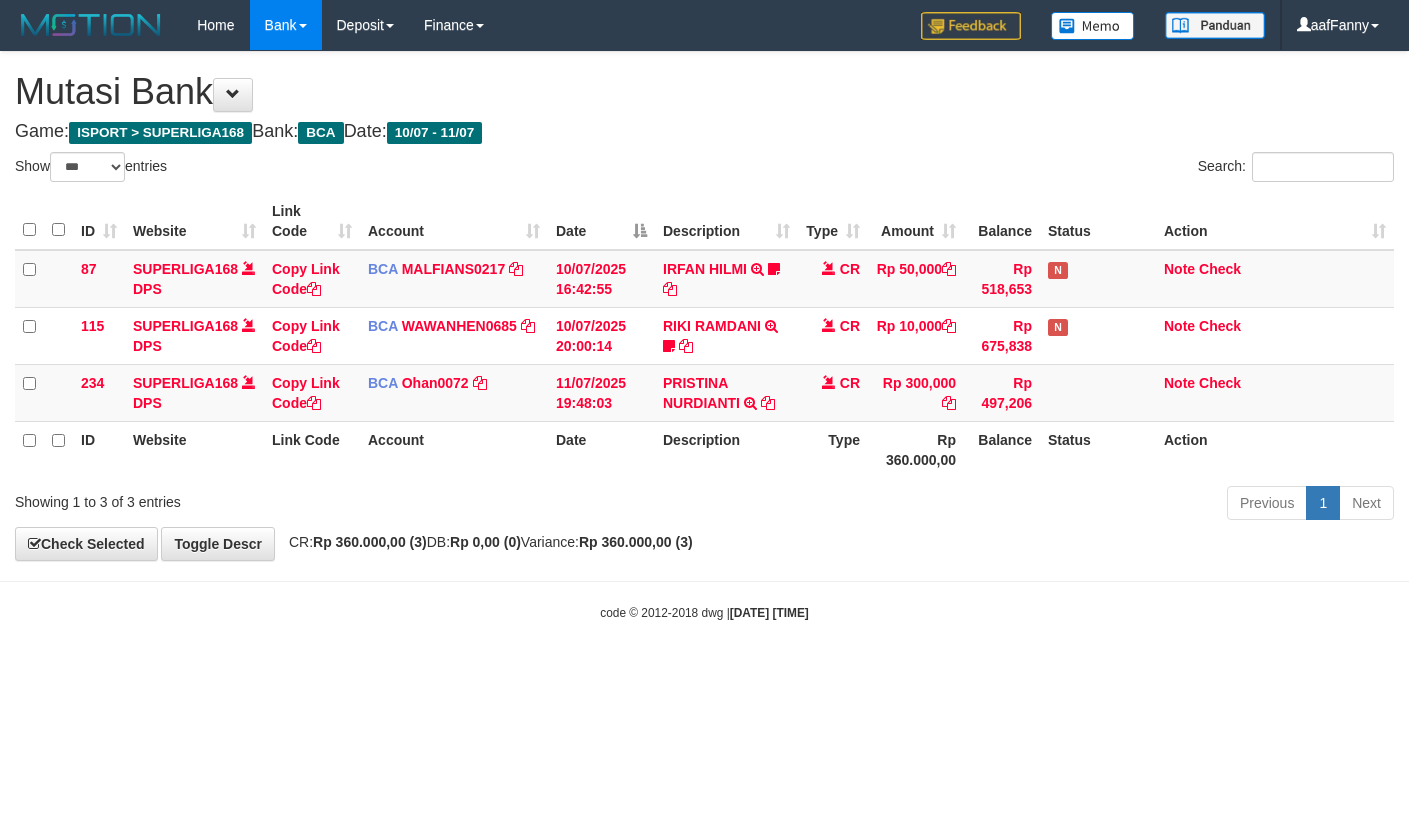 select on "***" 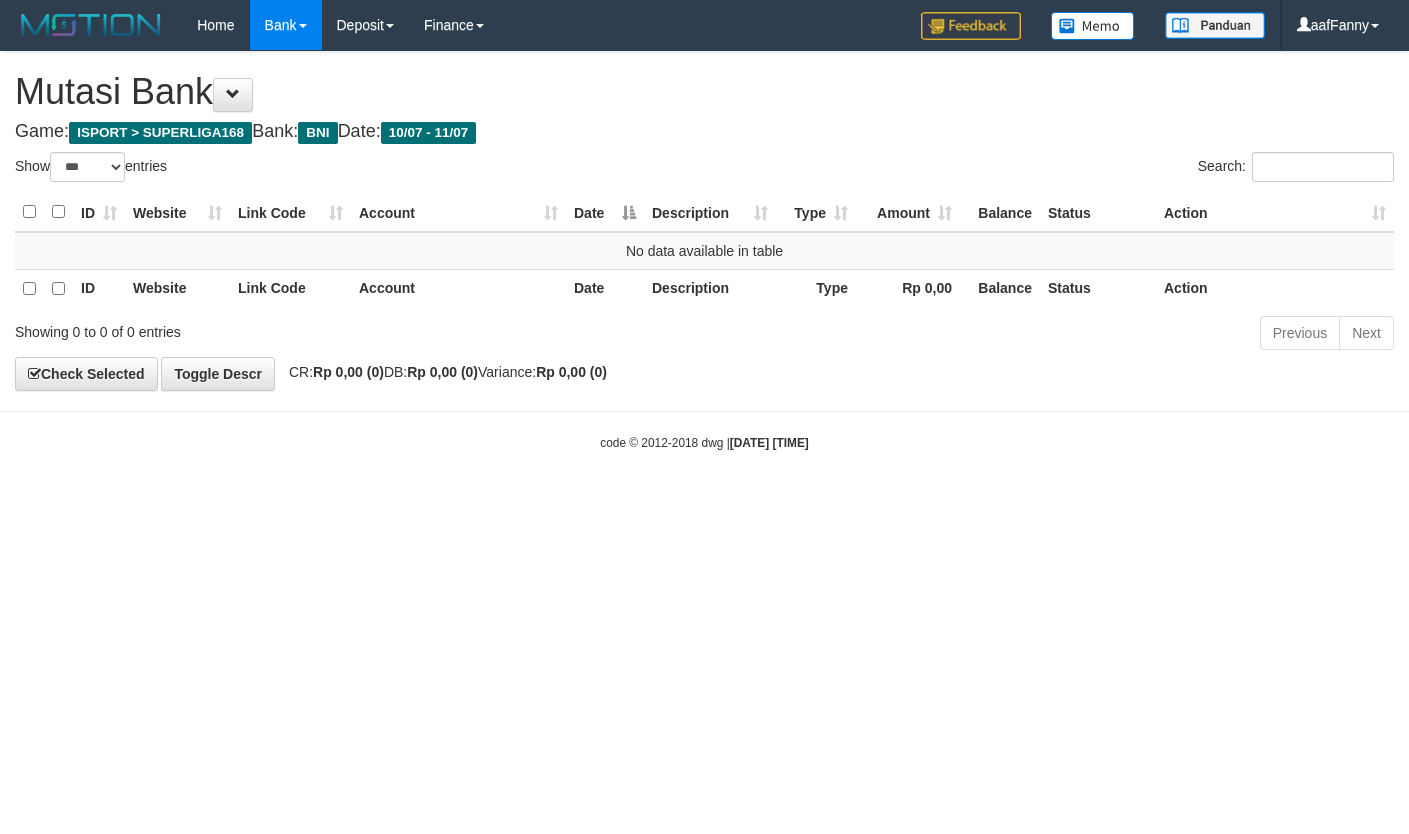 select on "***" 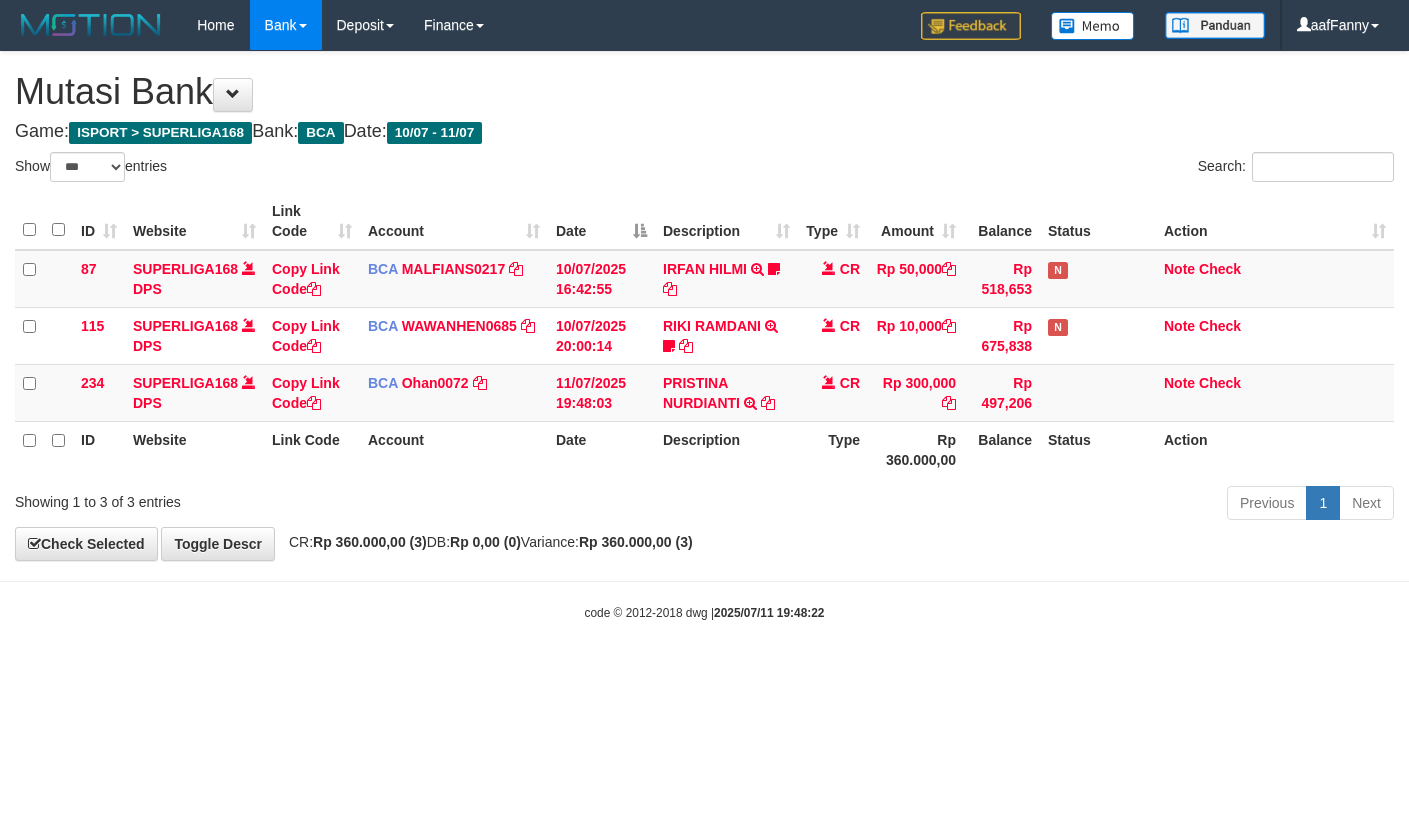 select on "***" 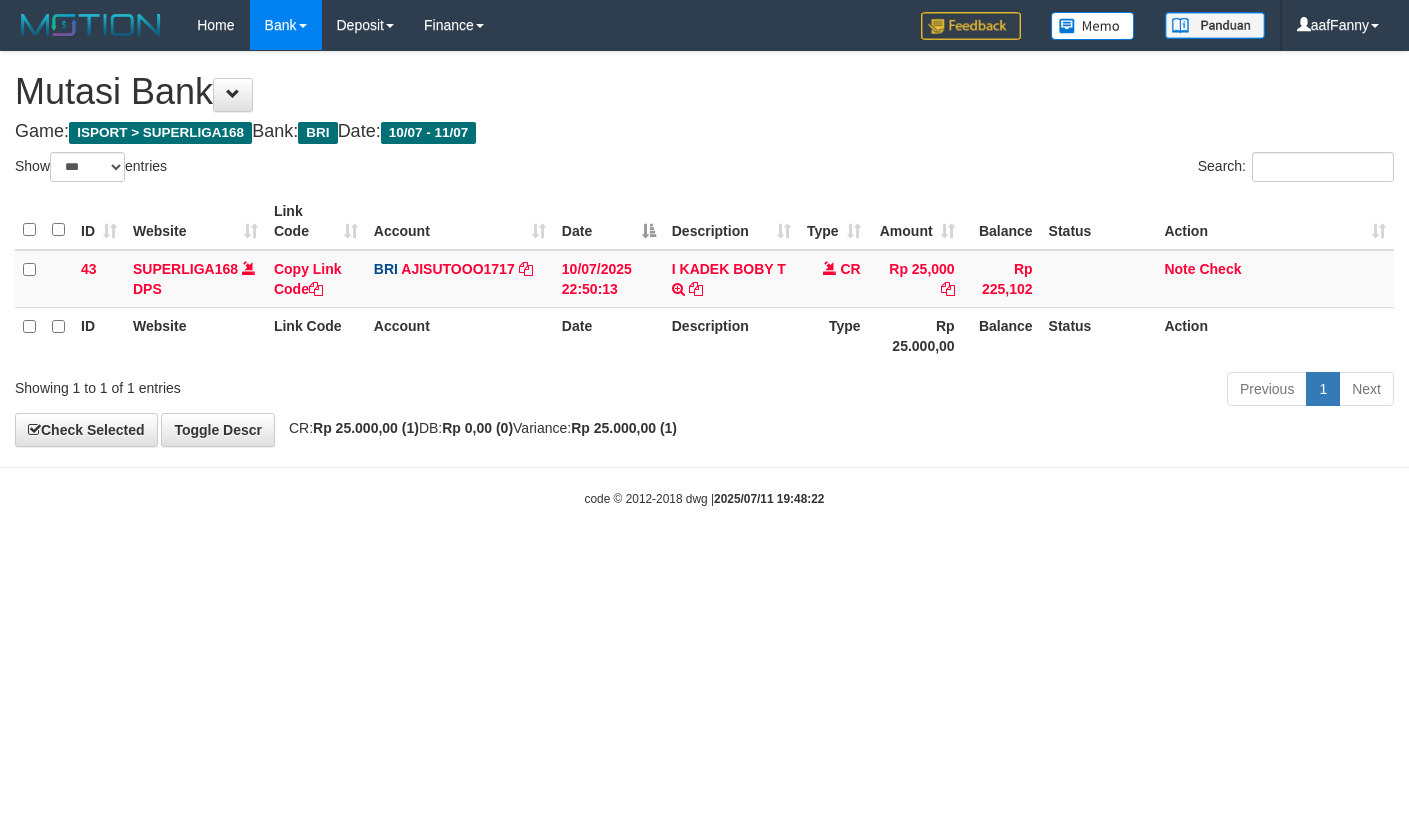 select on "***" 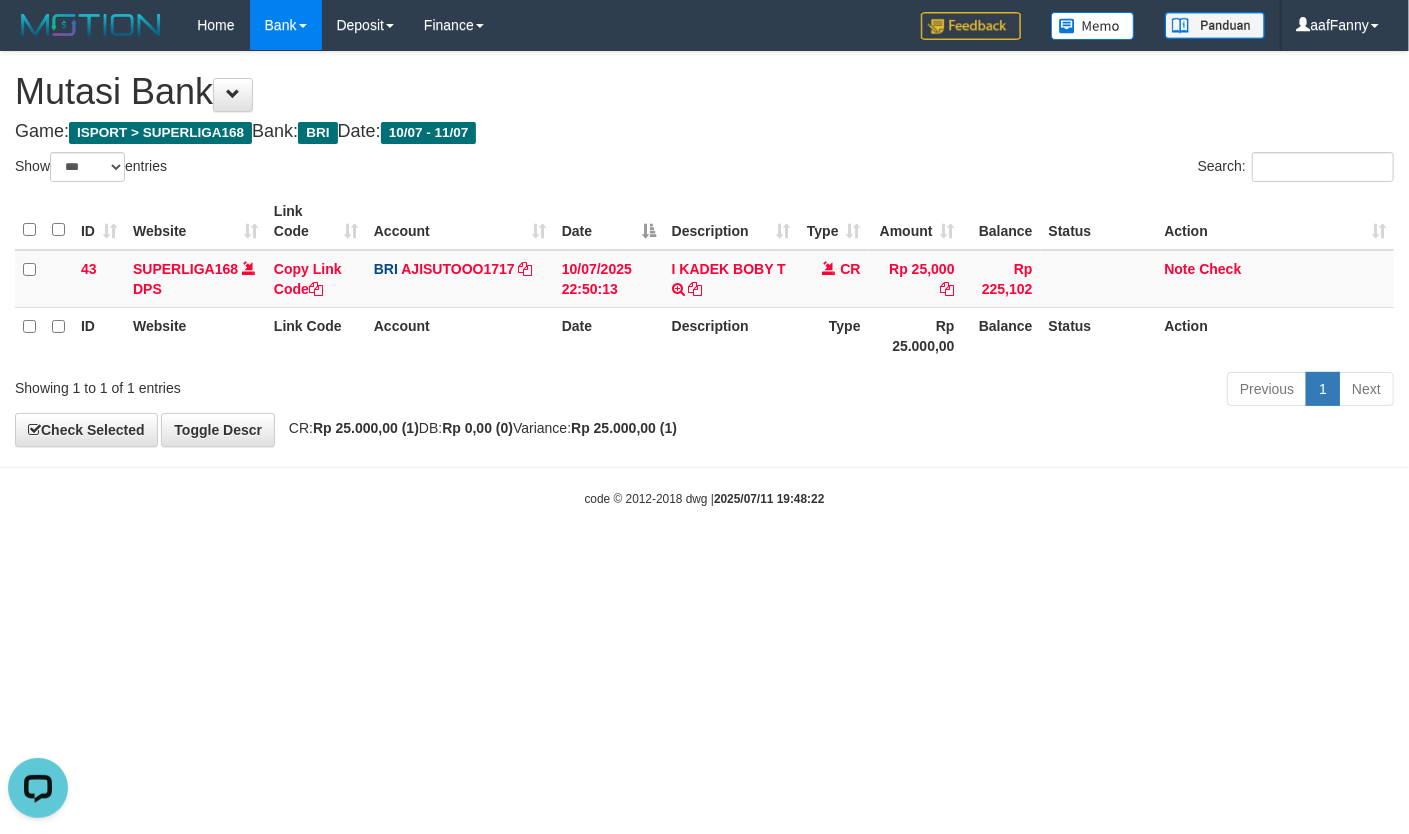 scroll, scrollTop: 0, scrollLeft: 0, axis: both 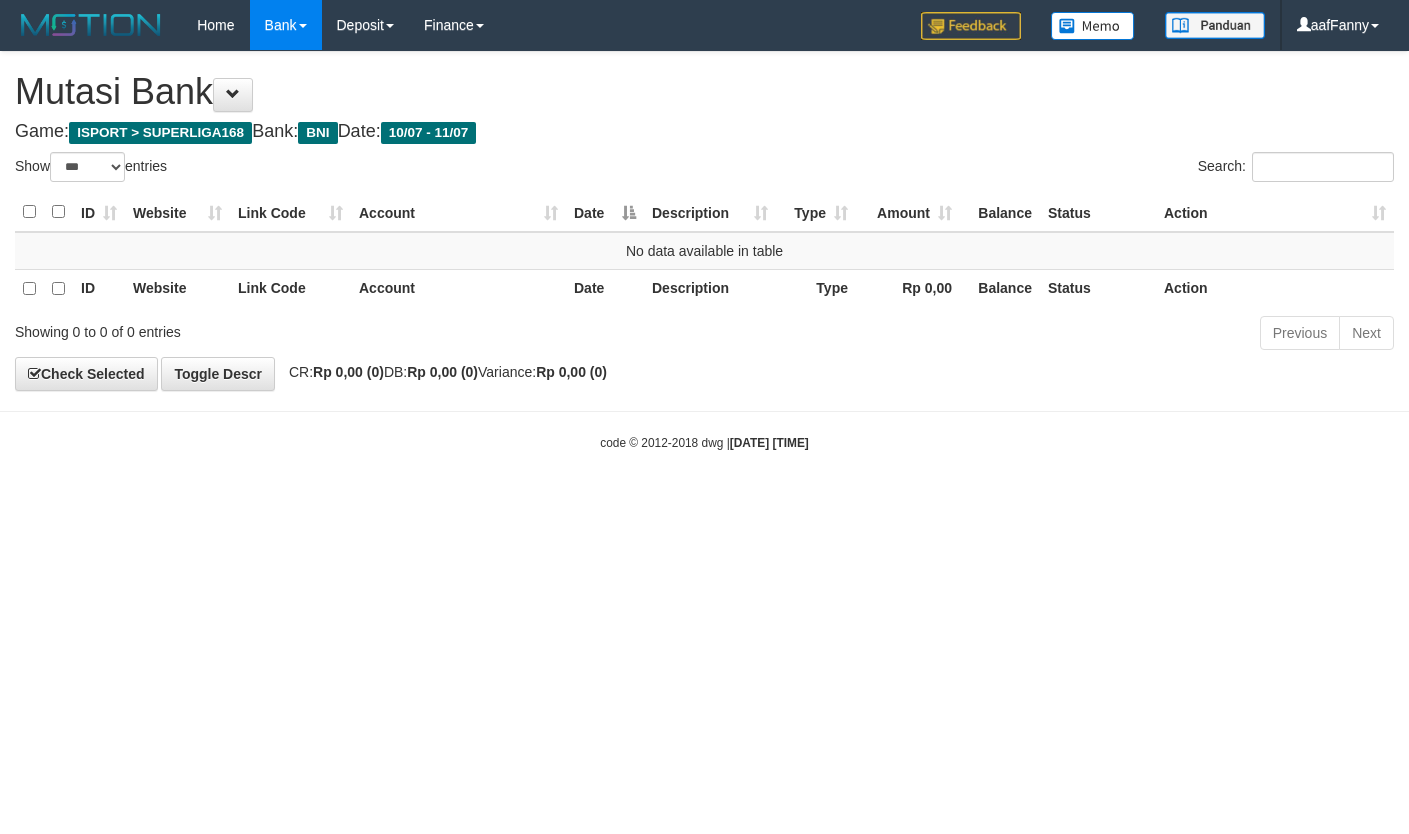 select on "***" 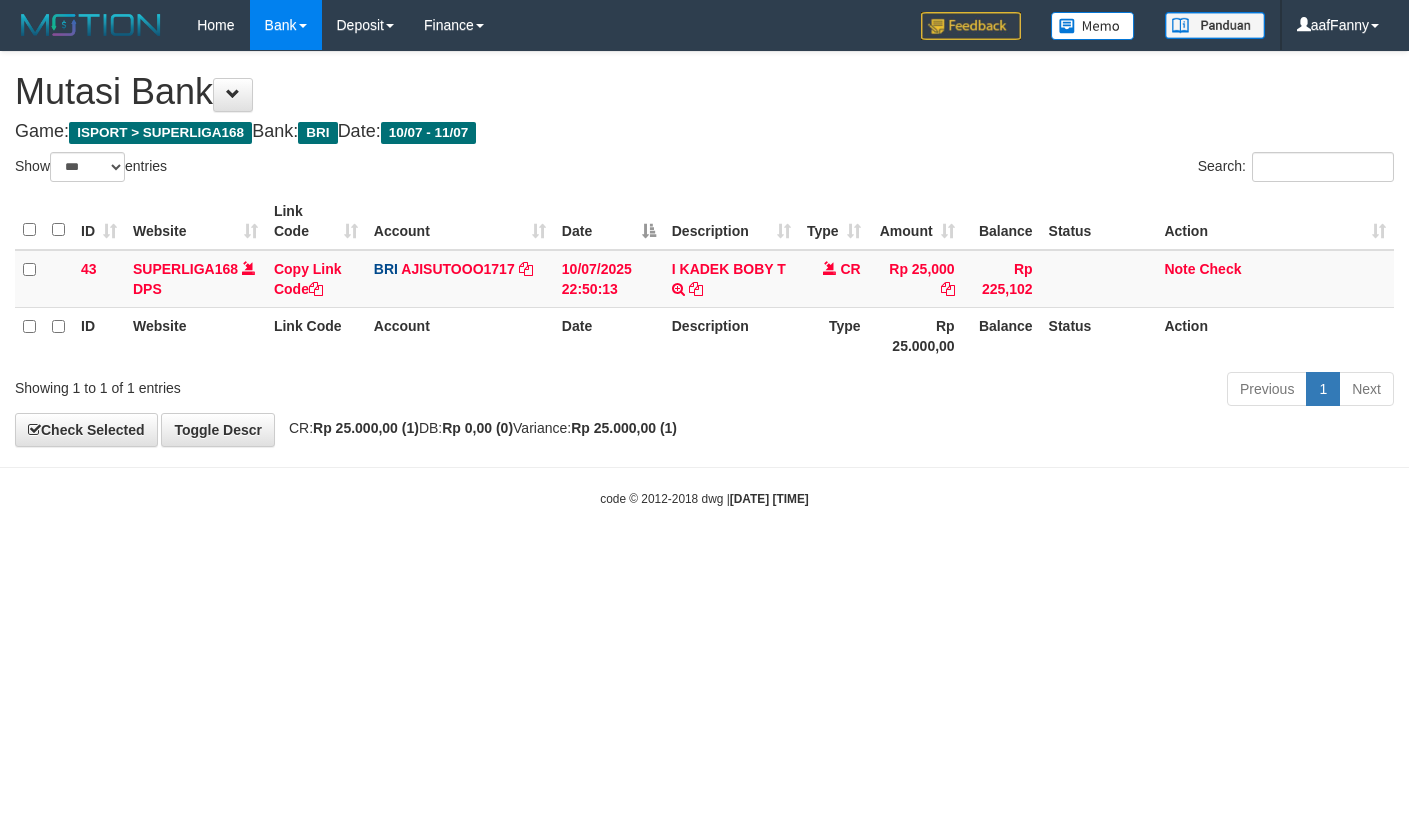 select on "***" 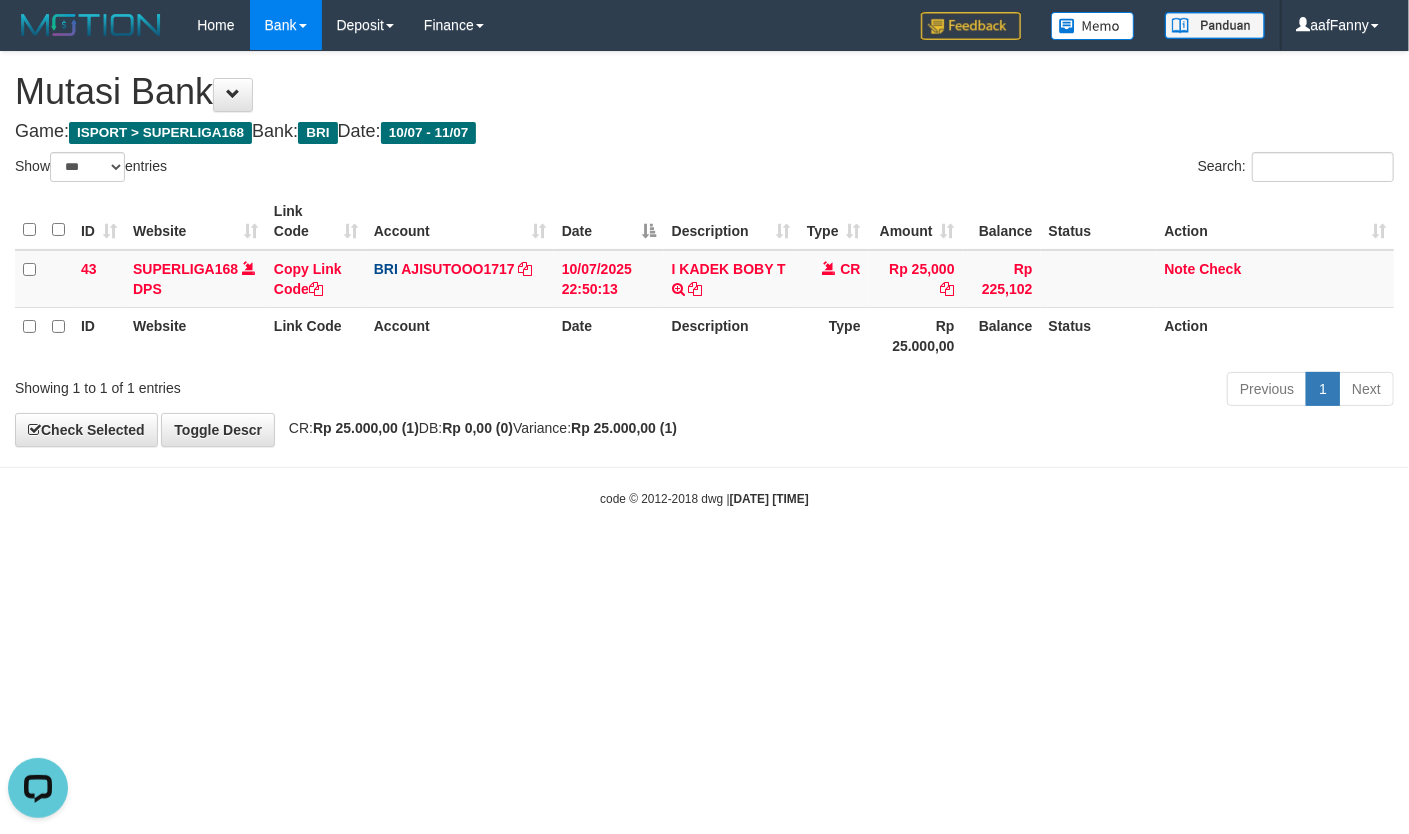 scroll, scrollTop: 0, scrollLeft: 0, axis: both 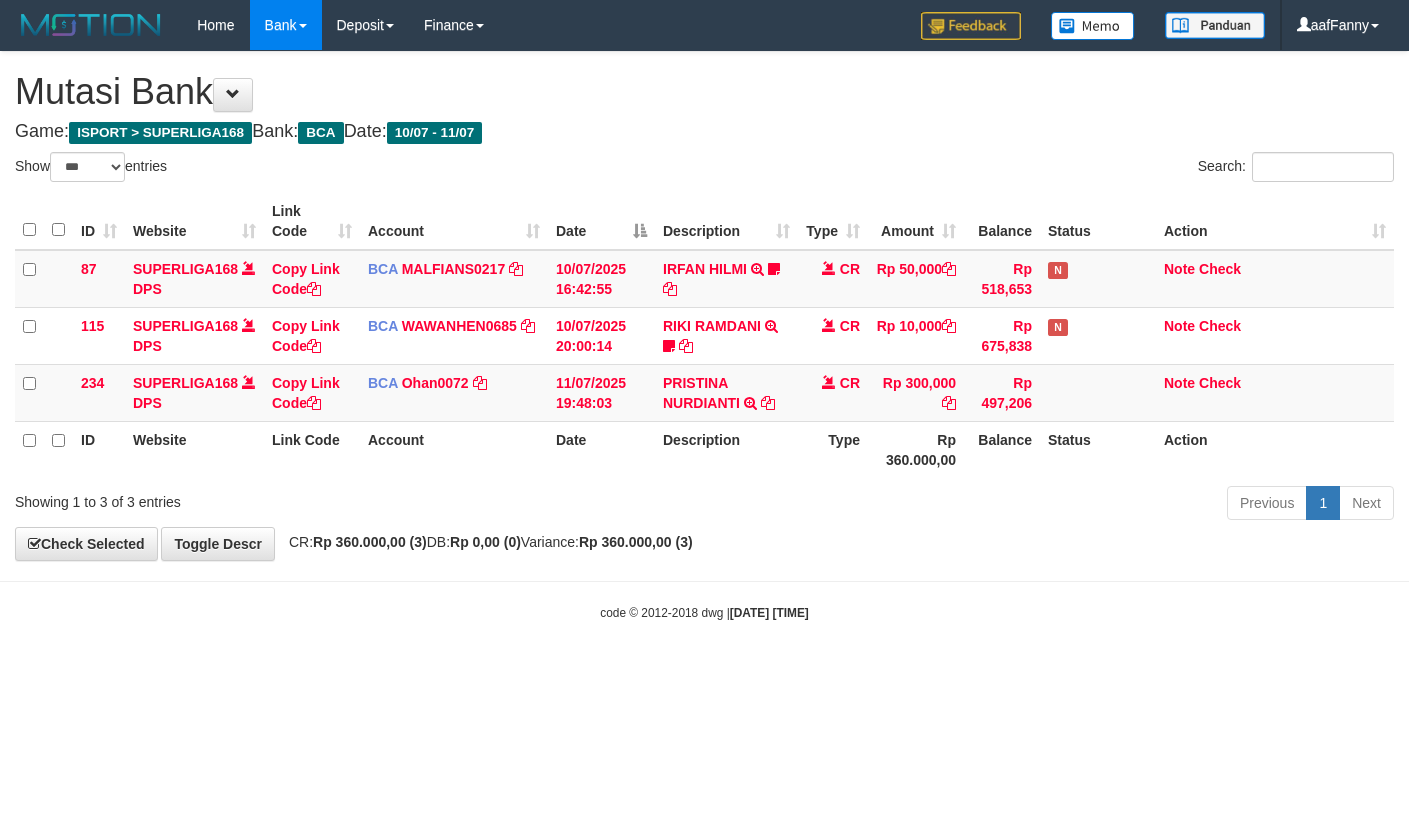 select on "***" 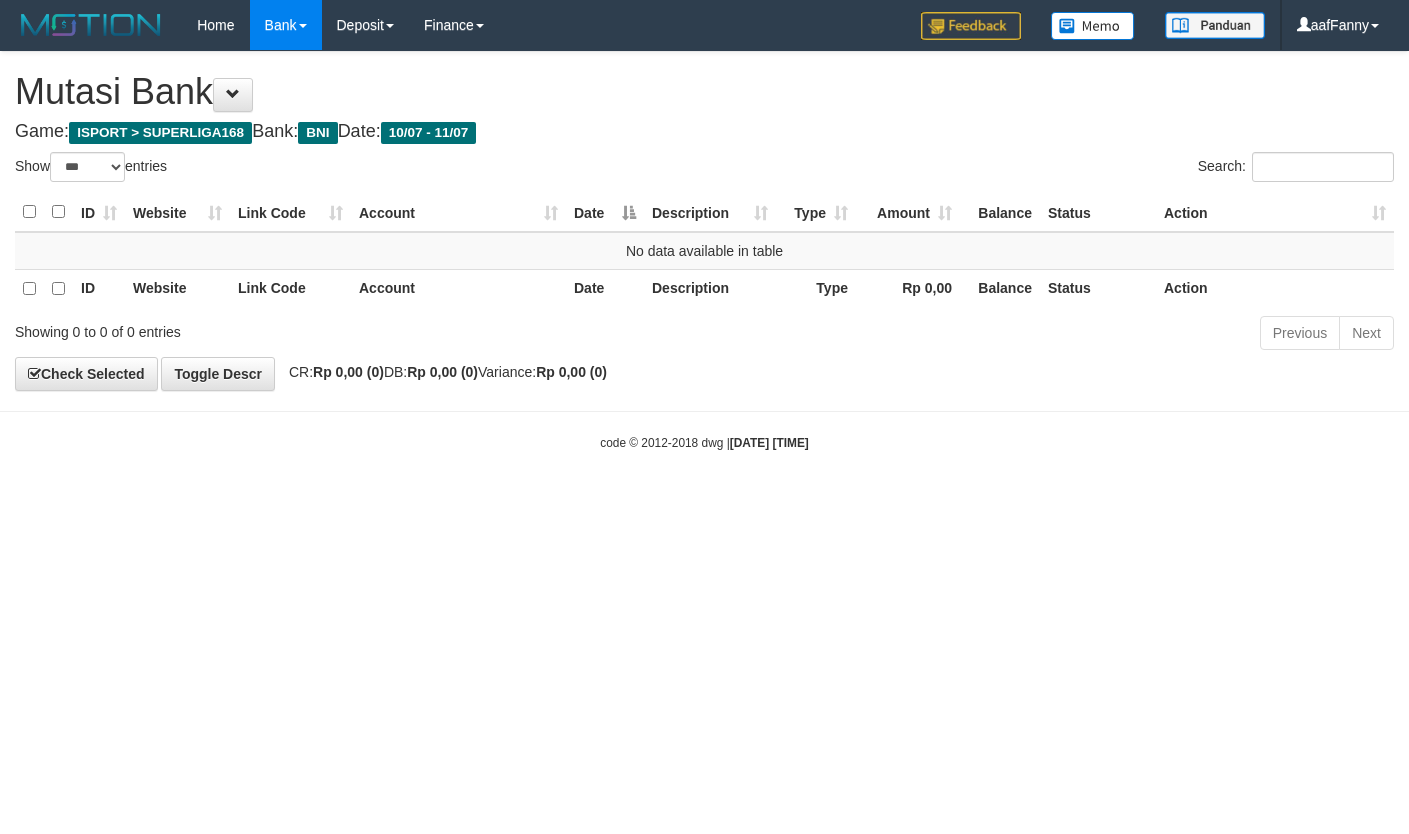 select on "***" 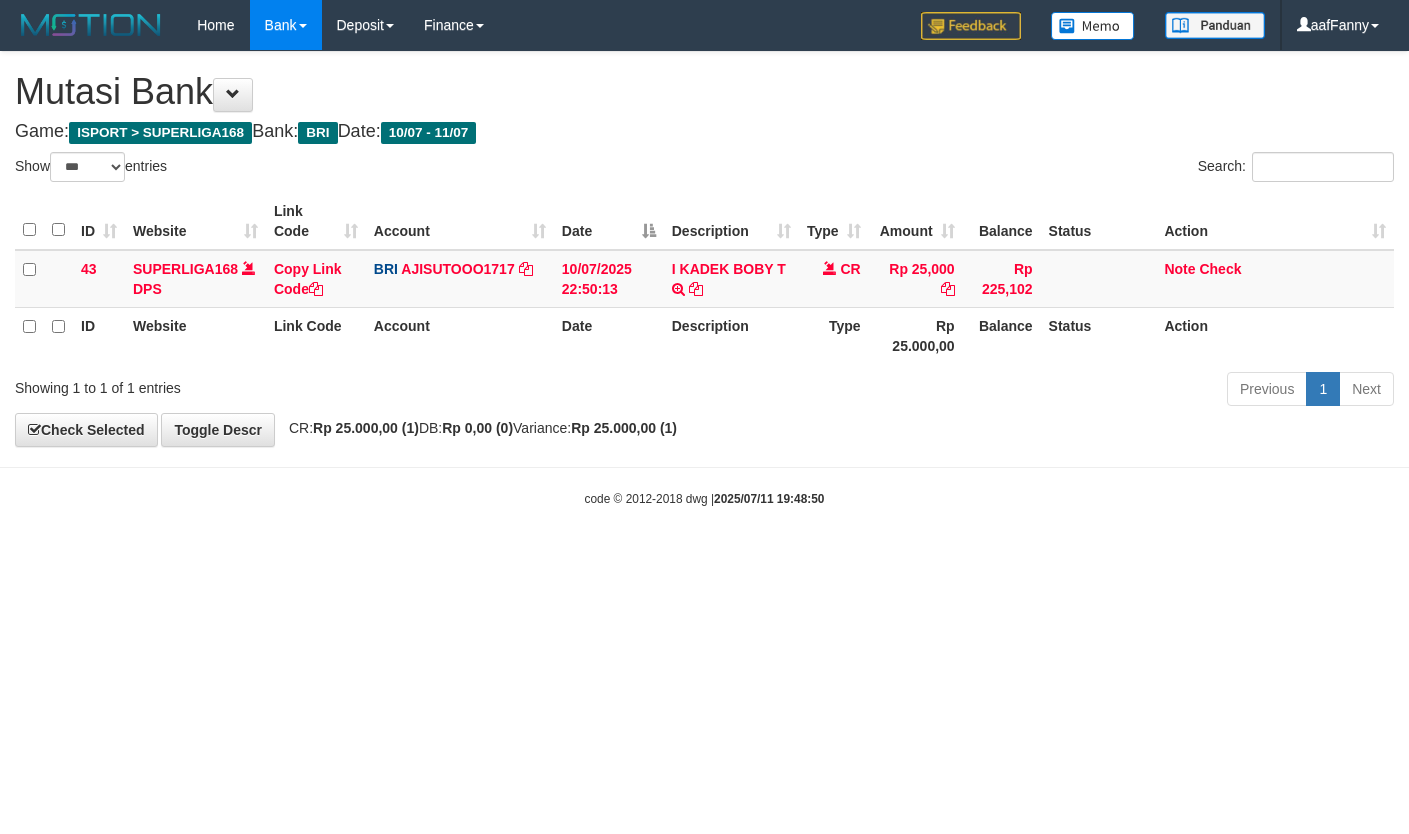 select on "***" 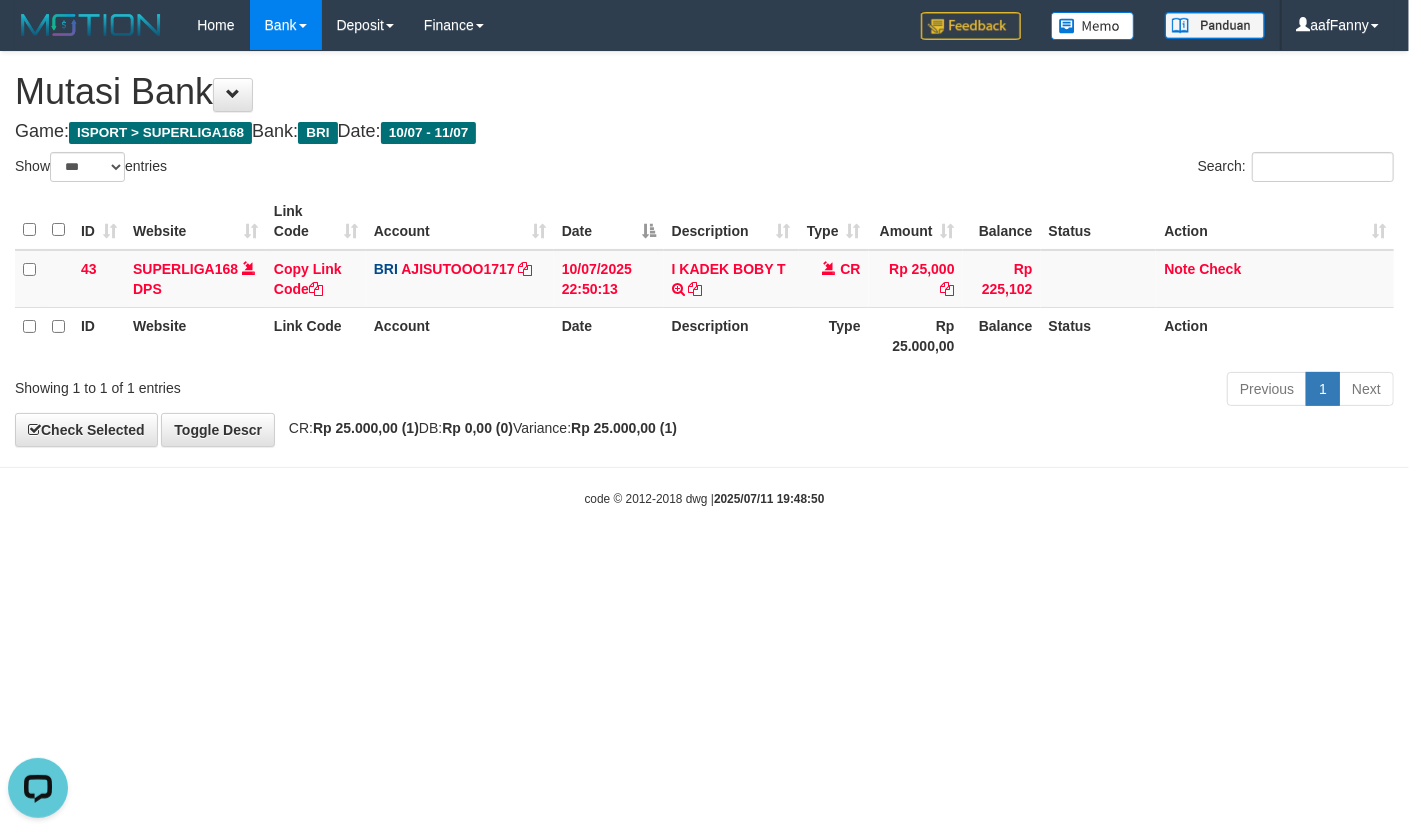 scroll, scrollTop: 0, scrollLeft: 0, axis: both 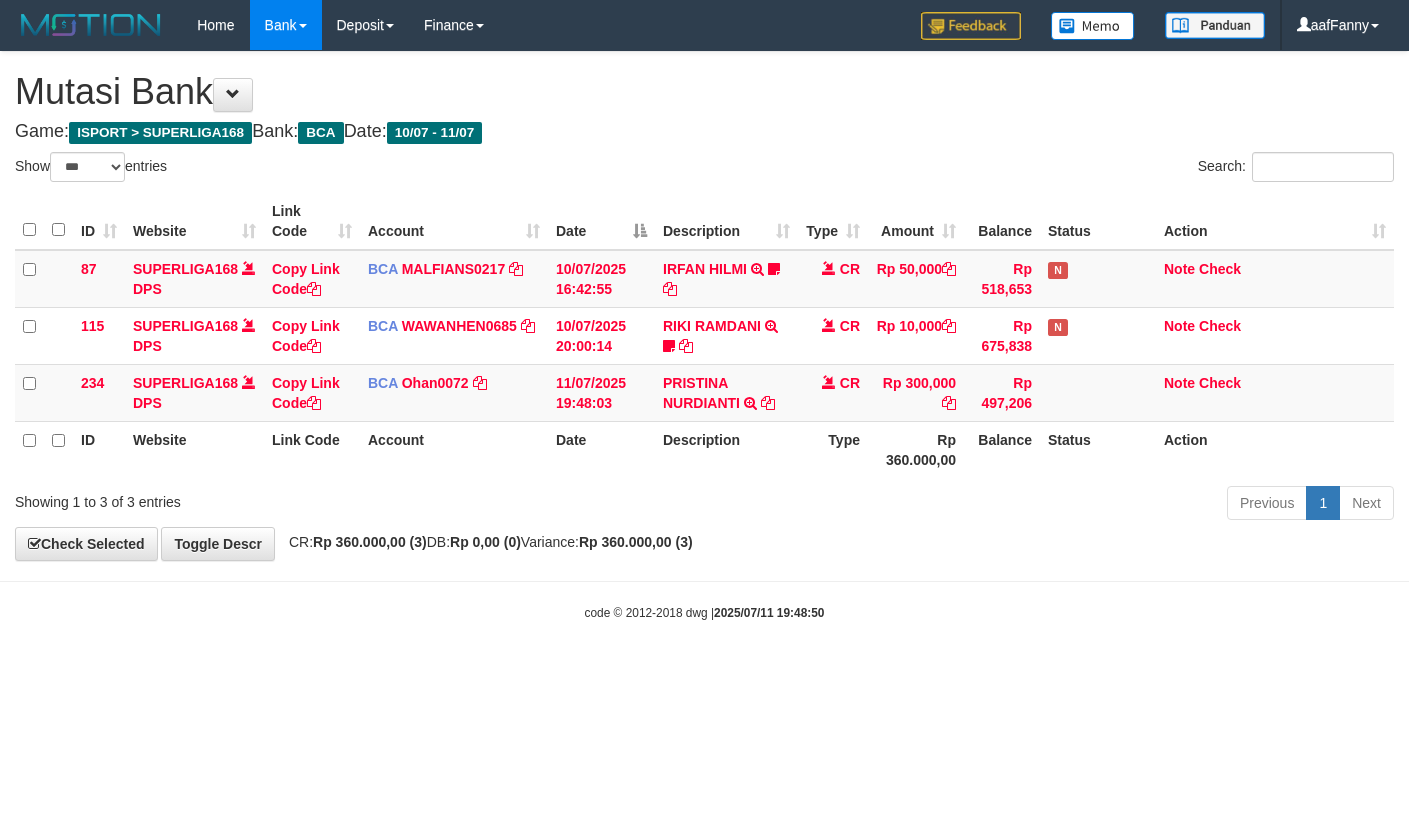 select on "***" 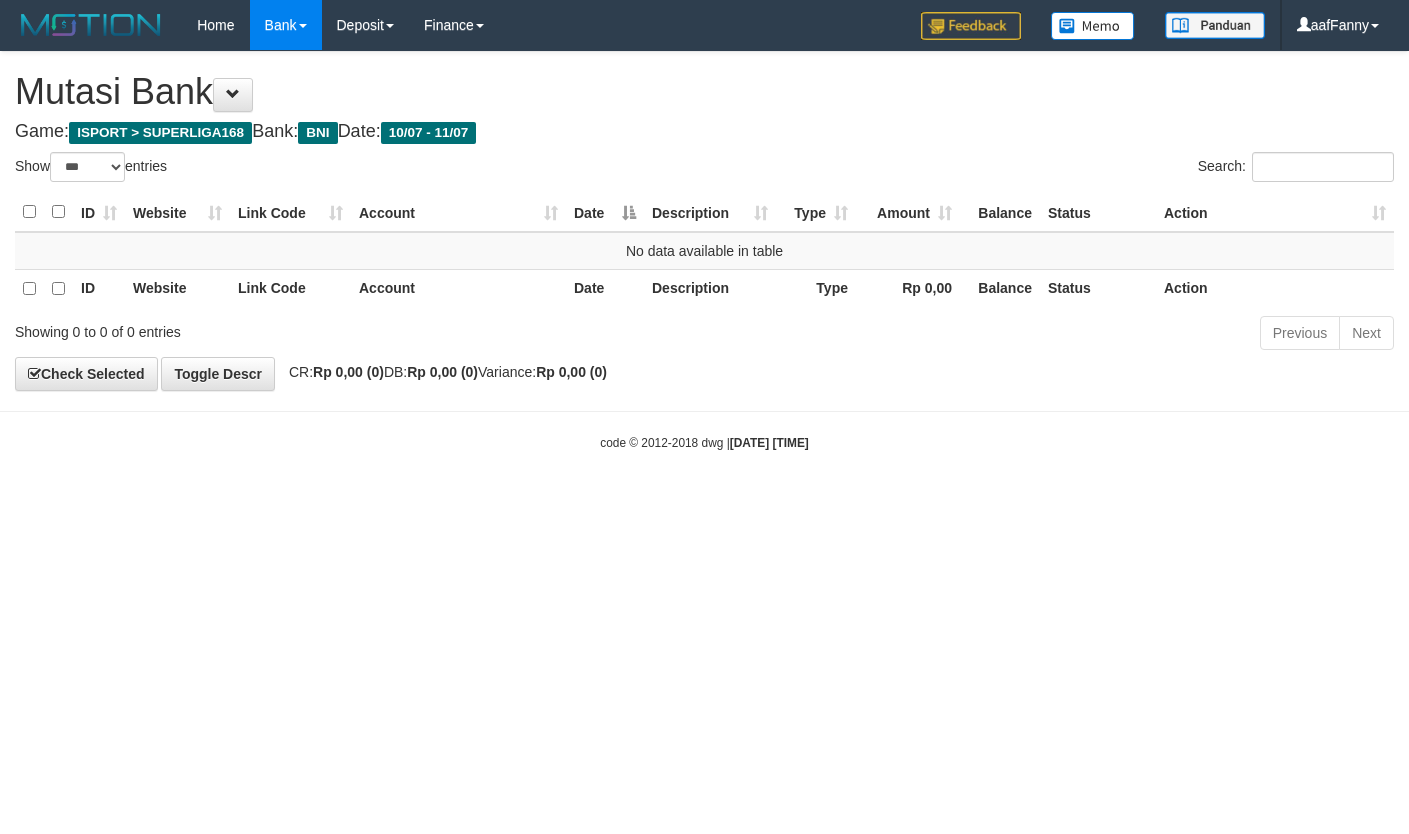 select on "***" 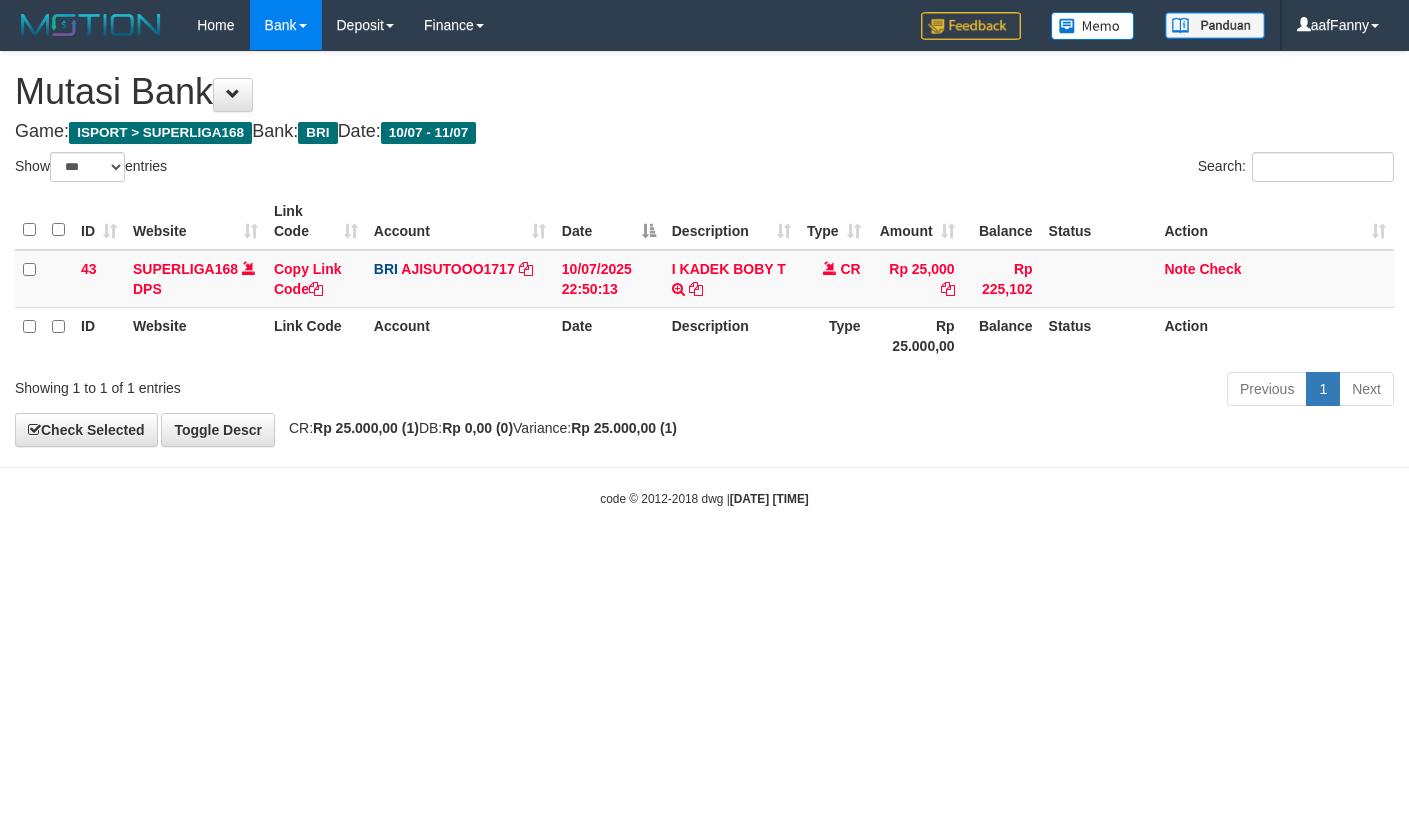 select on "***" 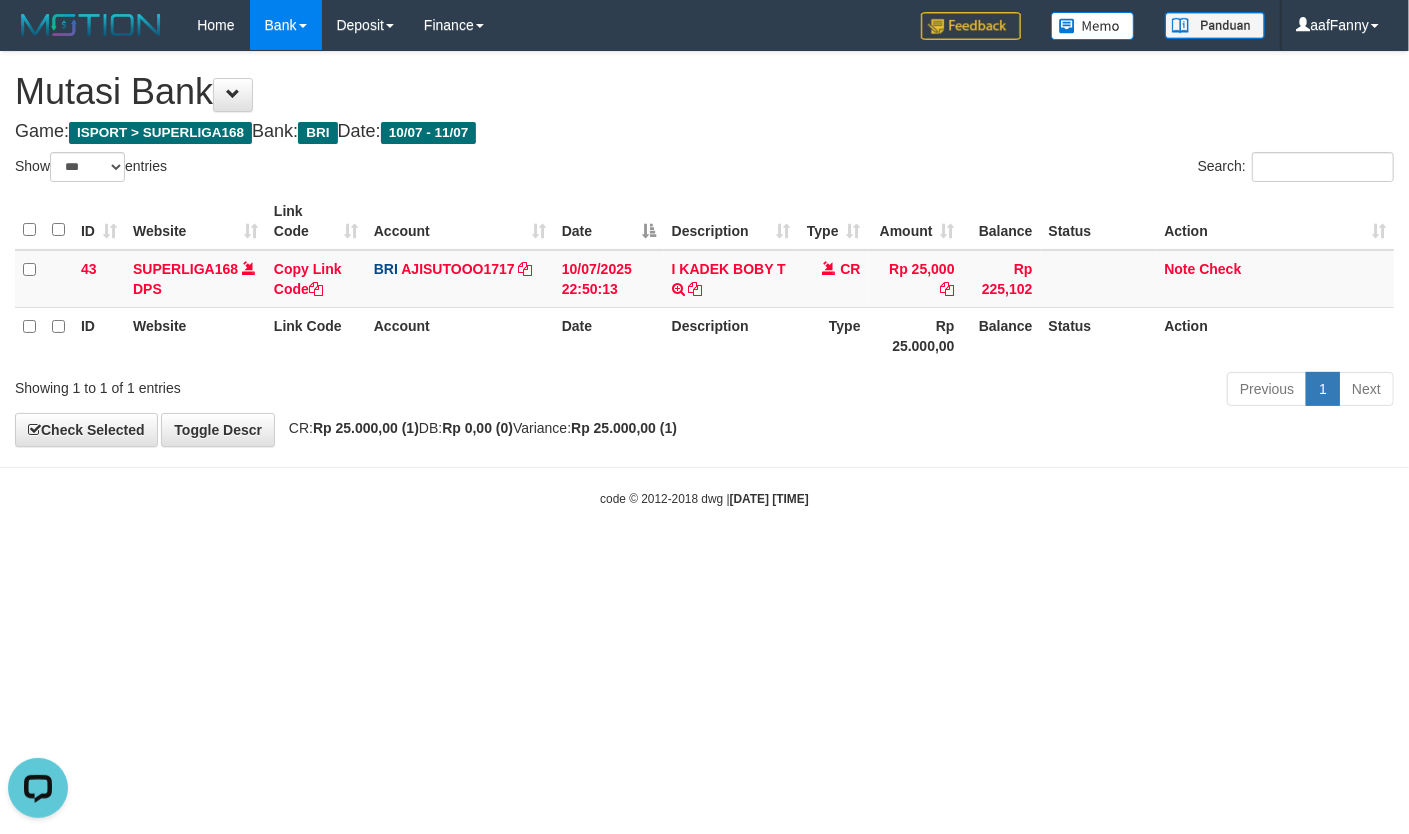 scroll, scrollTop: 0, scrollLeft: 0, axis: both 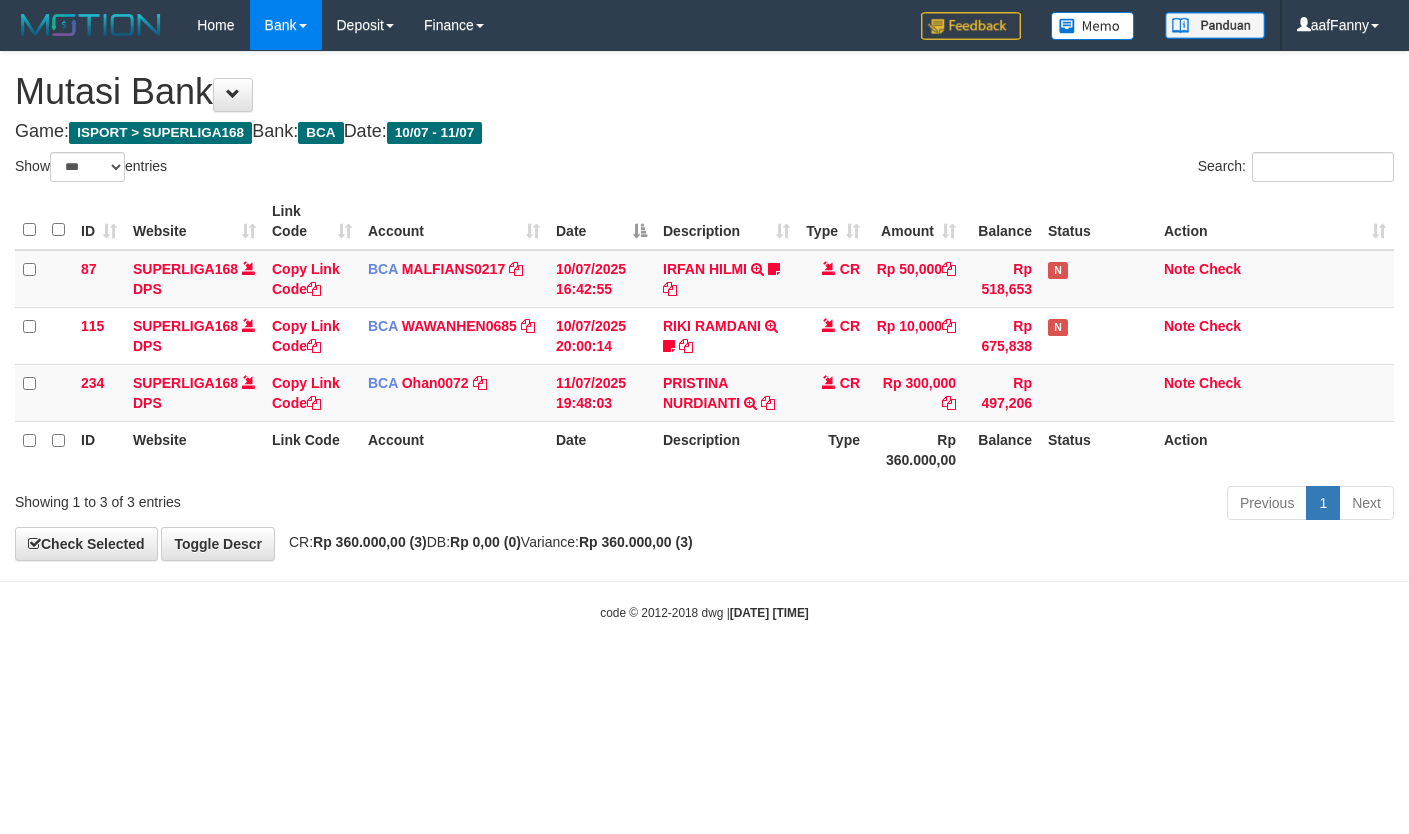 select on "***" 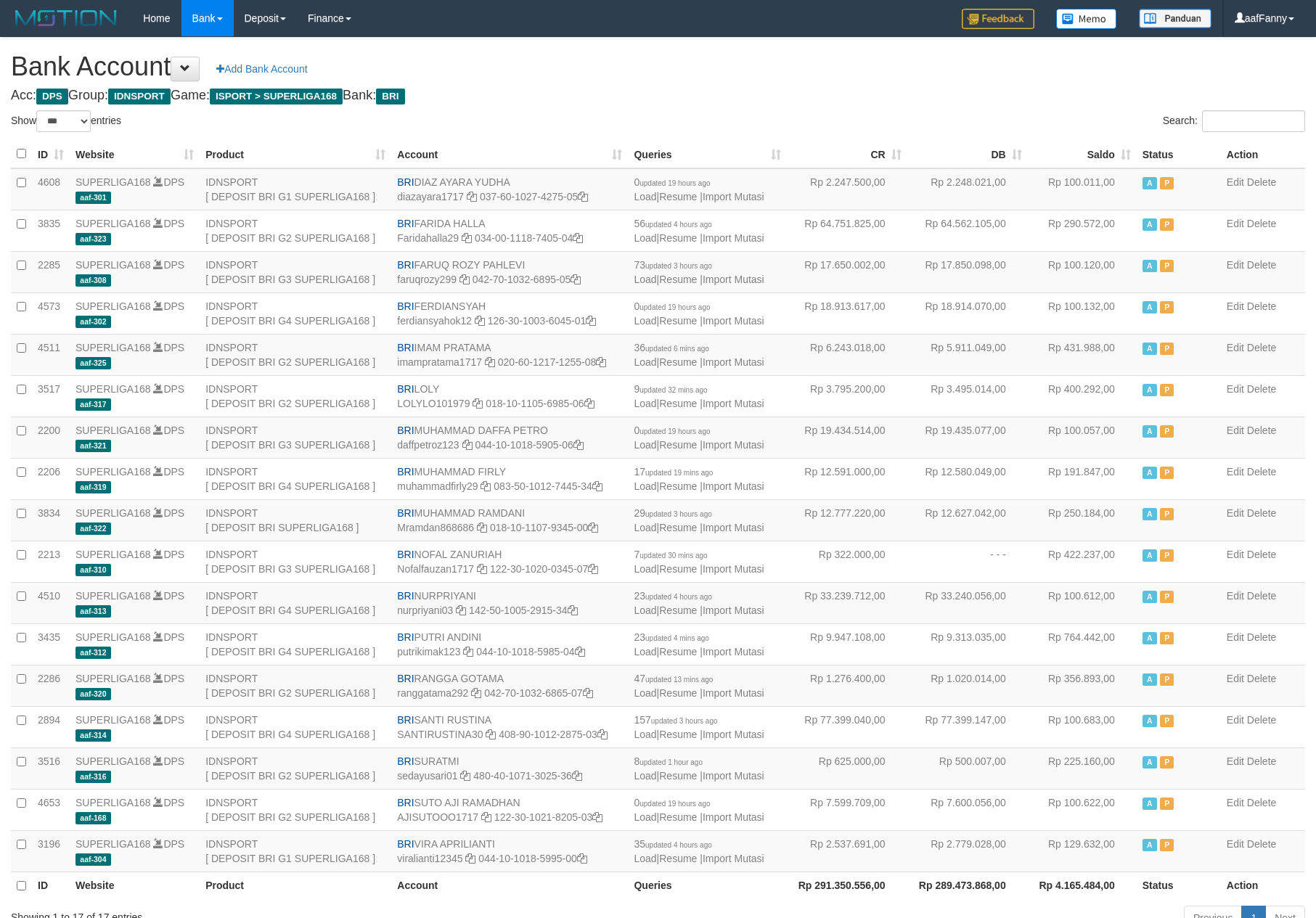 select on "***" 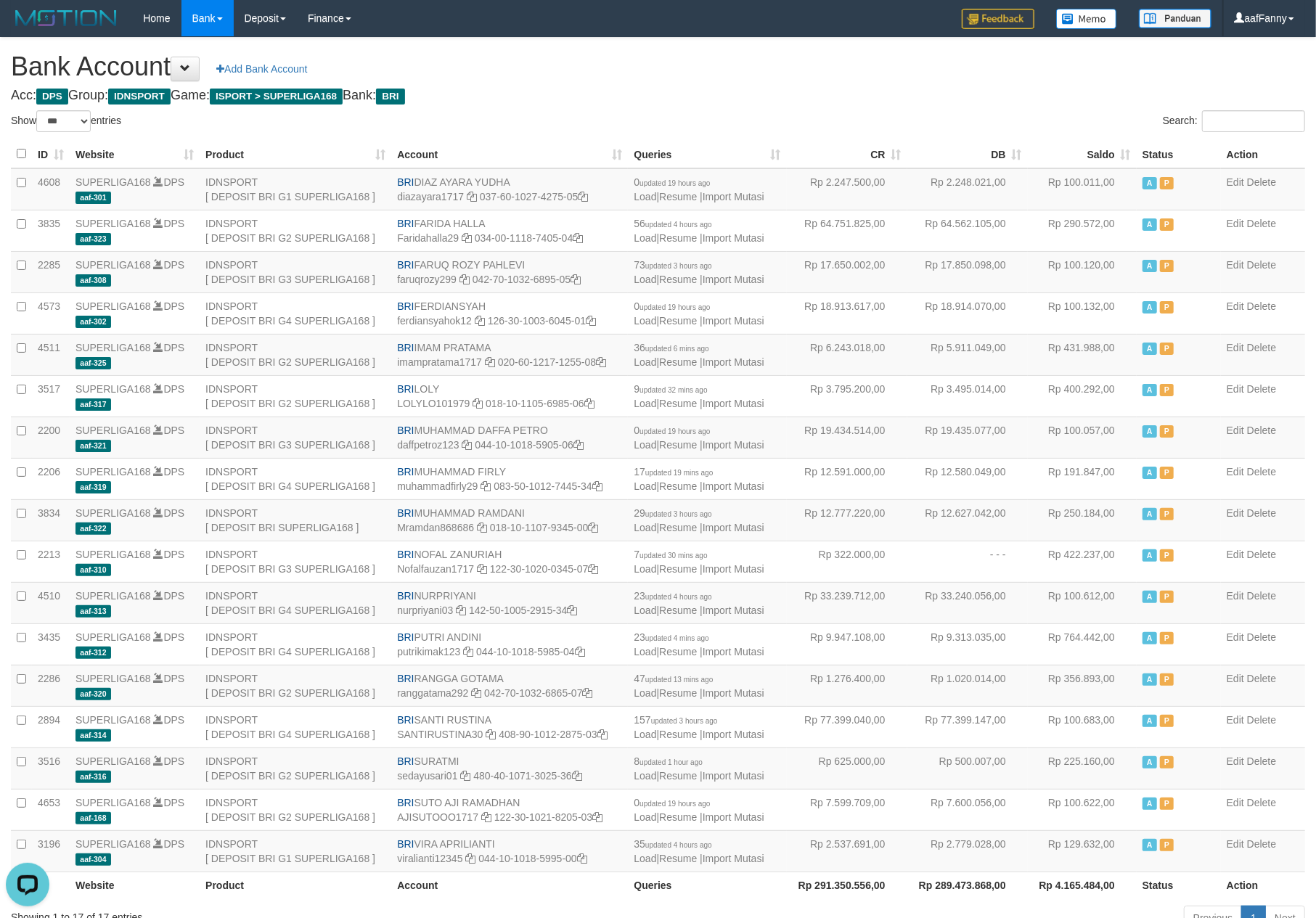 scroll, scrollTop: 0, scrollLeft: 0, axis: both 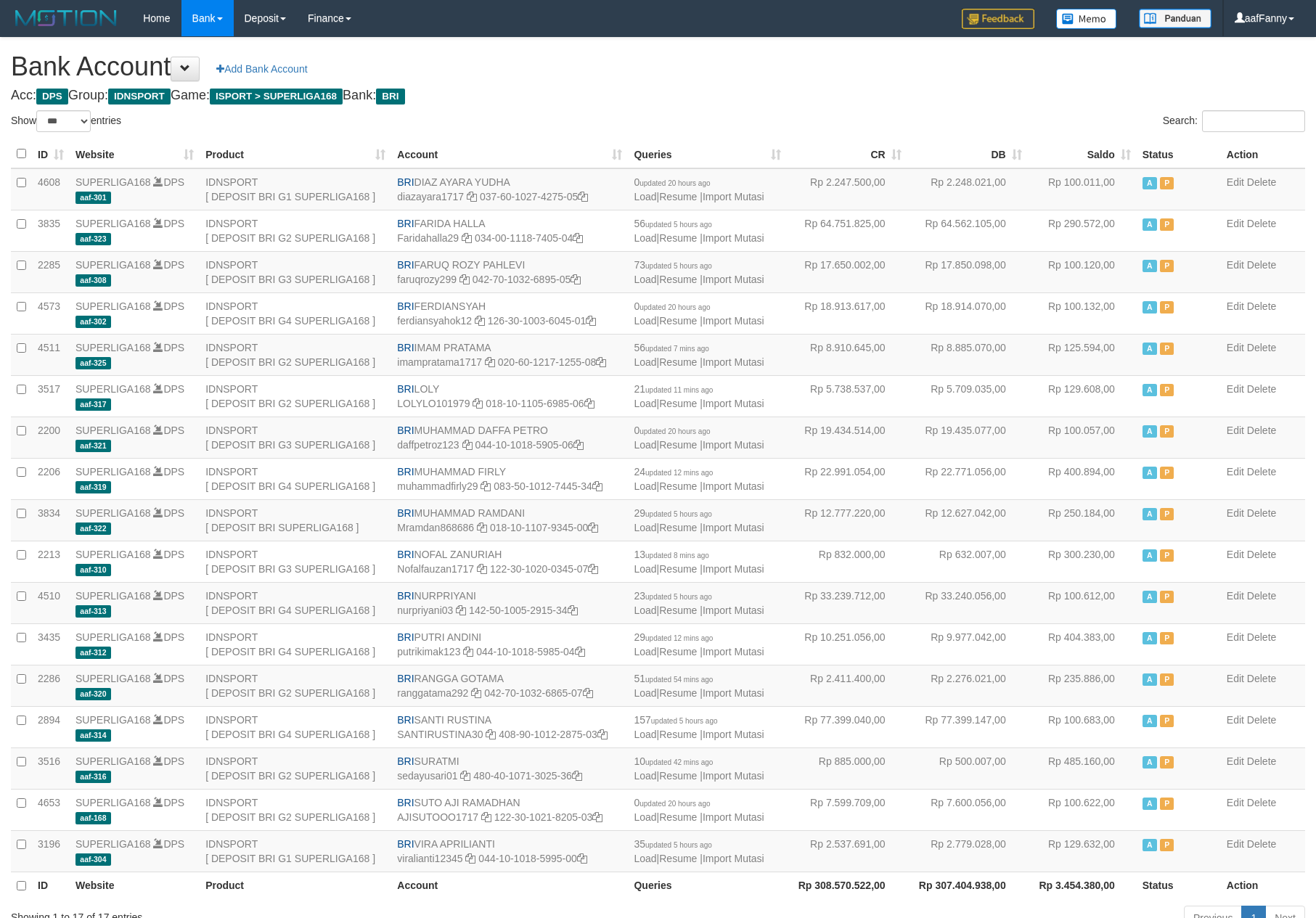 select on "***" 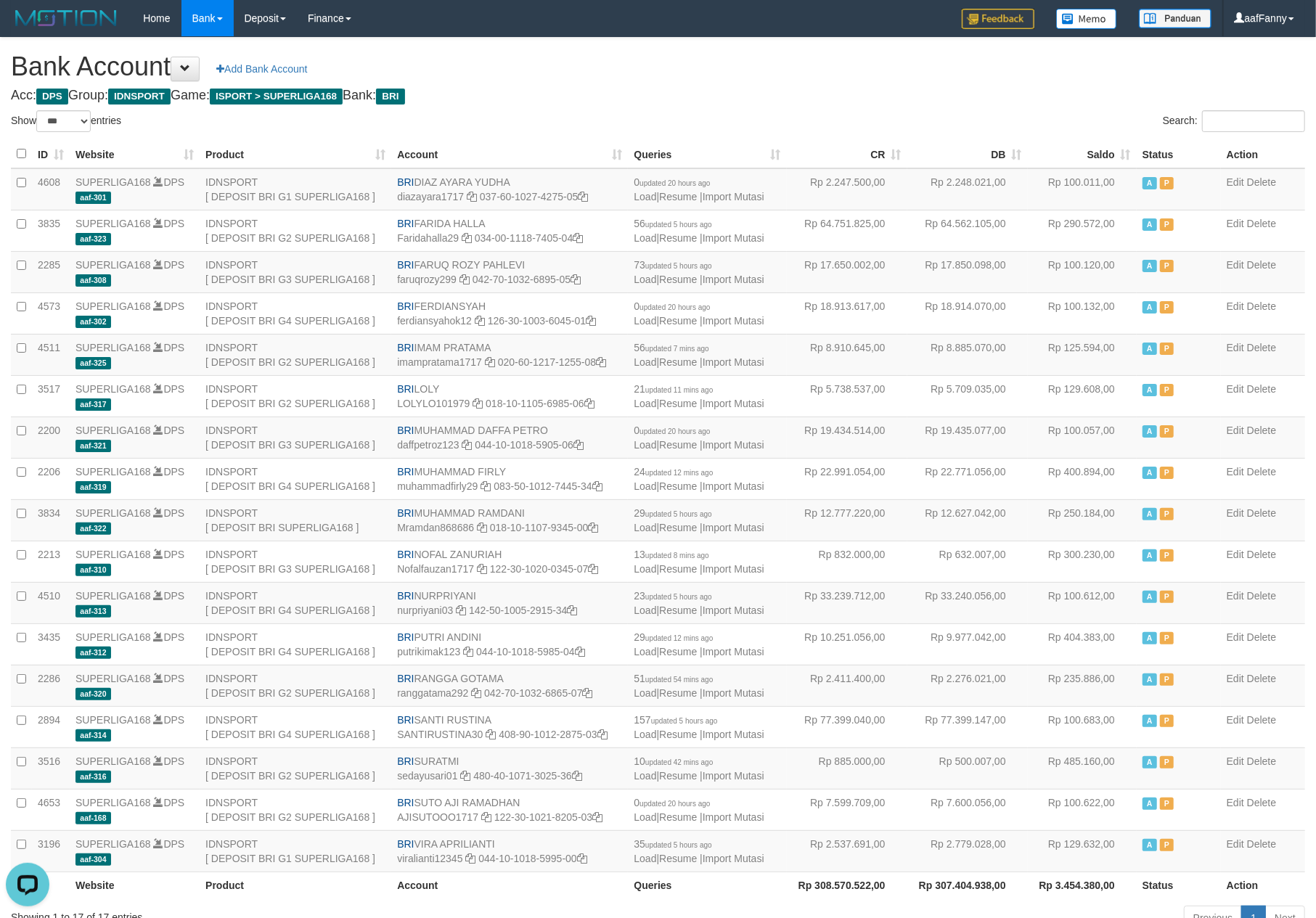 scroll, scrollTop: 0, scrollLeft: 0, axis: both 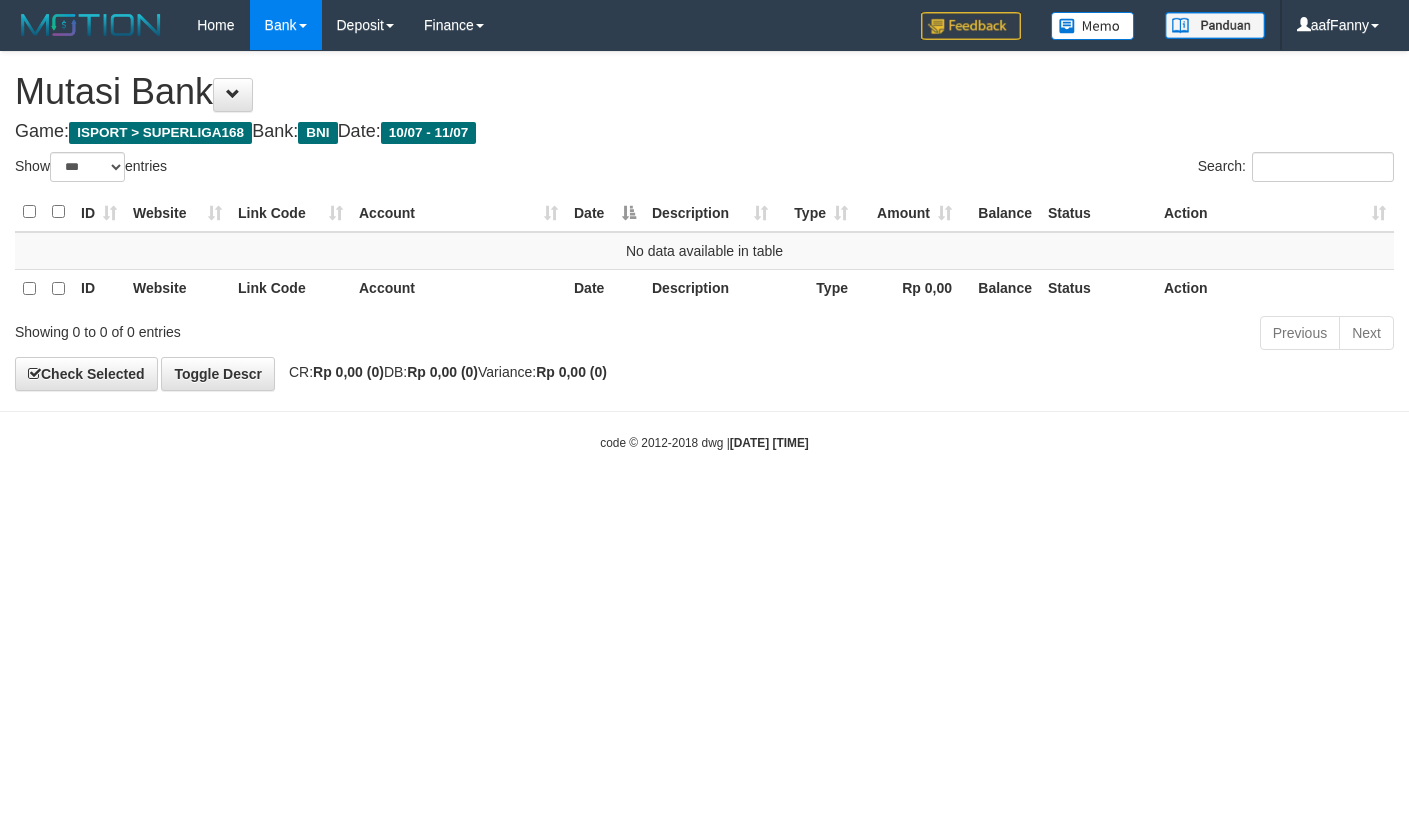 select on "***" 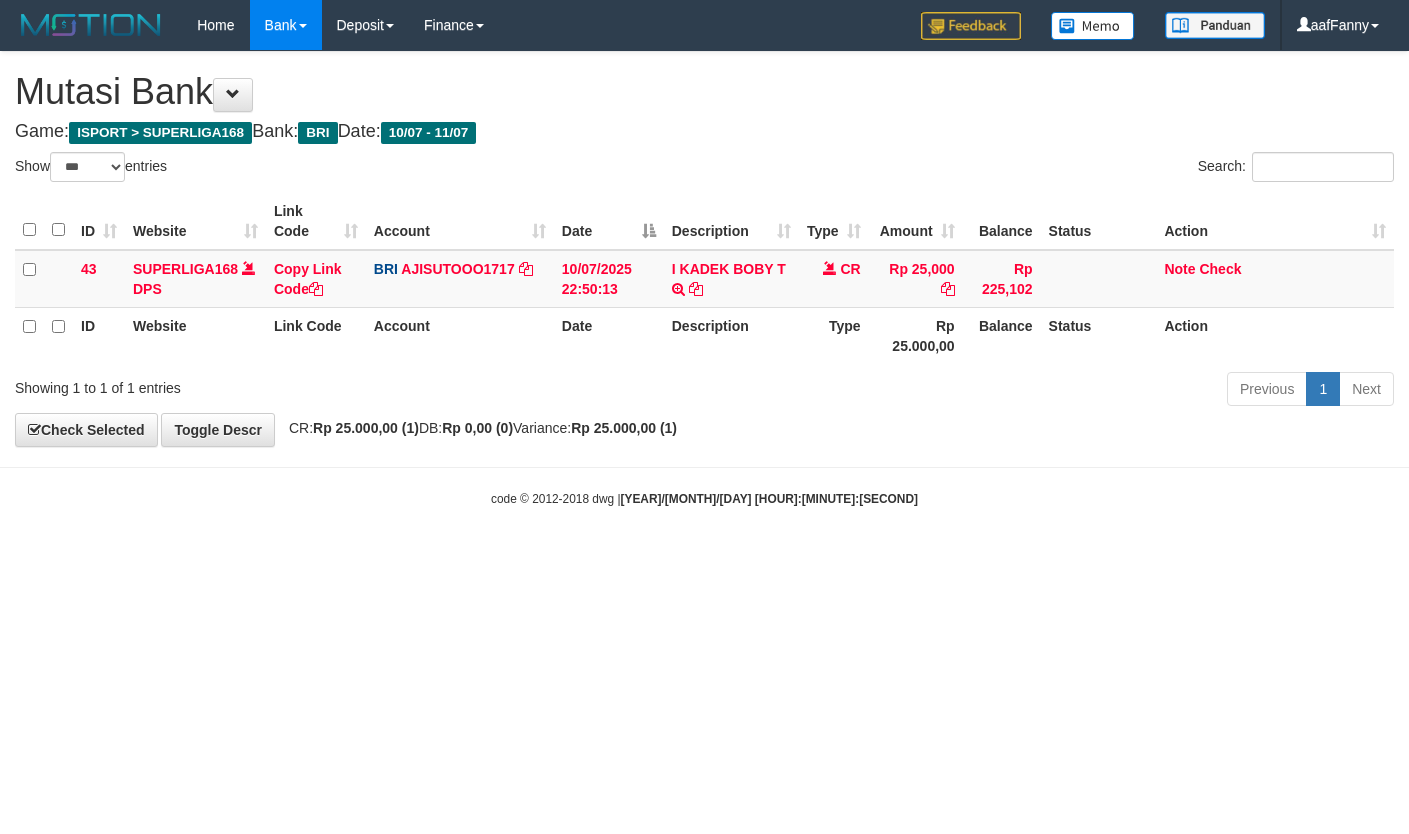 select on "***" 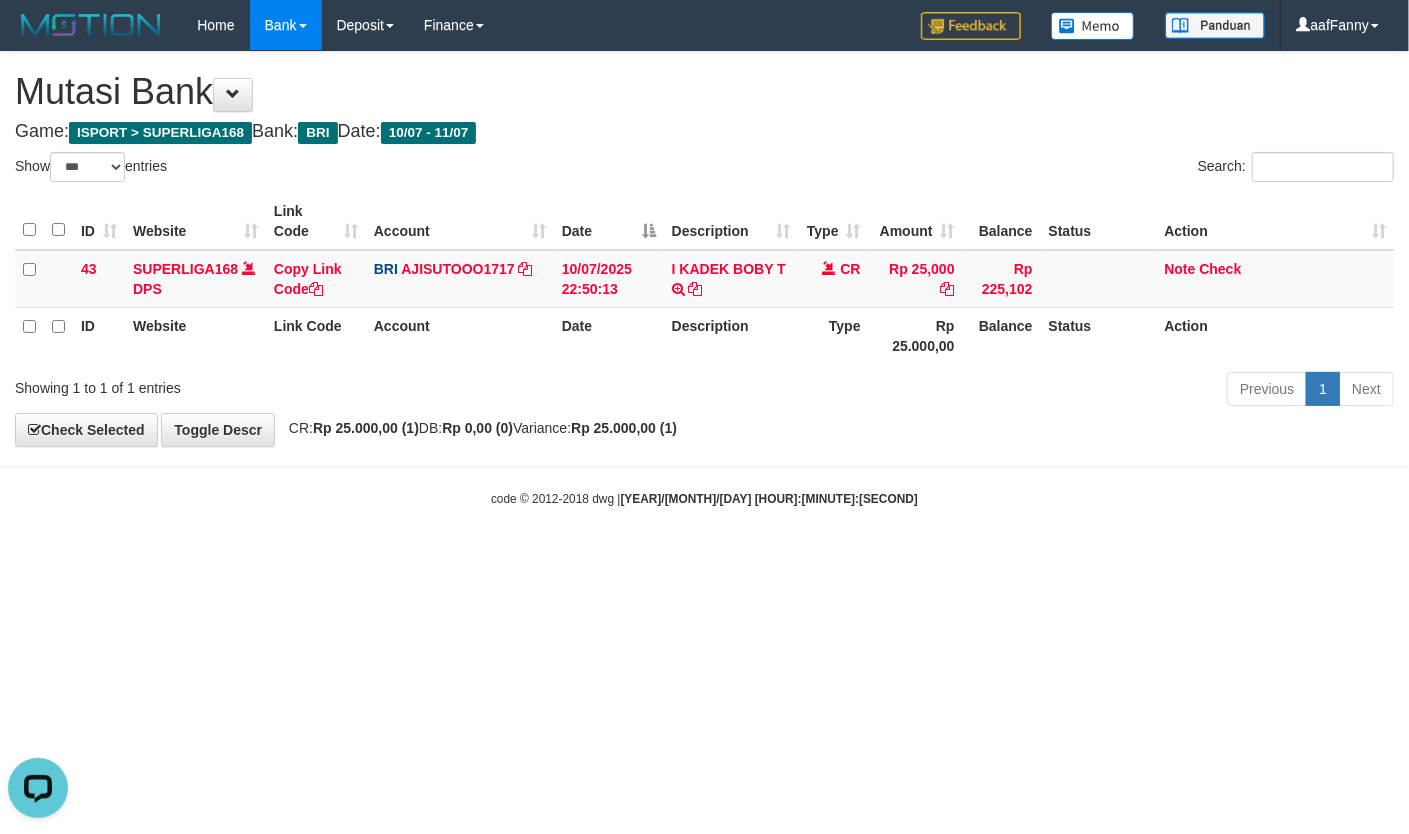 scroll, scrollTop: 0, scrollLeft: 0, axis: both 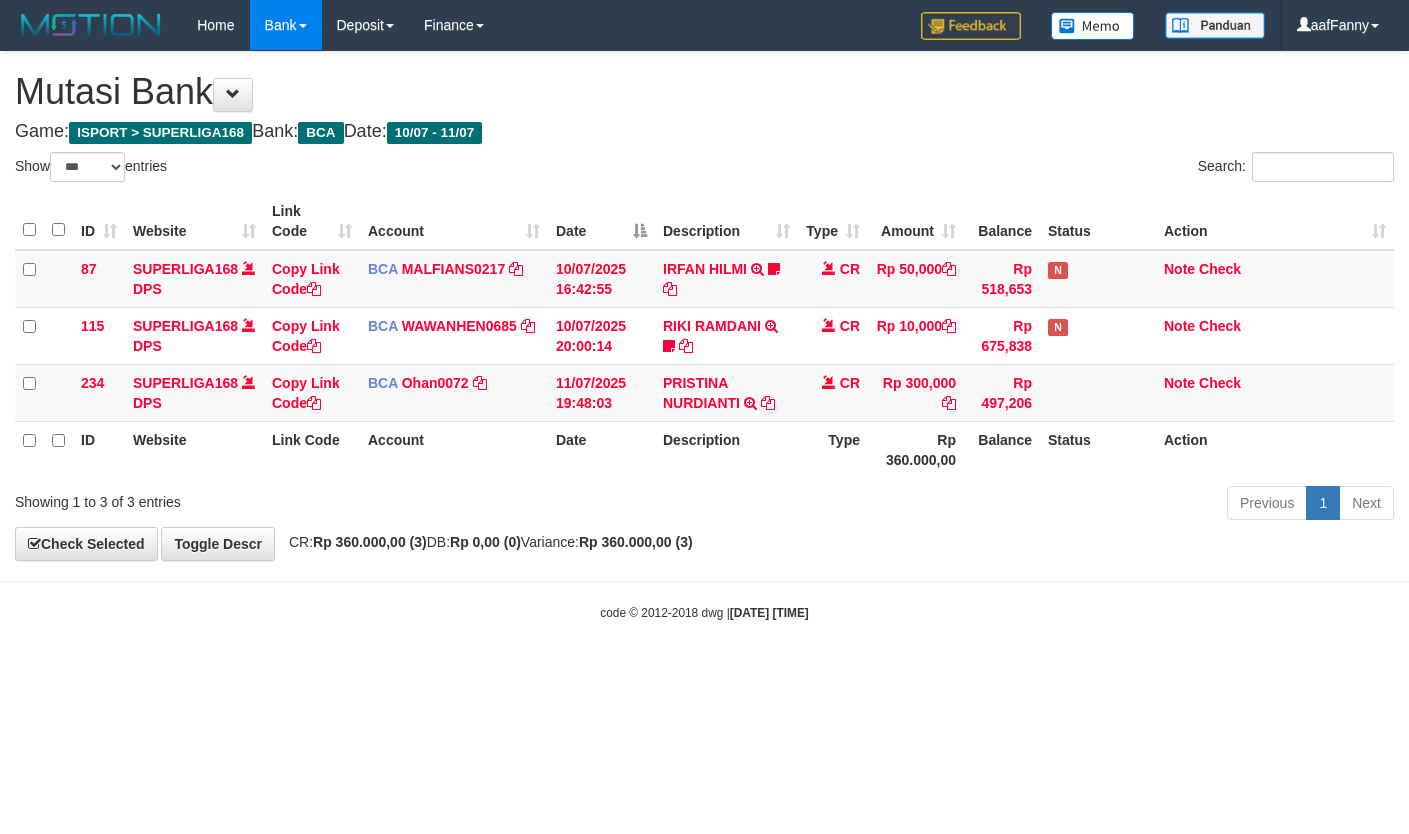 select on "***" 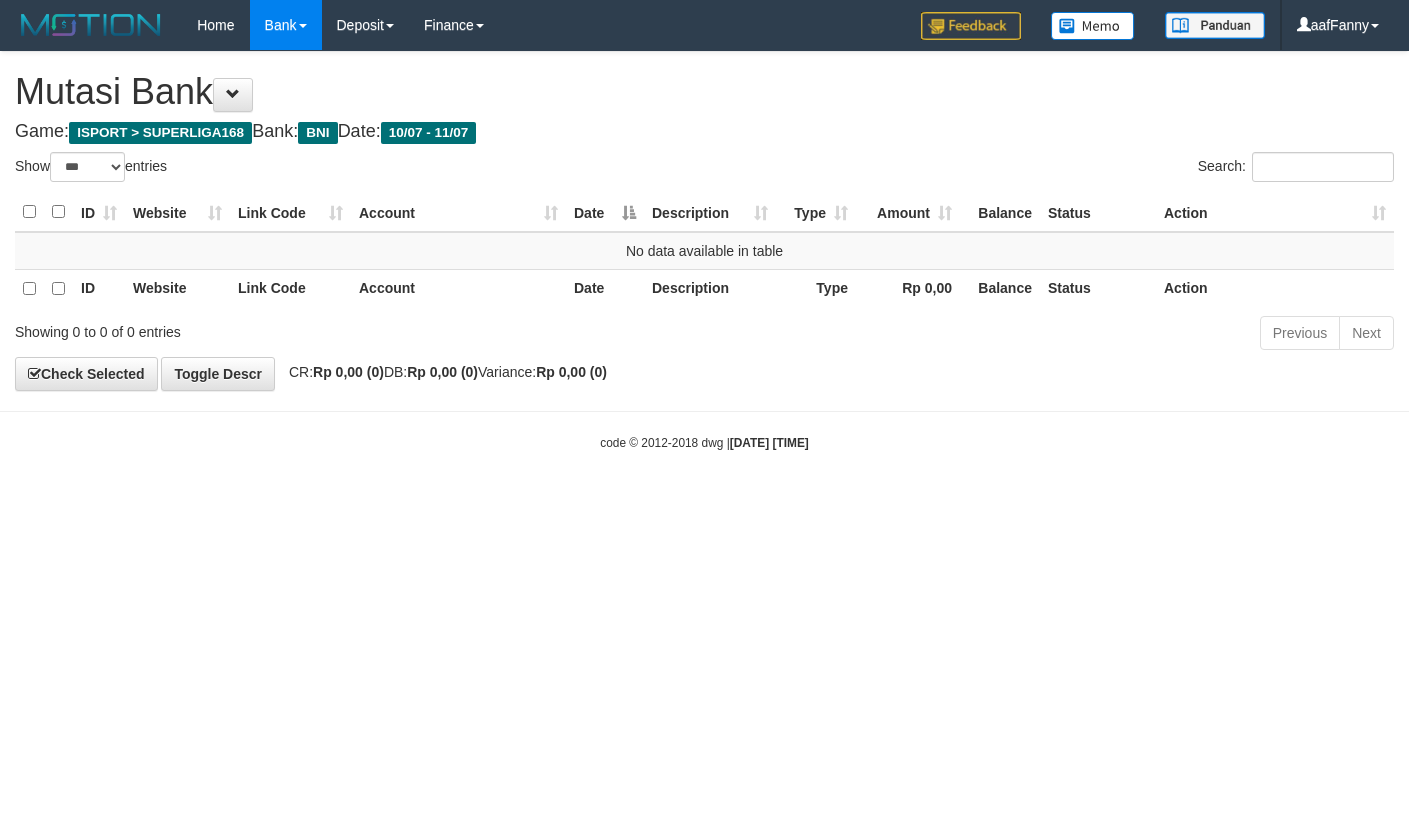 select on "***" 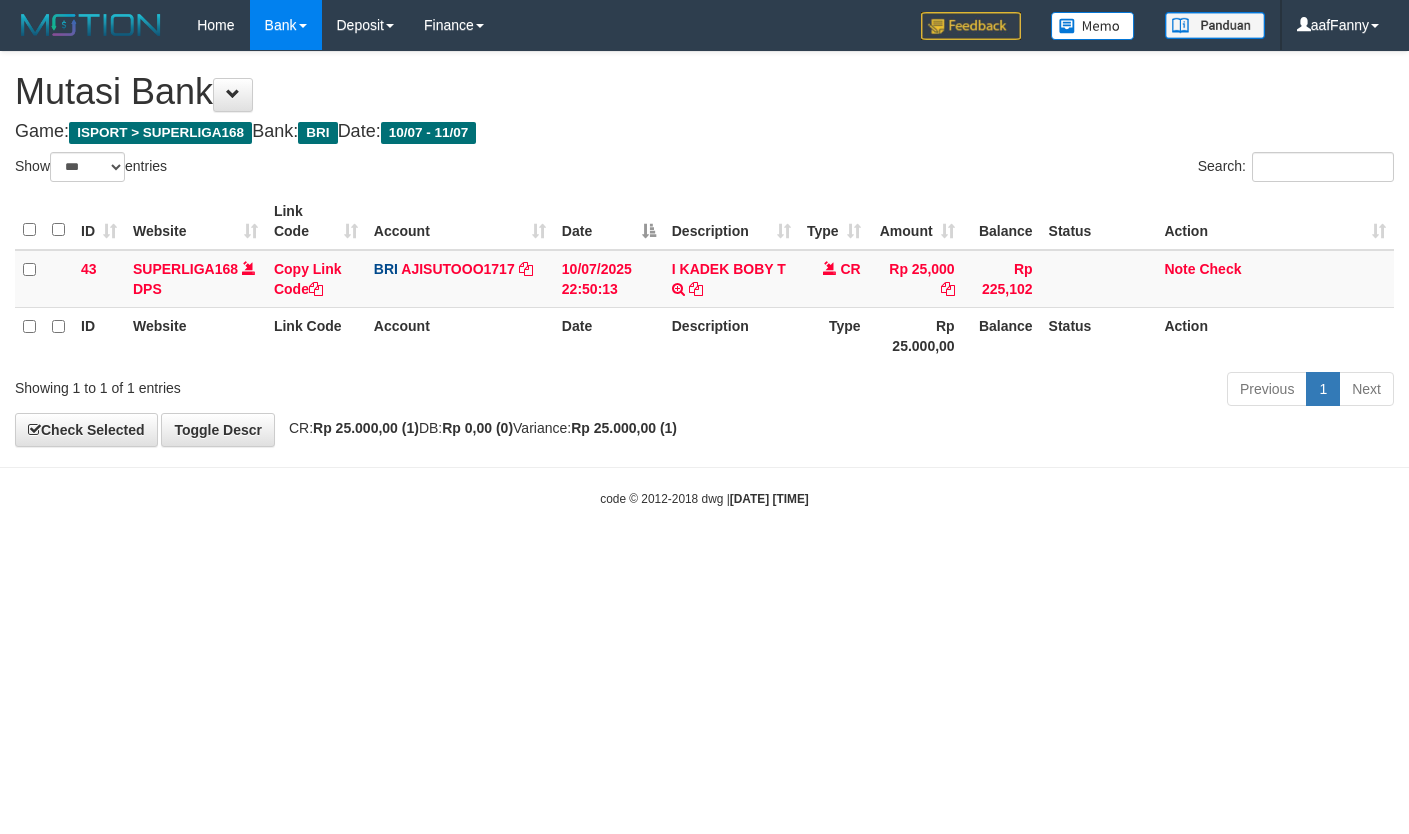 select on "***" 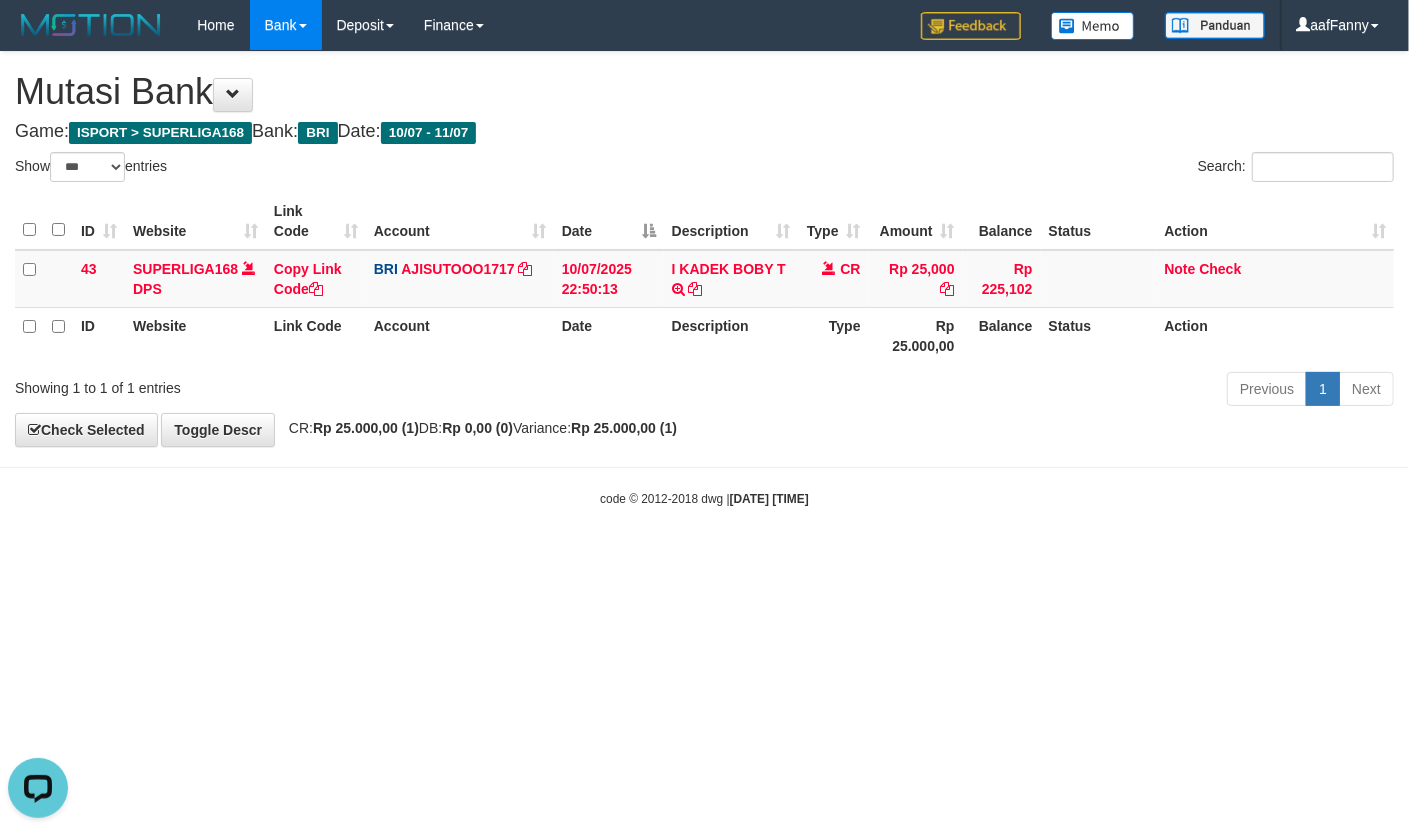 scroll, scrollTop: 0, scrollLeft: 0, axis: both 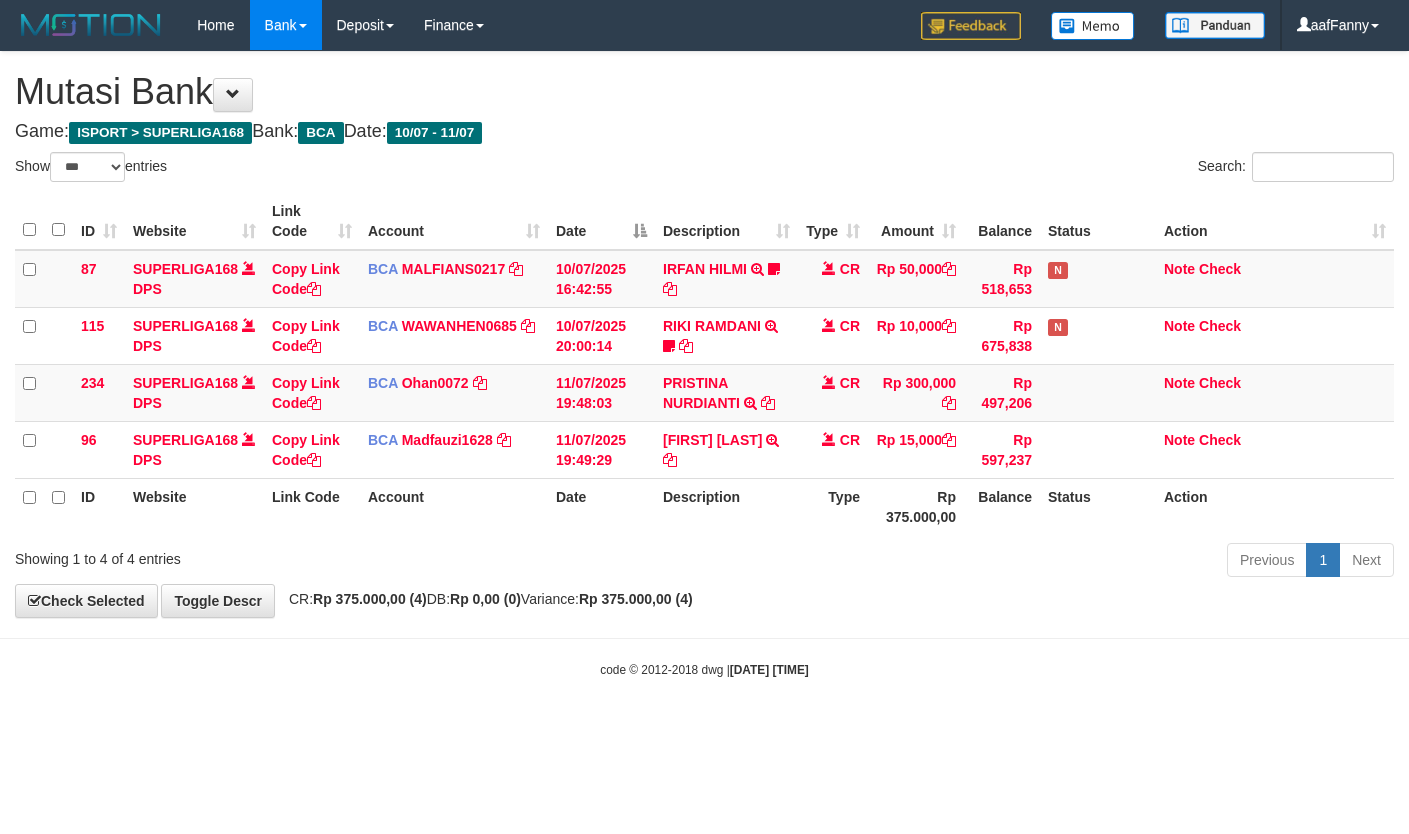 select on "***" 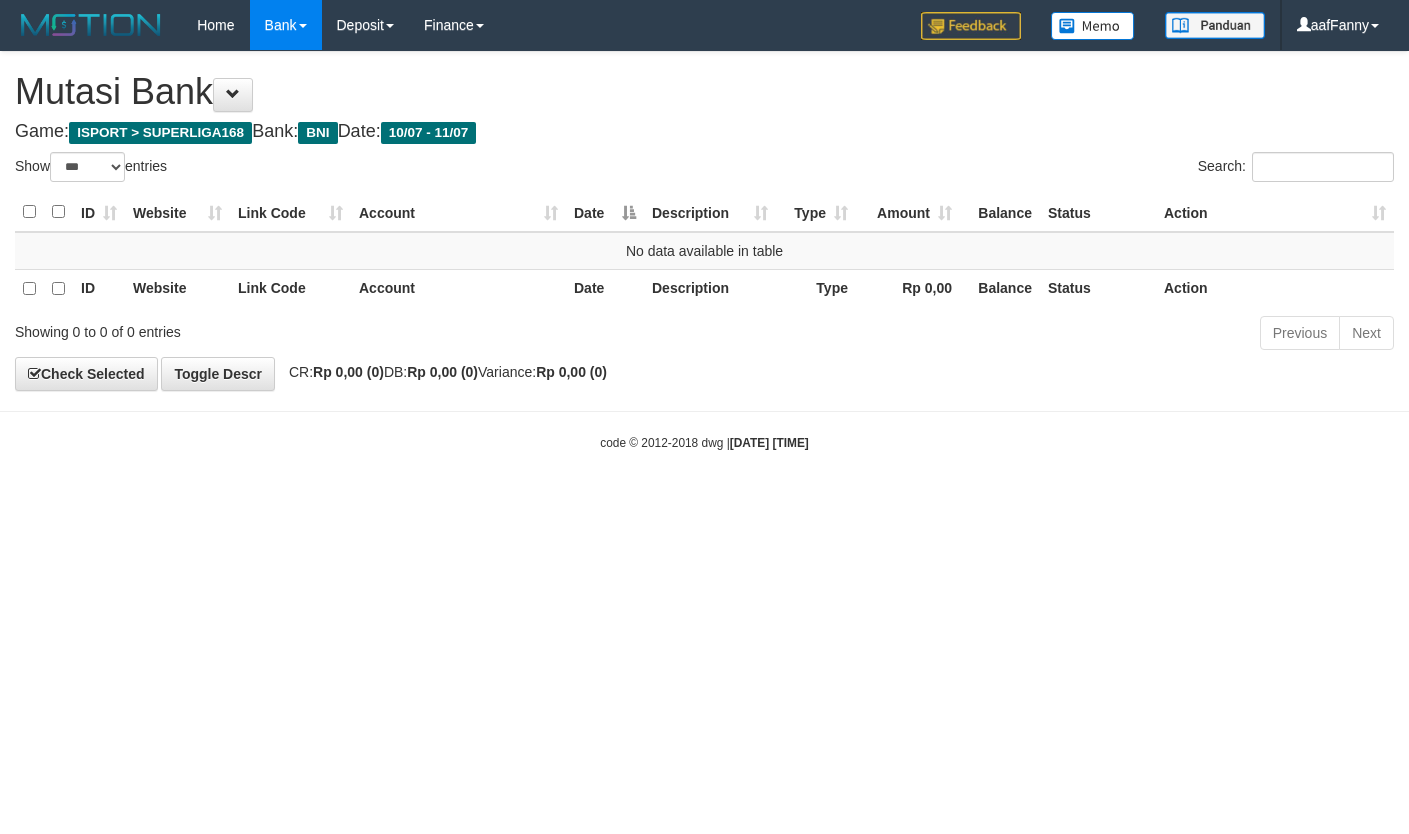 select on "***" 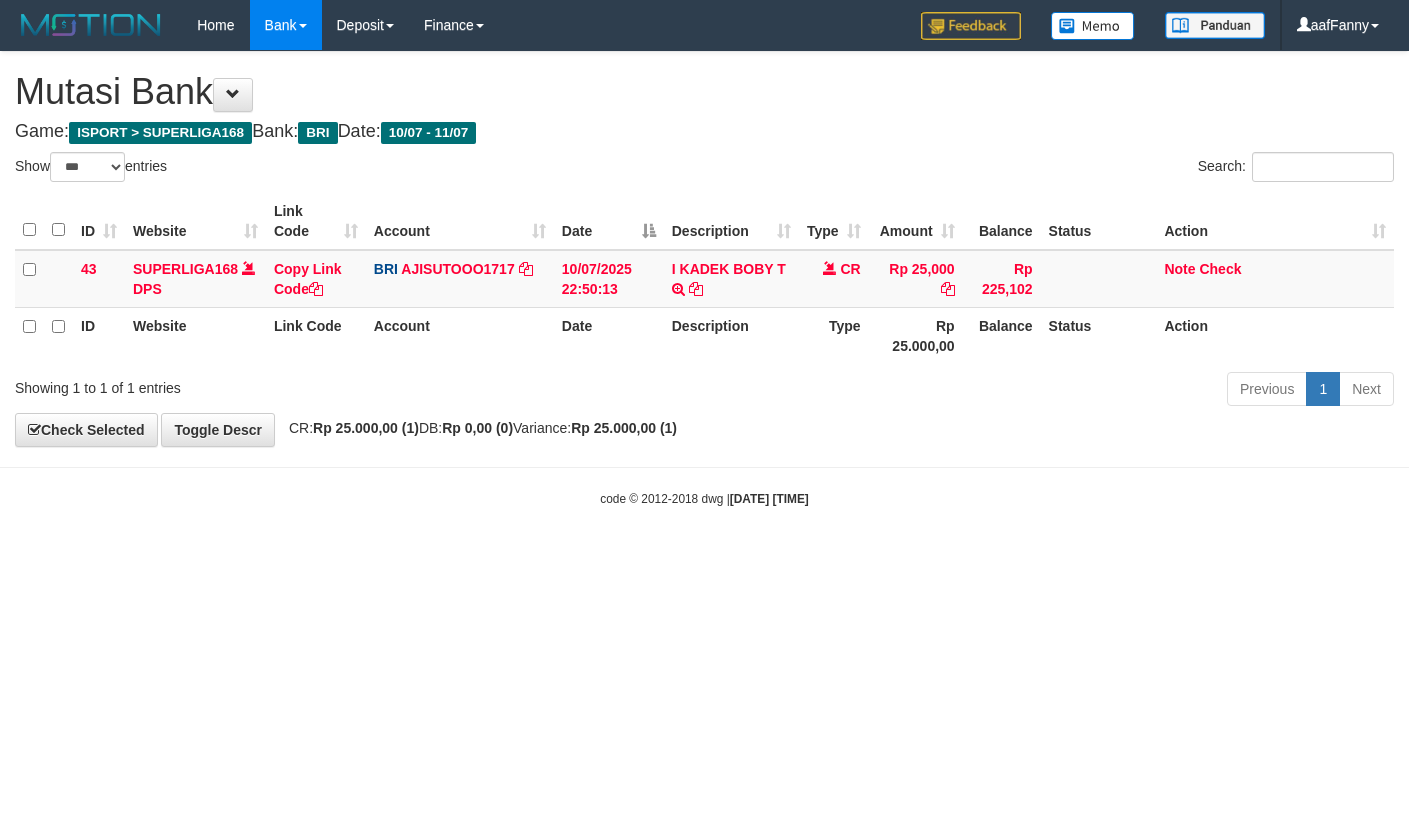 select on "***" 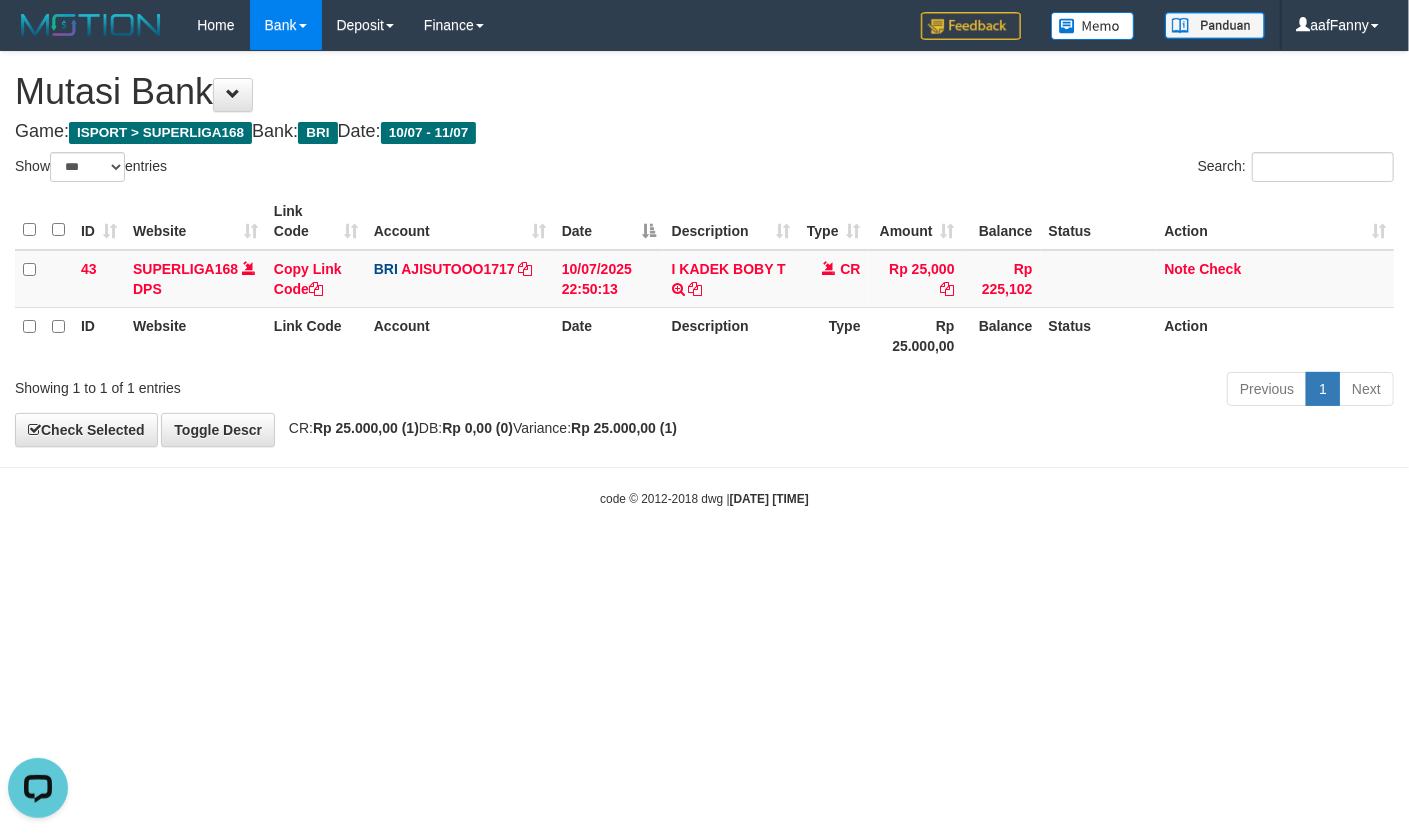 scroll, scrollTop: 0, scrollLeft: 0, axis: both 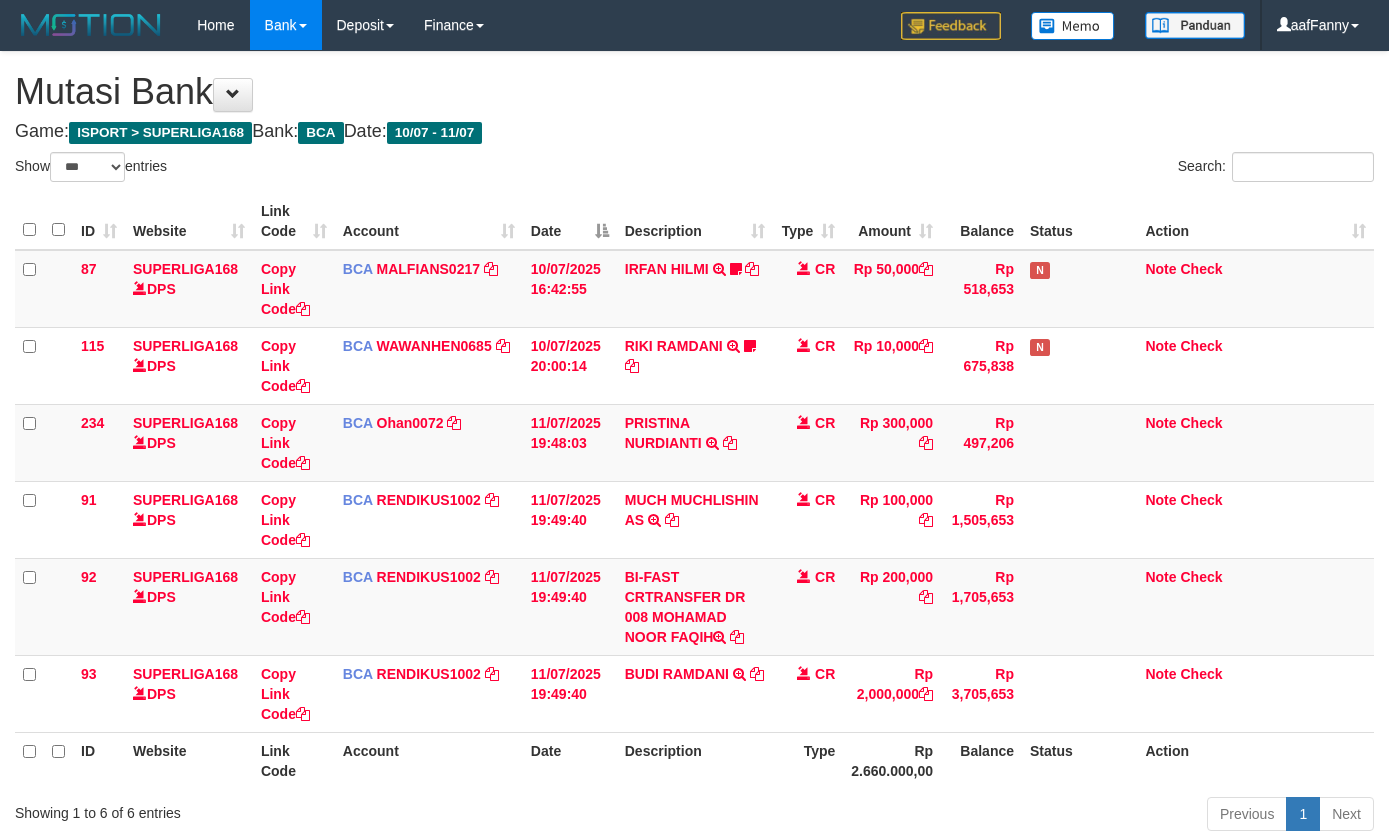 select on "***" 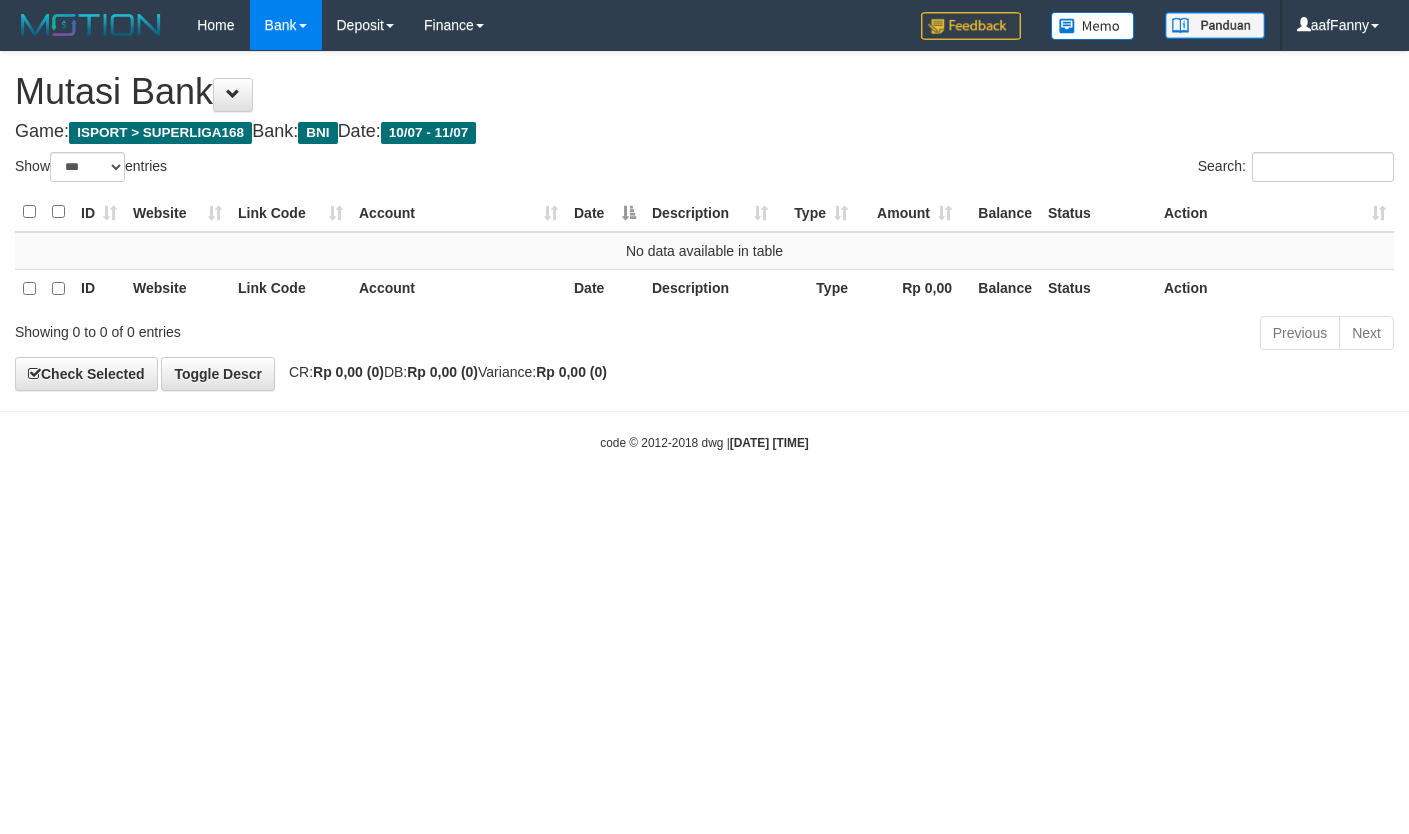 select on "***" 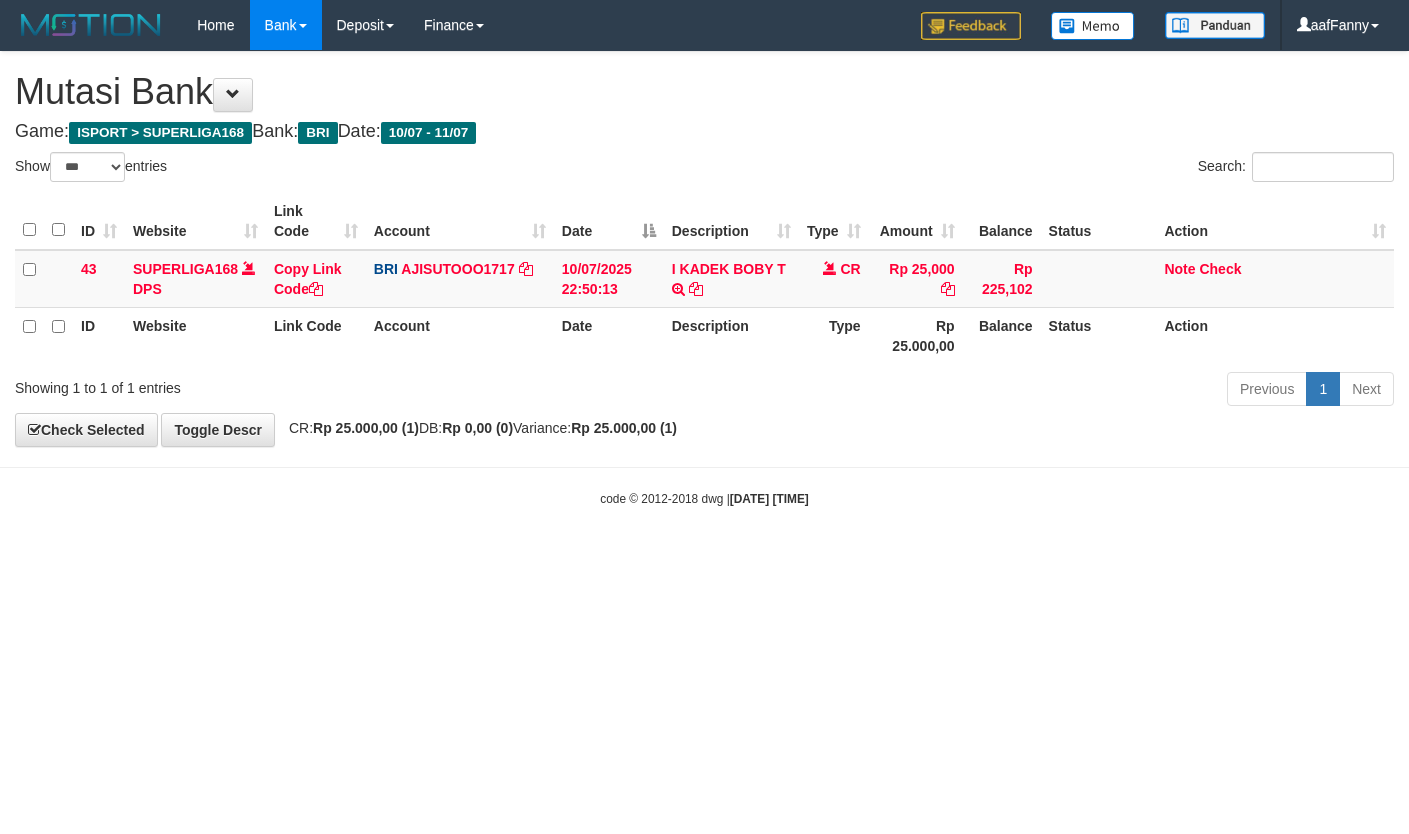 select on "***" 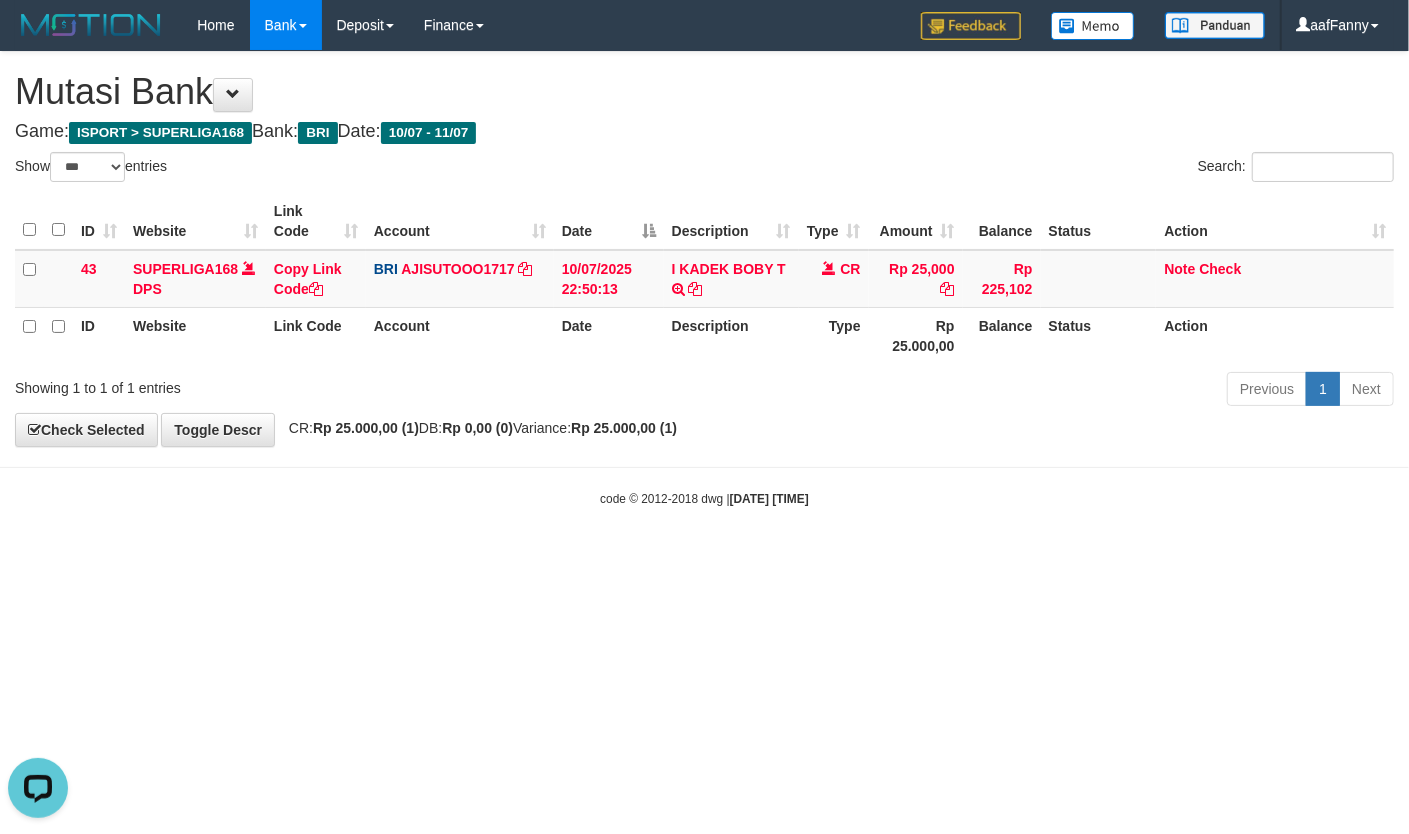 scroll, scrollTop: 0, scrollLeft: 0, axis: both 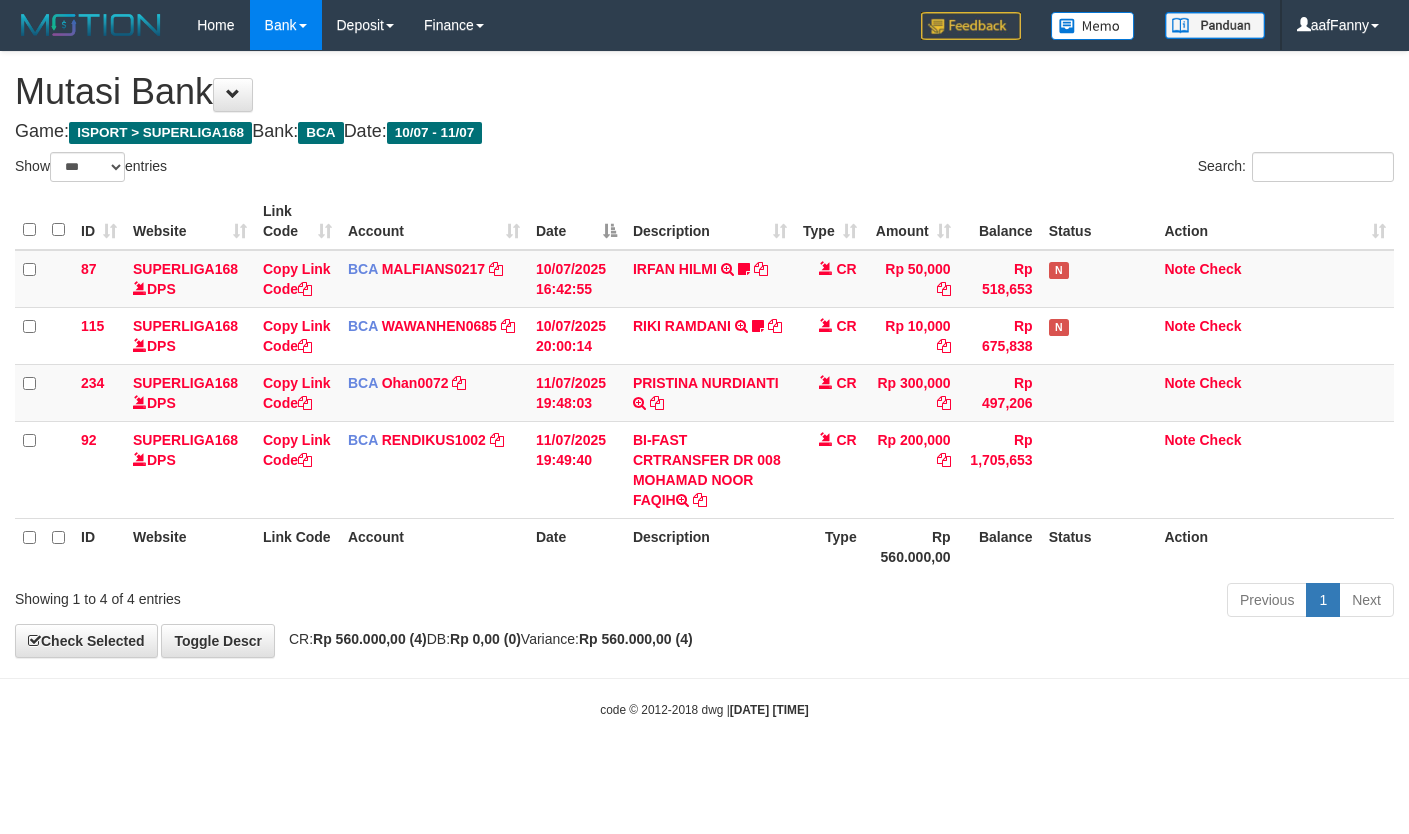 select on "***" 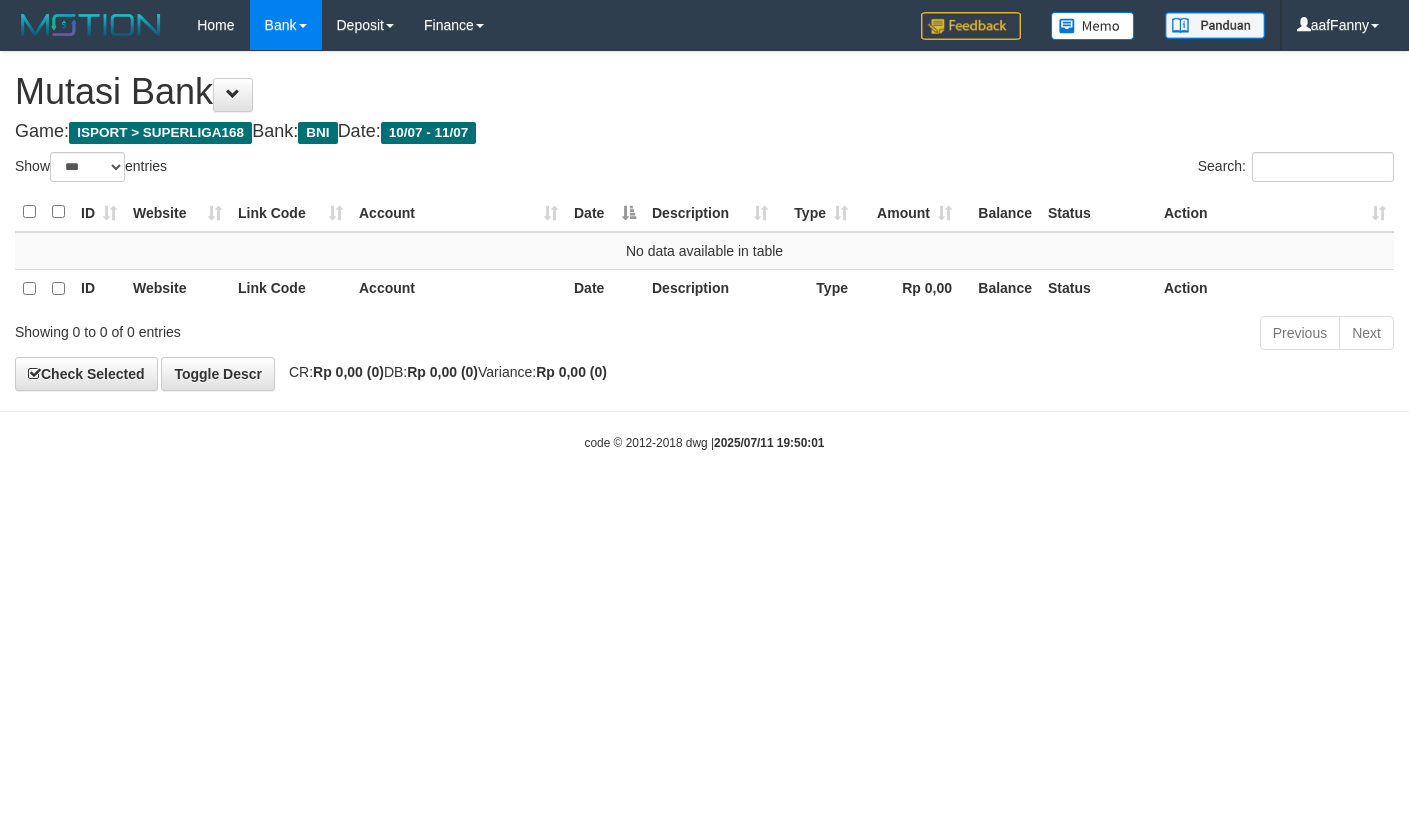 select on "***" 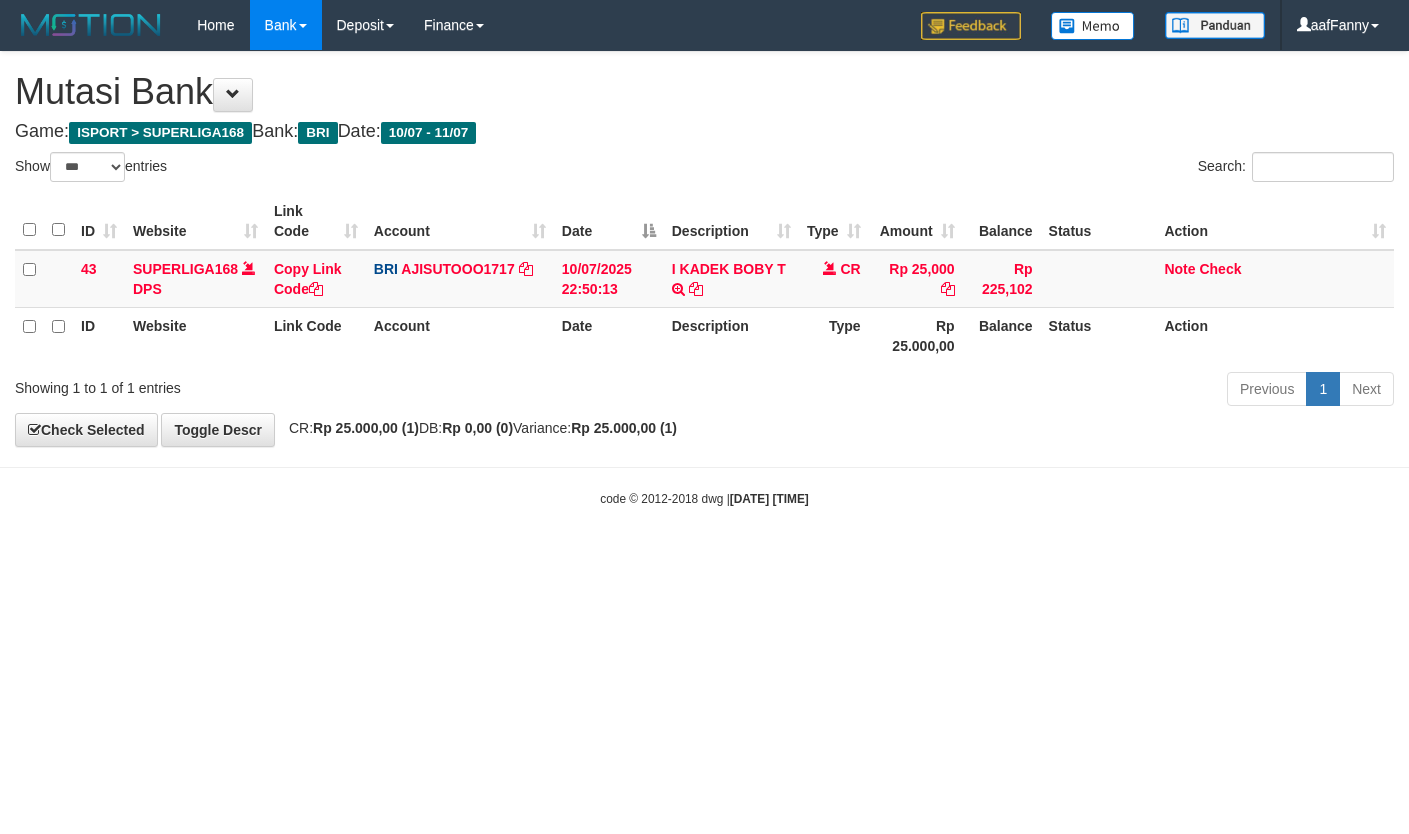 select on "***" 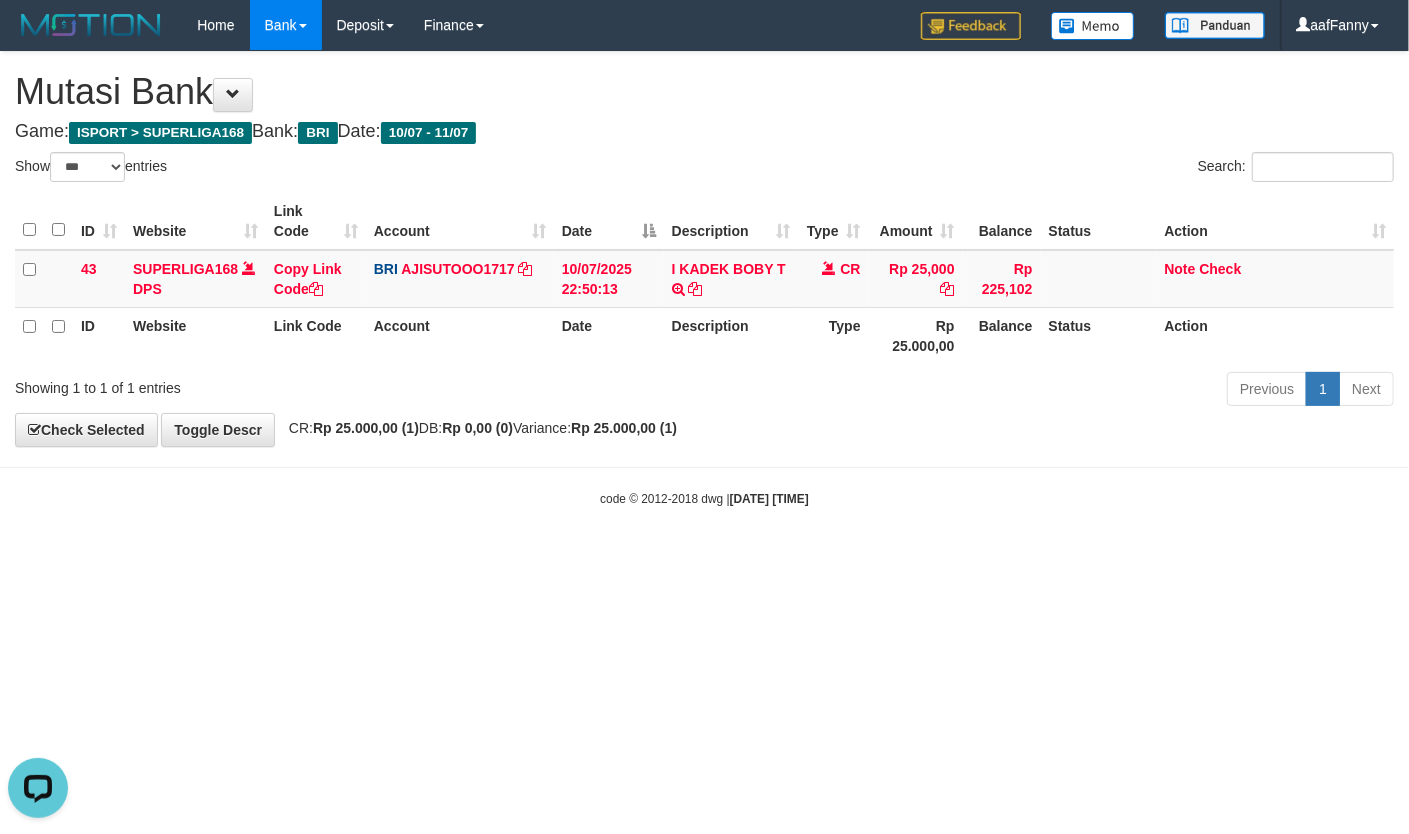scroll, scrollTop: 0, scrollLeft: 0, axis: both 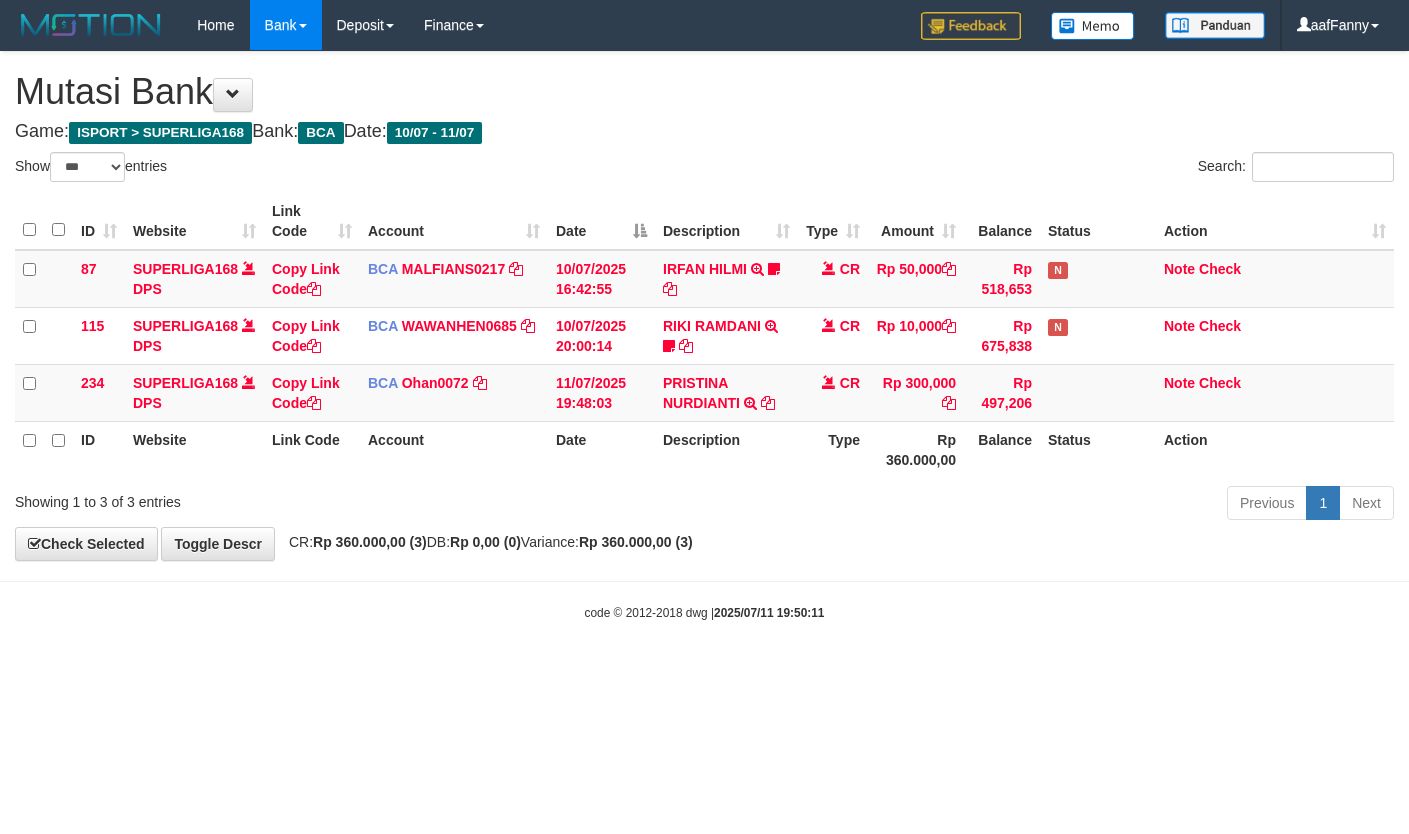 select on "***" 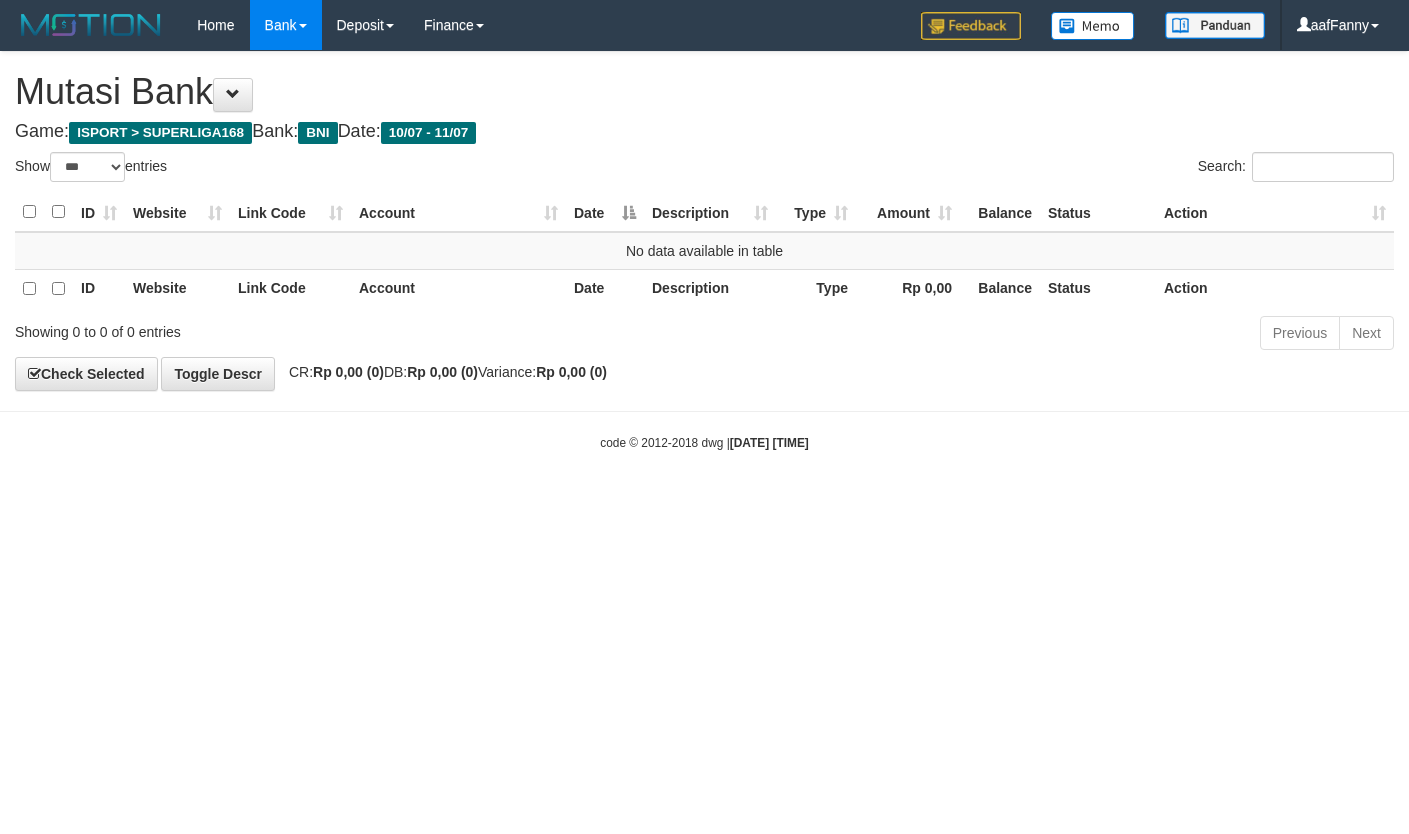 select on "***" 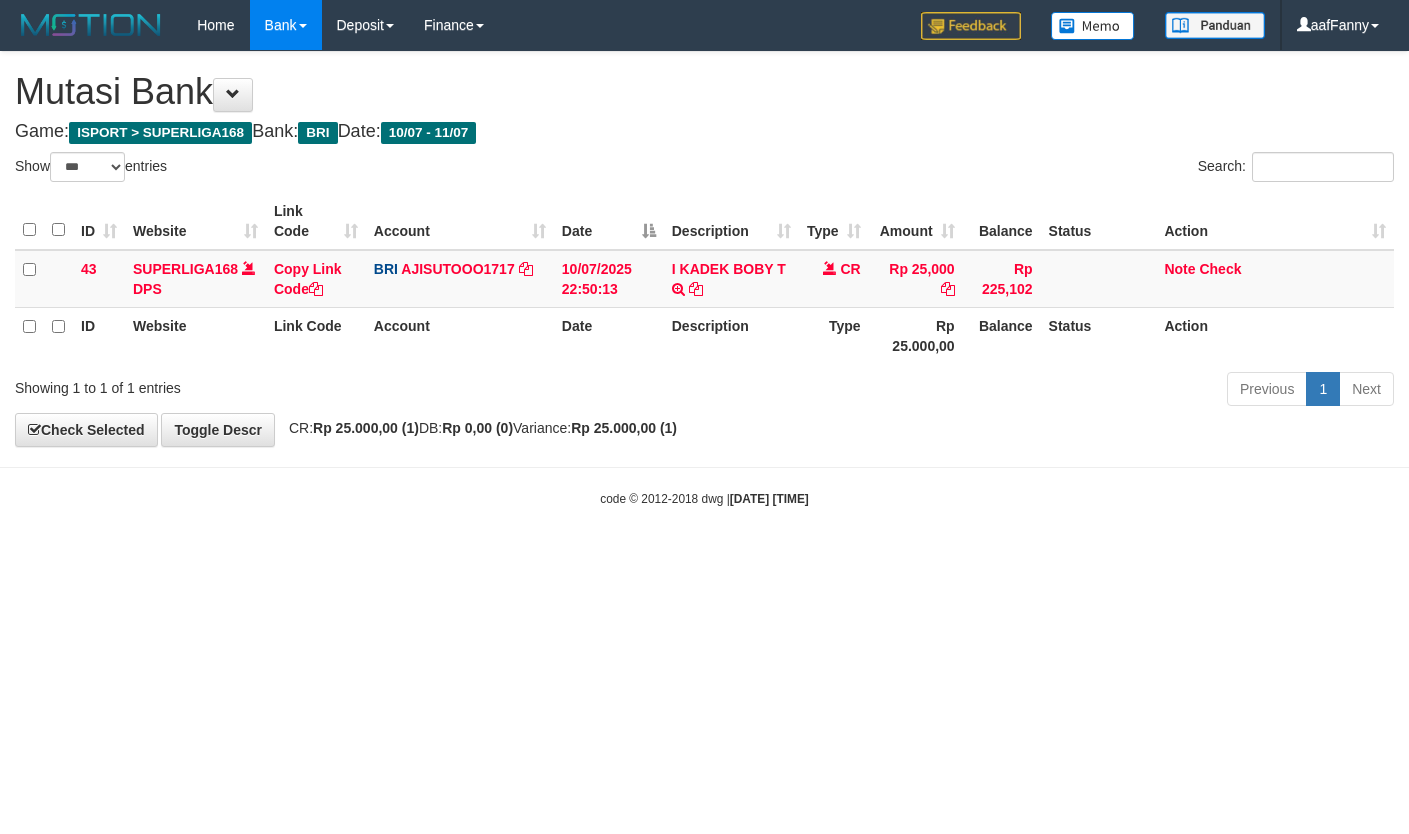 select on "***" 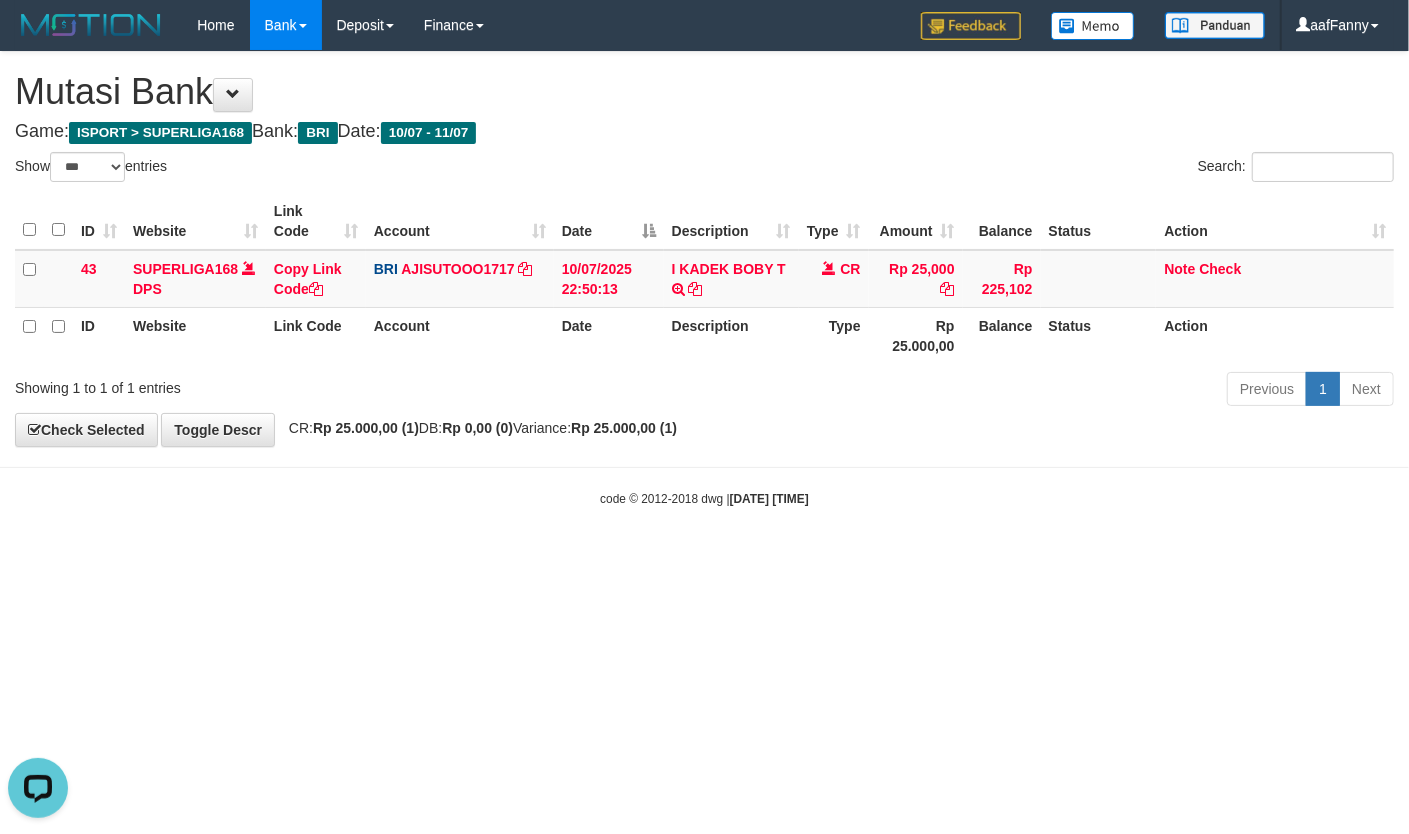 scroll, scrollTop: 0, scrollLeft: 0, axis: both 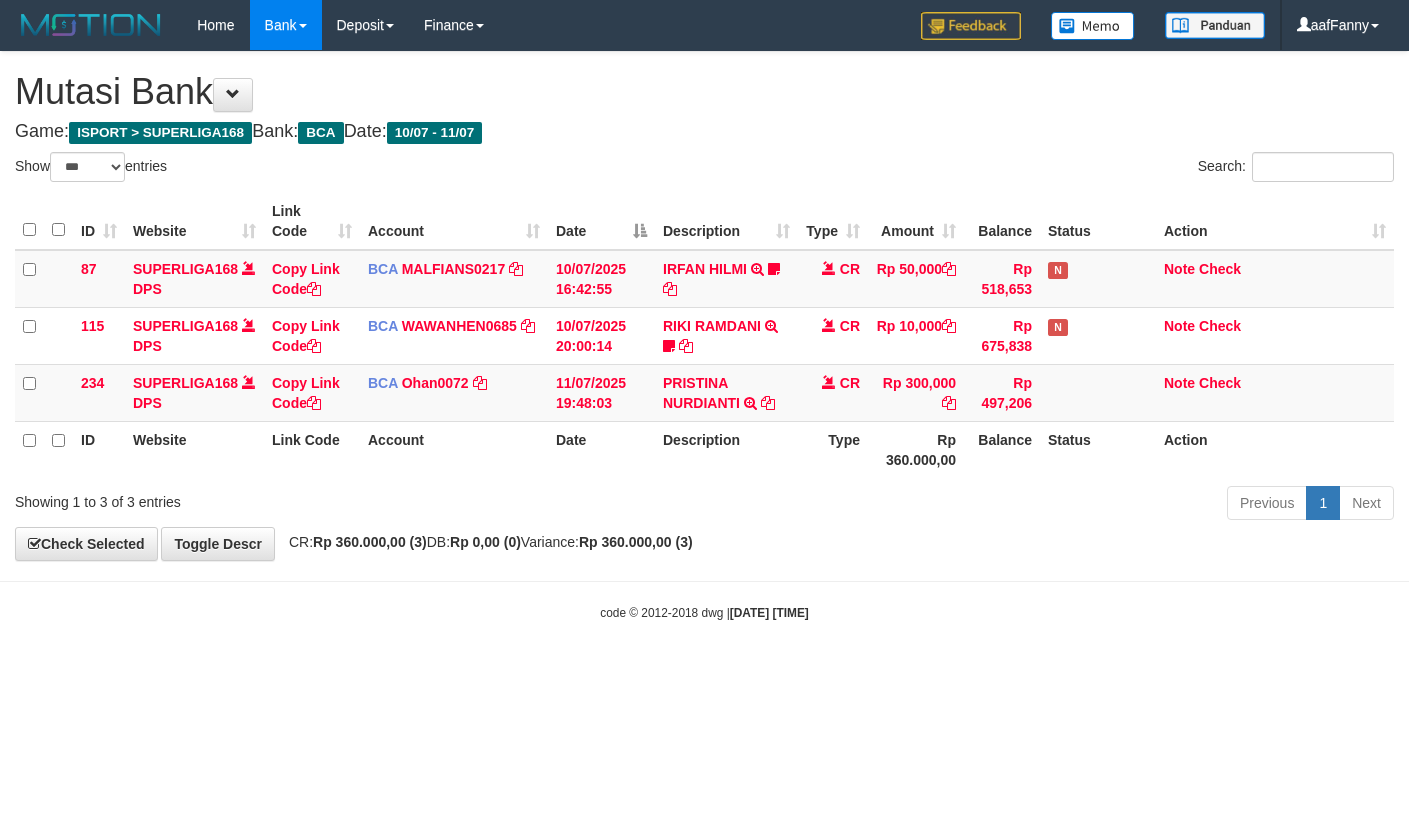 select on "***" 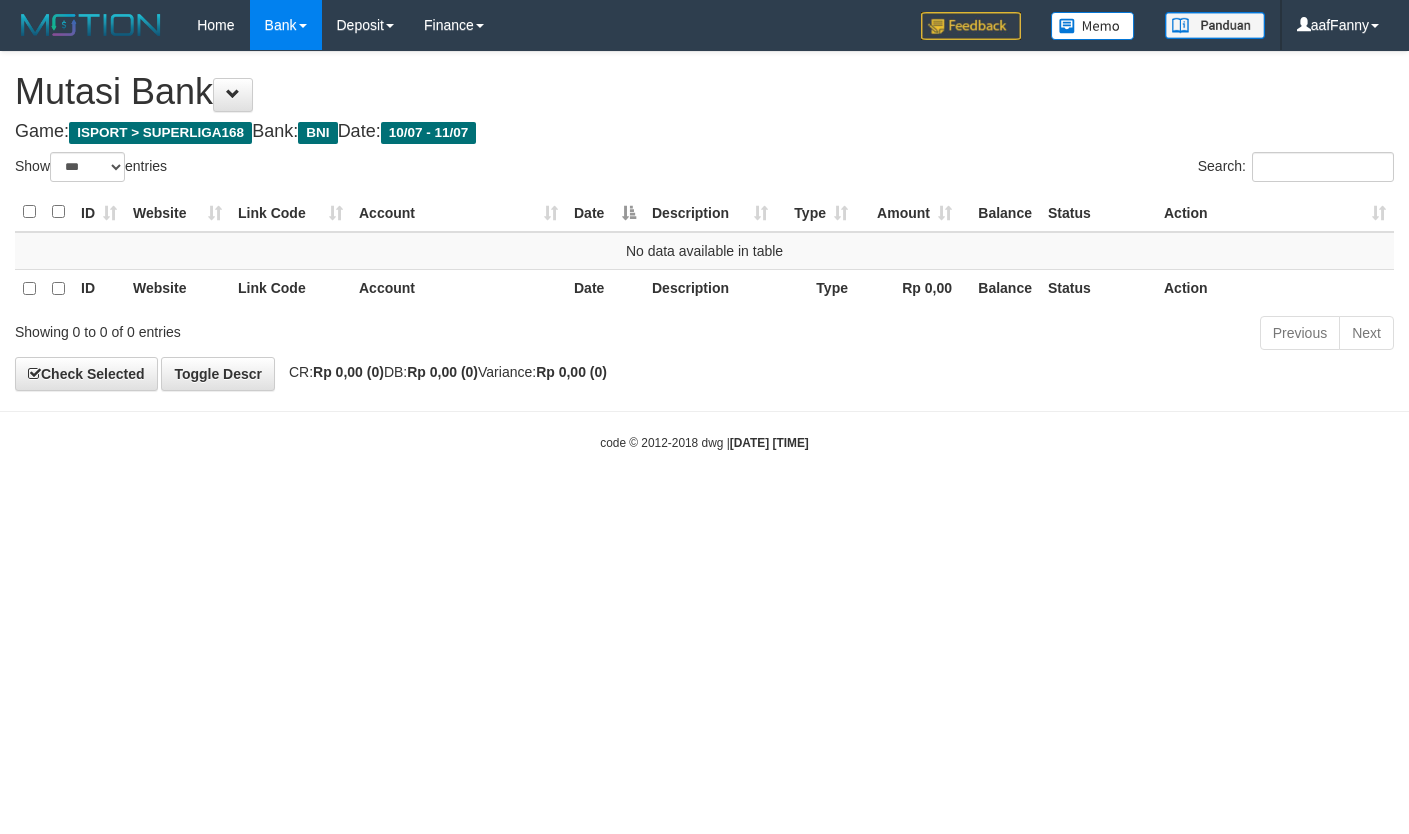 select on "***" 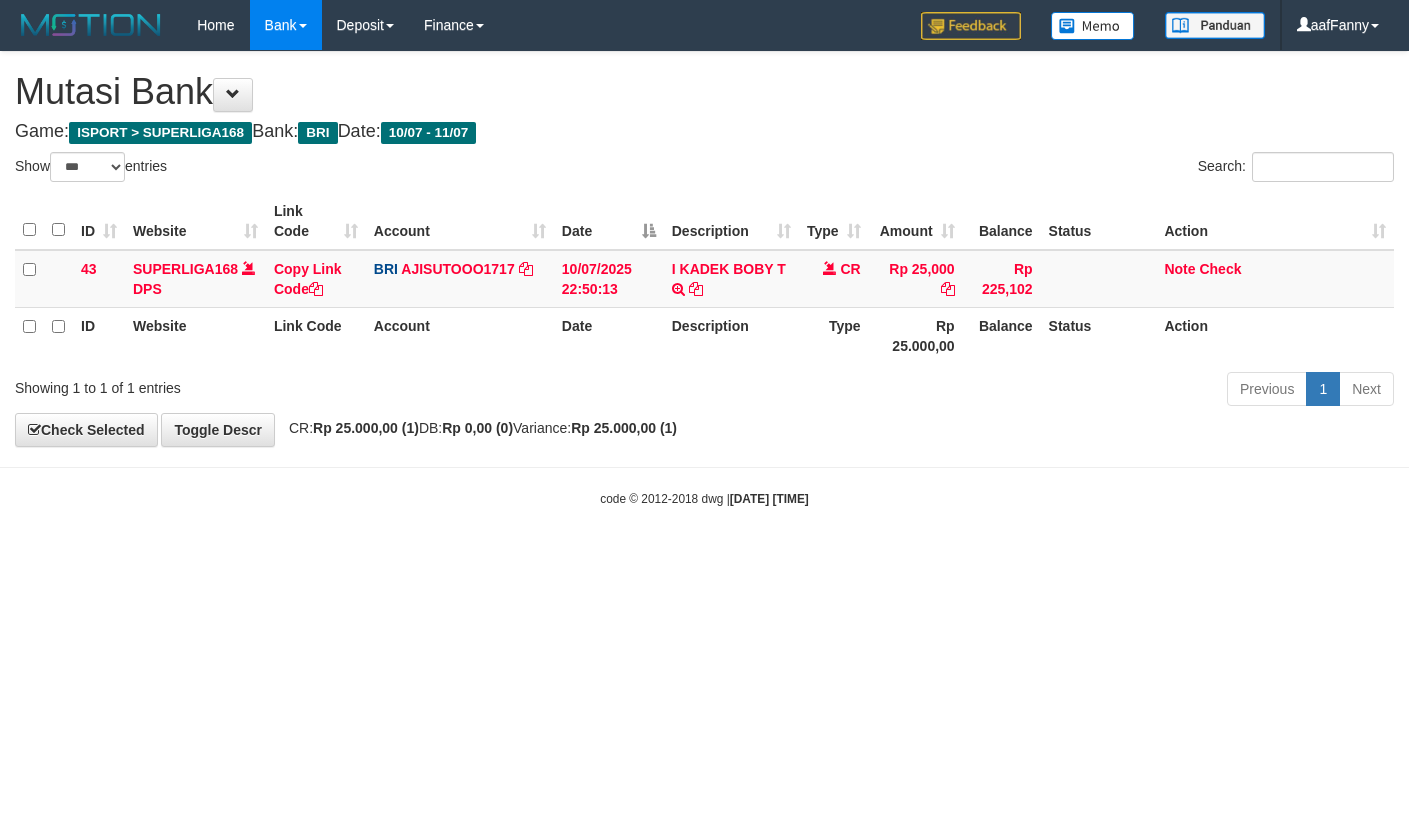 select on "***" 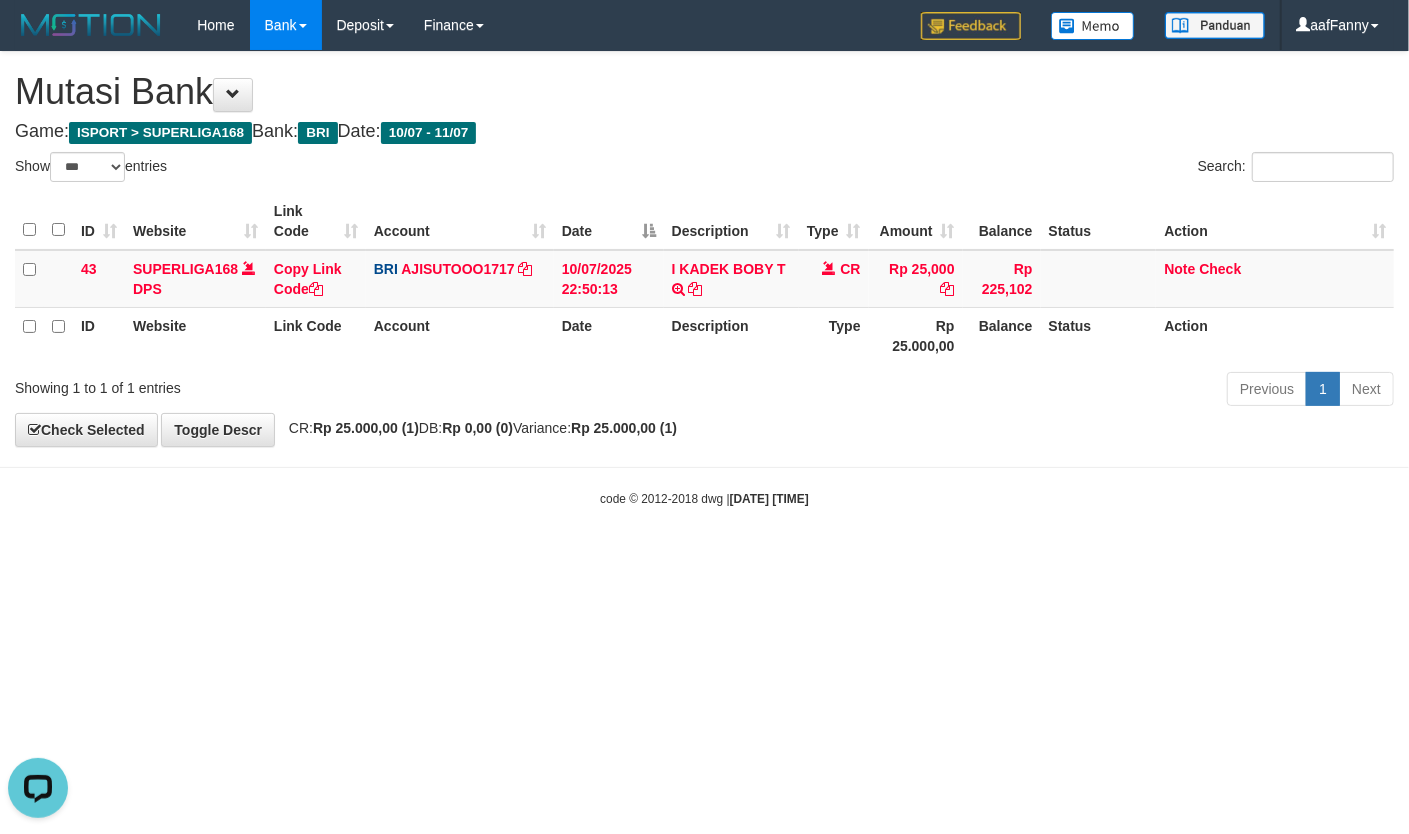 scroll, scrollTop: 0, scrollLeft: 0, axis: both 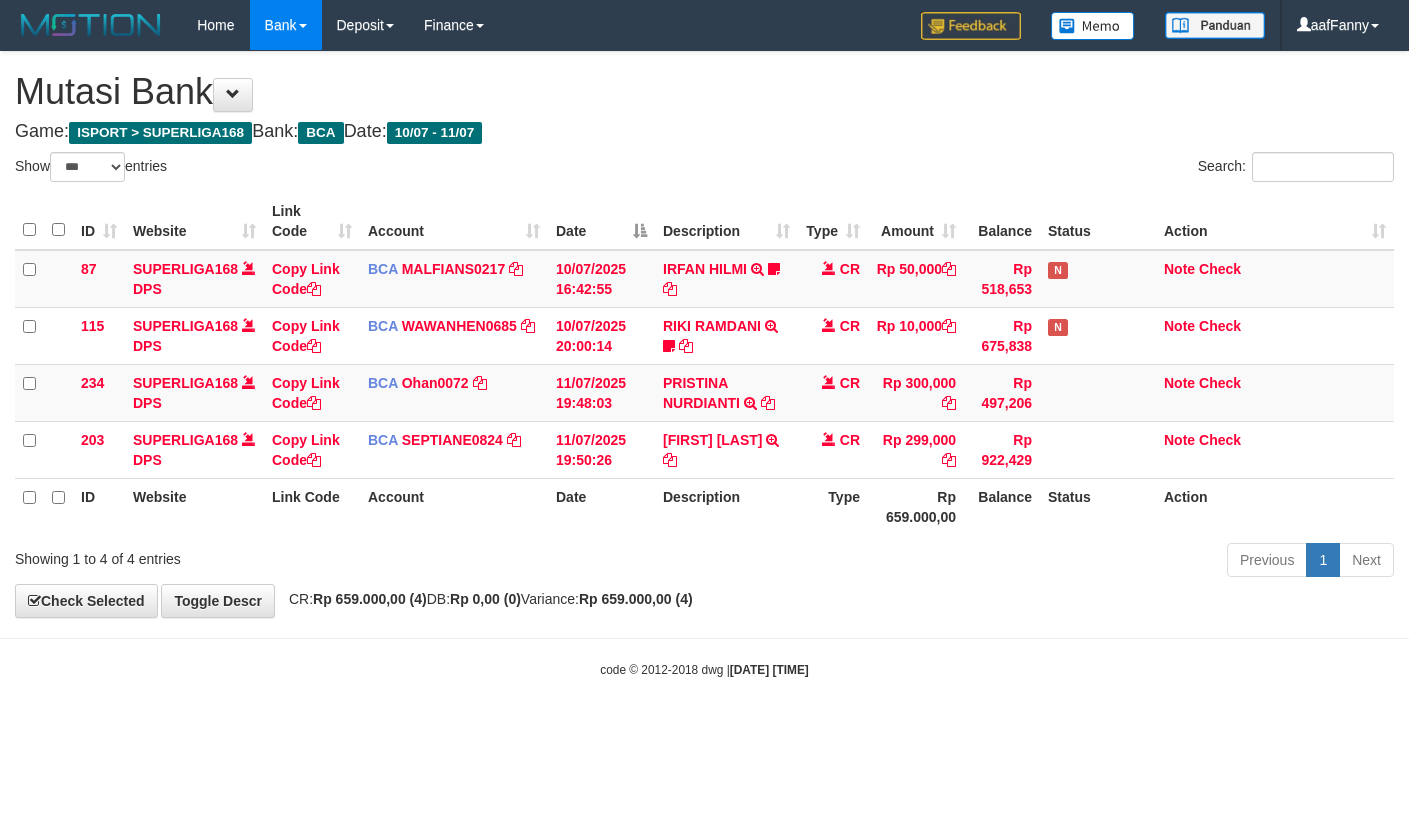 select on "***" 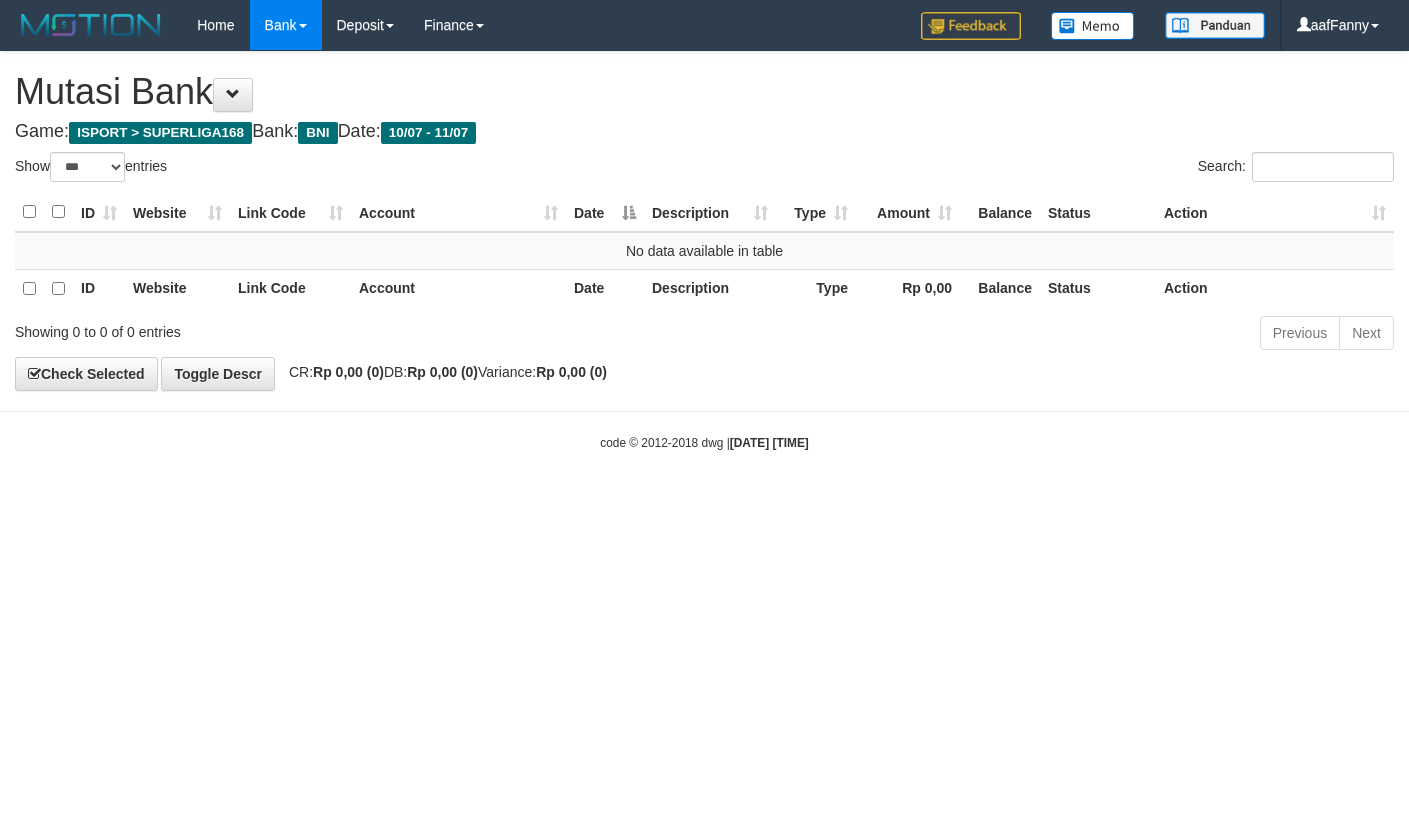 select on "***" 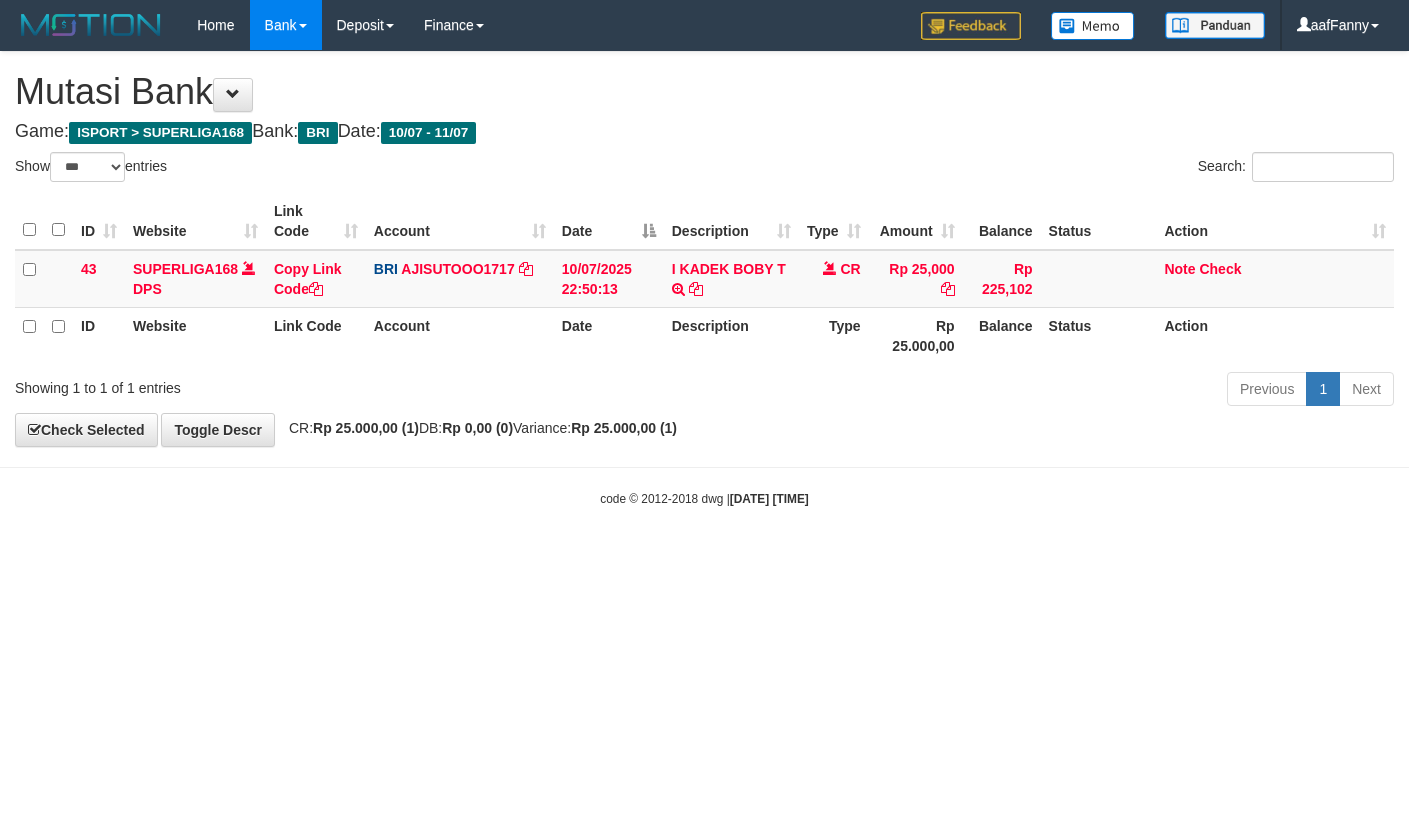 select on "***" 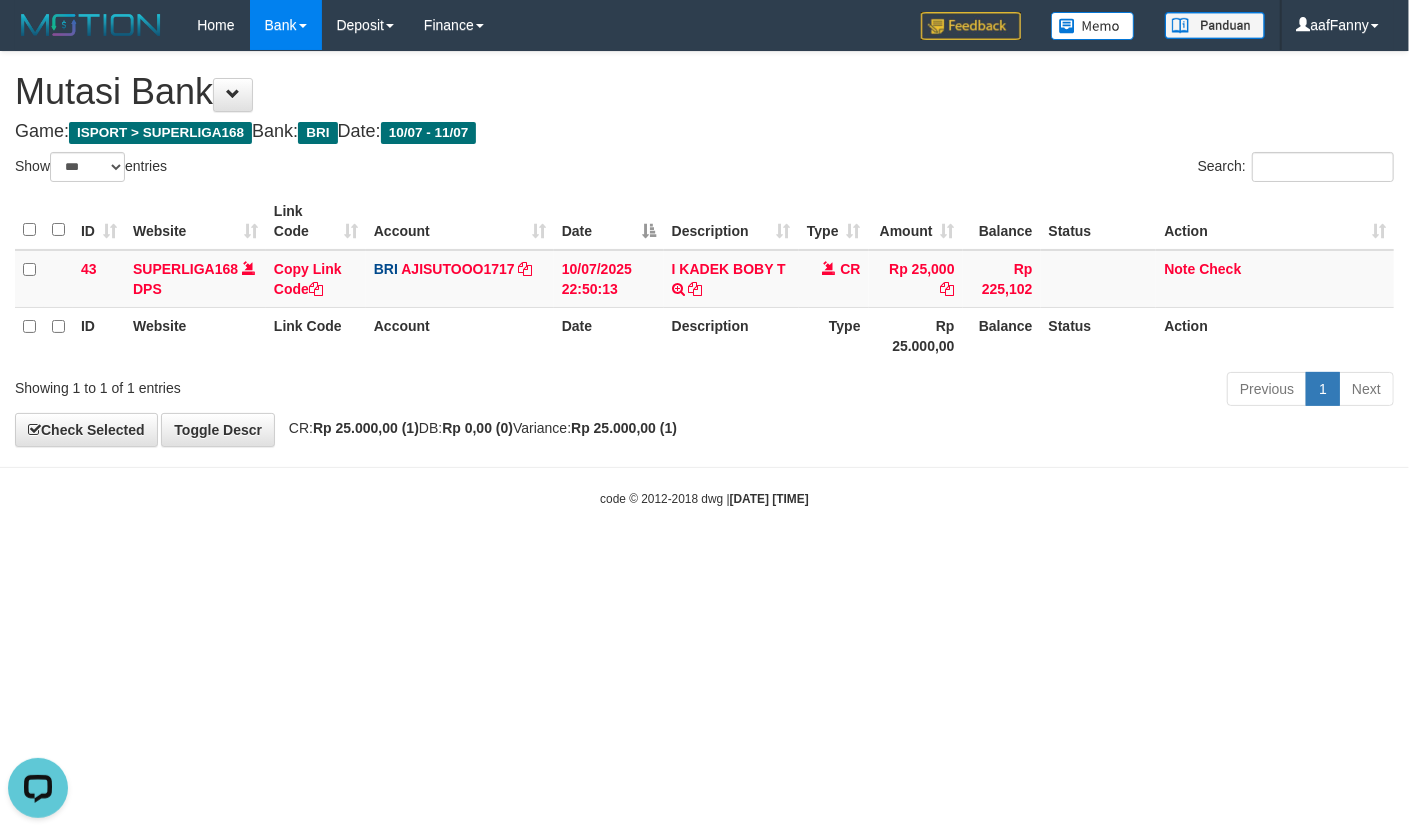 scroll, scrollTop: 0, scrollLeft: 0, axis: both 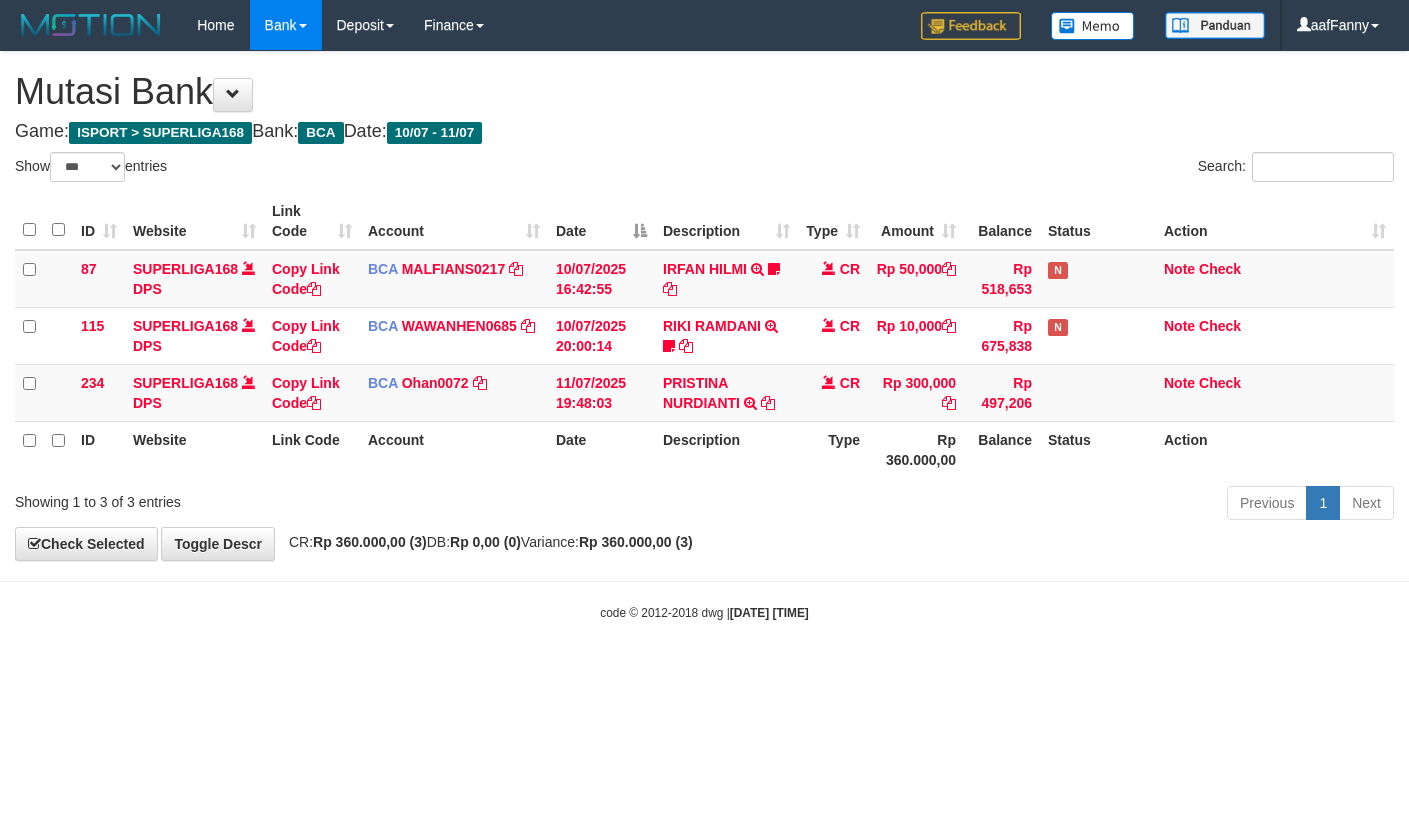 select on "***" 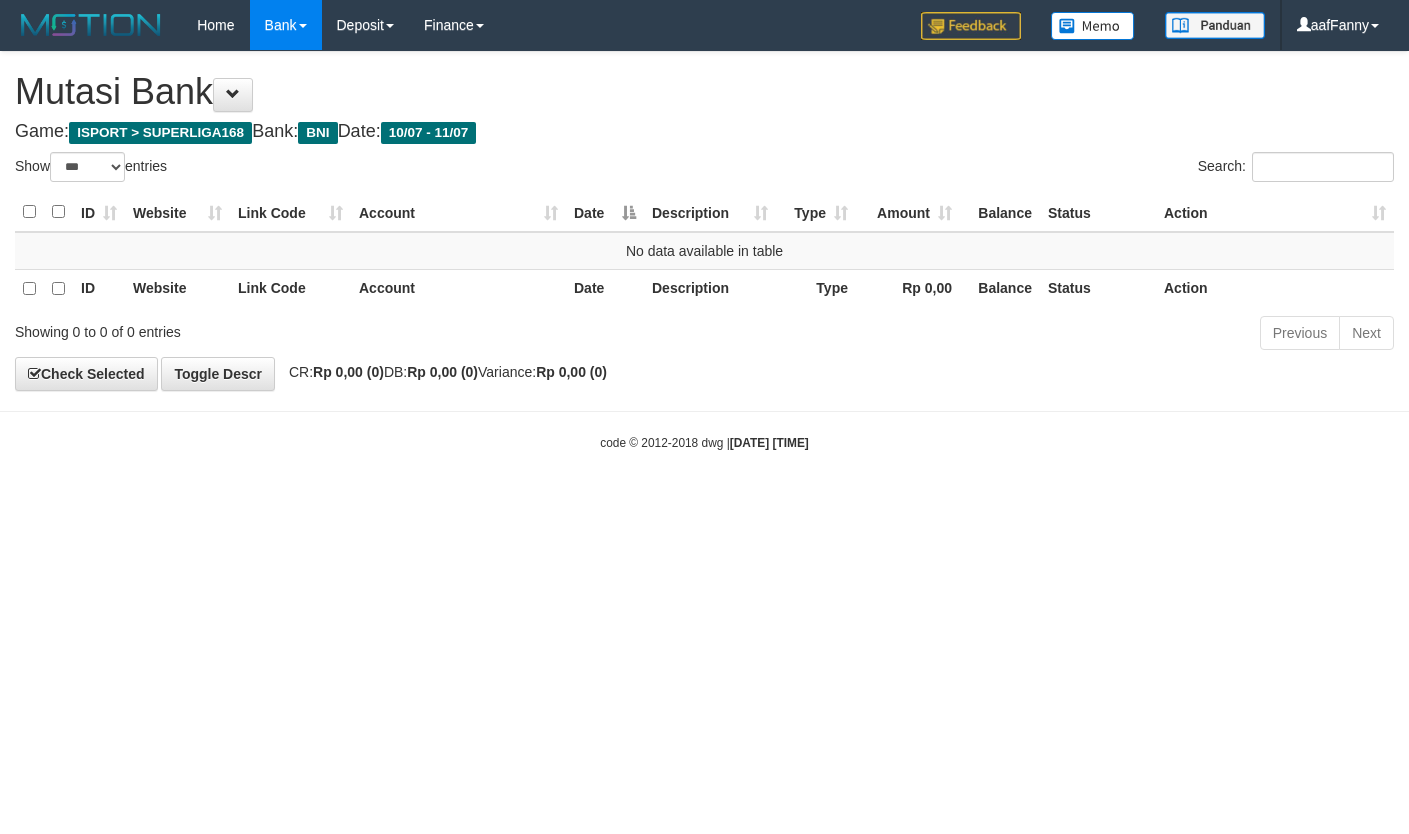 select on "***" 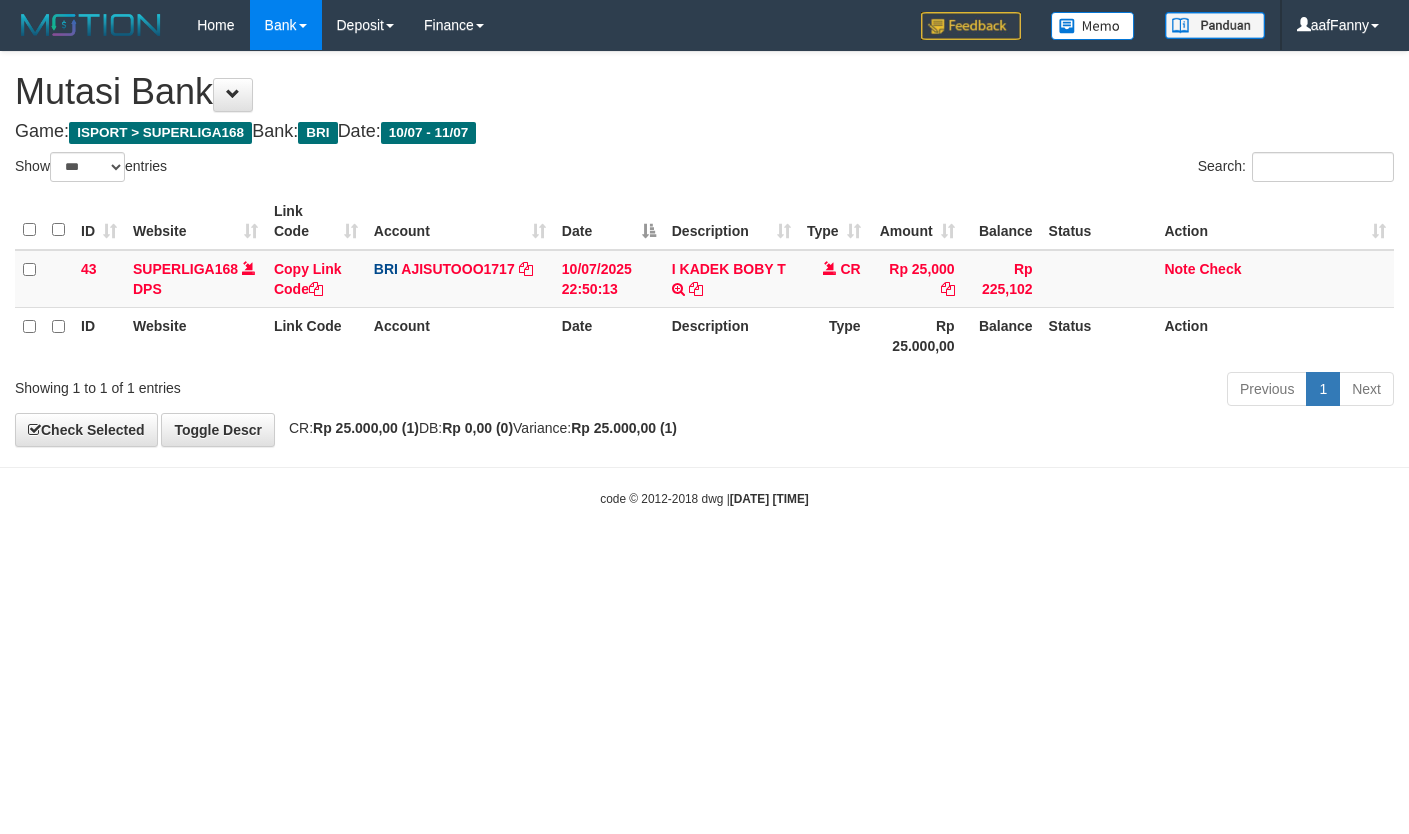 select on "***" 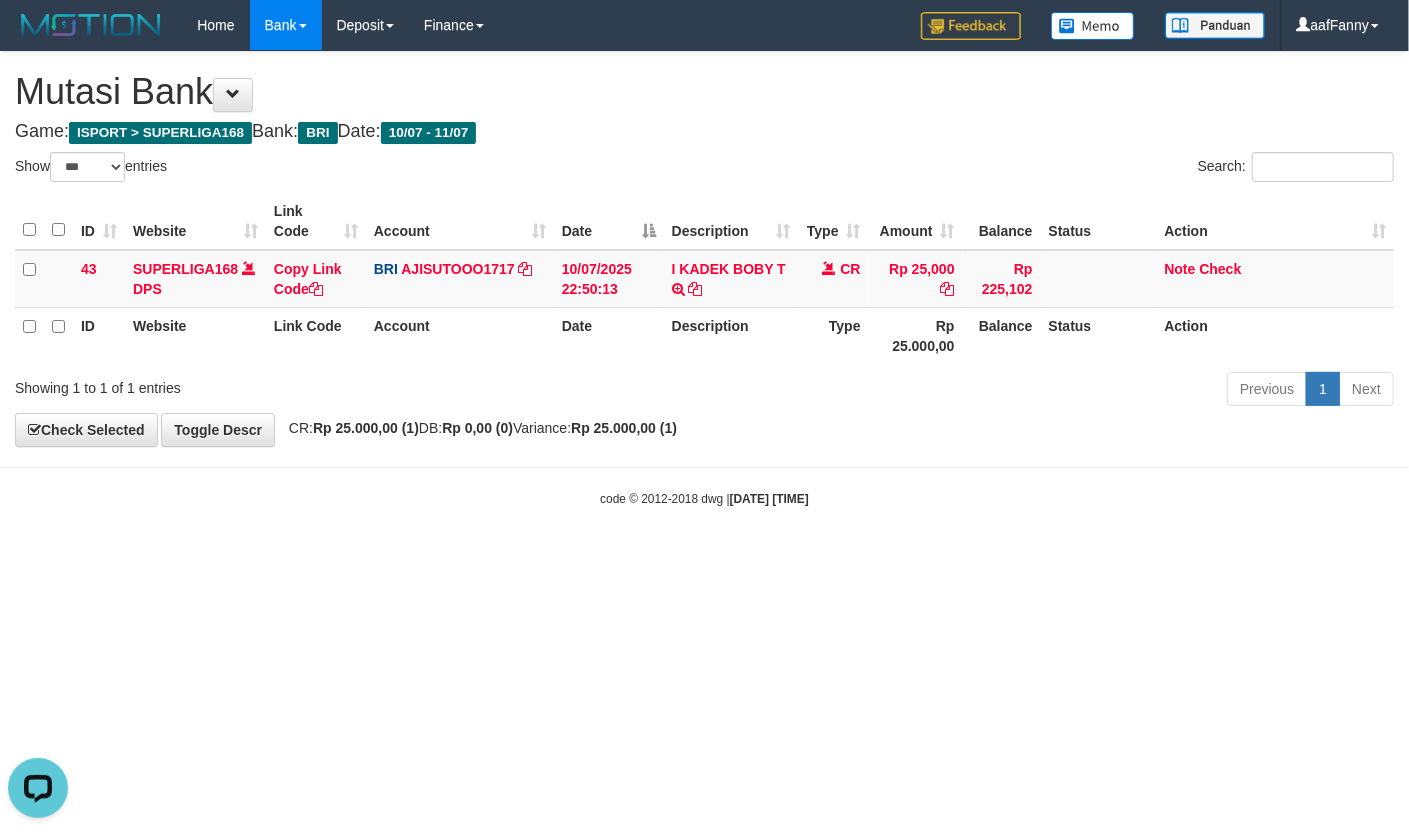 scroll, scrollTop: 0, scrollLeft: 0, axis: both 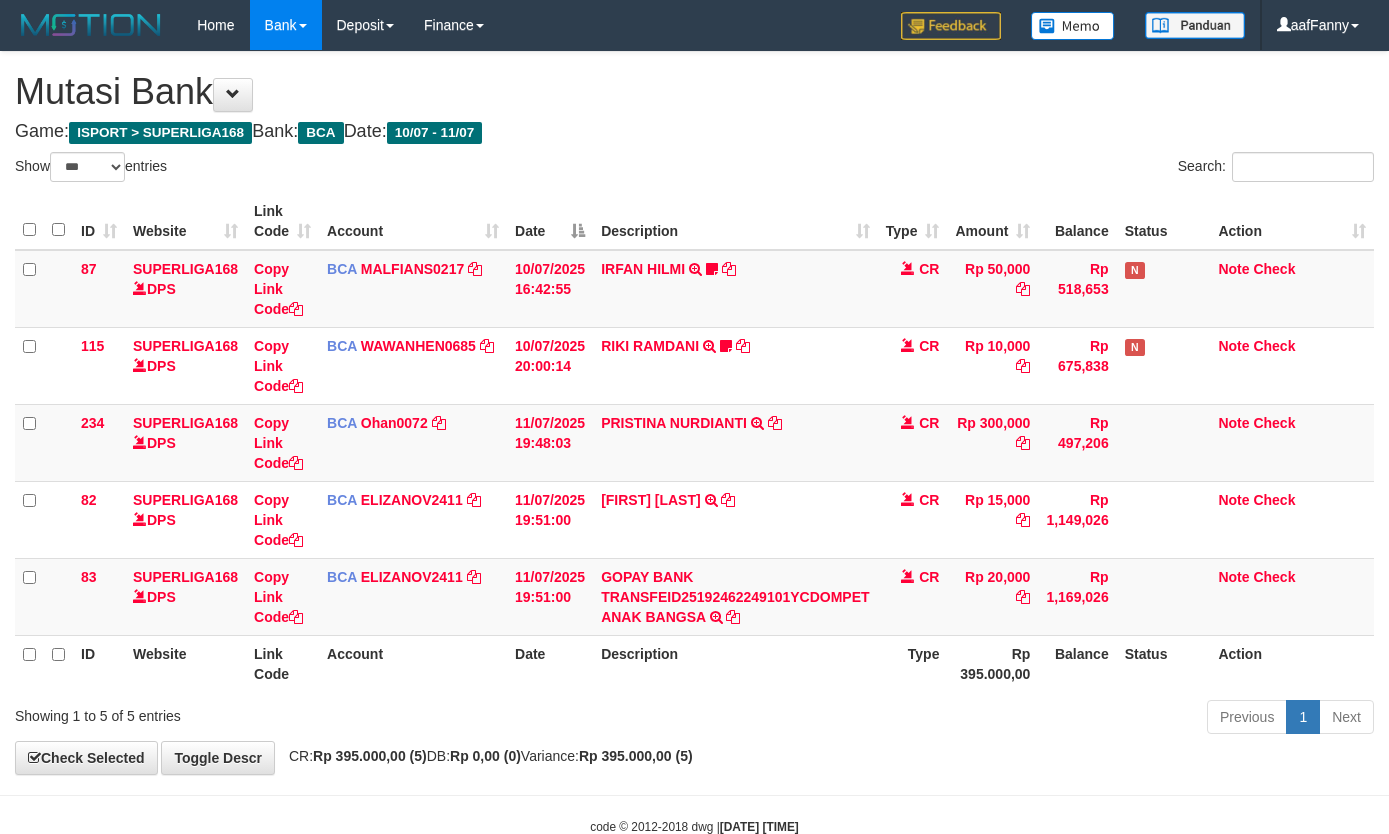 select on "***" 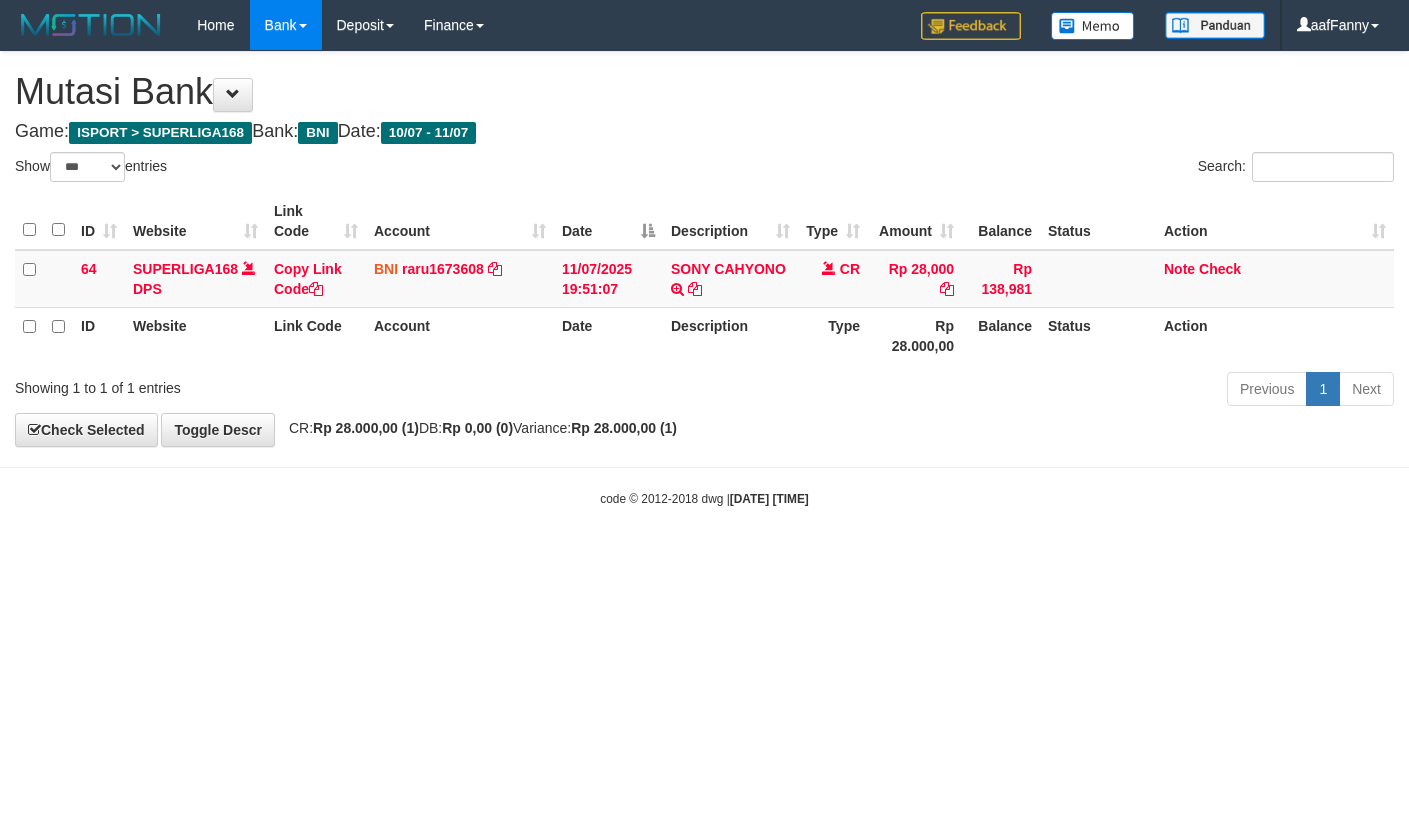 select on "***" 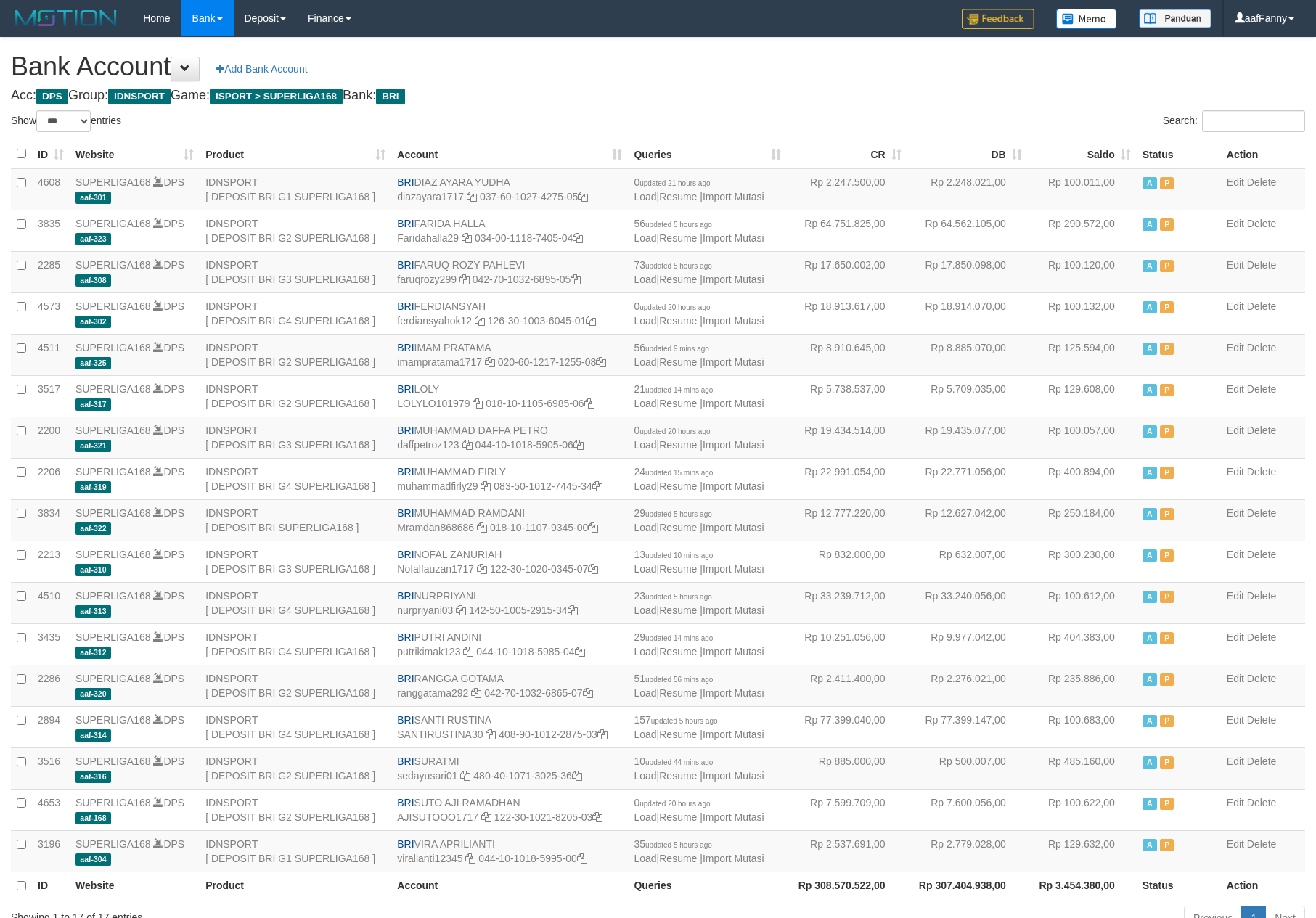 select on "***" 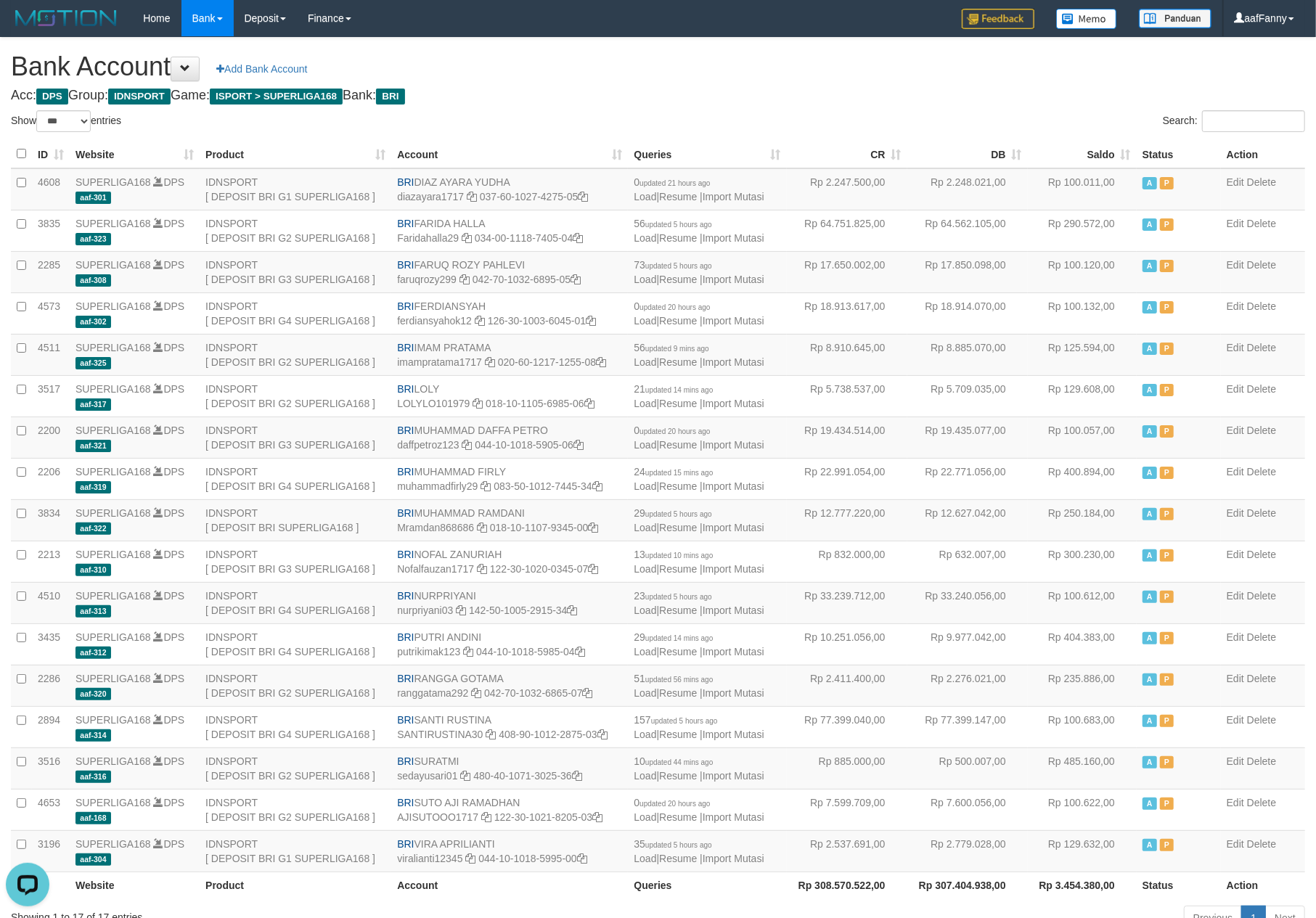scroll, scrollTop: 0, scrollLeft: 0, axis: both 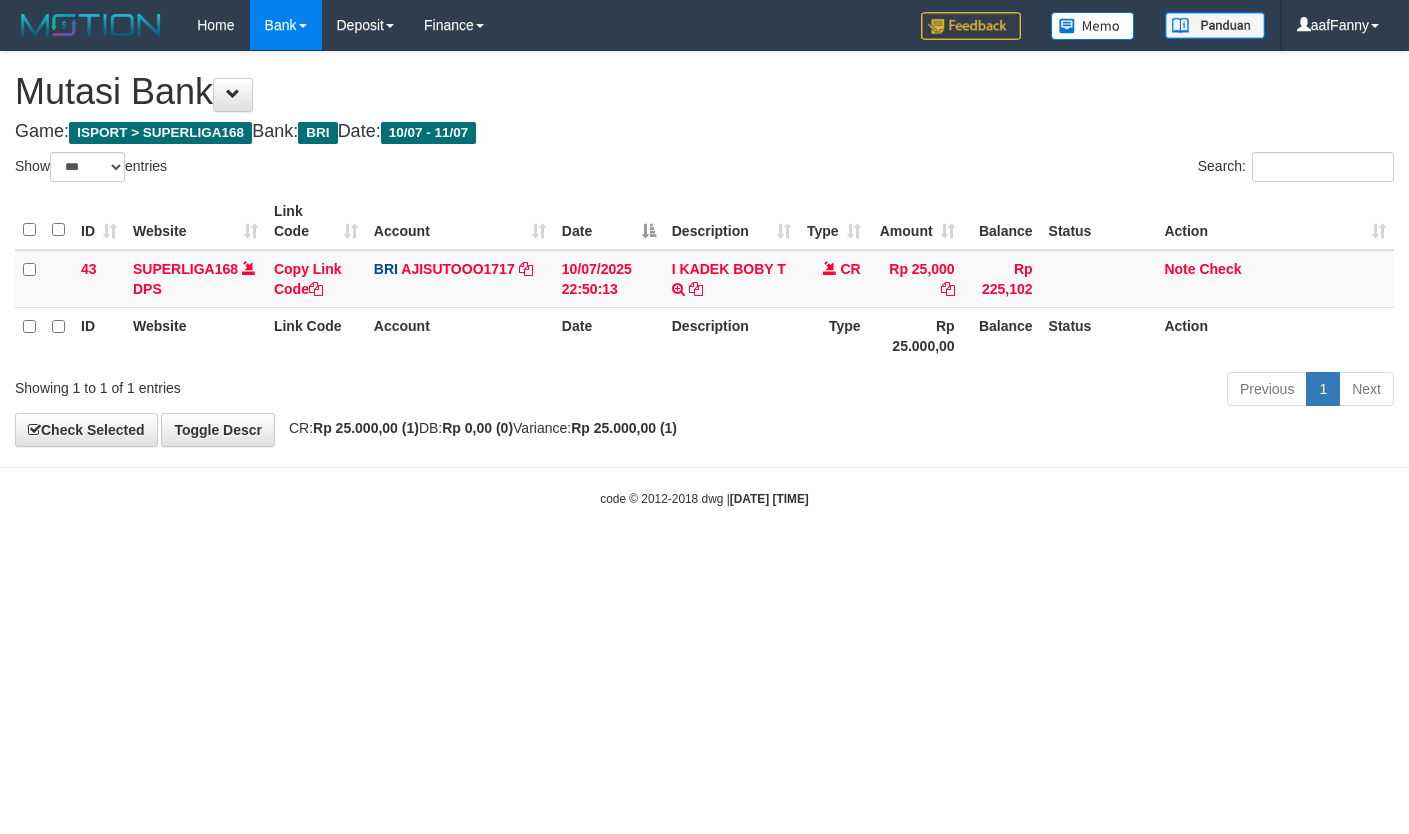 select on "***" 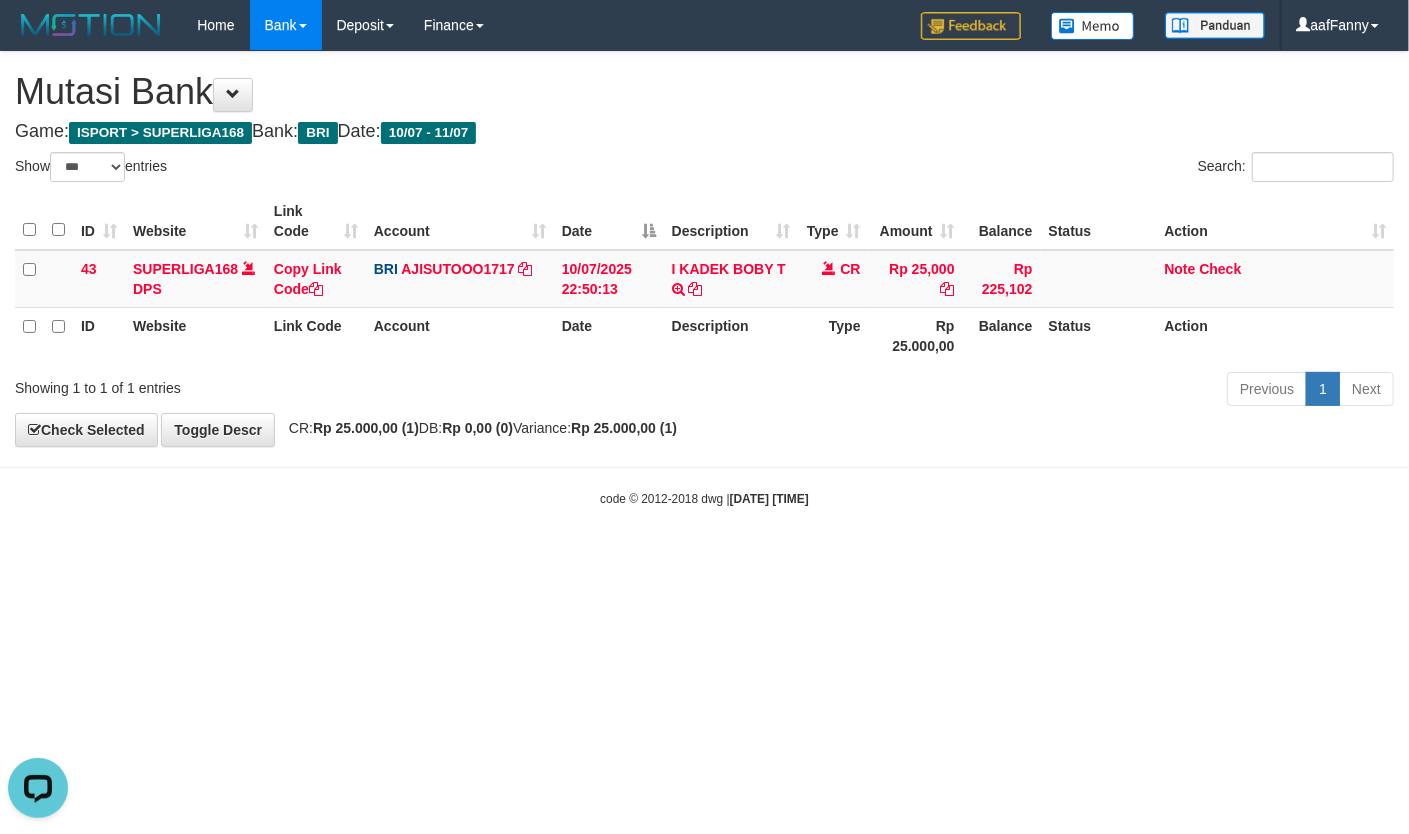 scroll, scrollTop: 0, scrollLeft: 0, axis: both 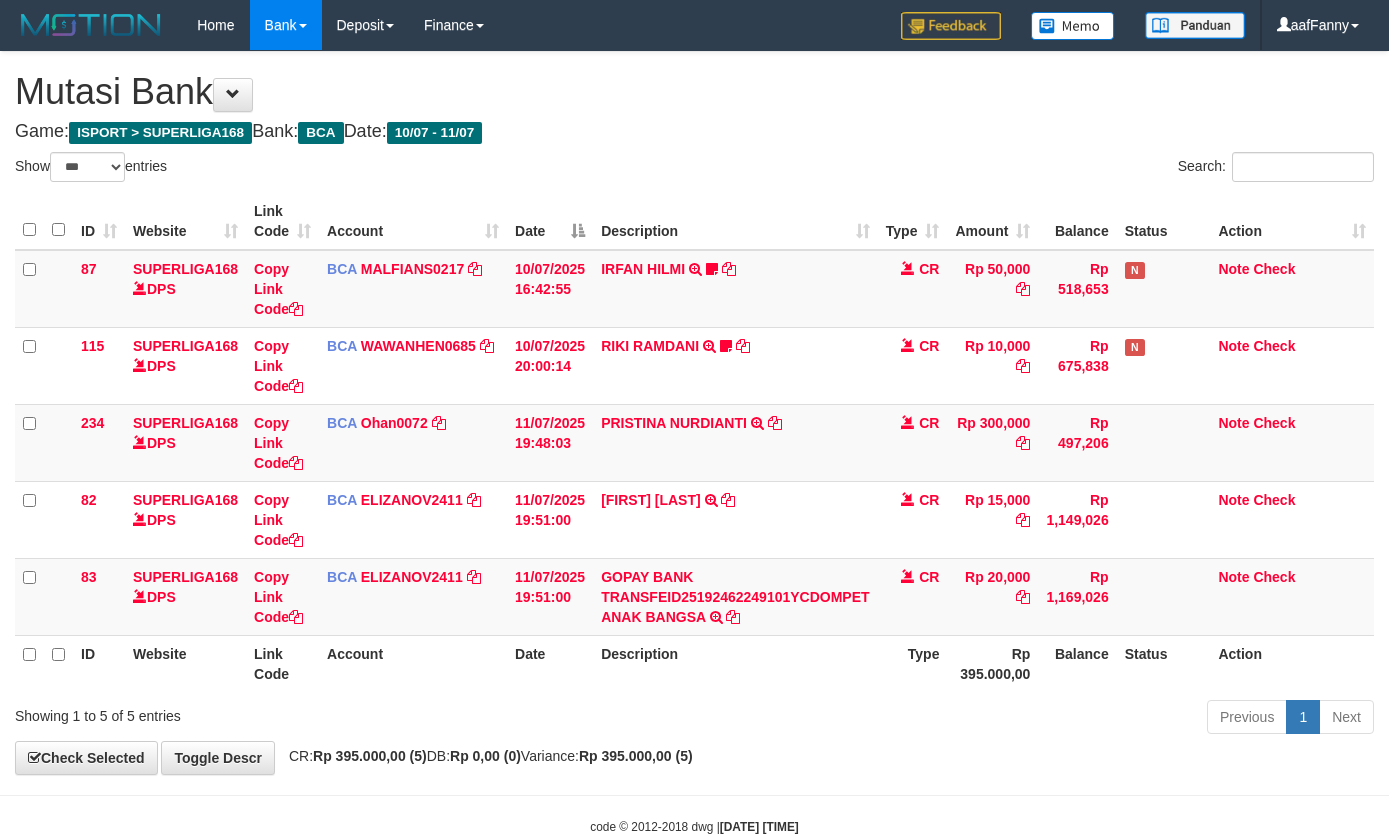 select on "***" 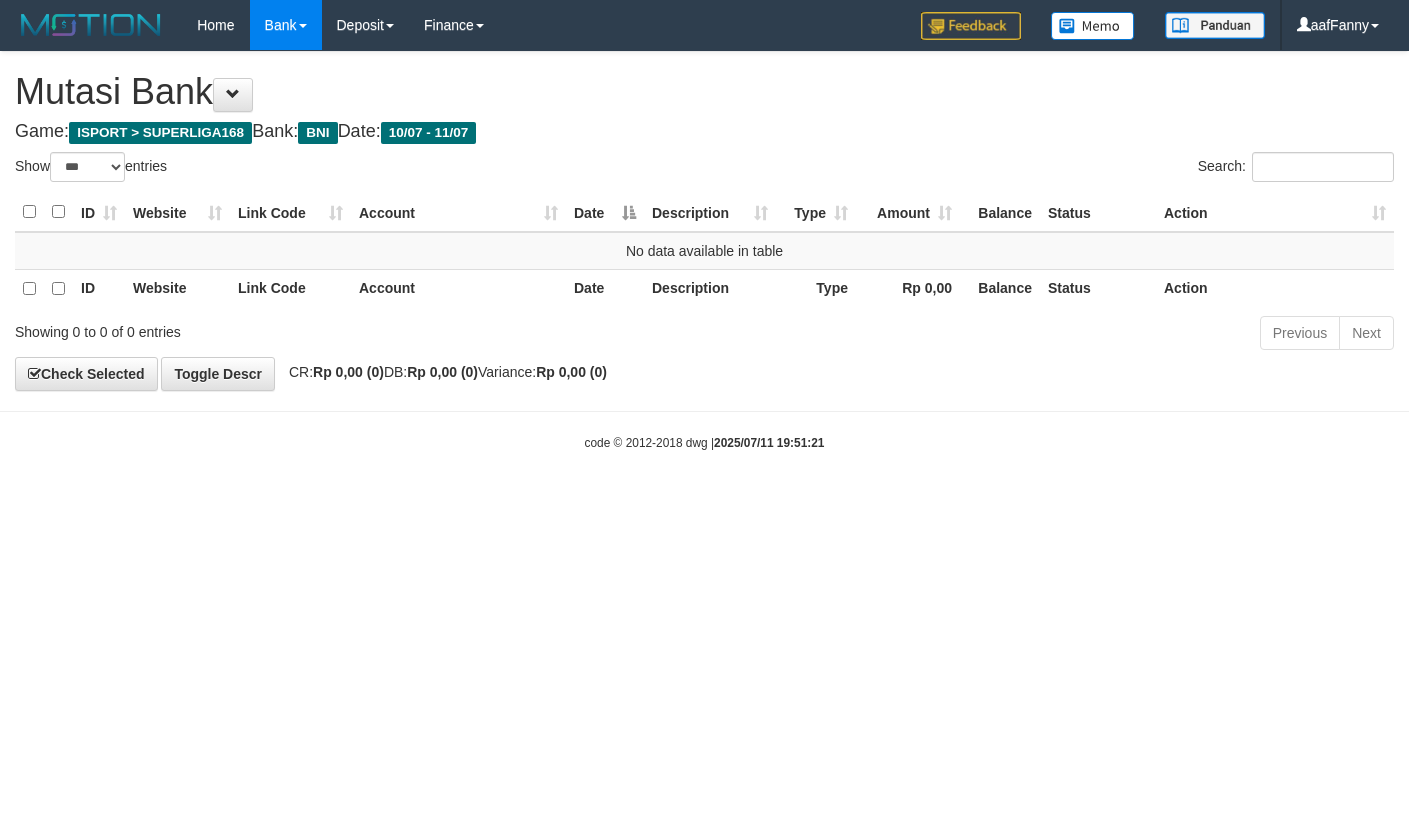 select on "***" 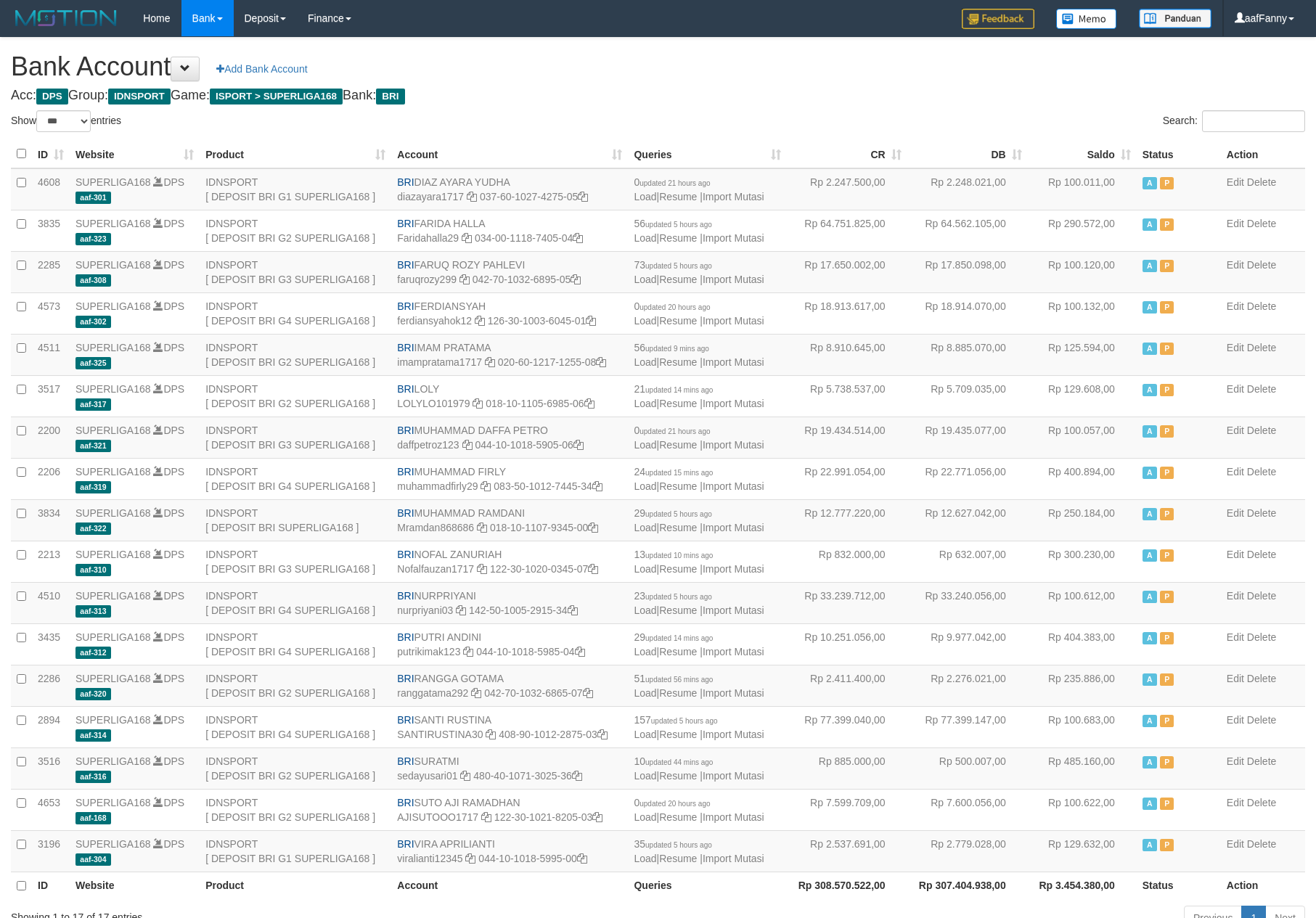 select on "***" 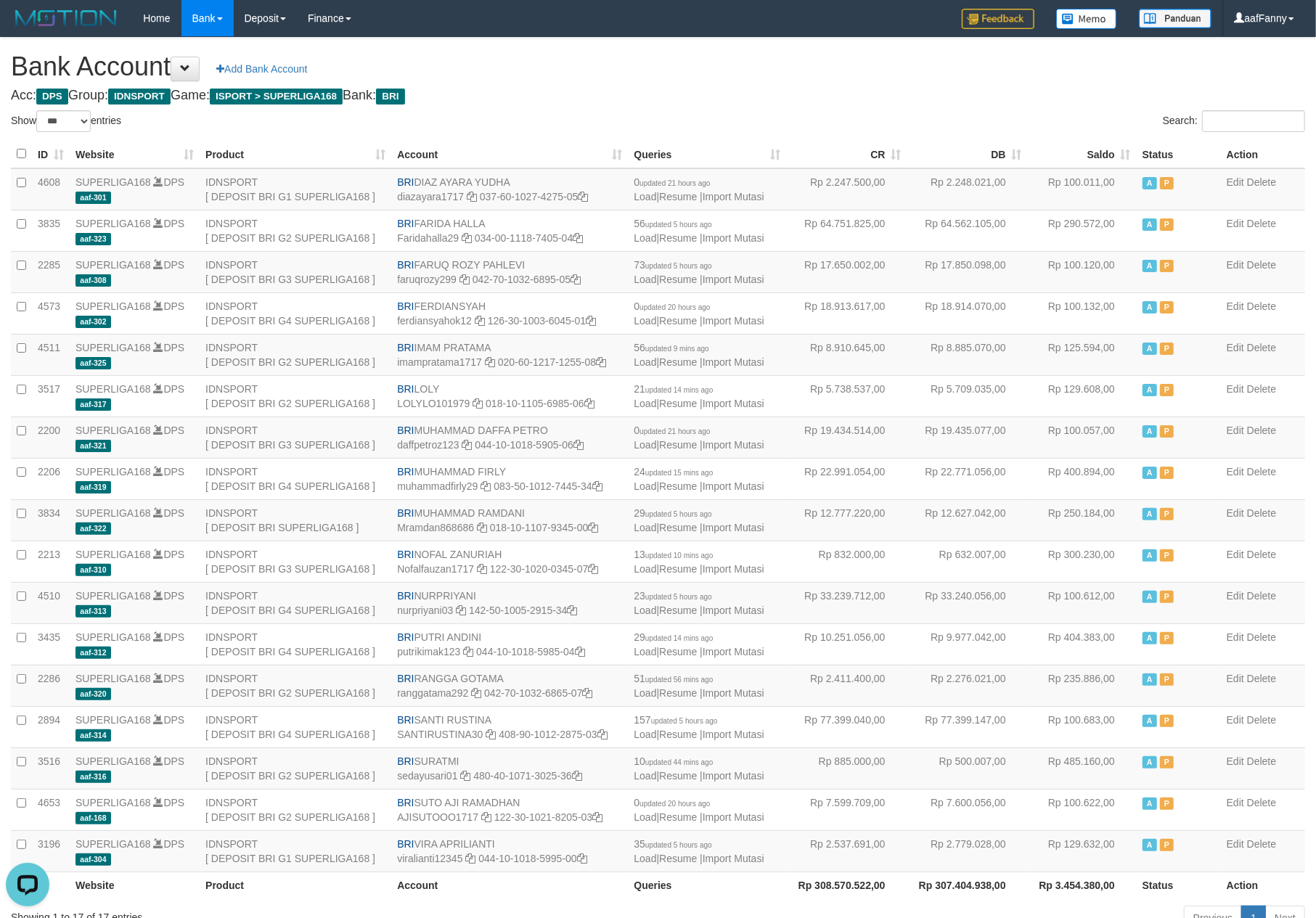 scroll, scrollTop: 0, scrollLeft: 0, axis: both 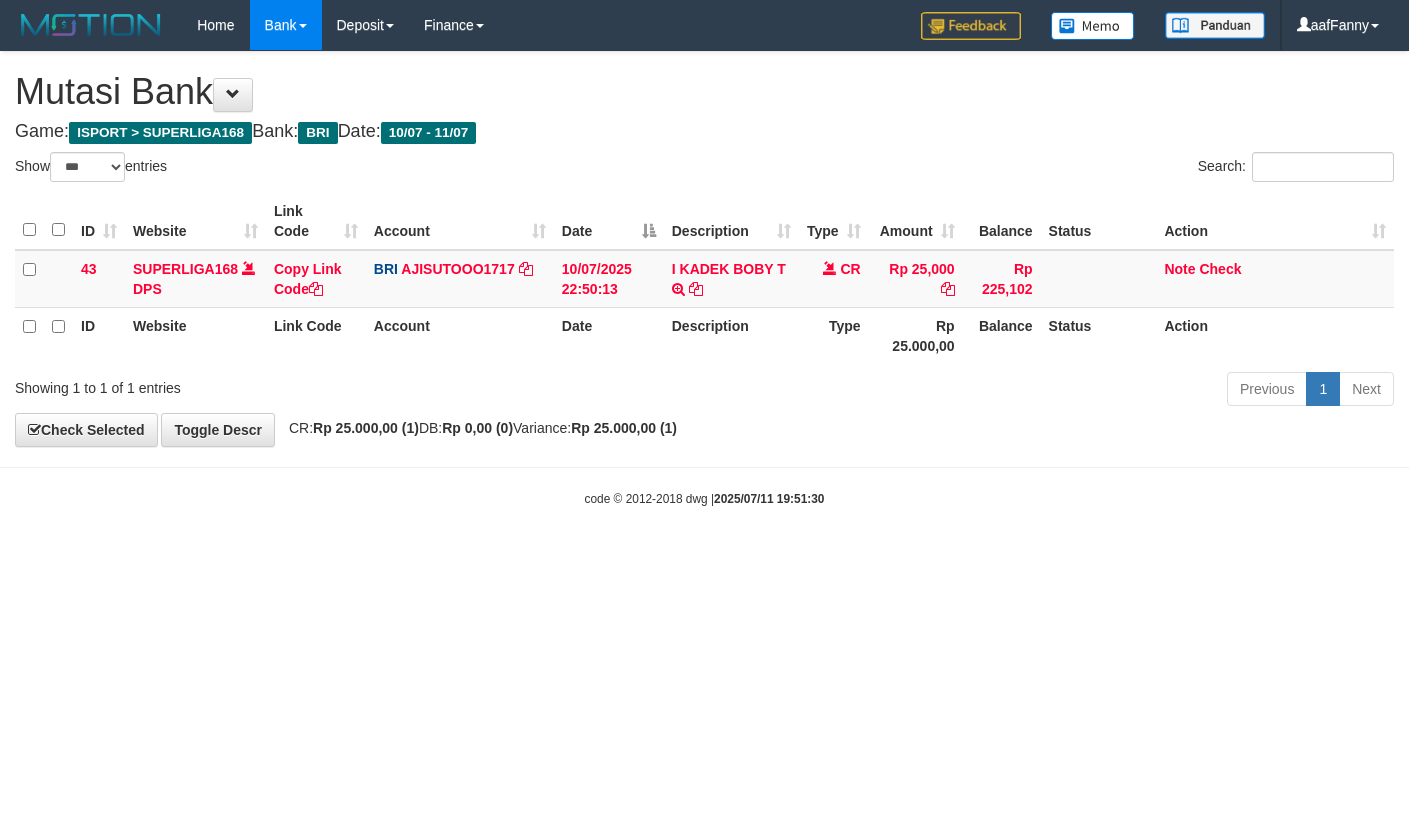 select on "***" 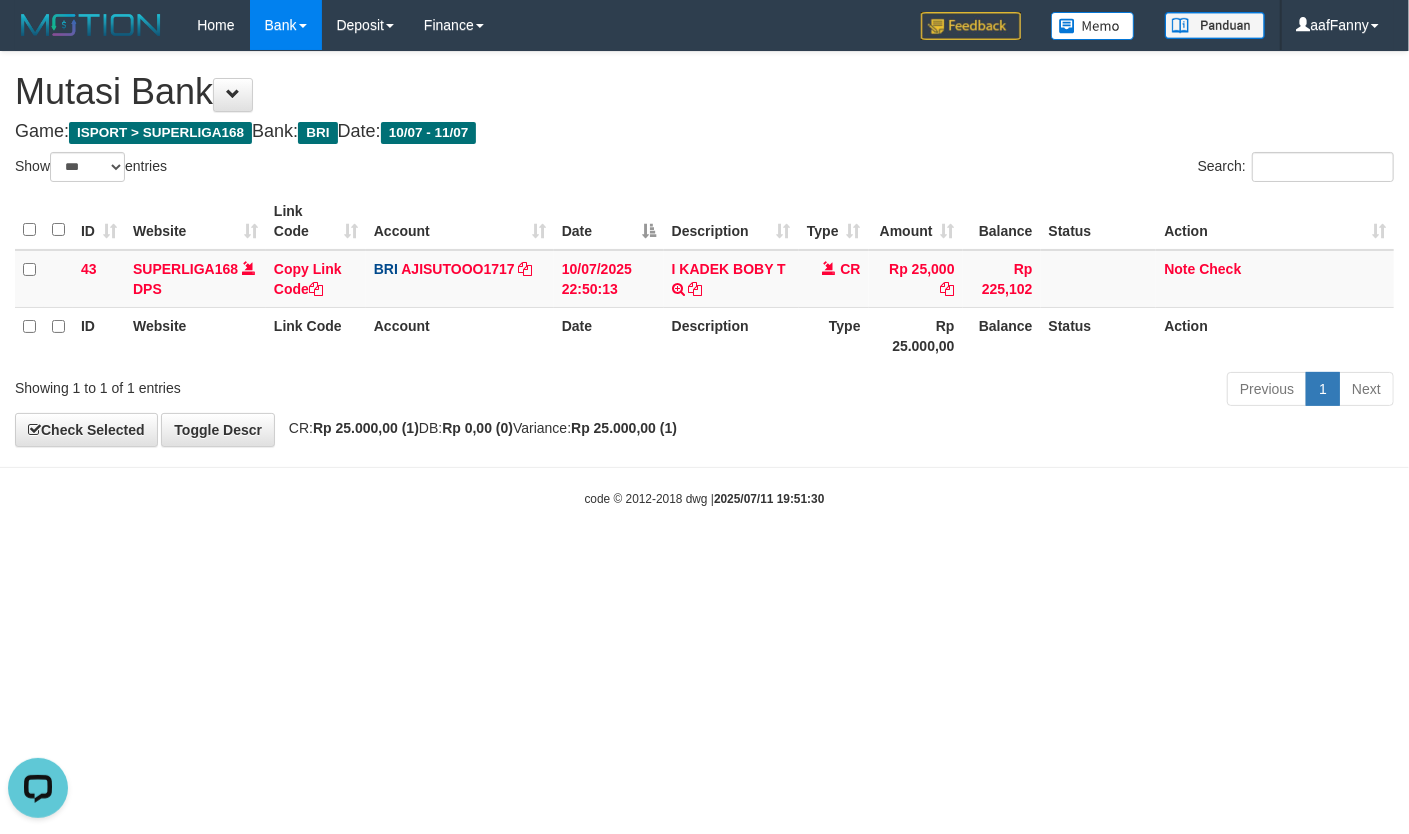 scroll, scrollTop: 0, scrollLeft: 0, axis: both 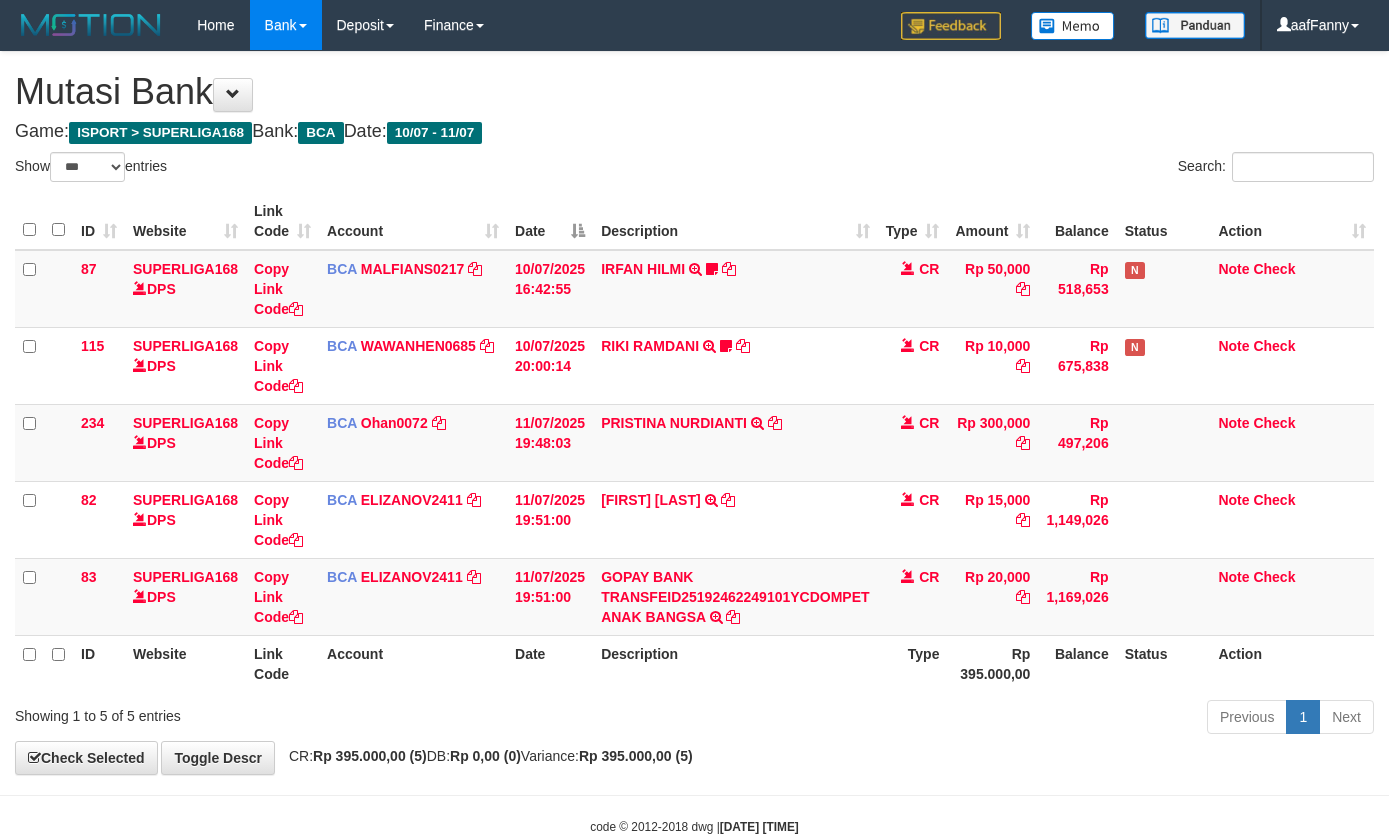 select on "***" 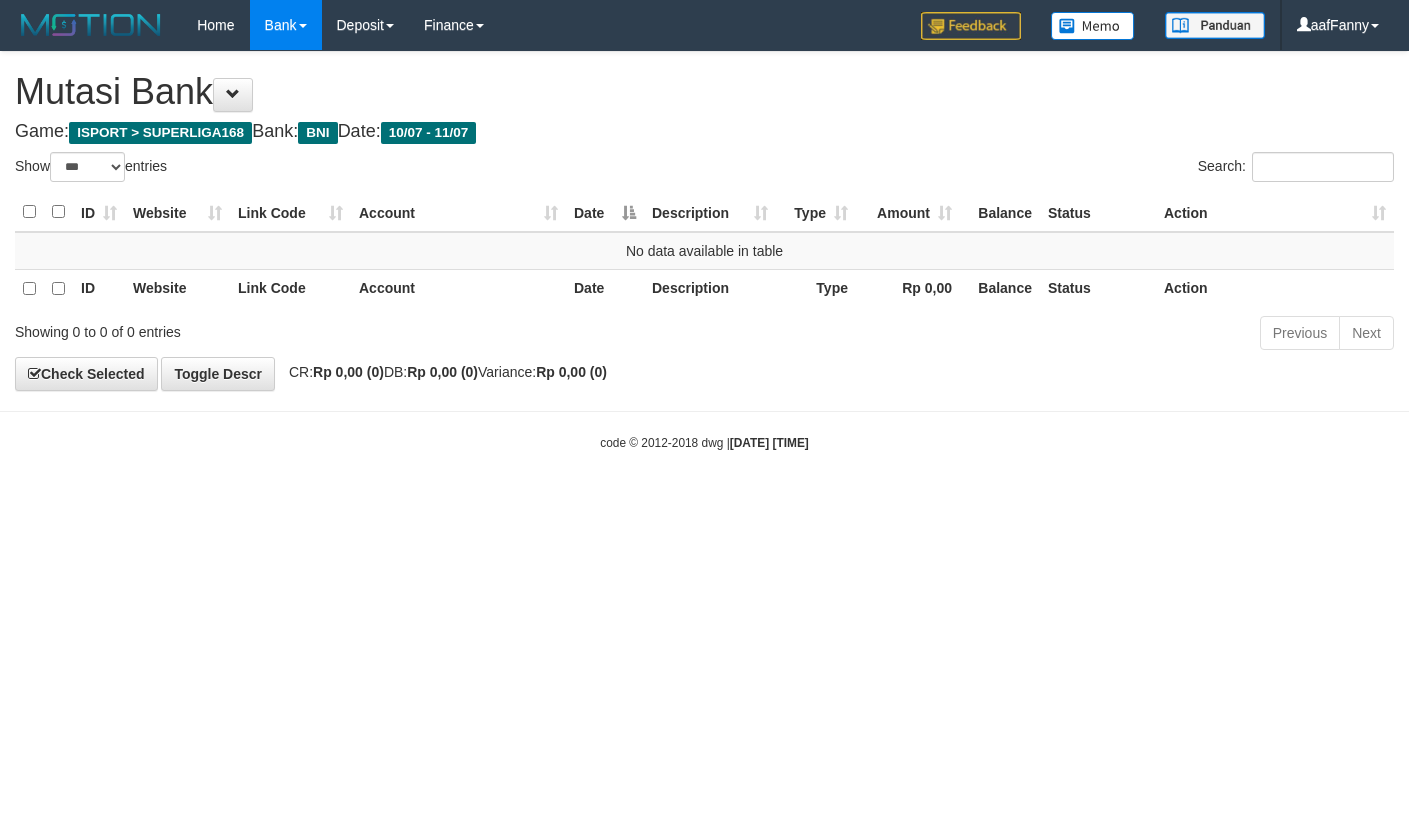 select on "***" 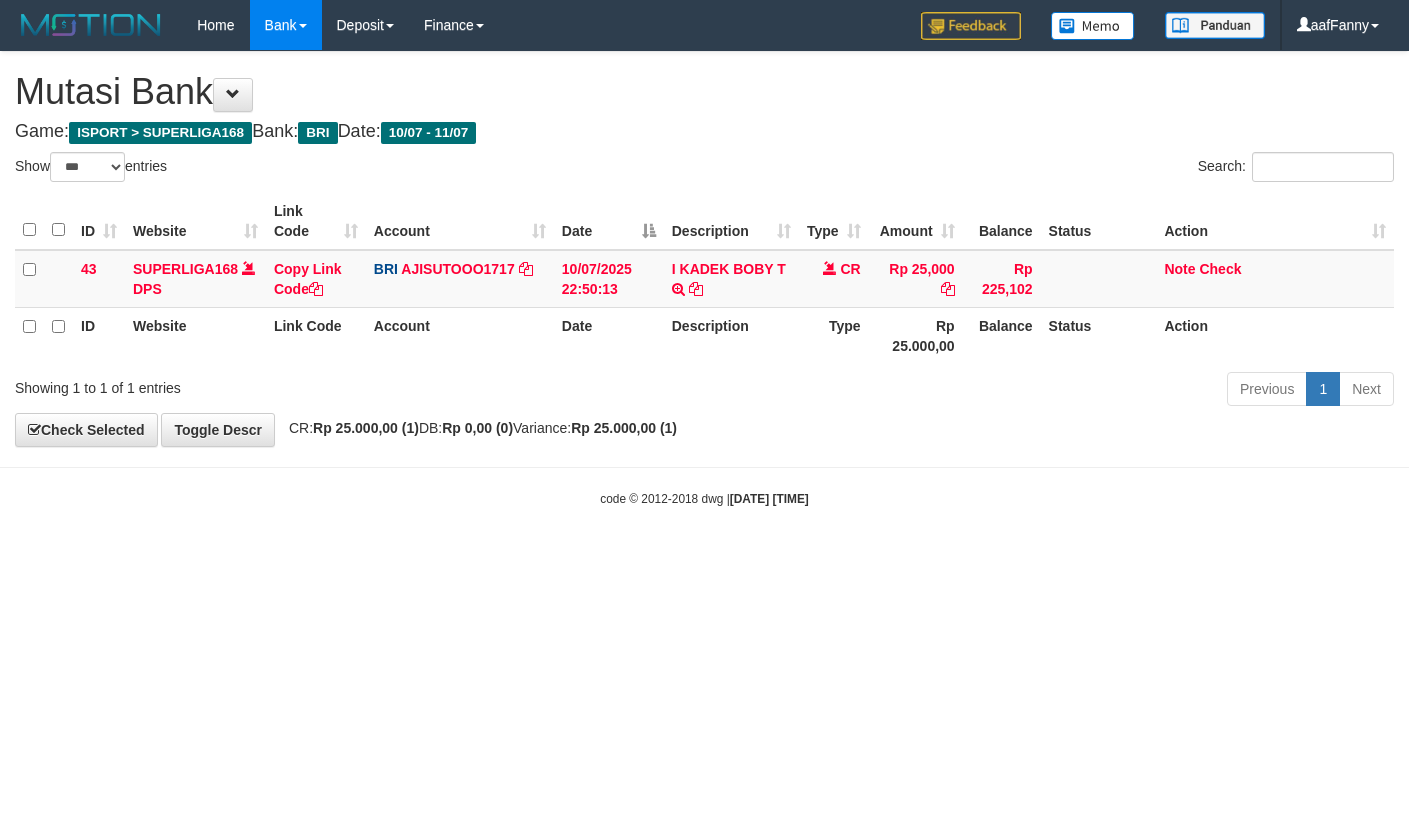 select on "***" 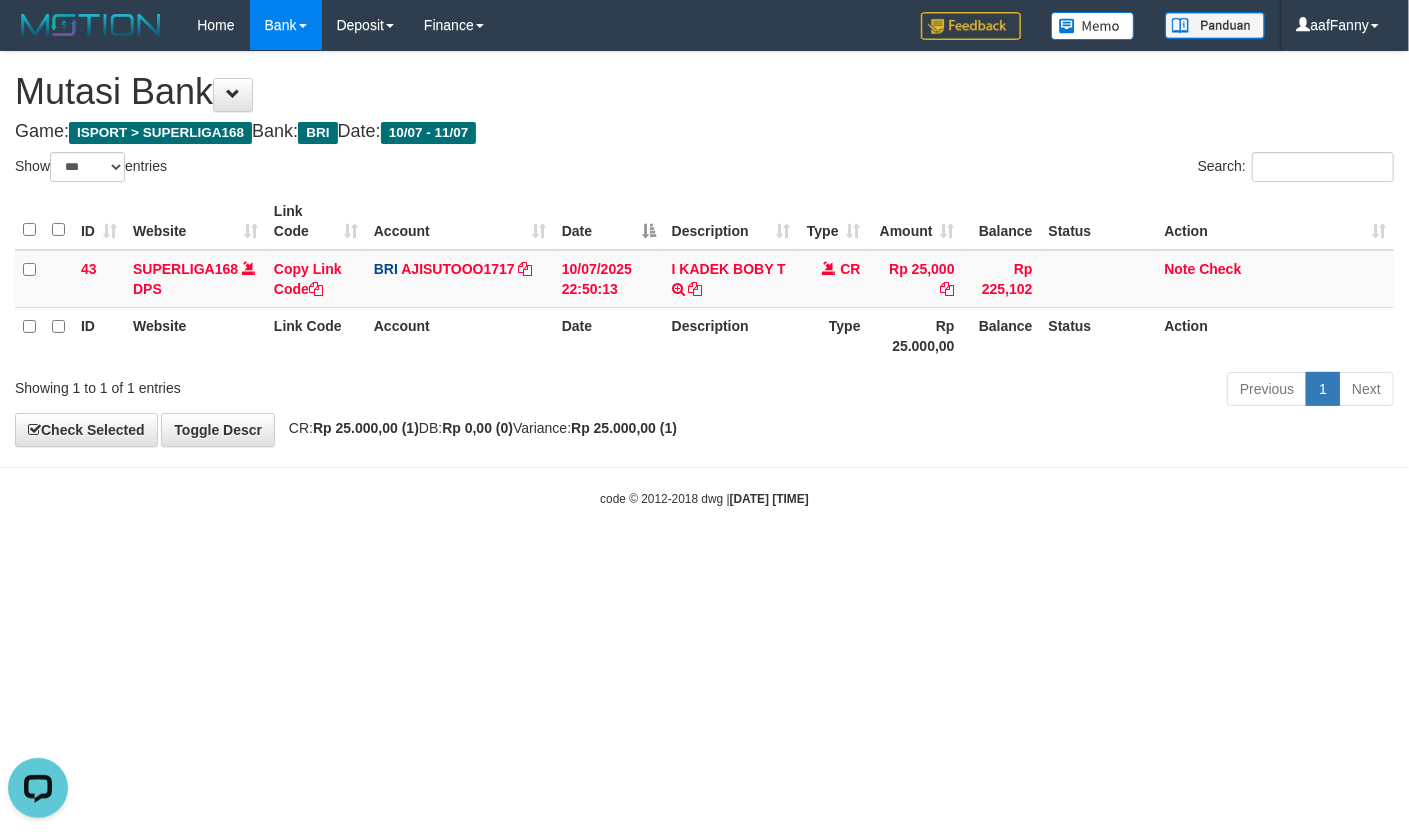 scroll, scrollTop: 0, scrollLeft: 0, axis: both 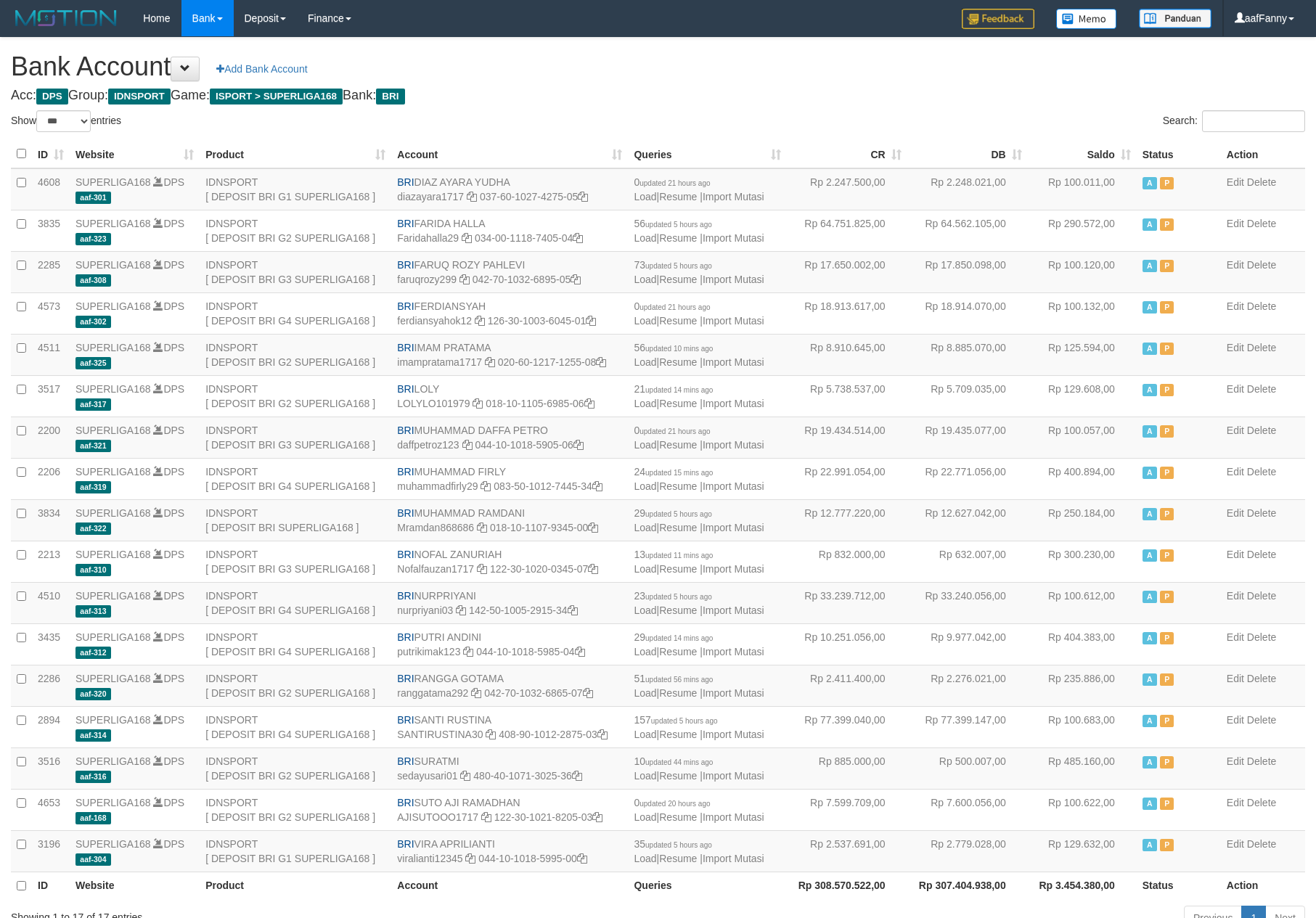 select on "***" 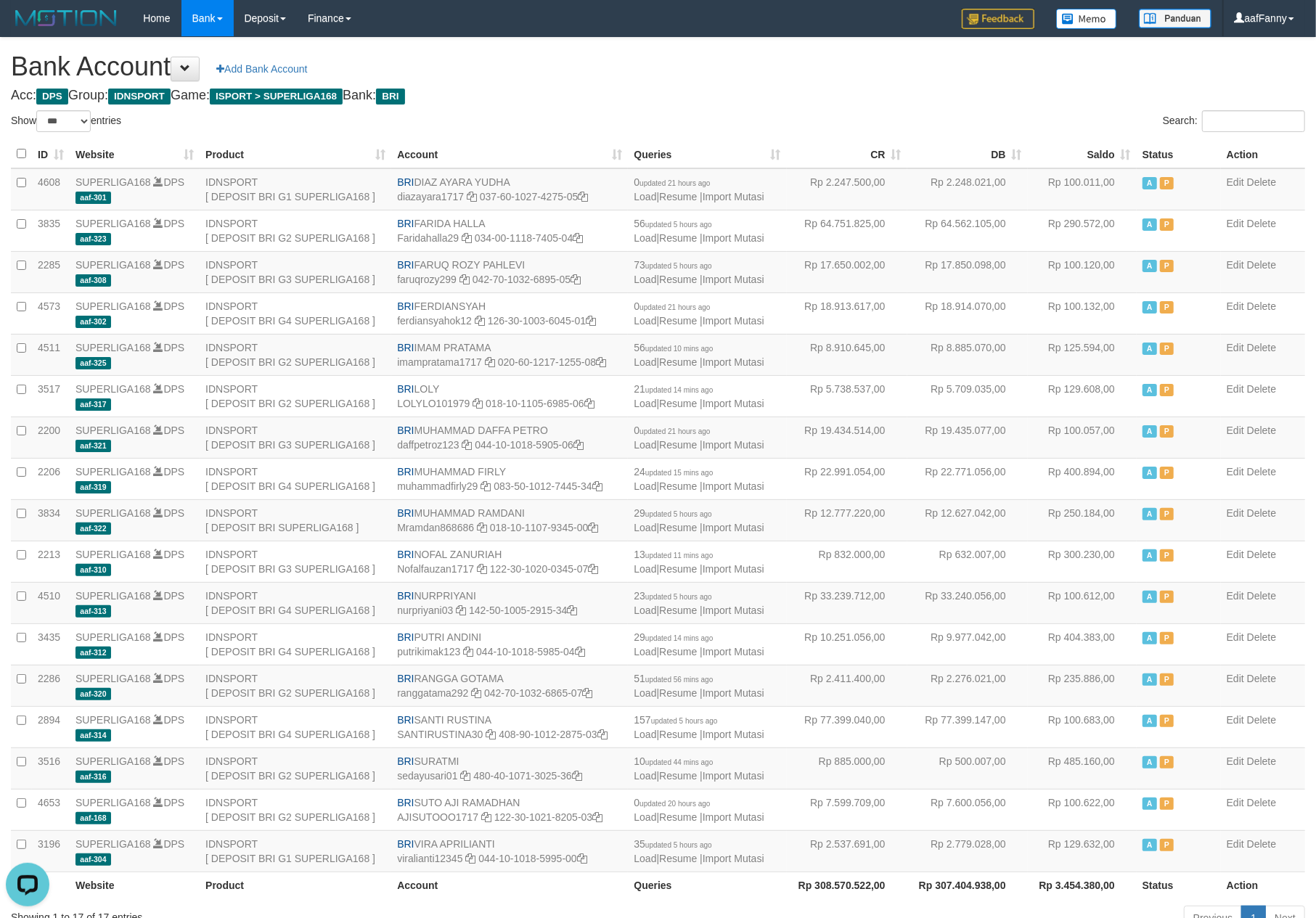 scroll, scrollTop: 0, scrollLeft: 0, axis: both 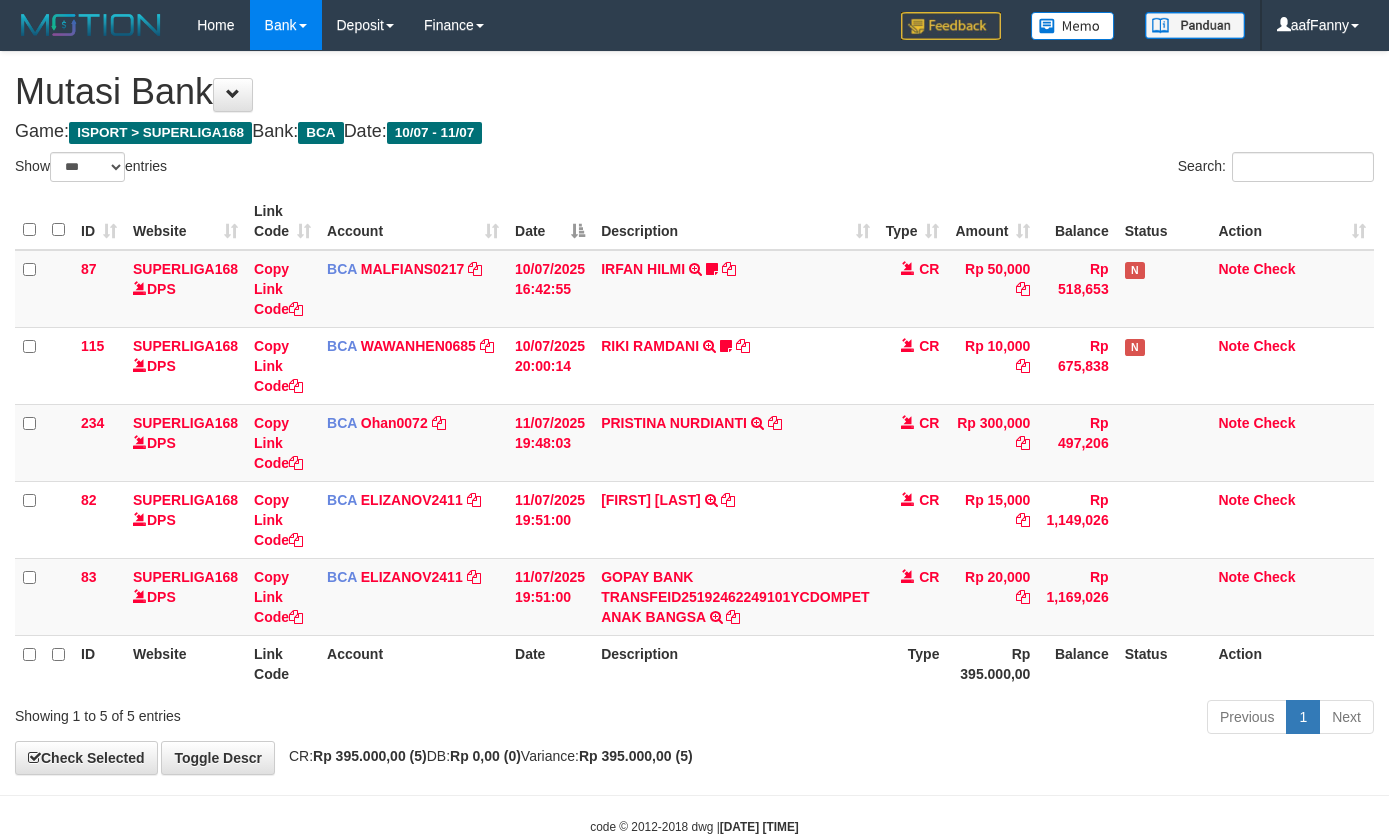 select on "***" 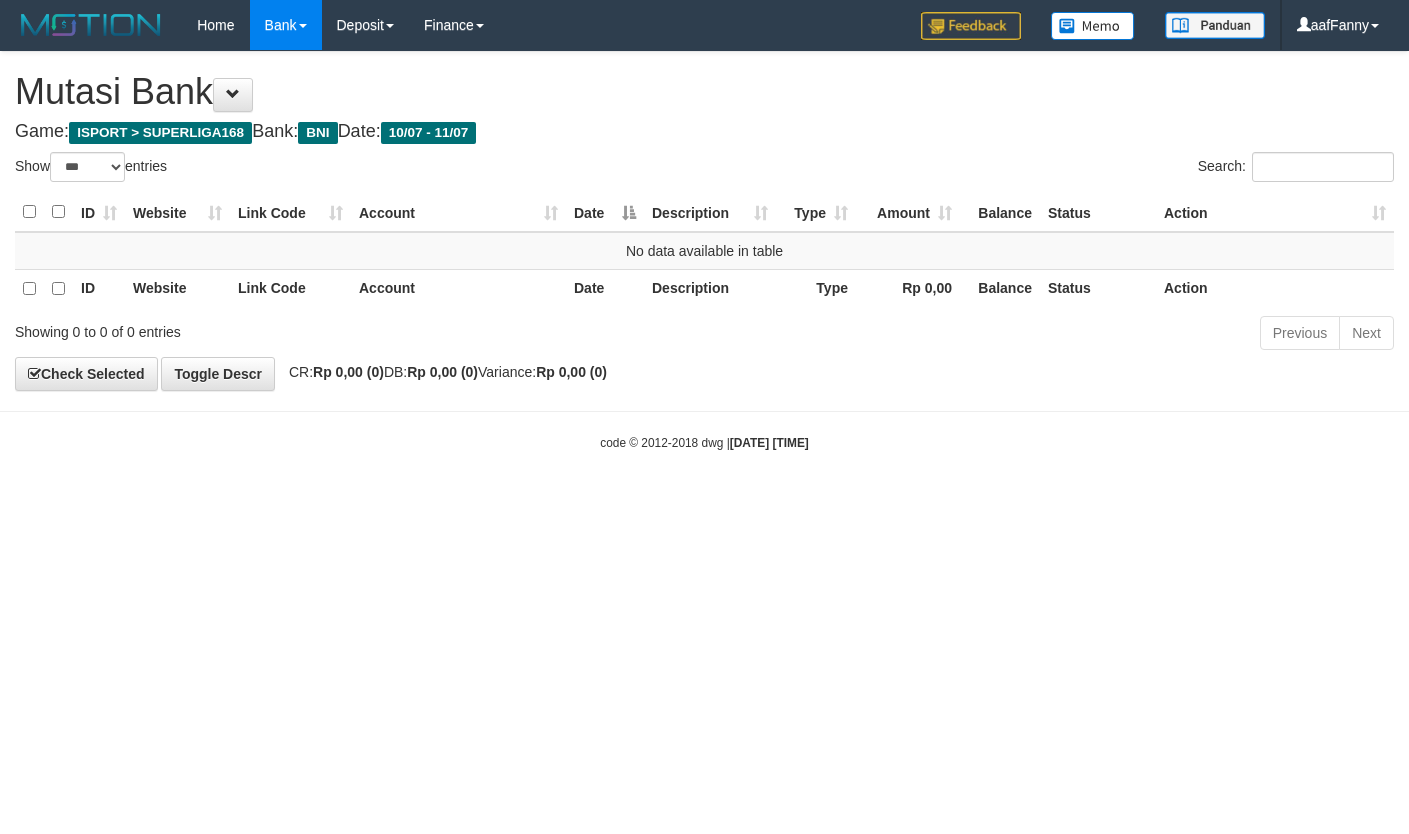 select on "***" 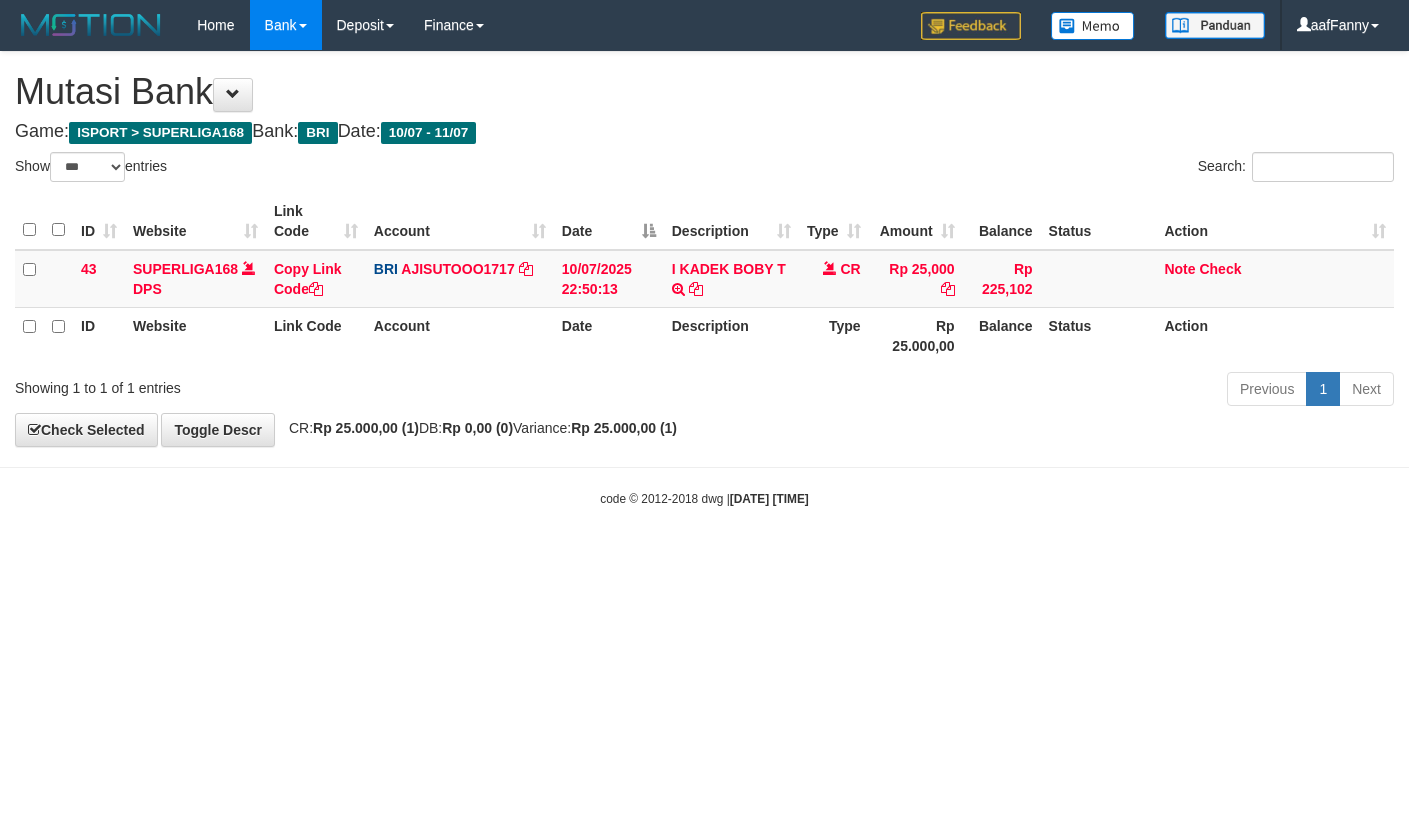 select on "***" 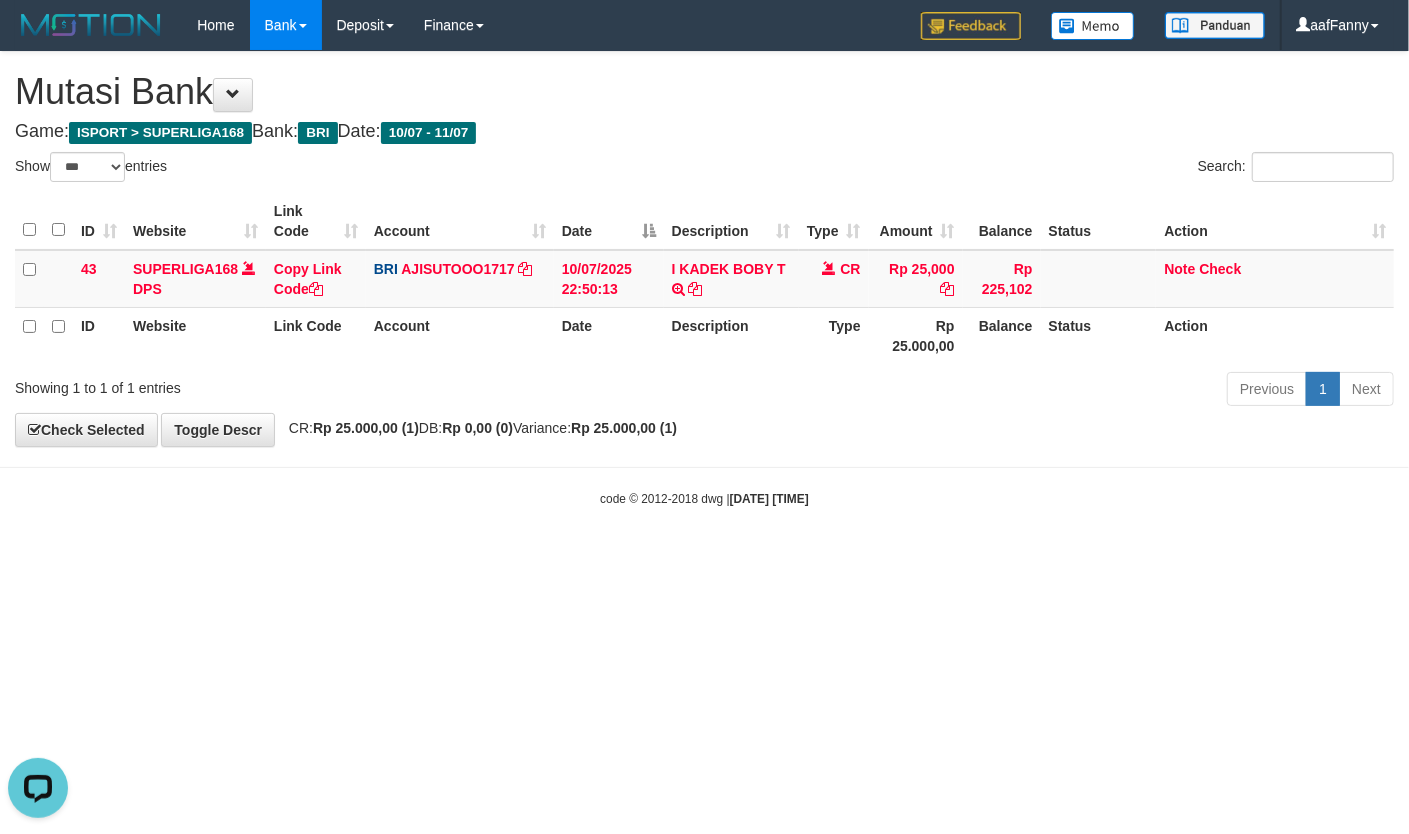 scroll, scrollTop: 0, scrollLeft: 0, axis: both 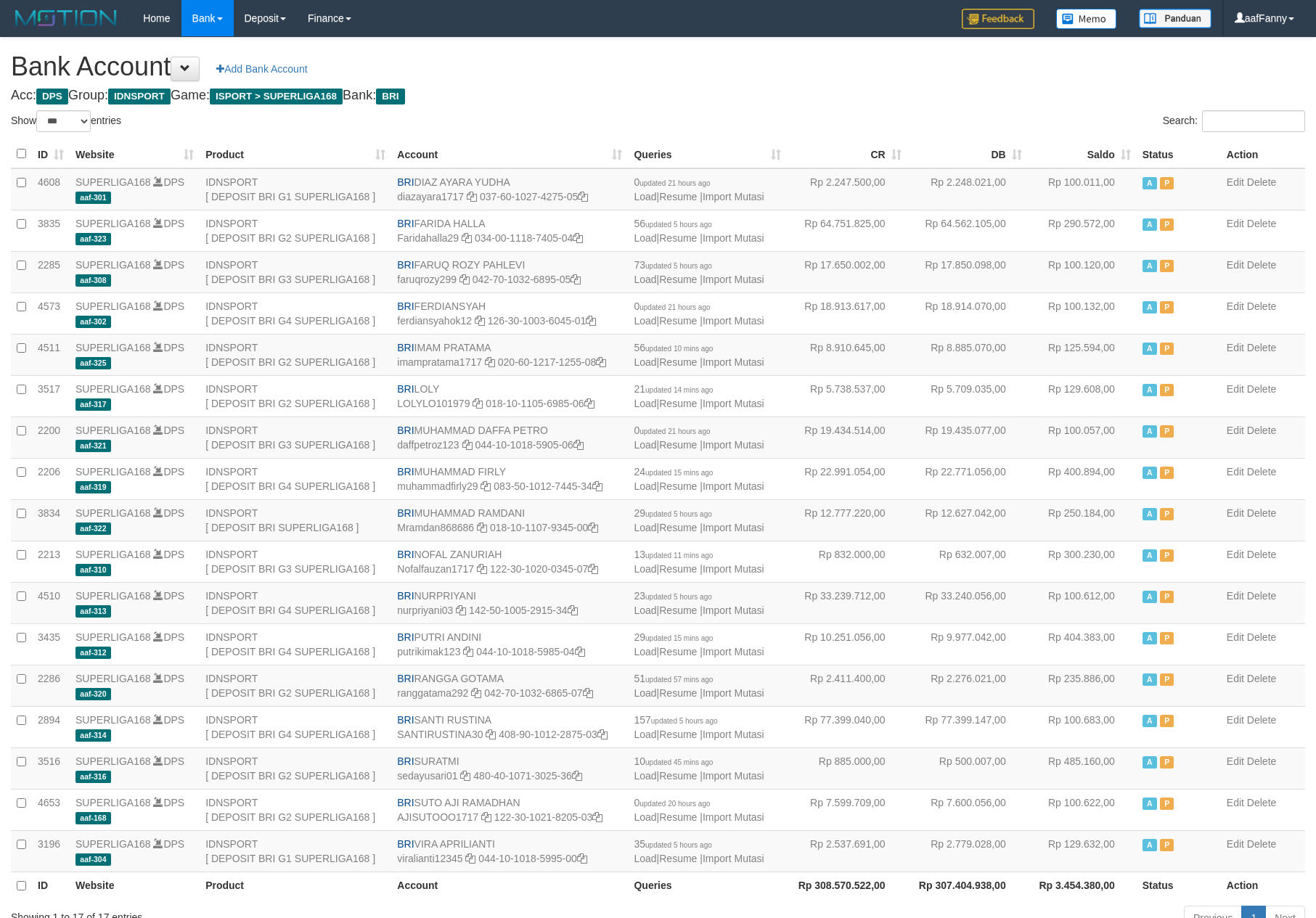 select on "***" 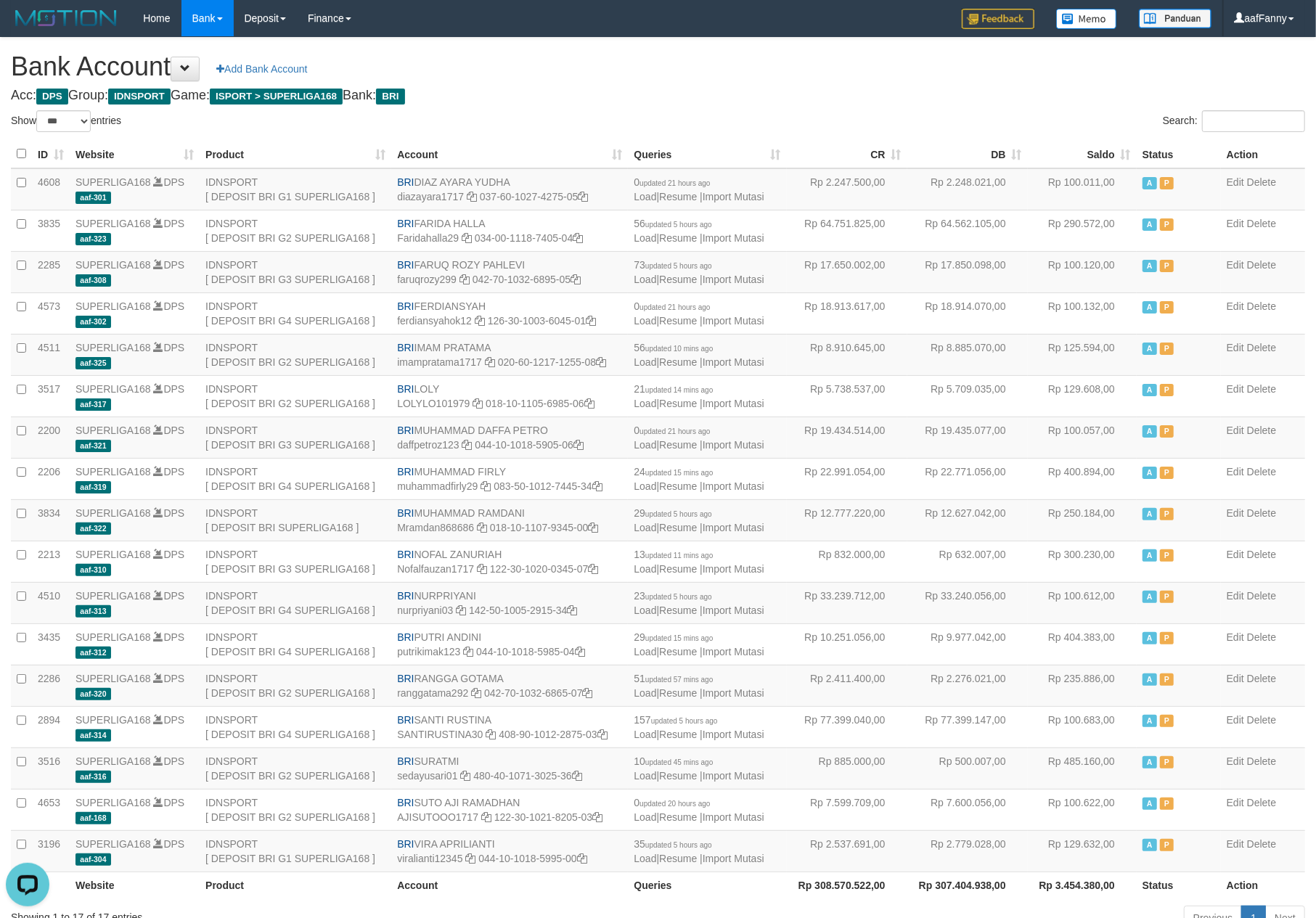 scroll, scrollTop: 0, scrollLeft: 0, axis: both 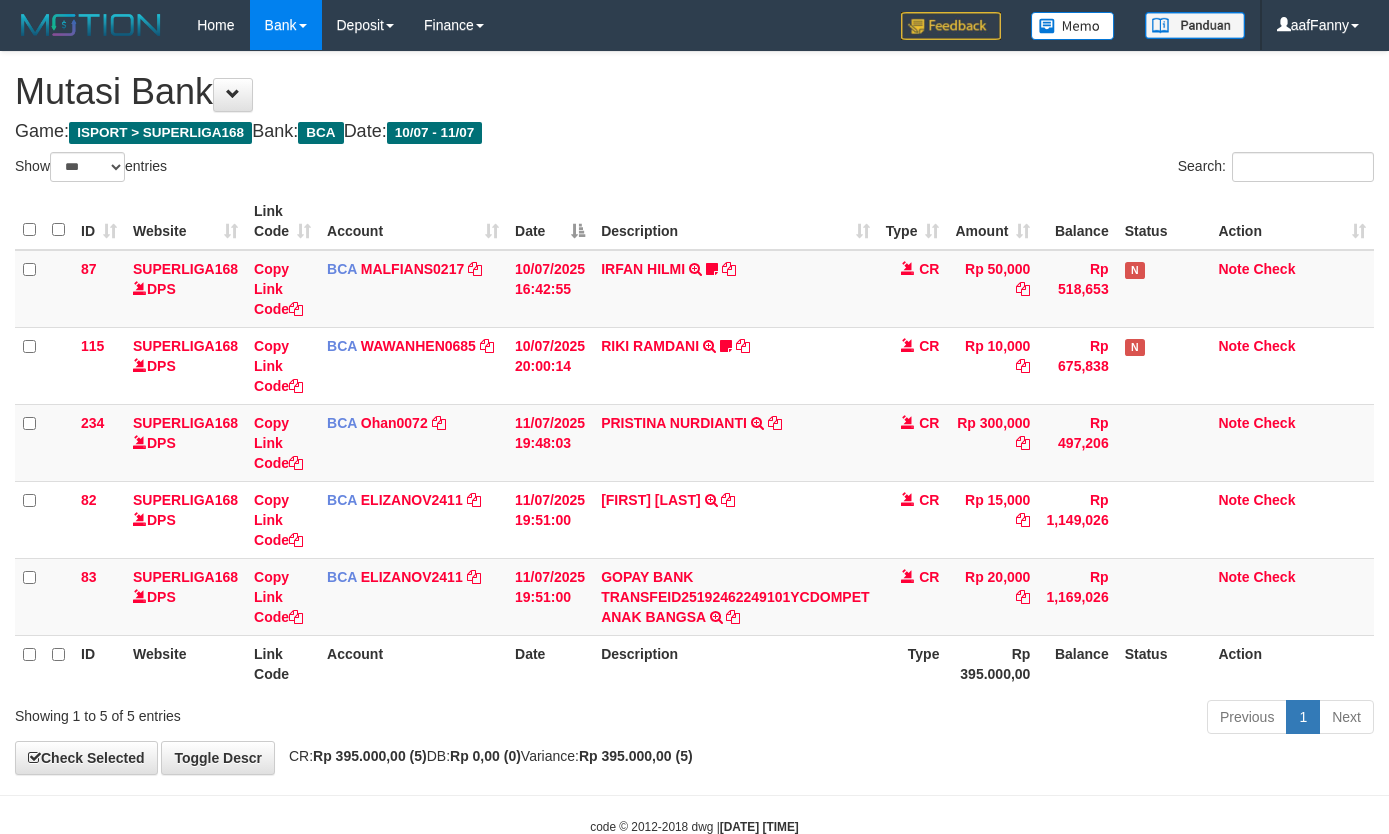 select on "***" 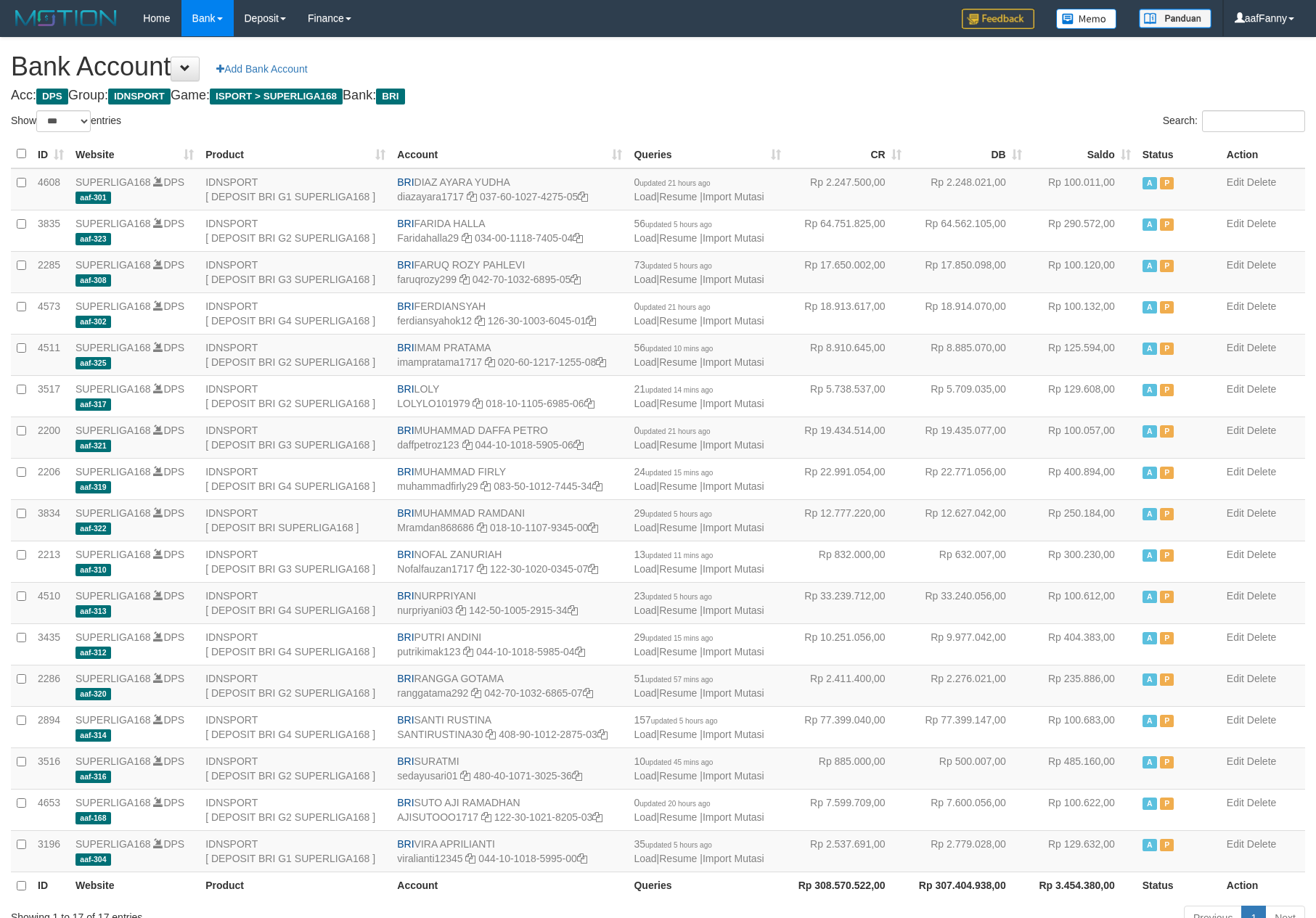select on "***" 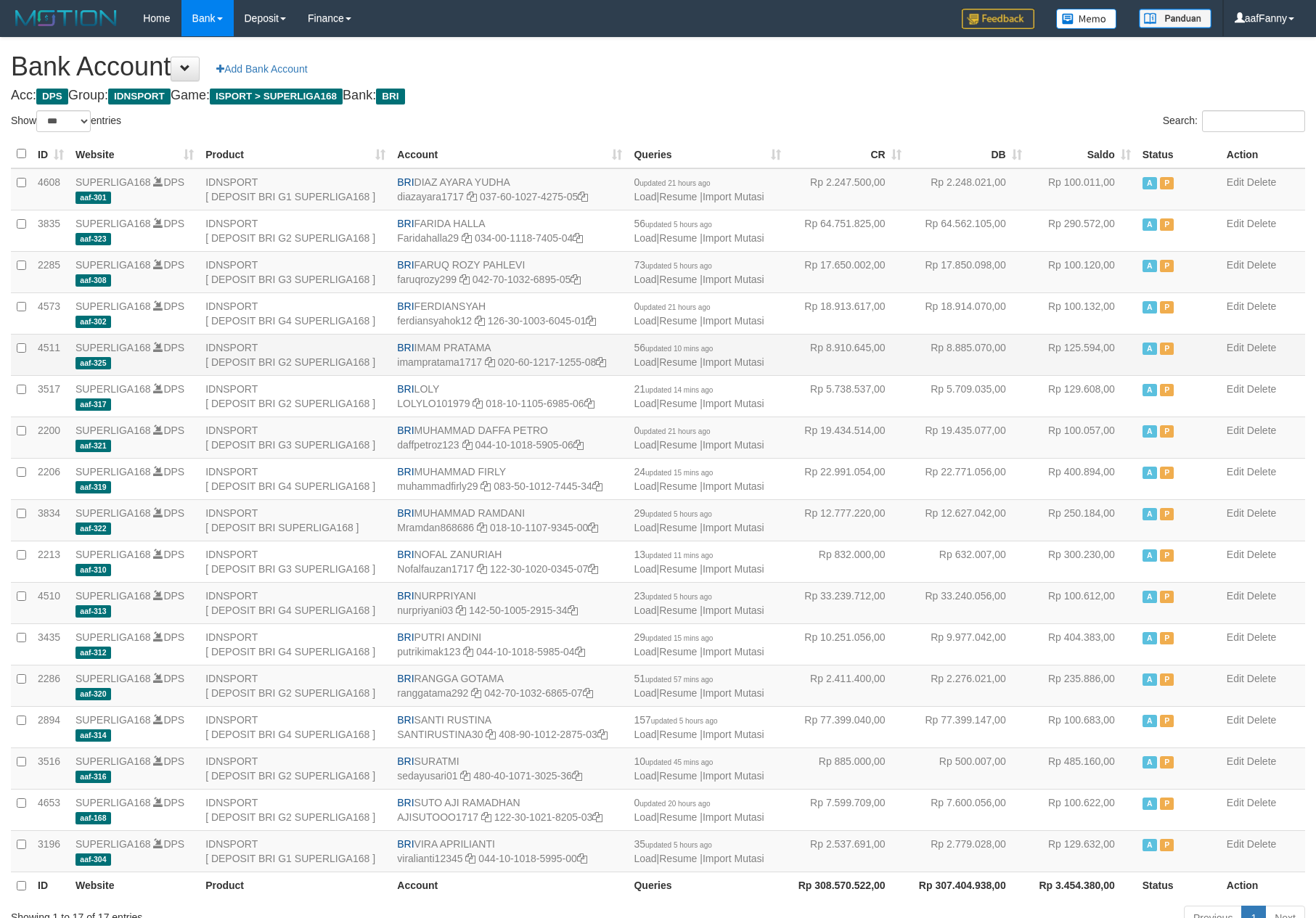 scroll, scrollTop: 0, scrollLeft: 0, axis: both 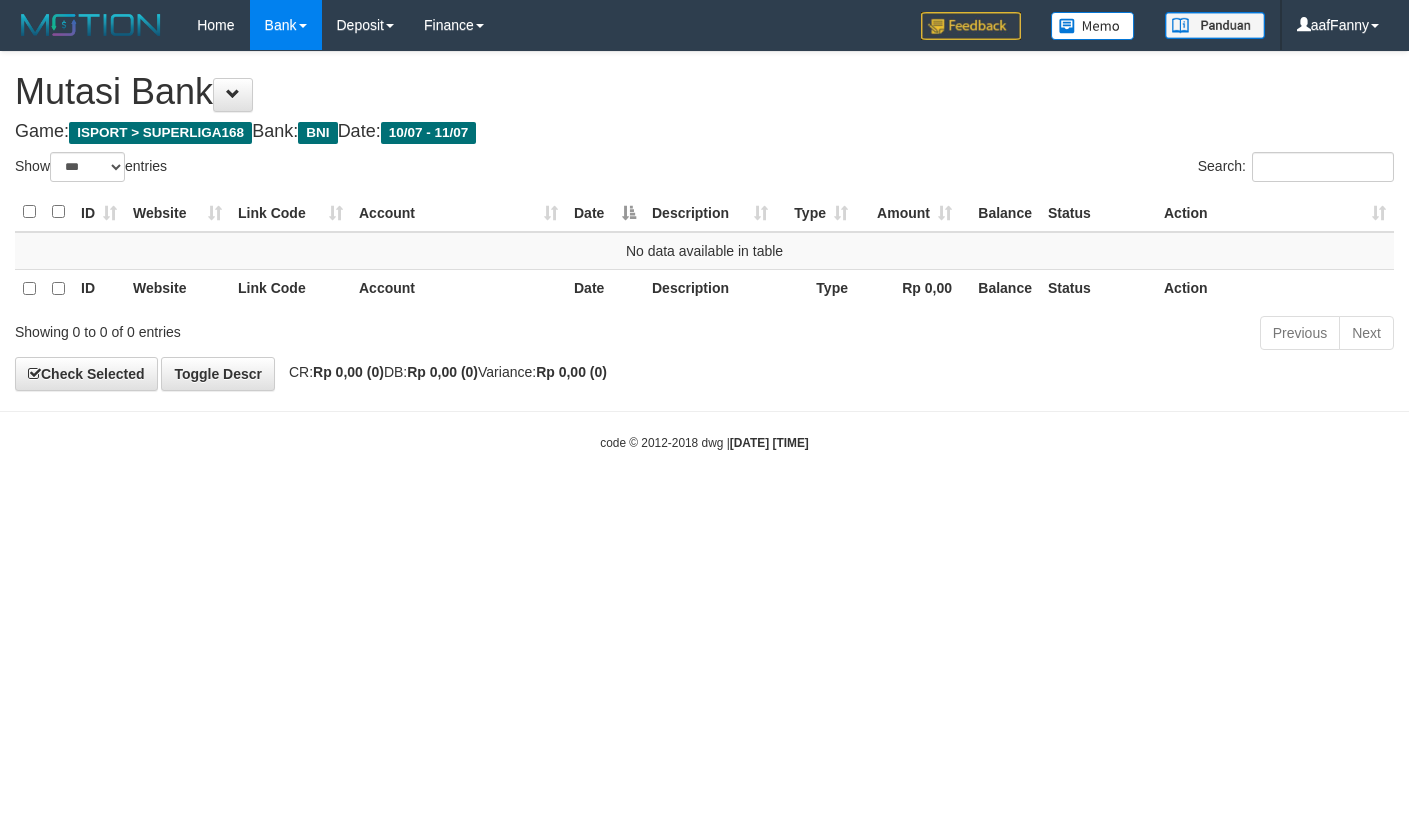 select on "***" 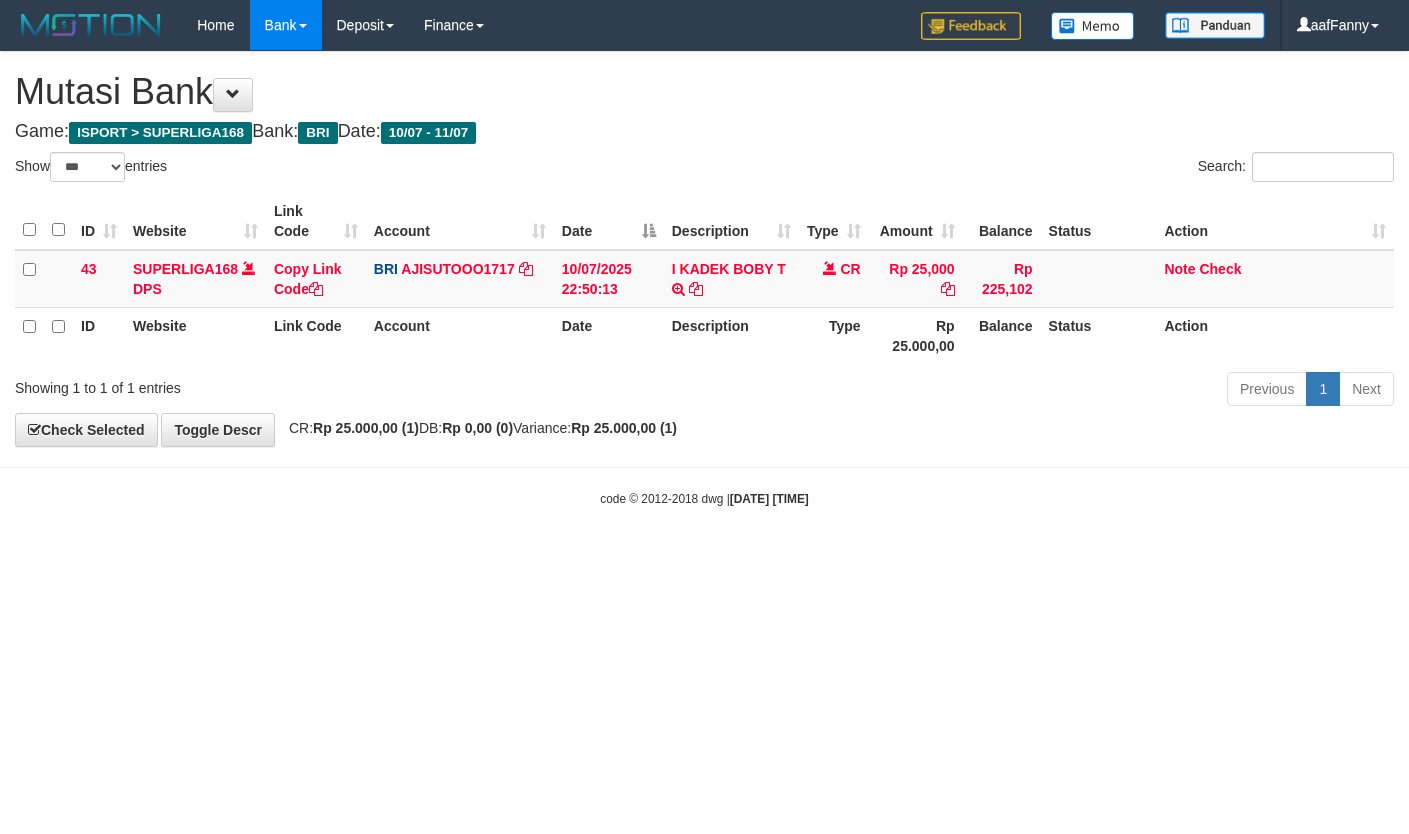select on "***" 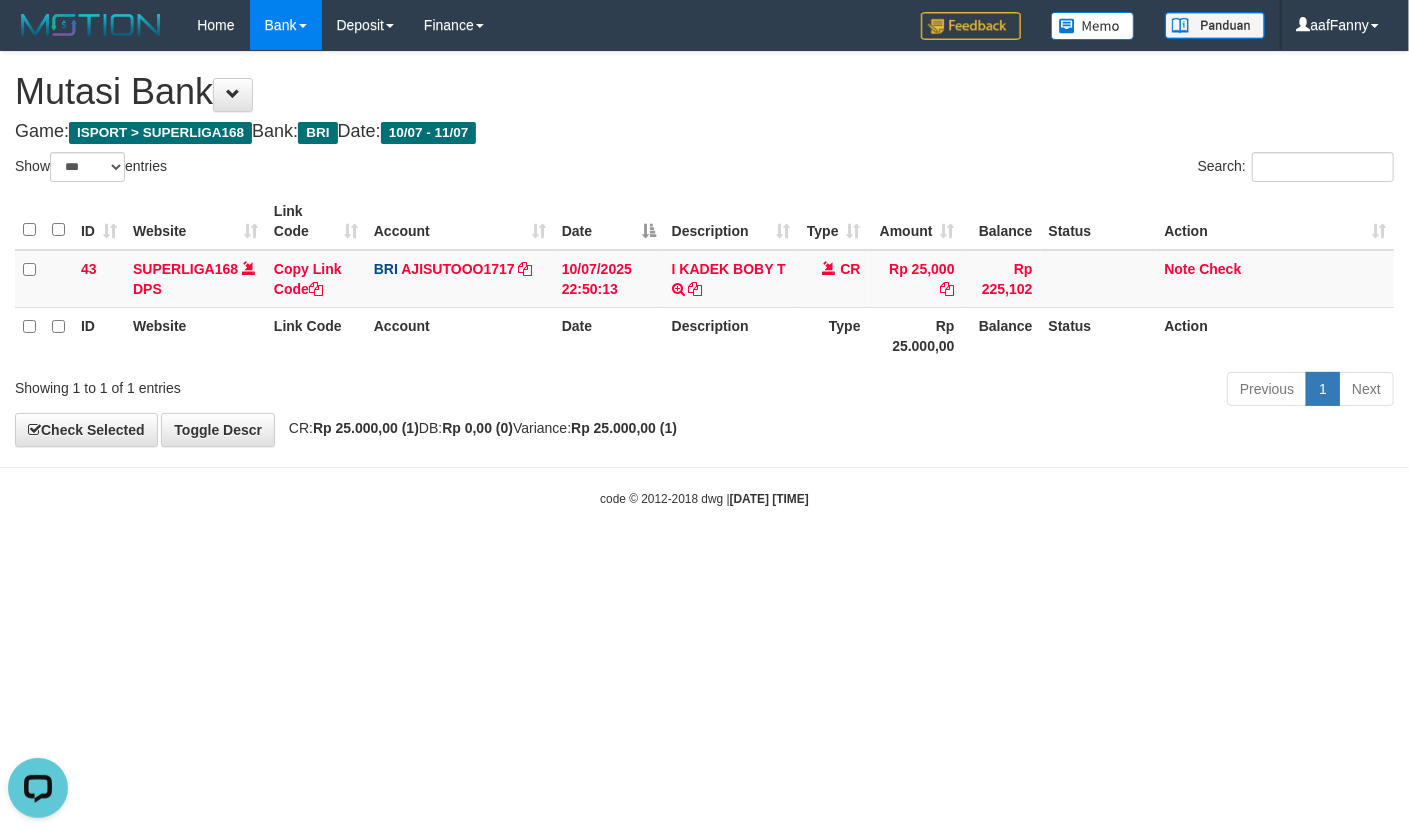 scroll, scrollTop: 0, scrollLeft: 0, axis: both 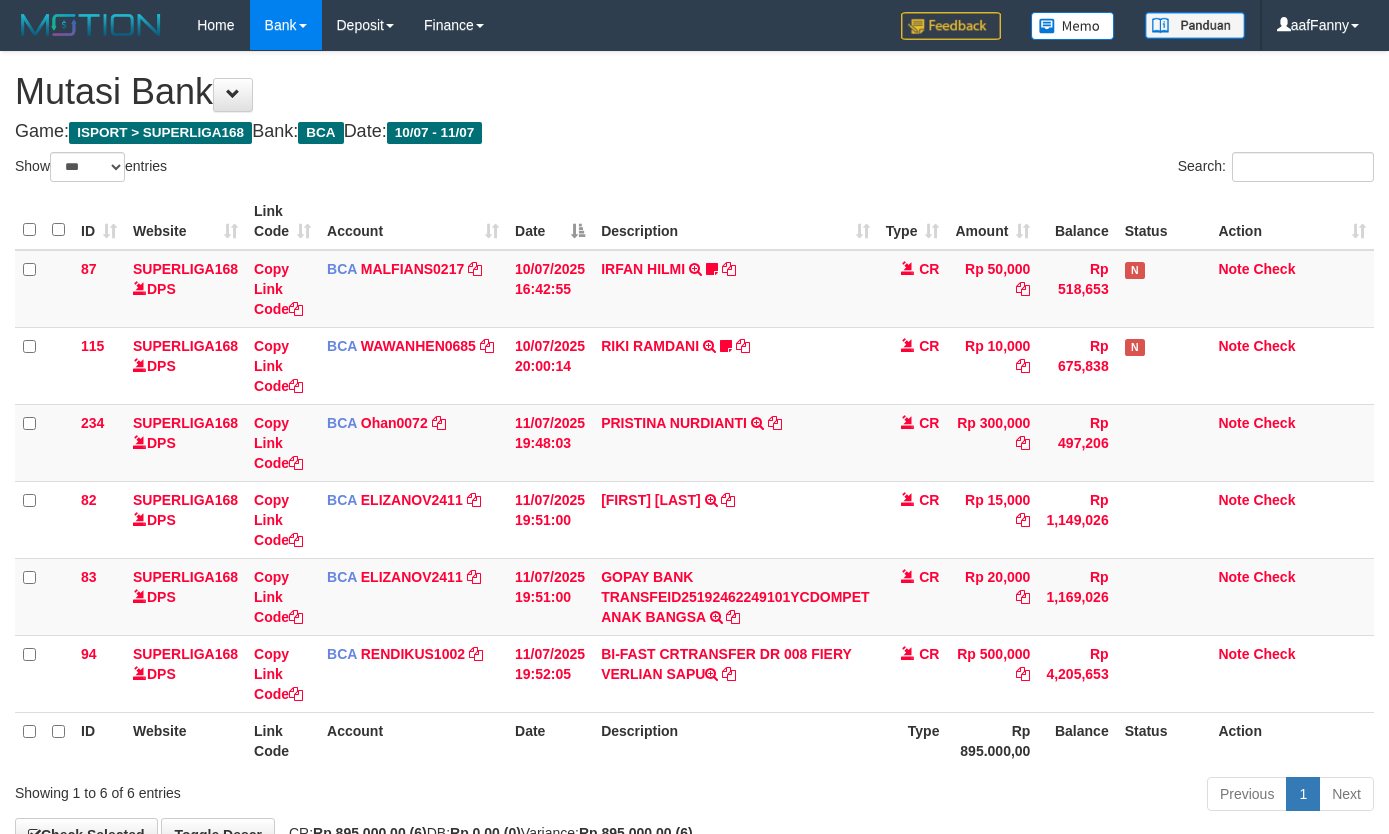 select on "***" 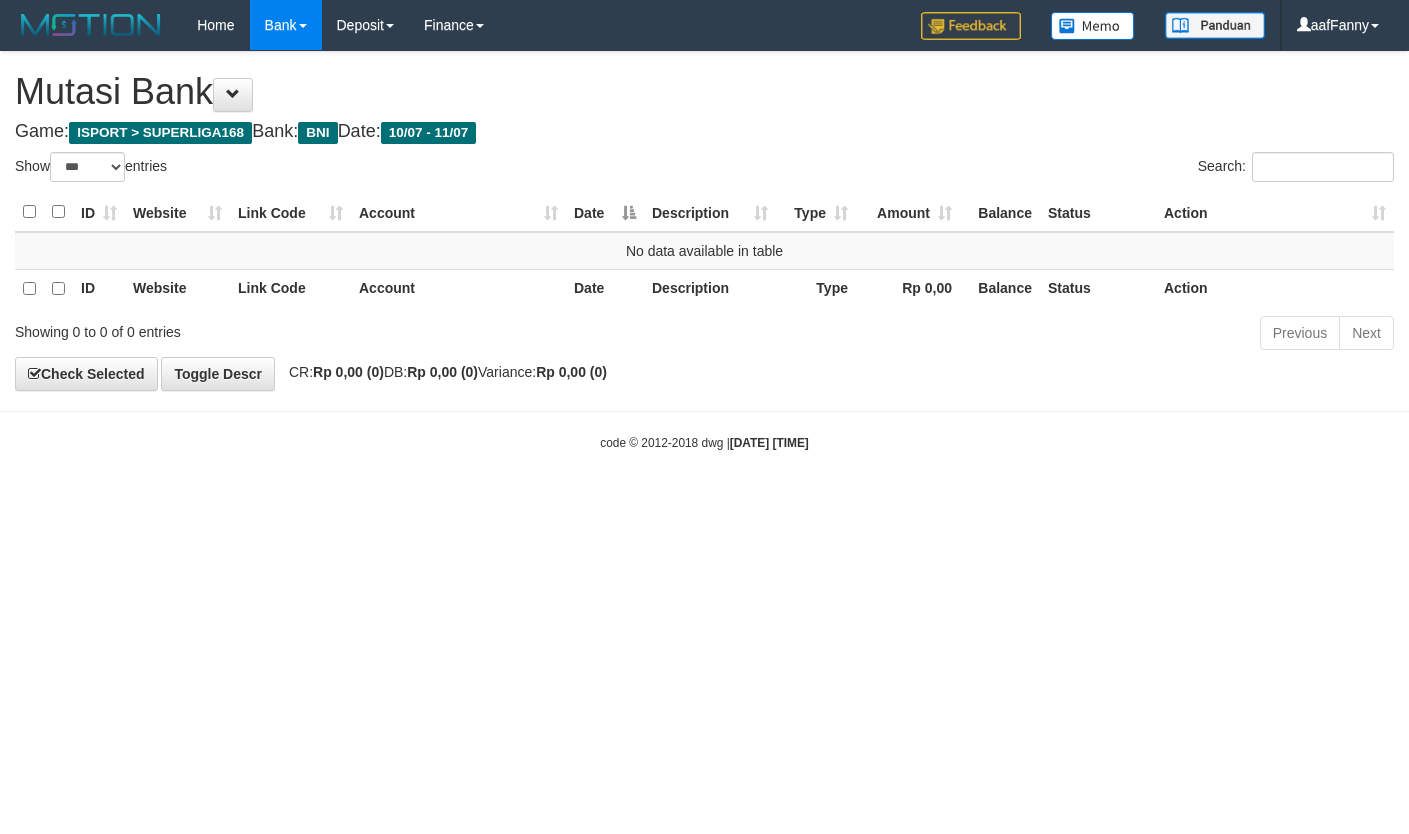 select on "***" 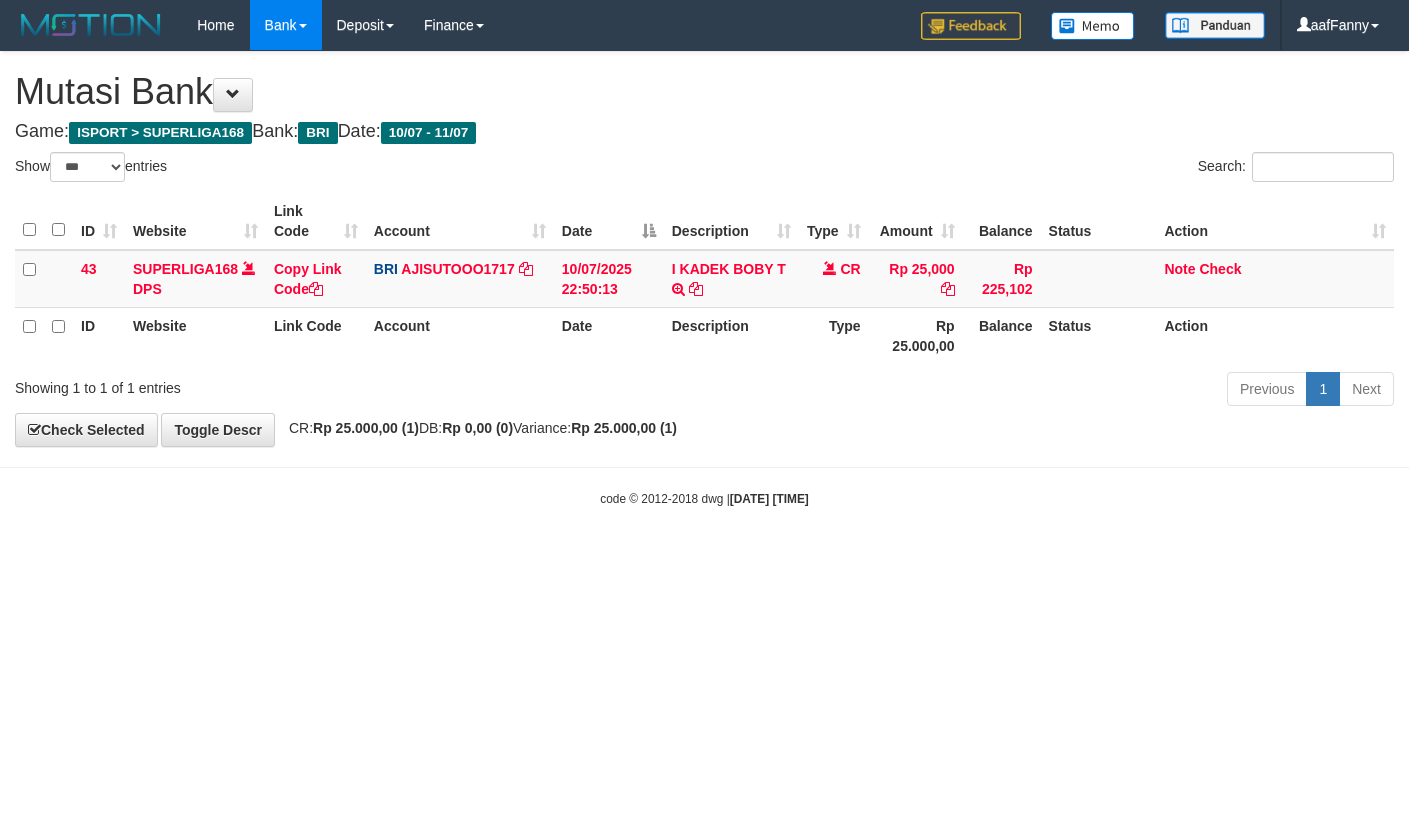 select on "***" 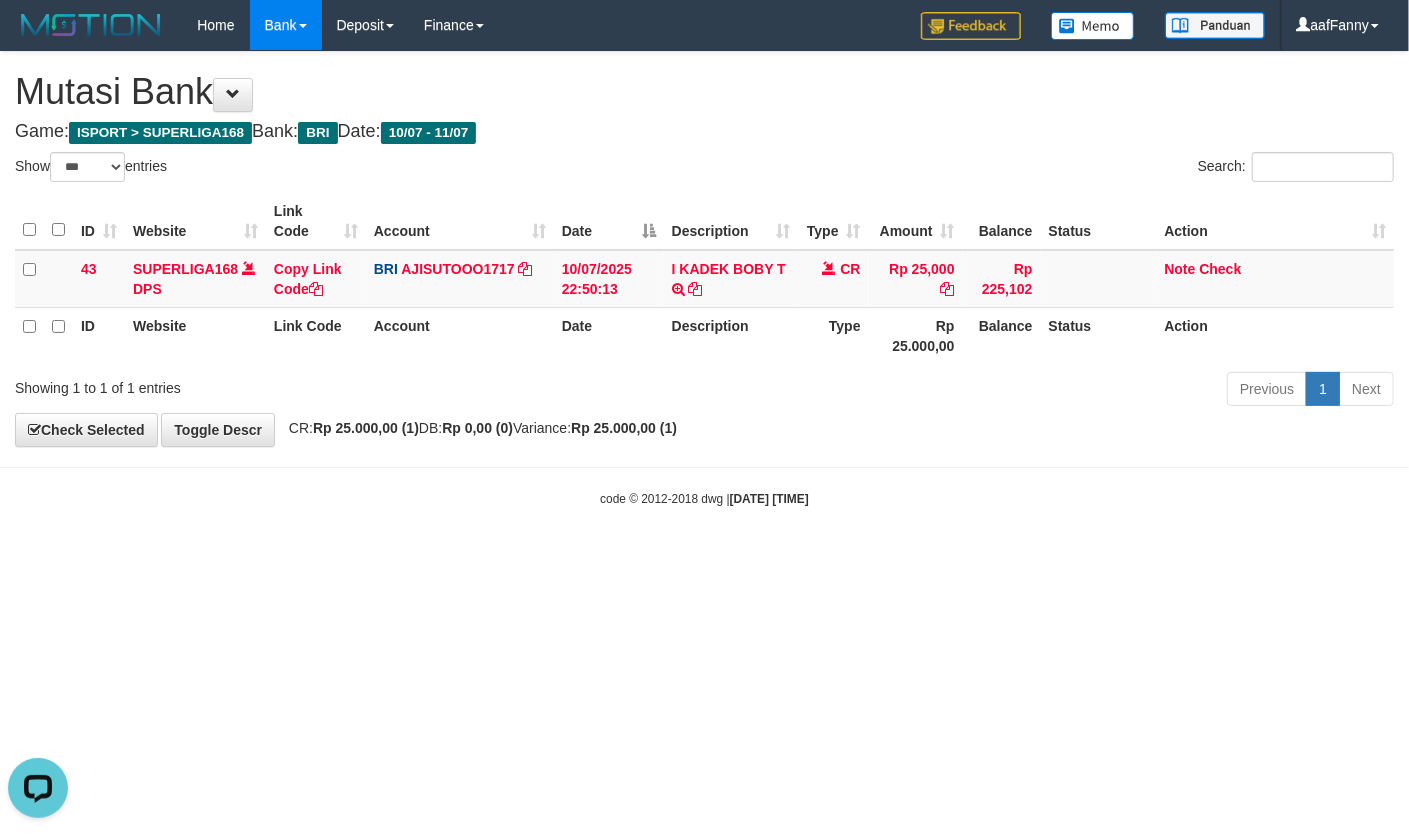 scroll, scrollTop: 0, scrollLeft: 0, axis: both 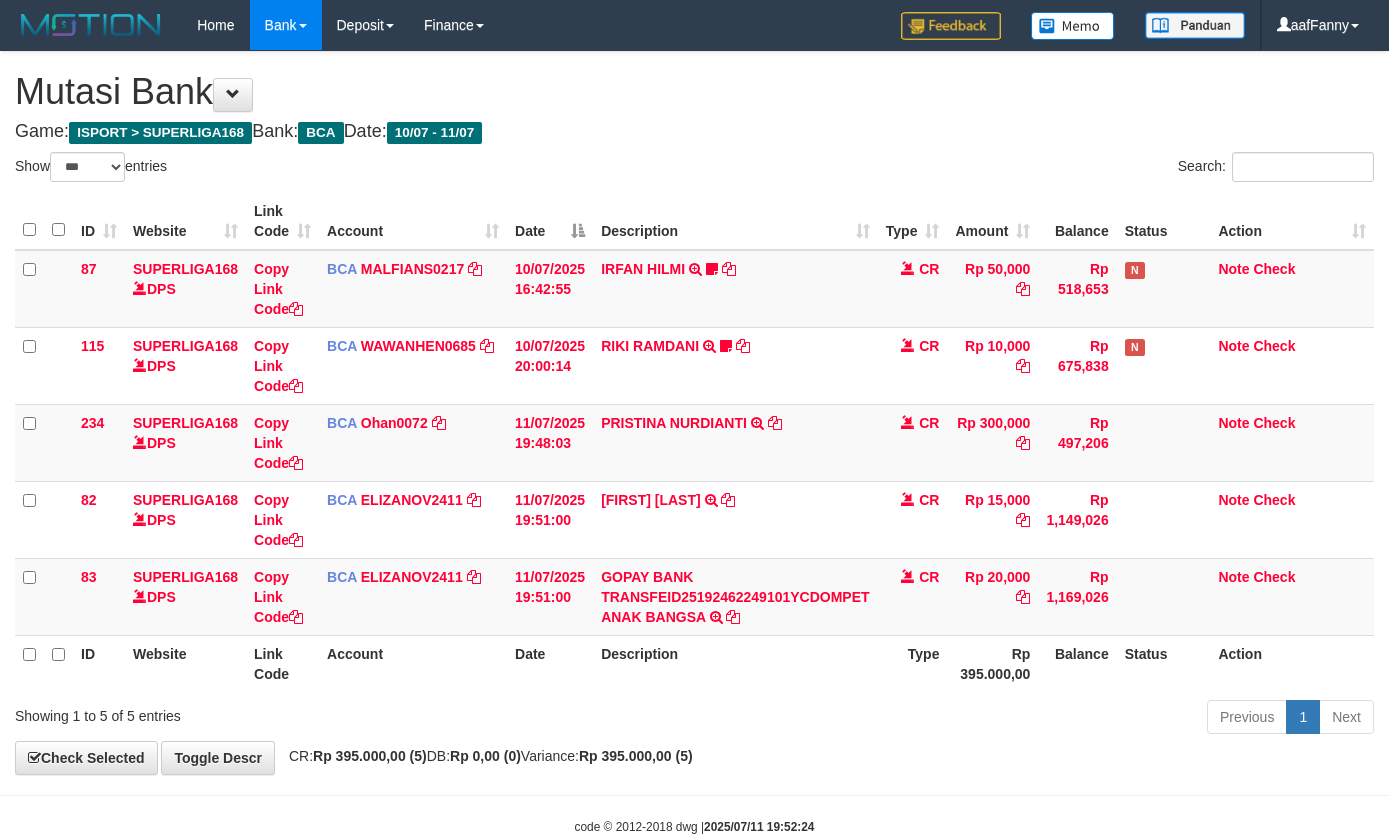 select on "***" 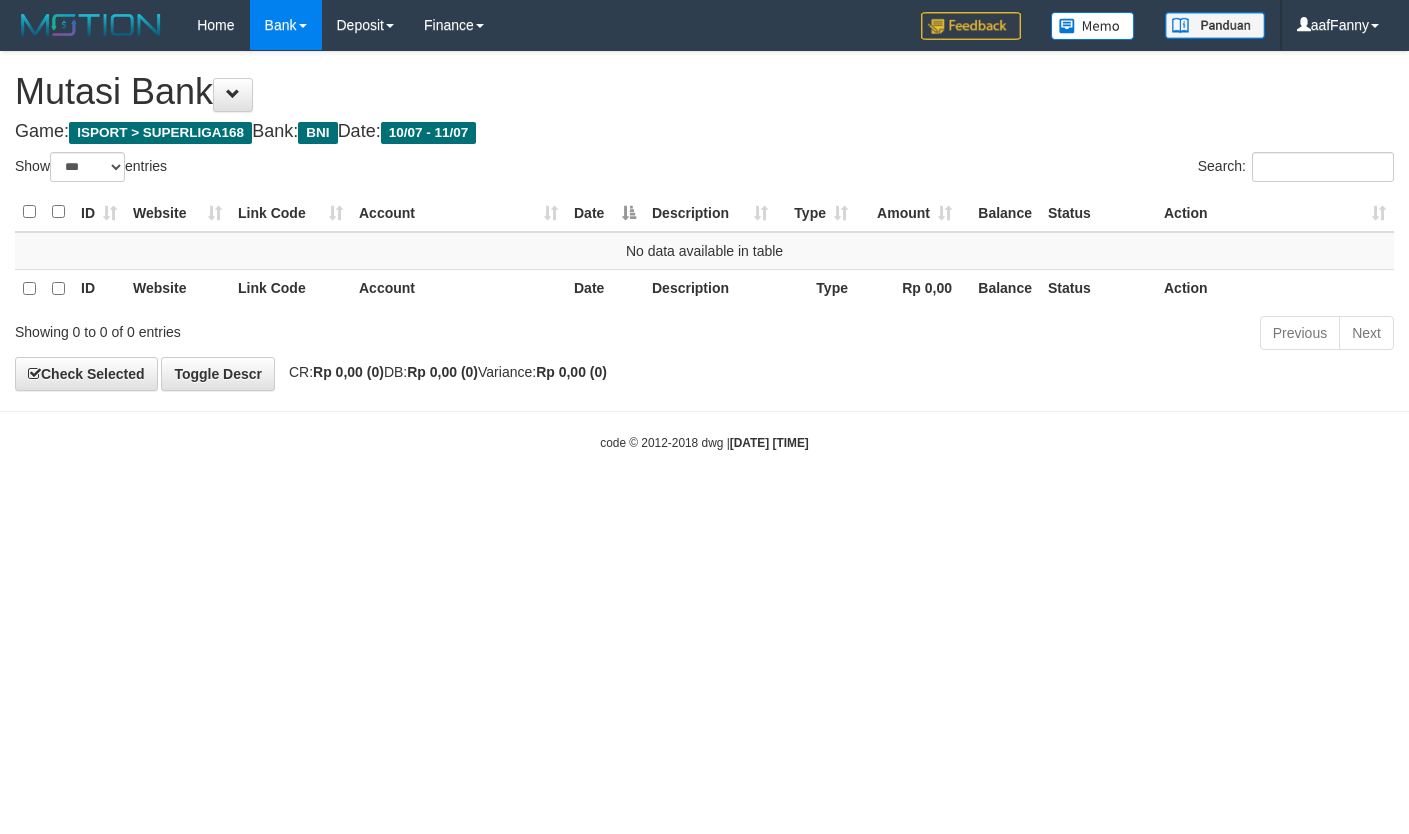 select on "***" 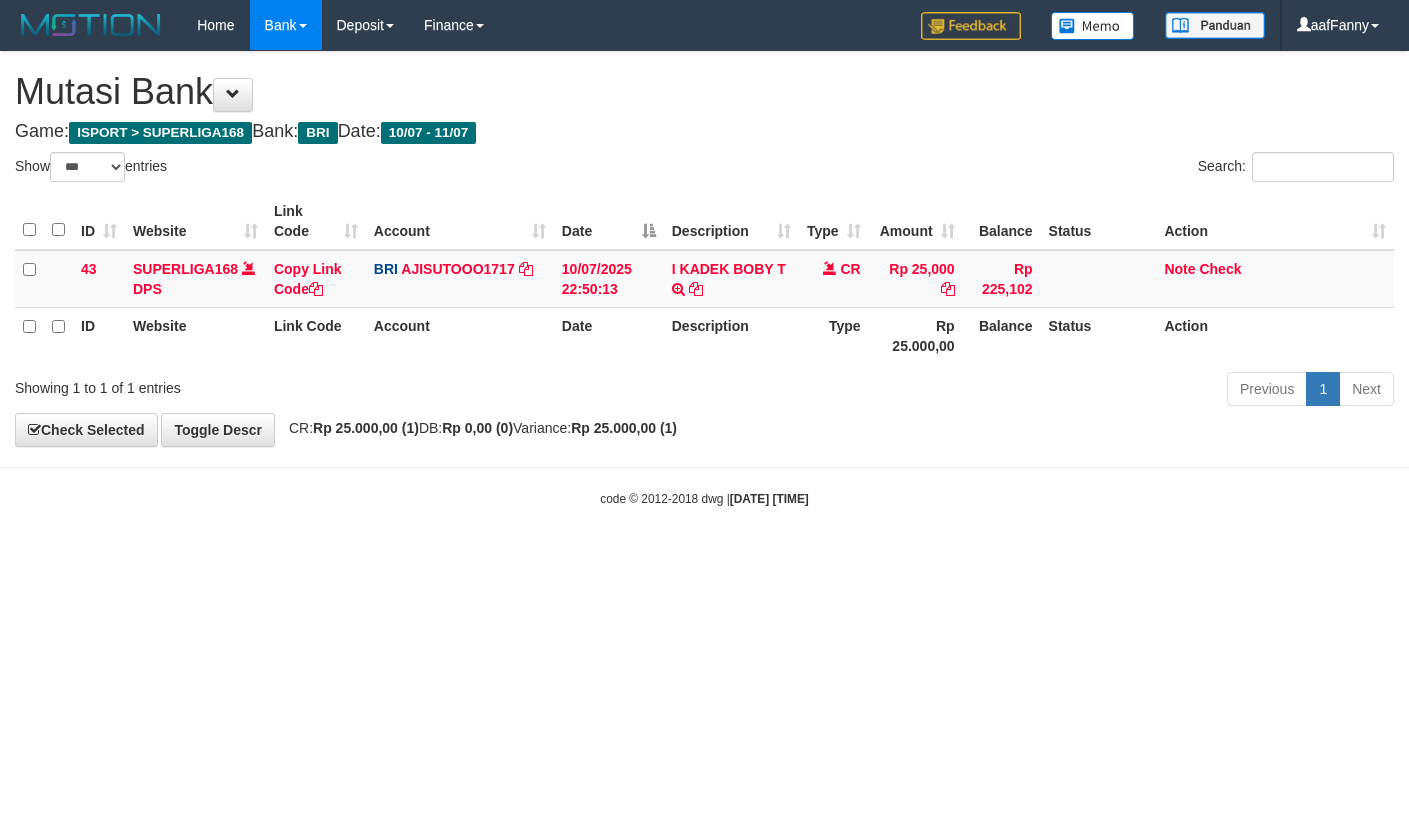 select on "***" 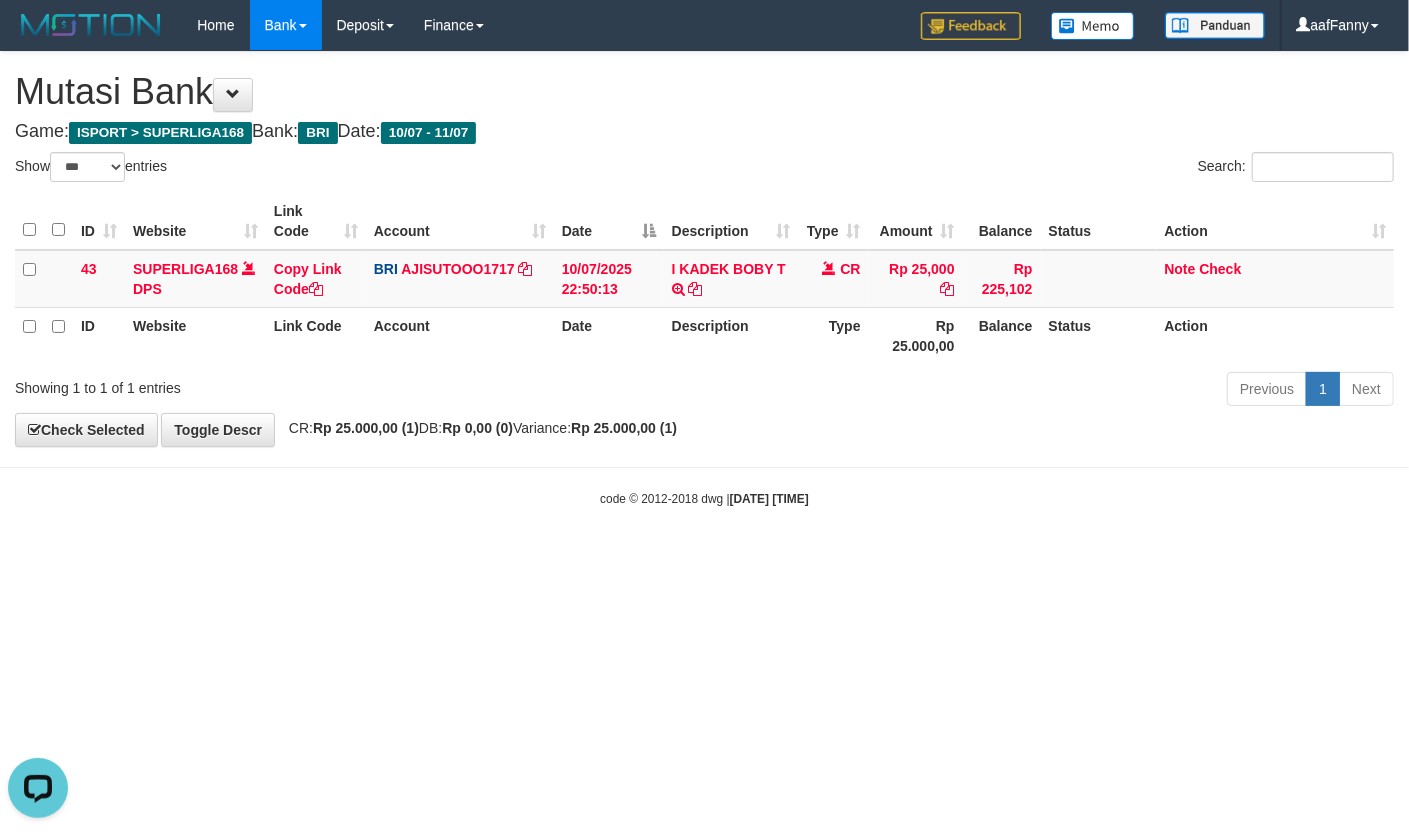 scroll, scrollTop: 0, scrollLeft: 0, axis: both 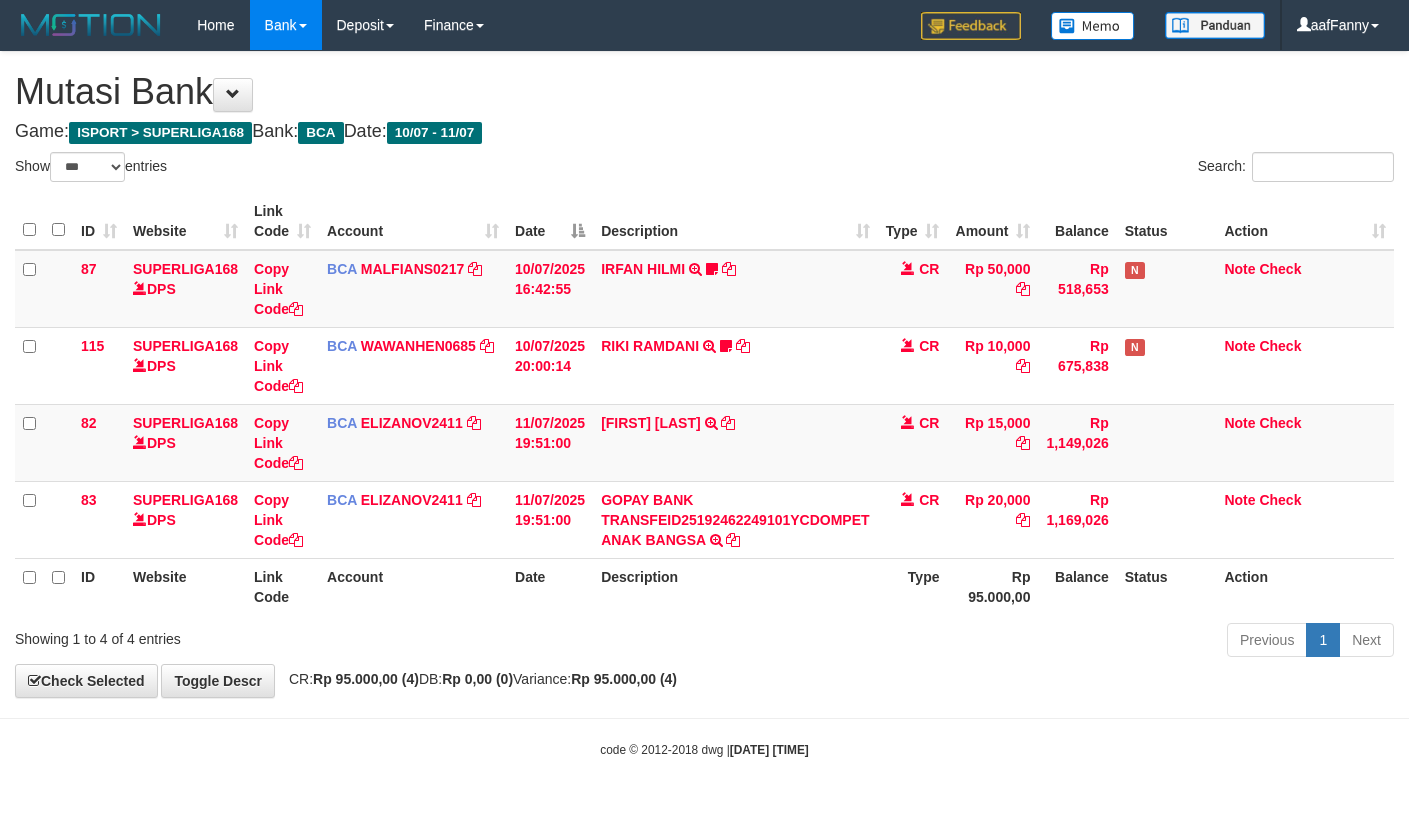 select on "***" 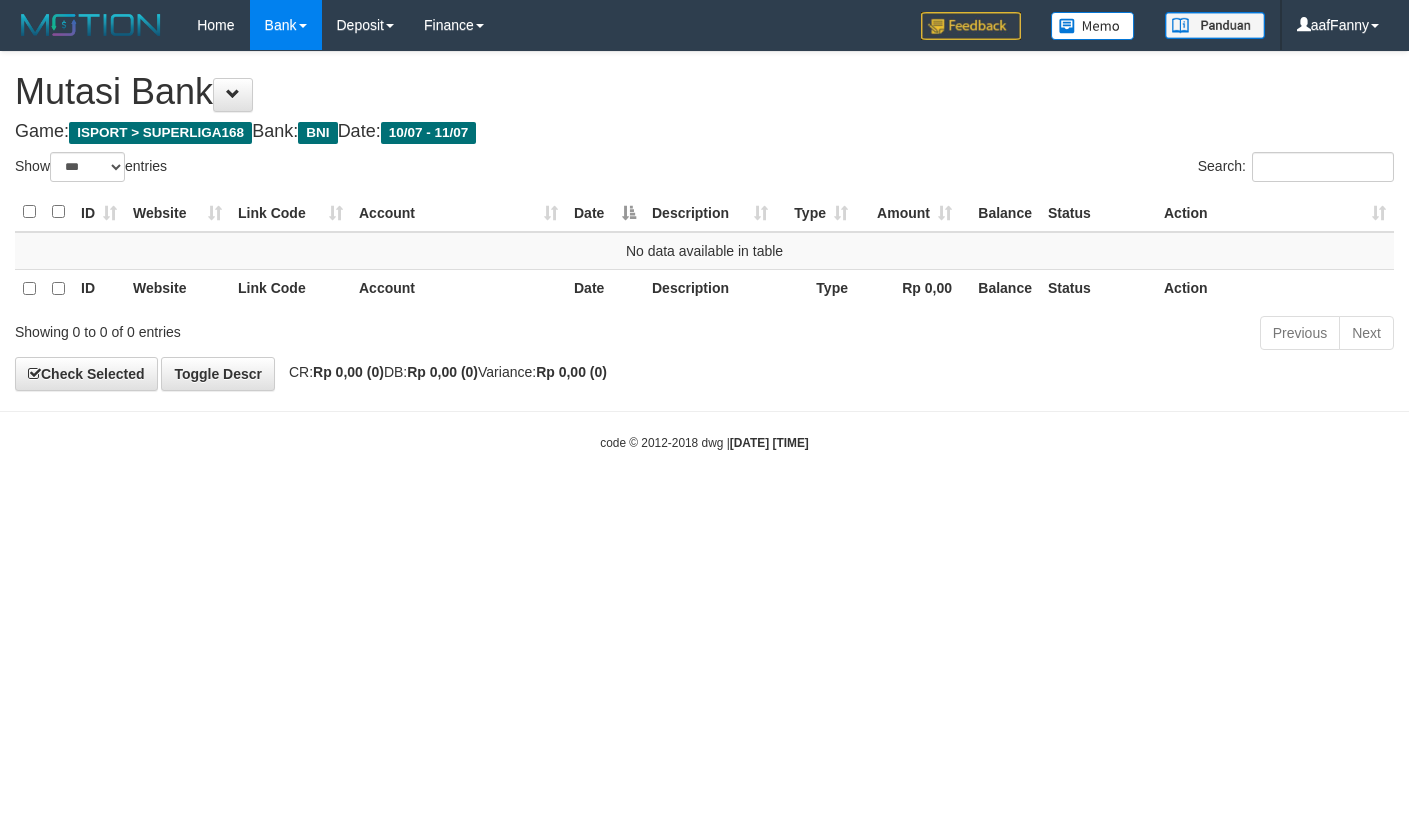 select on "***" 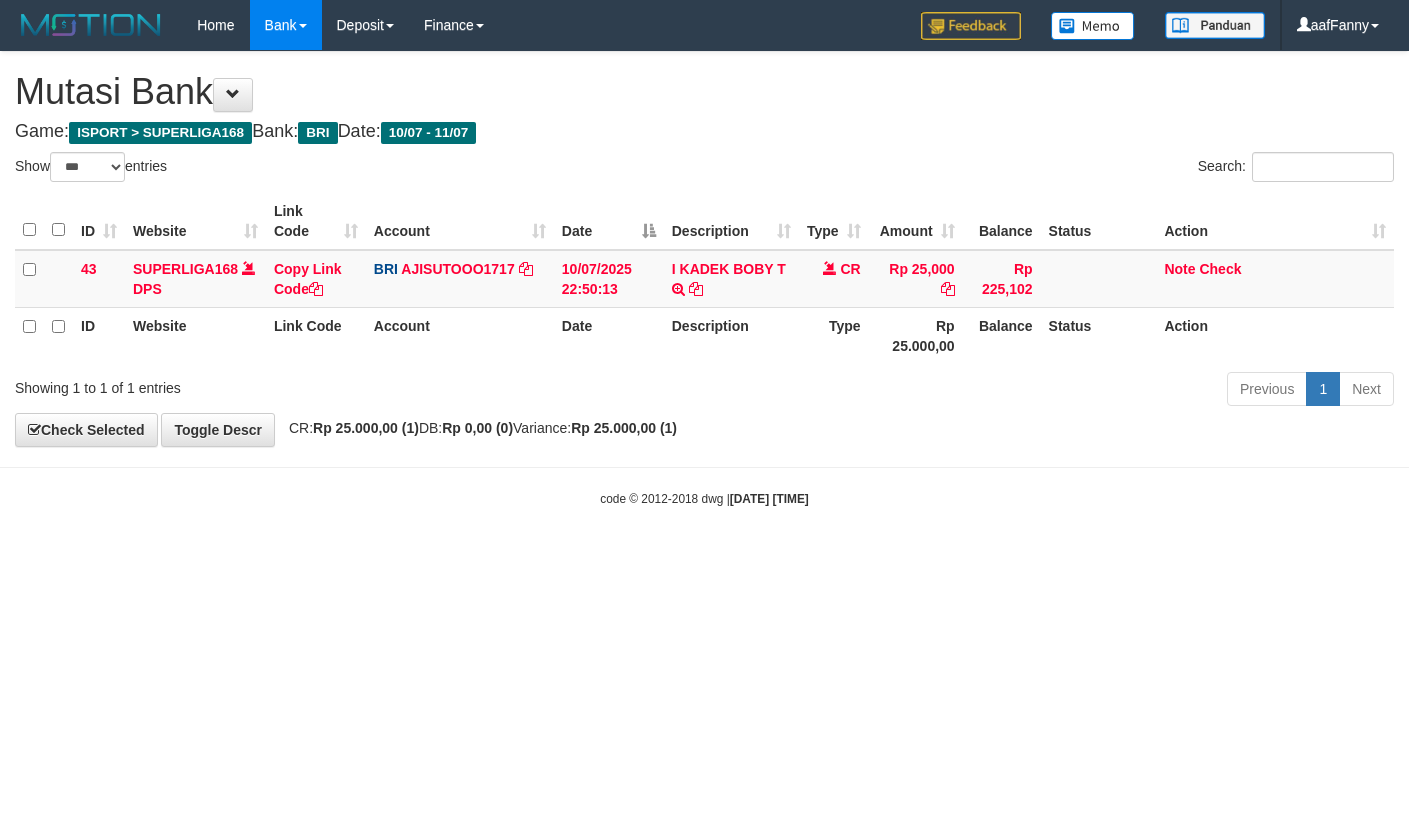 select on "***" 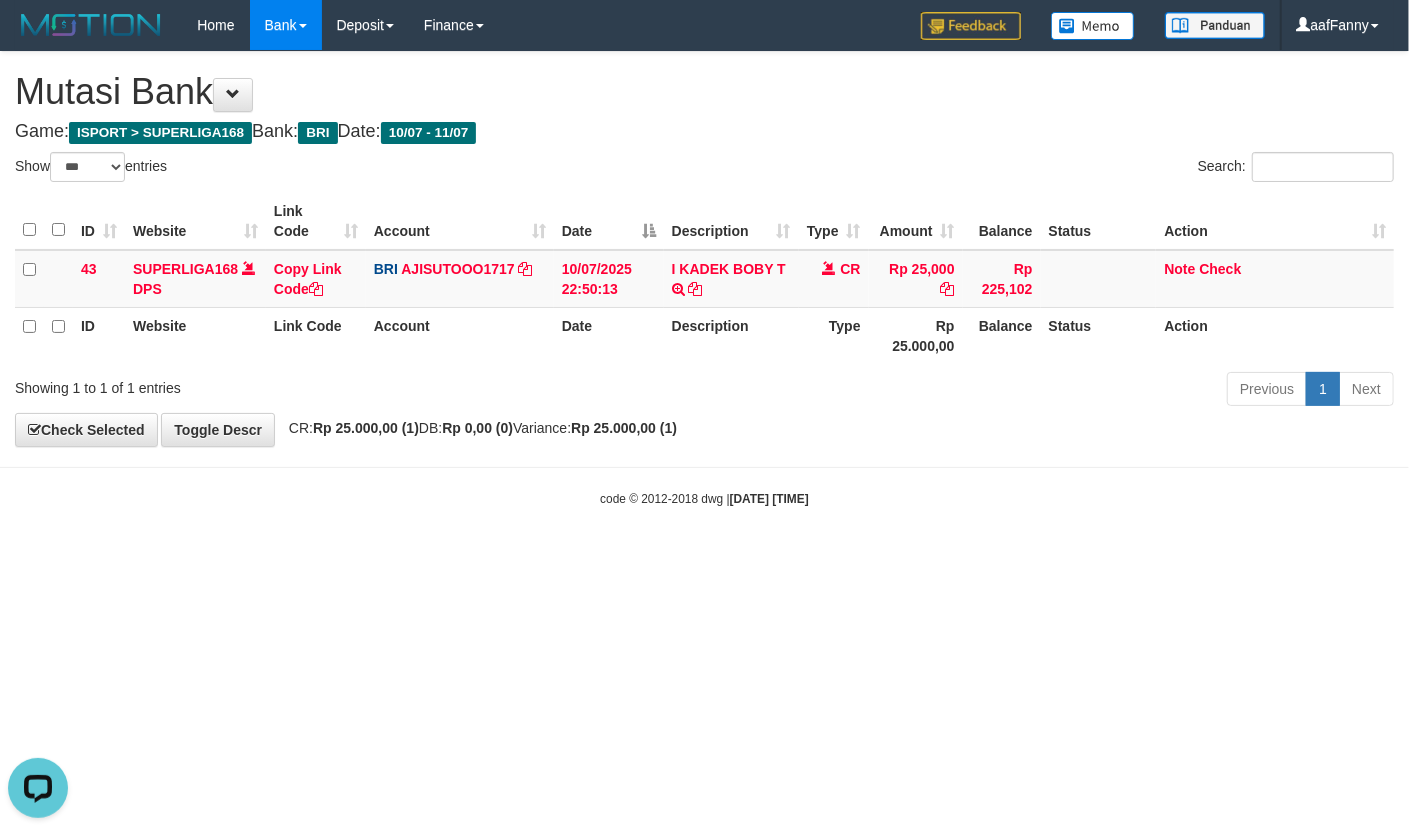 scroll, scrollTop: 0, scrollLeft: 0, axis: both 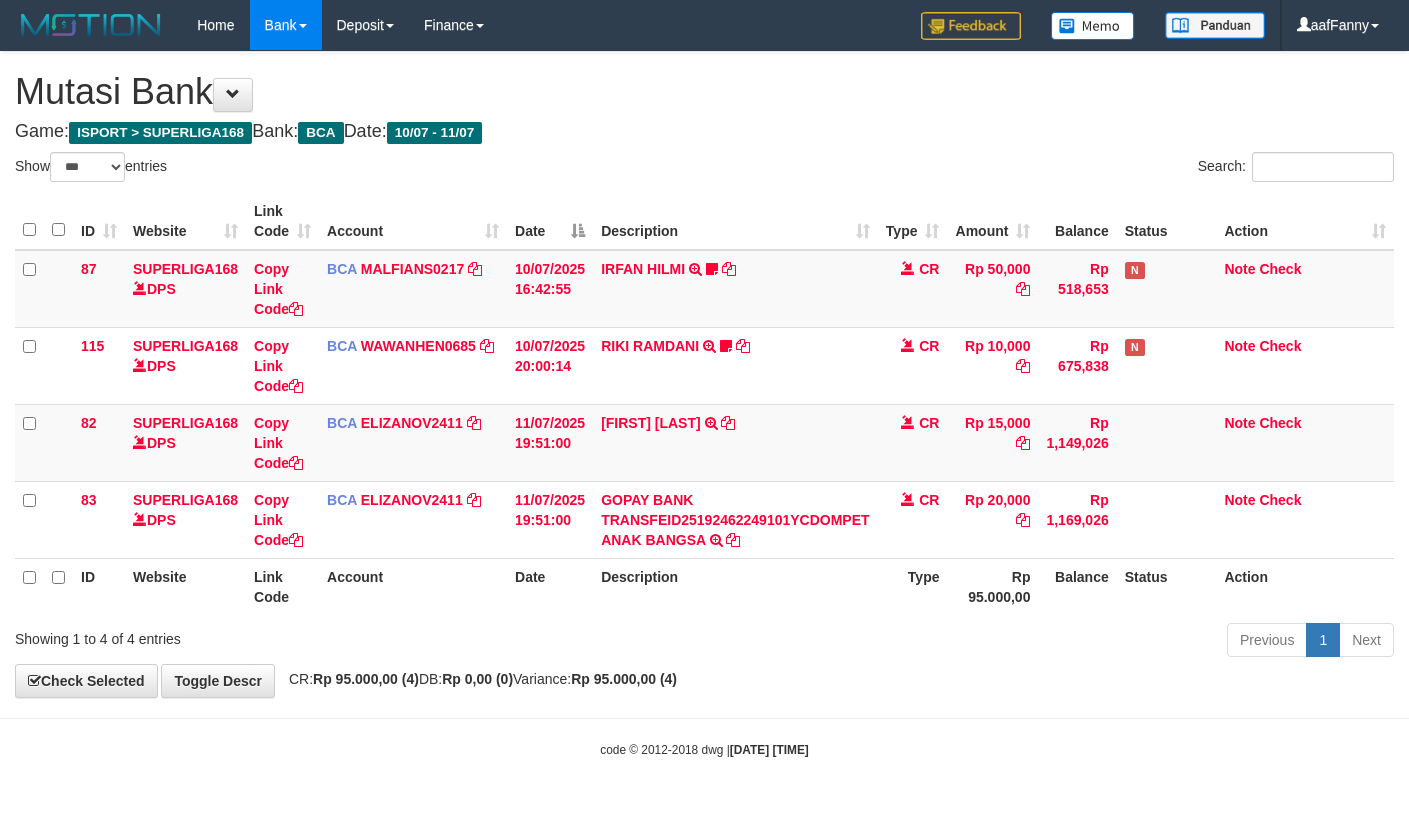 select on "***" 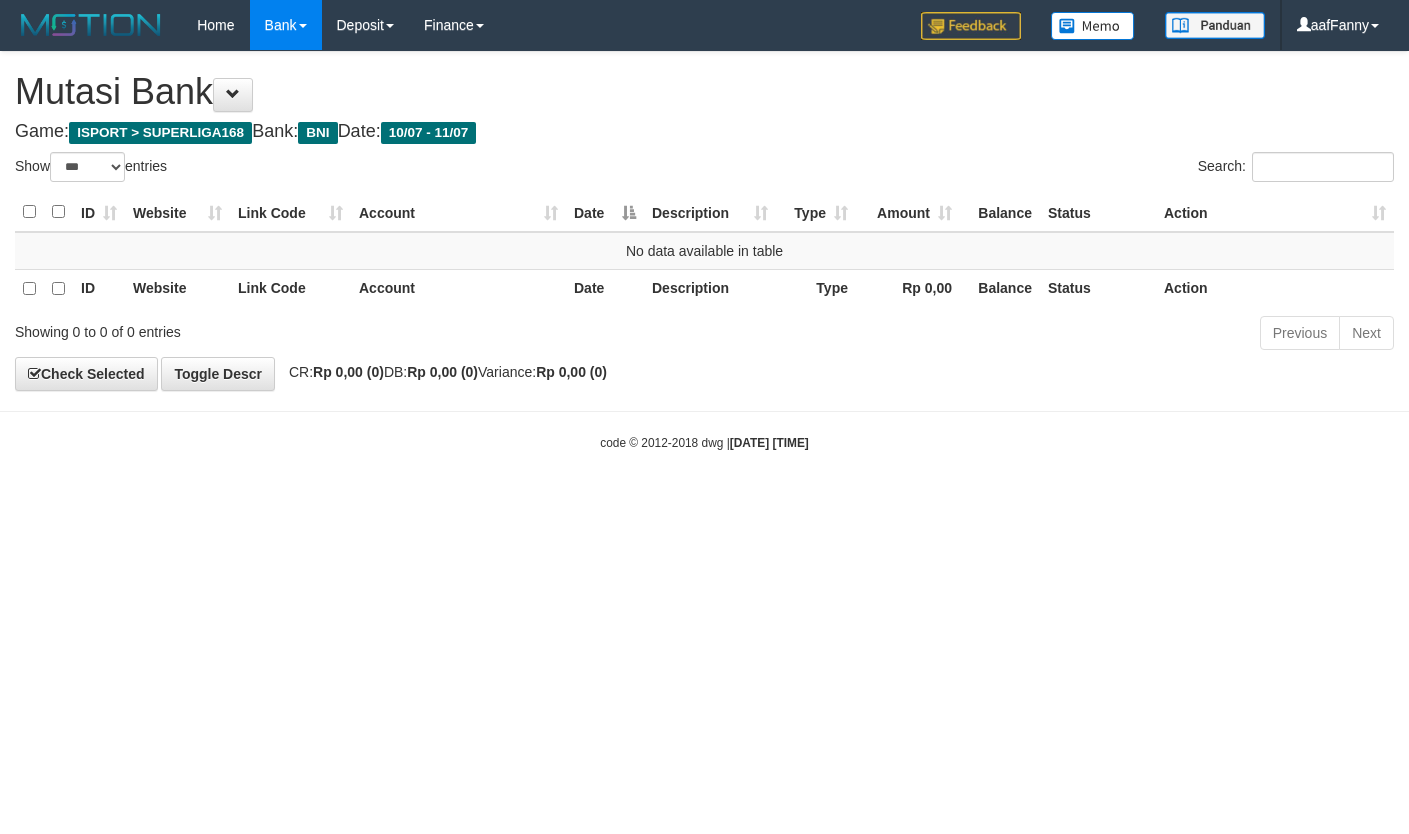 select on "***" 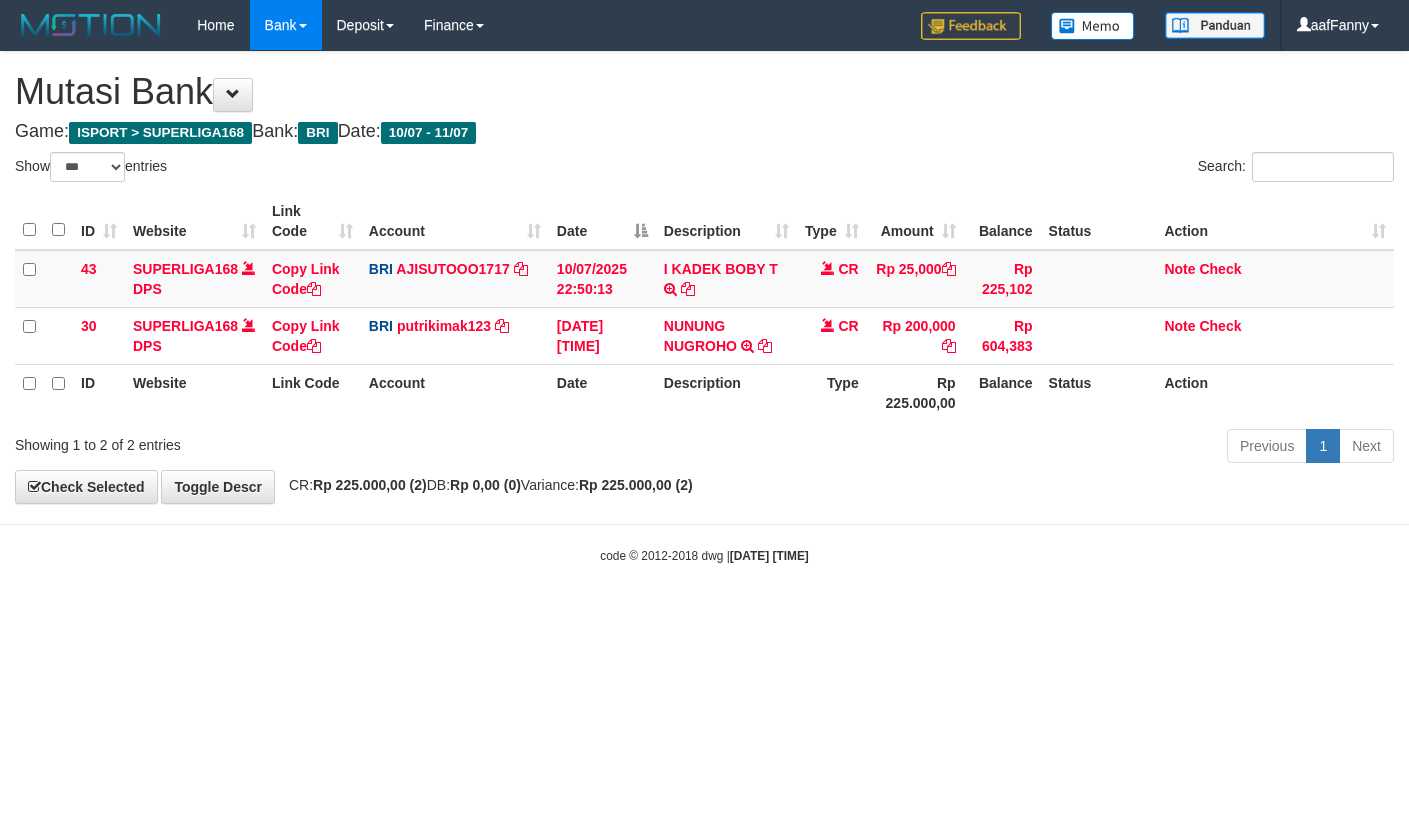 select on "***" 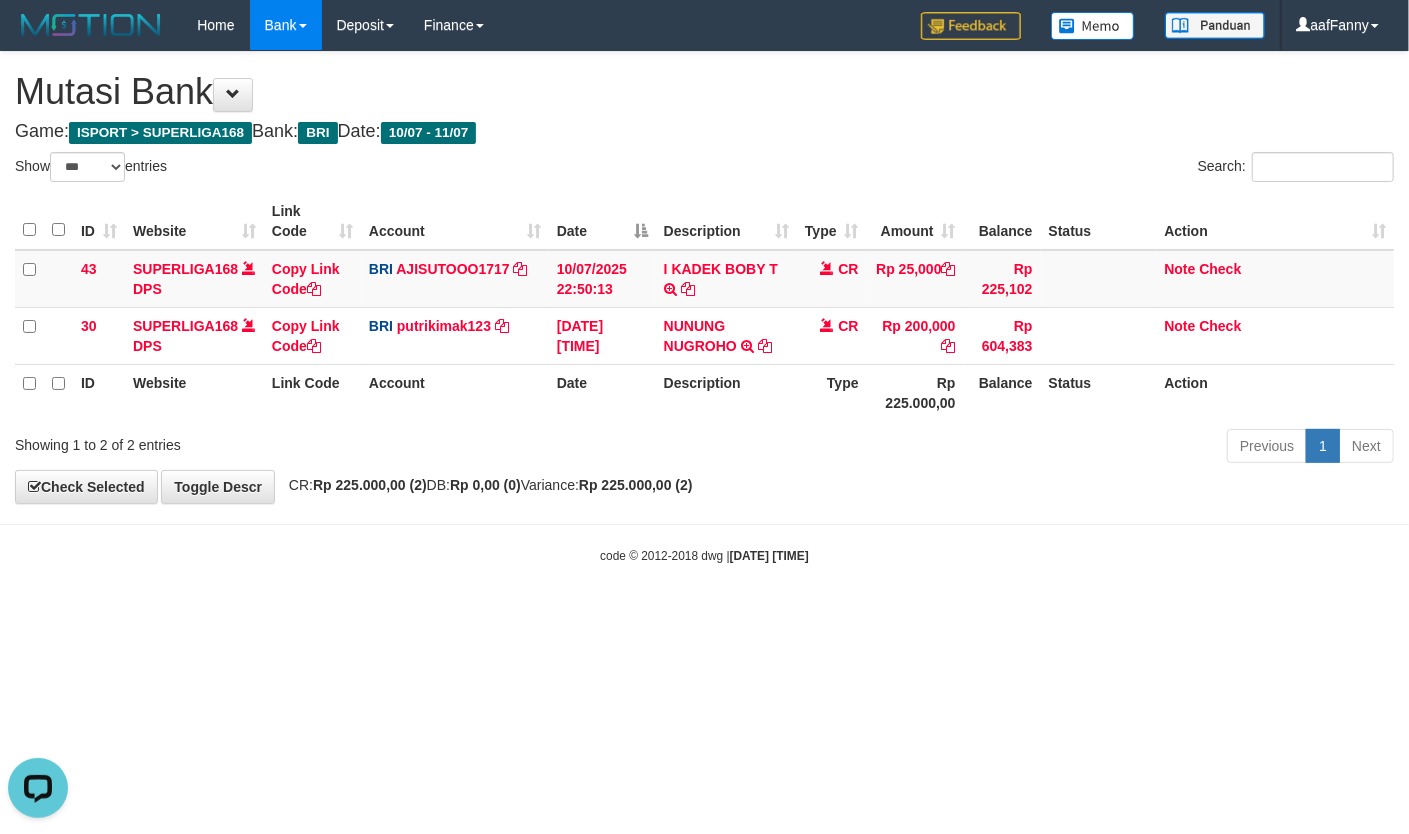 scroll, scrollTop: 0, scrollLeft: 0, axis: both 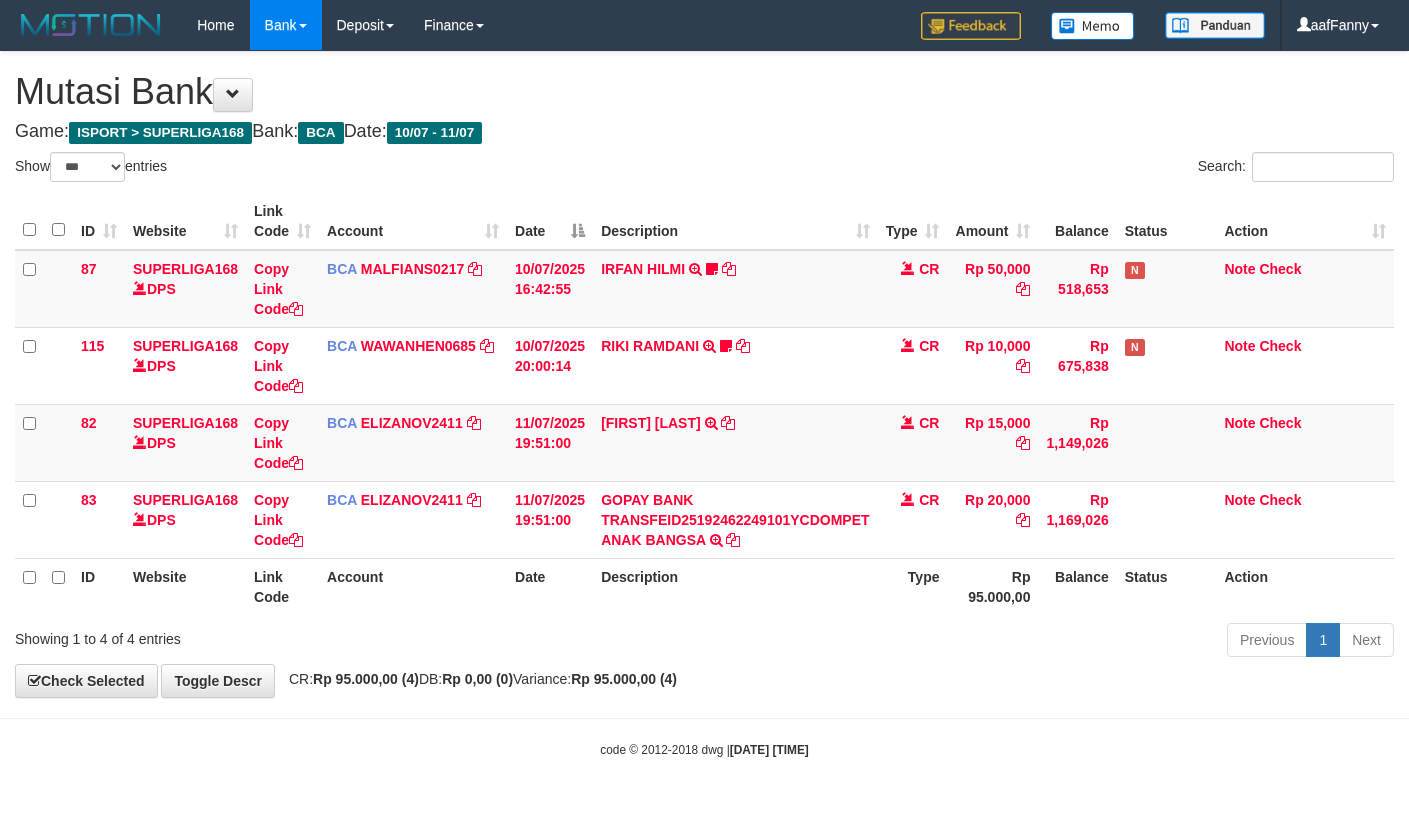 select on "***" 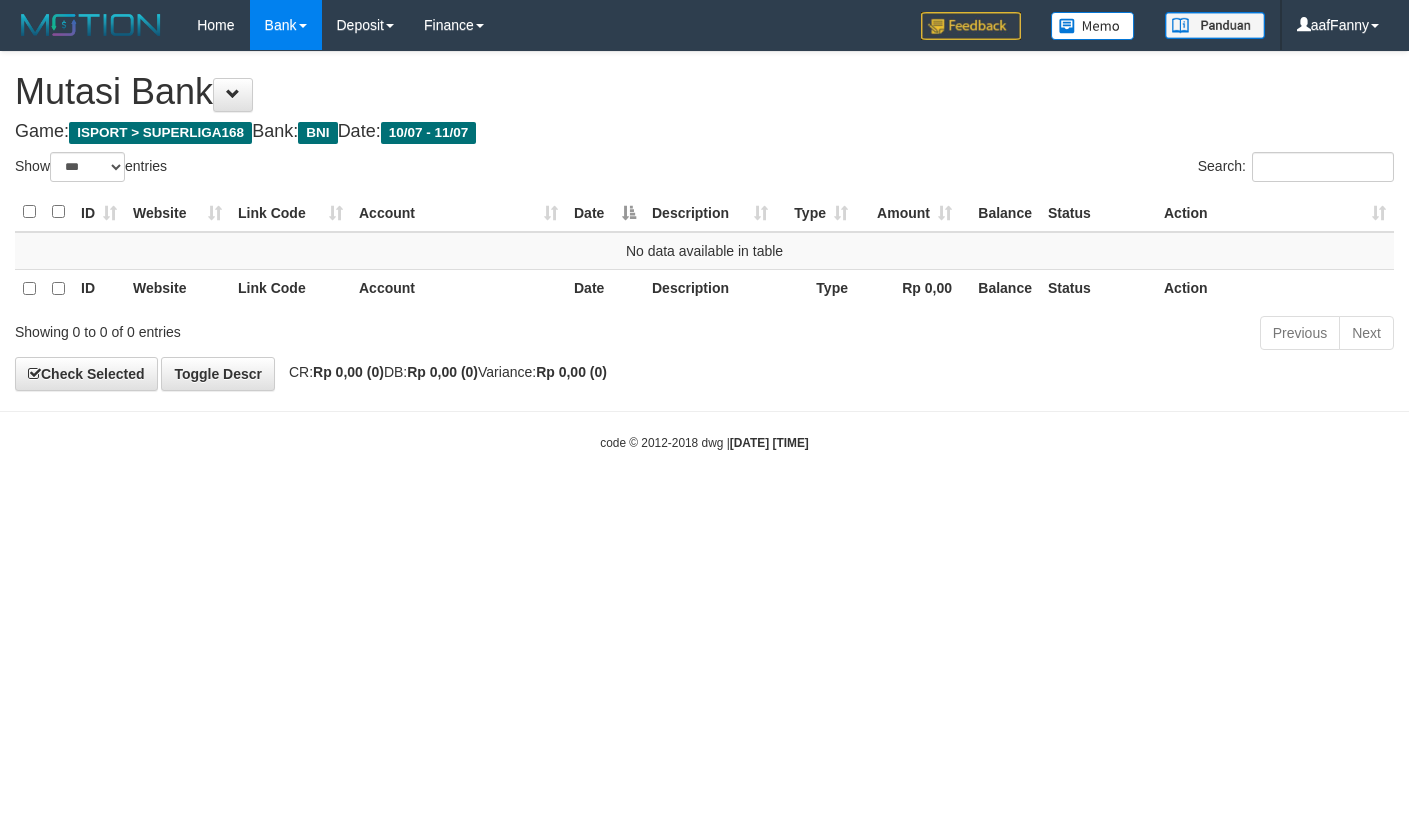 select on "***" 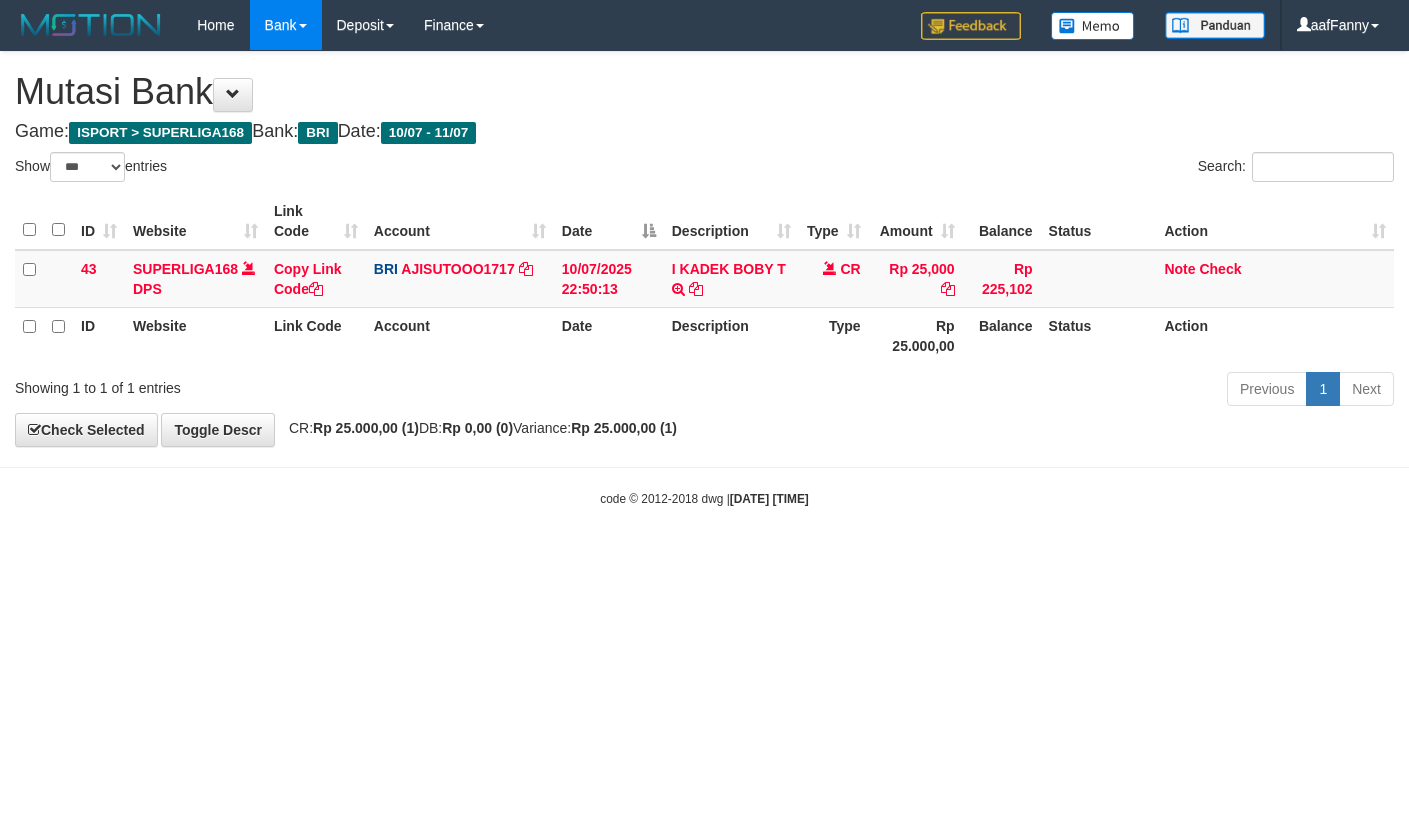 select on "***" 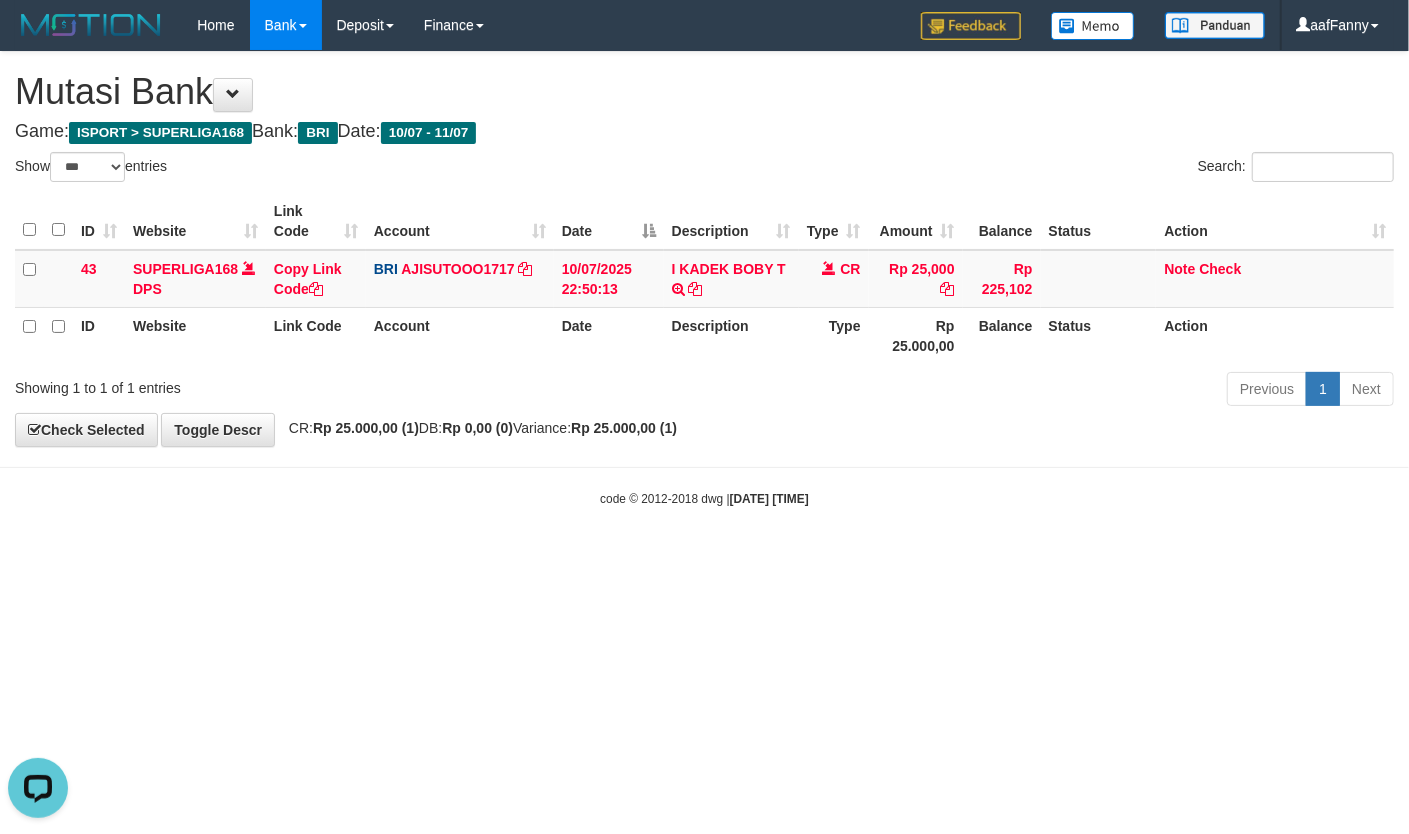 scroll, scrollTop: 0, scrollLeft: 0, axis: both 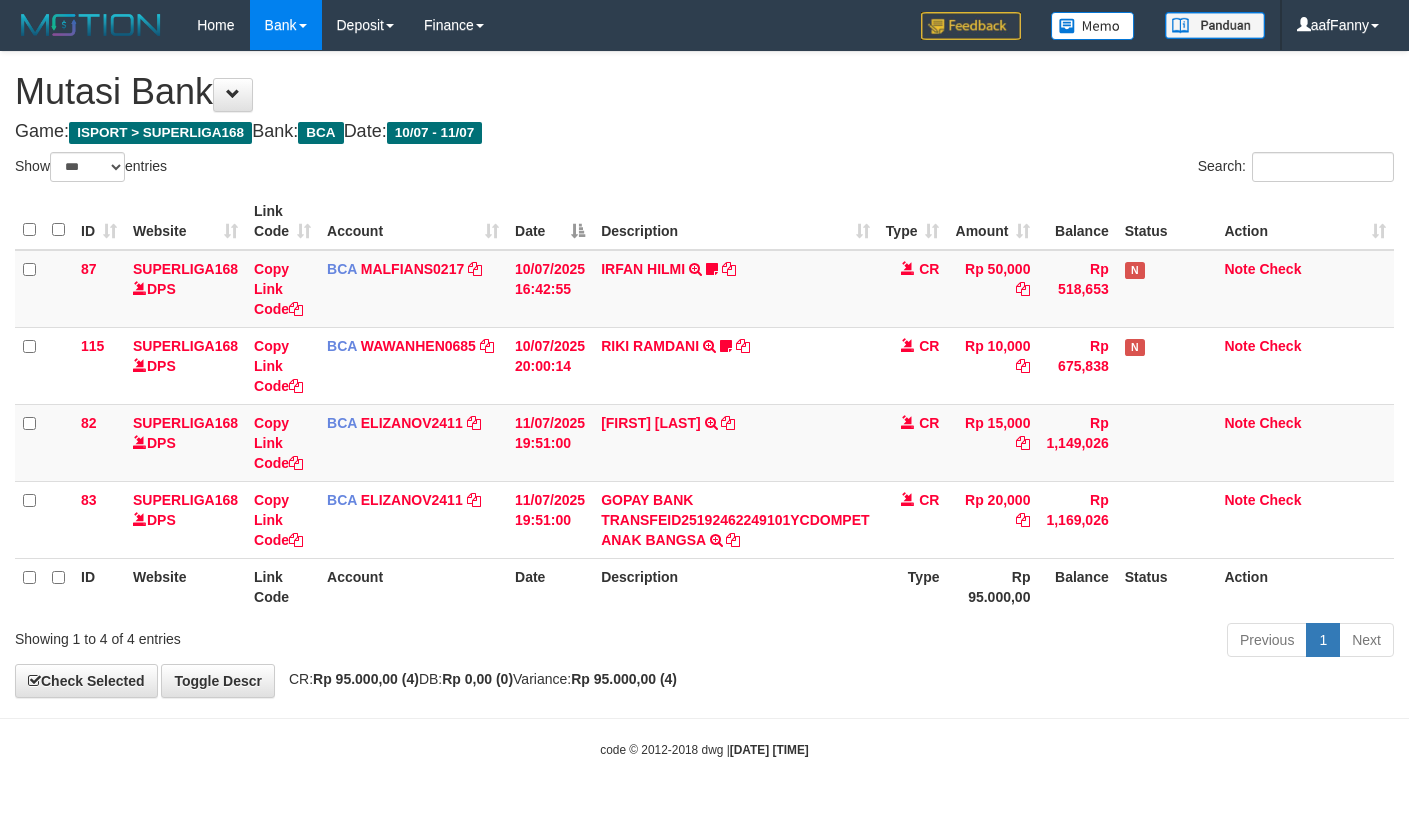 select on "***" 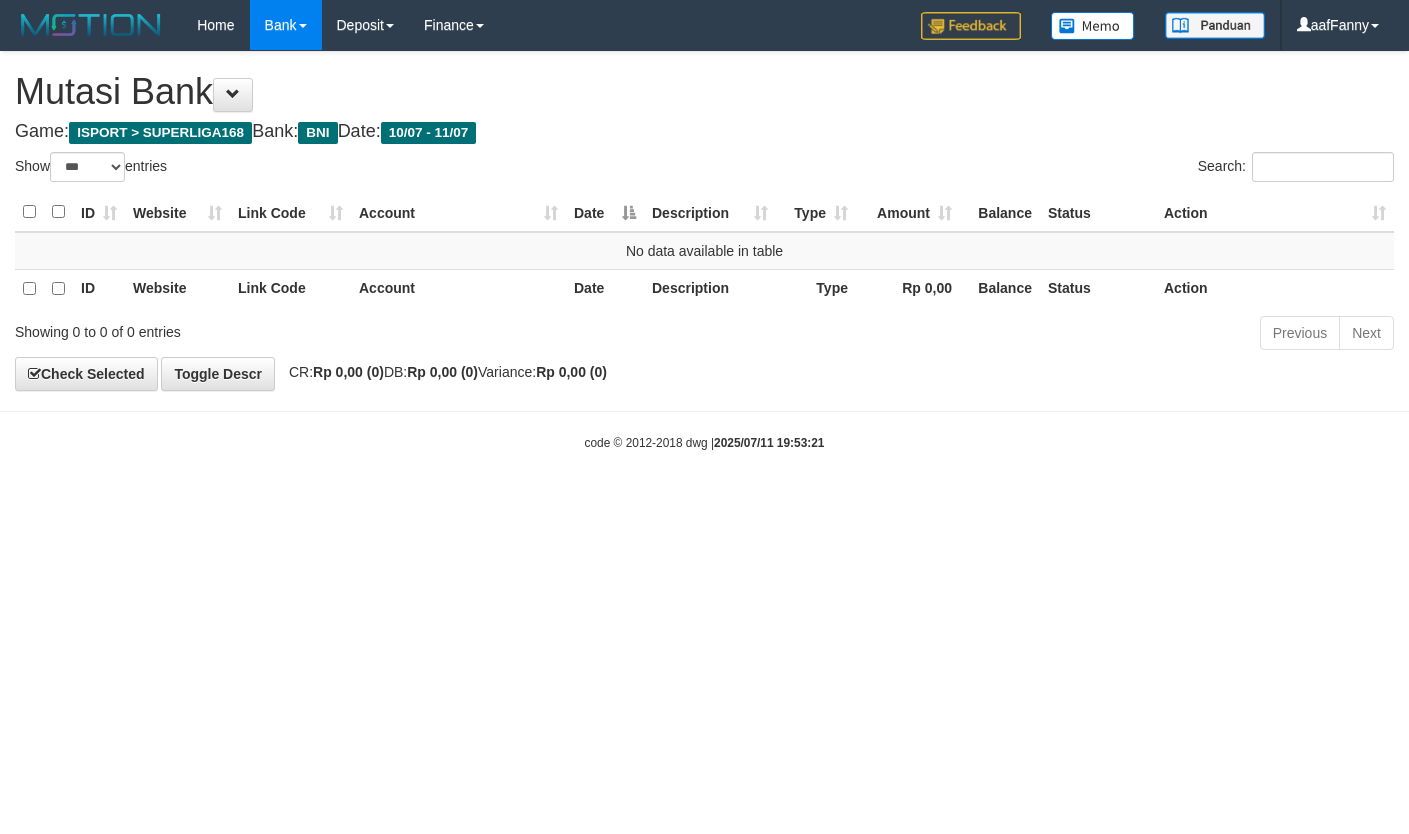 select on "***" 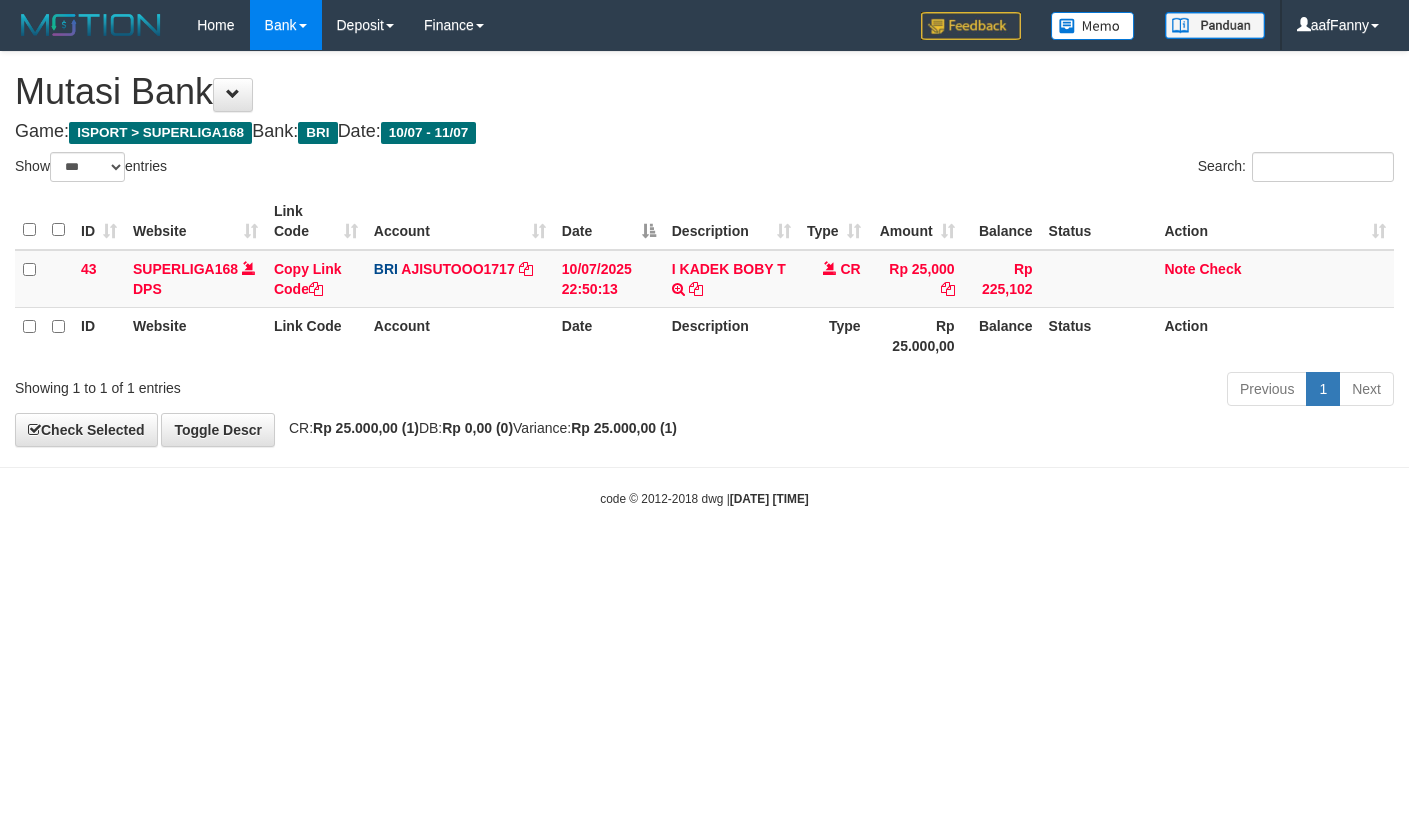 select on "***" 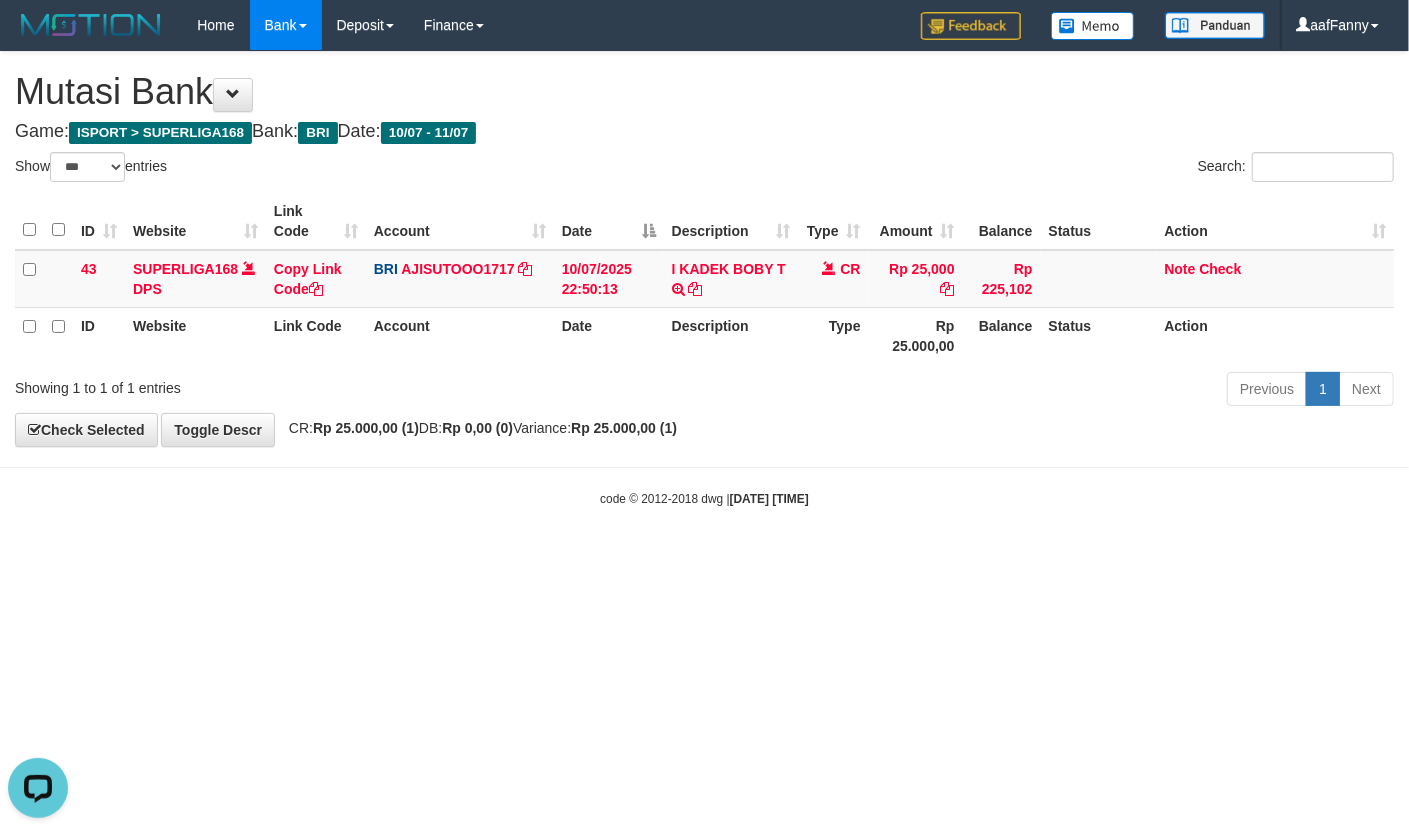scroll, scrollTop: 0, scrollLeft: 0, axis: both 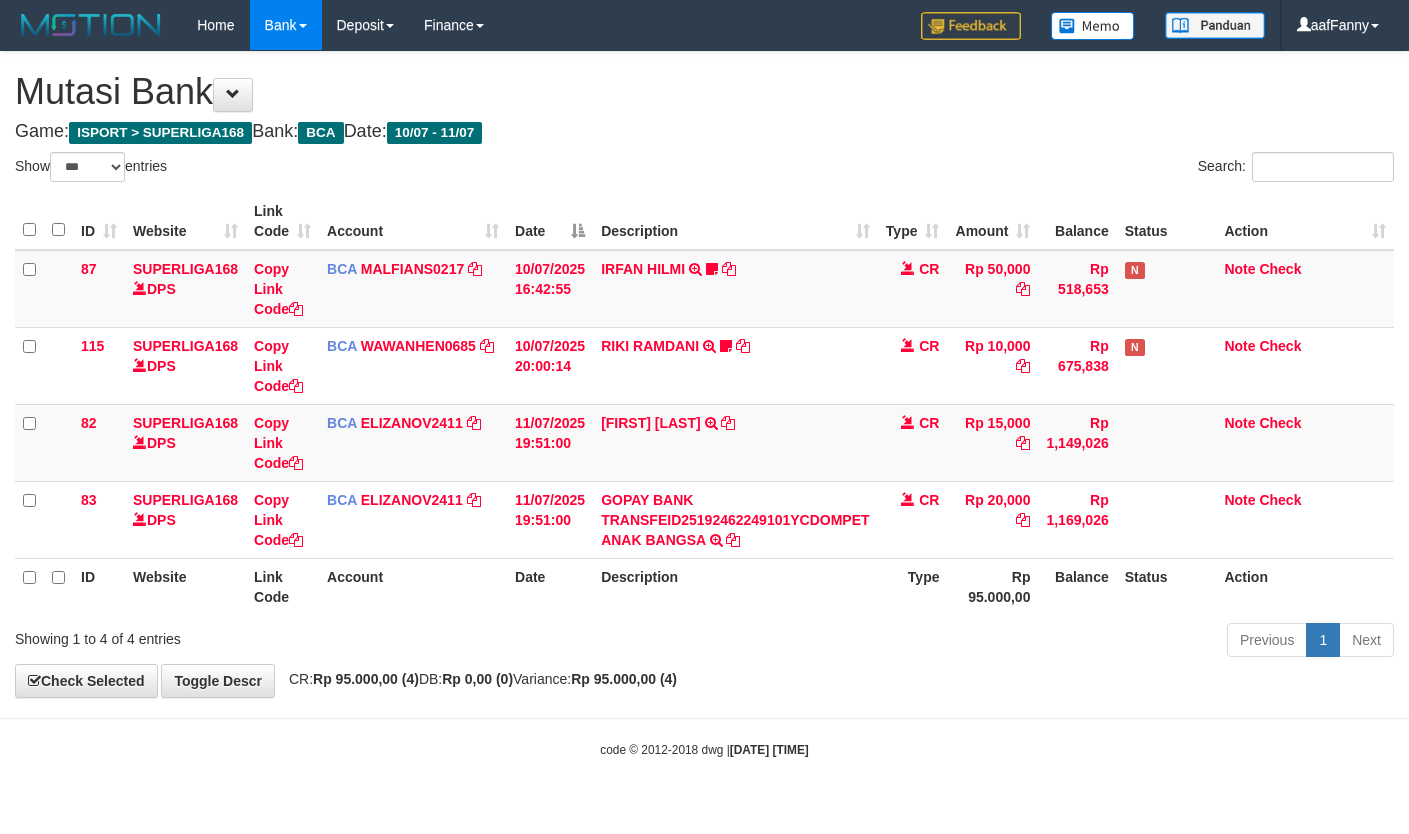 select on "***" 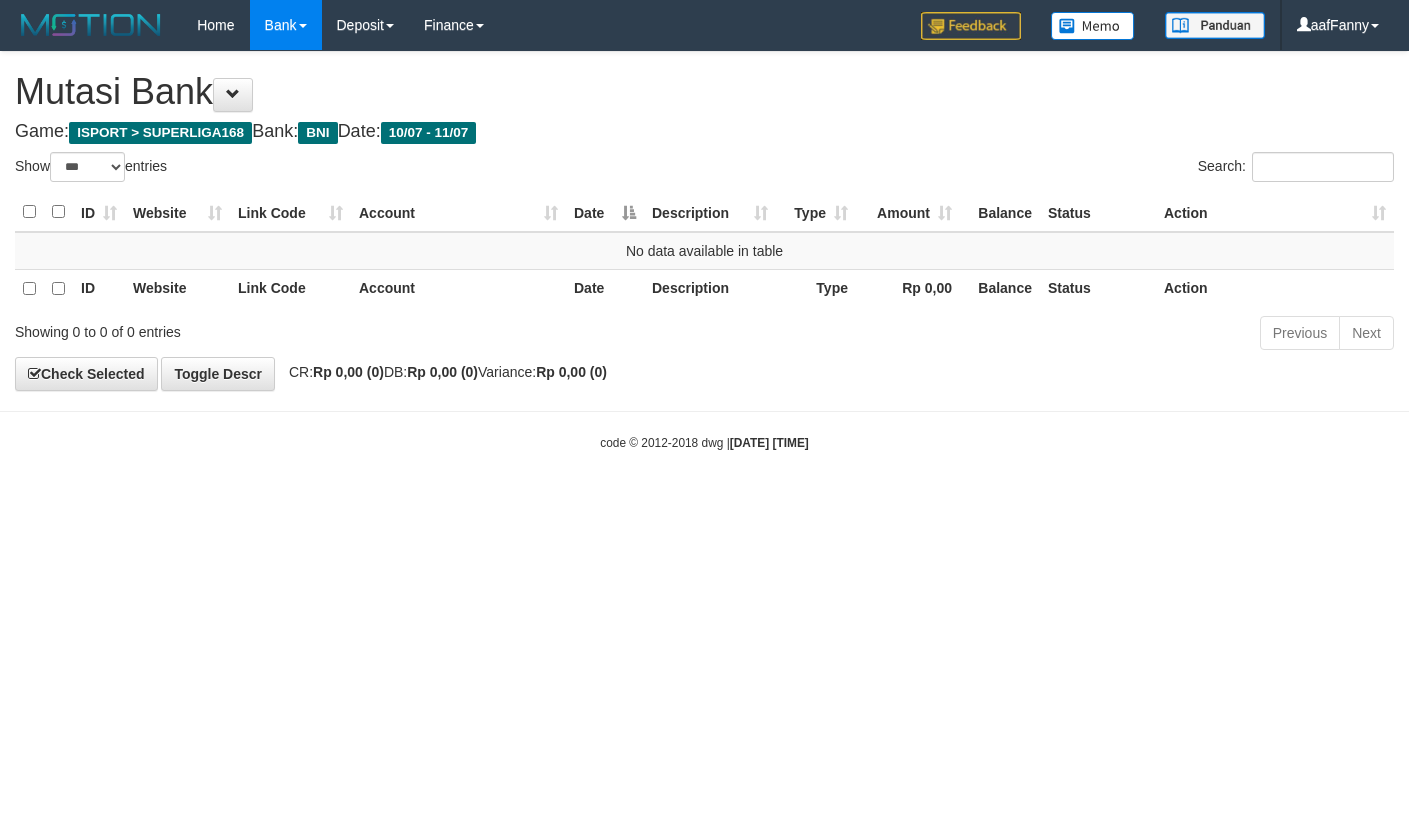select on "***" 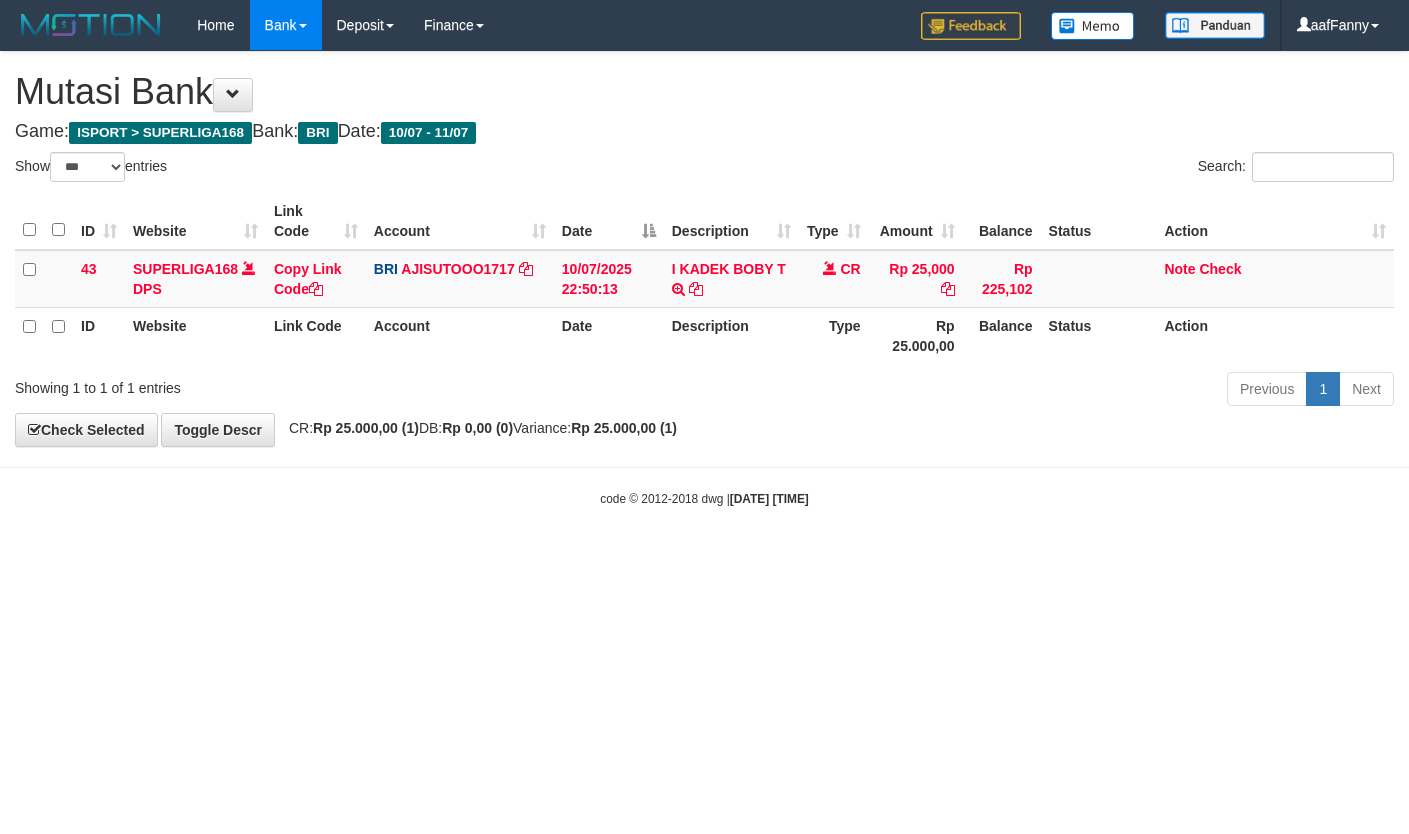 select on "***" 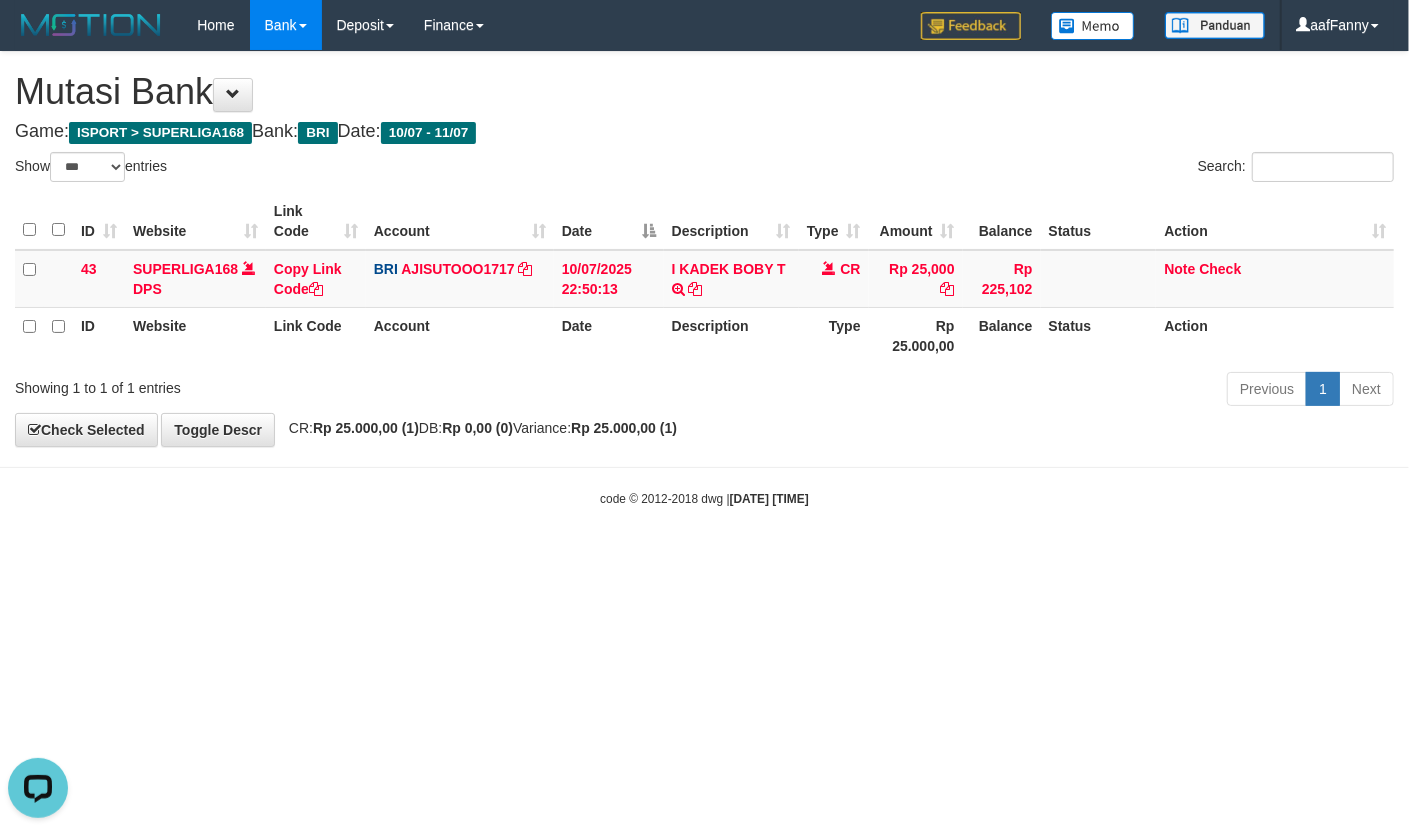 scroll, scrollTop: 0, scrollLeft: 0, axis: both 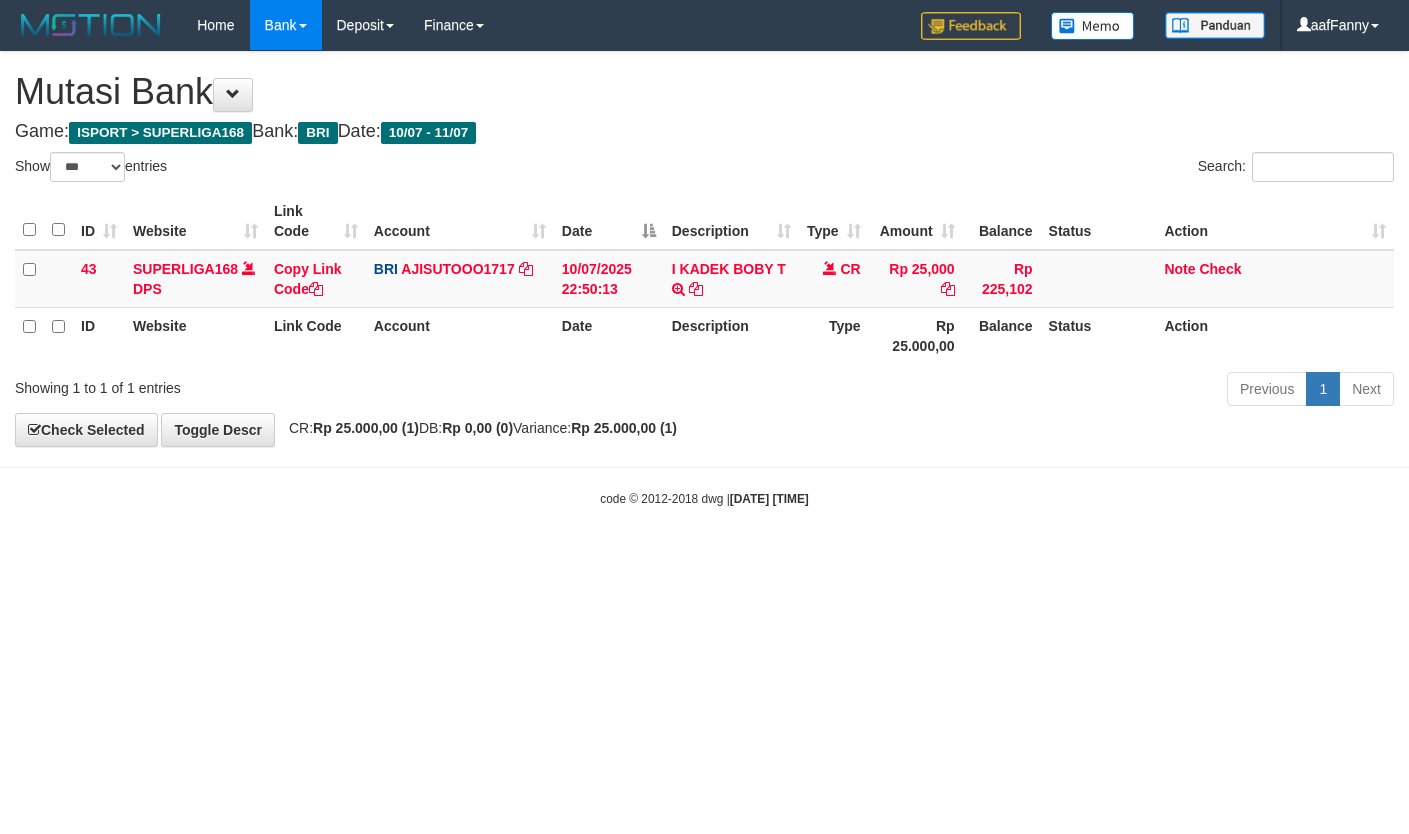 select on "***" 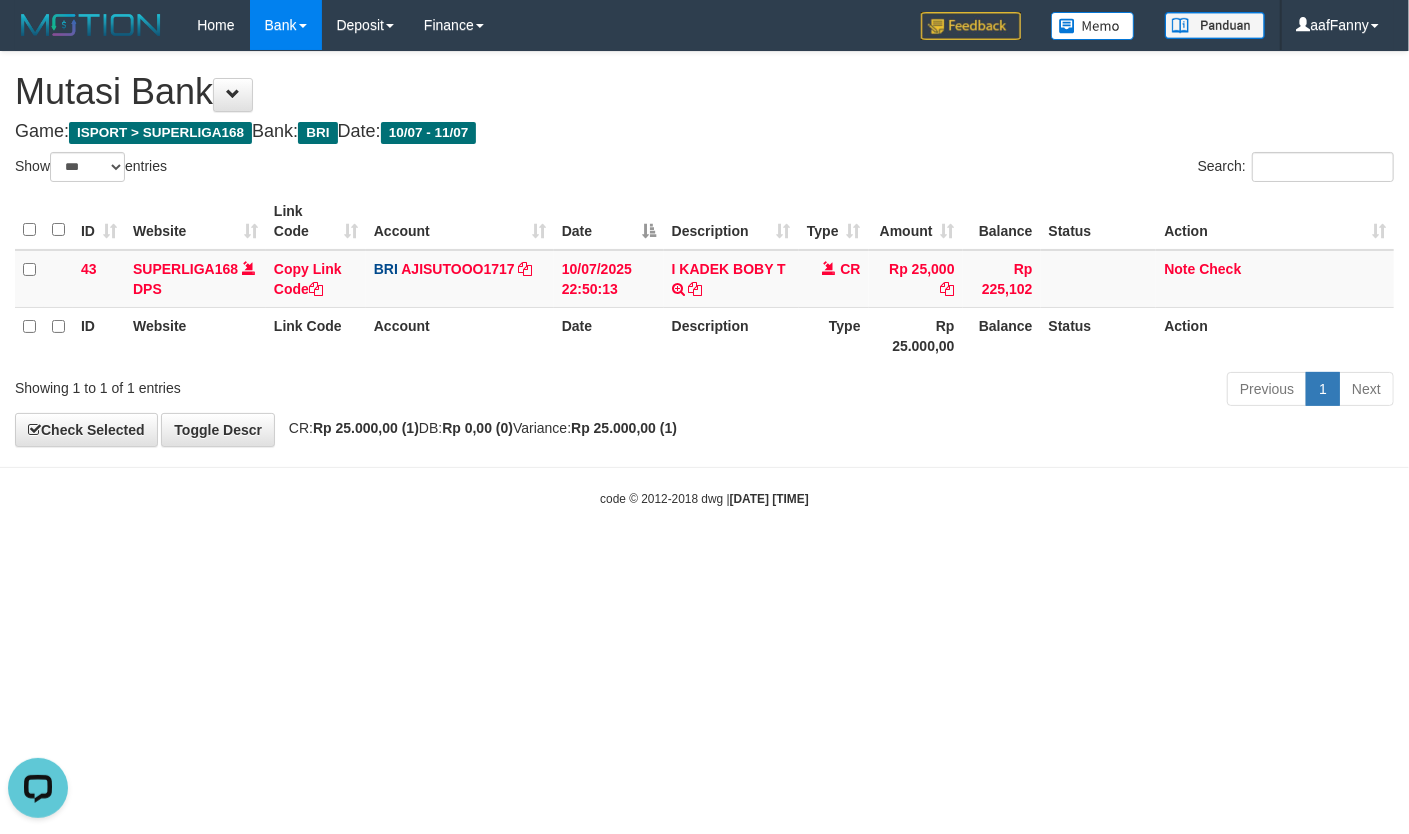 scroll, scrollTop: 0, scrollLeft: 0, axis: both 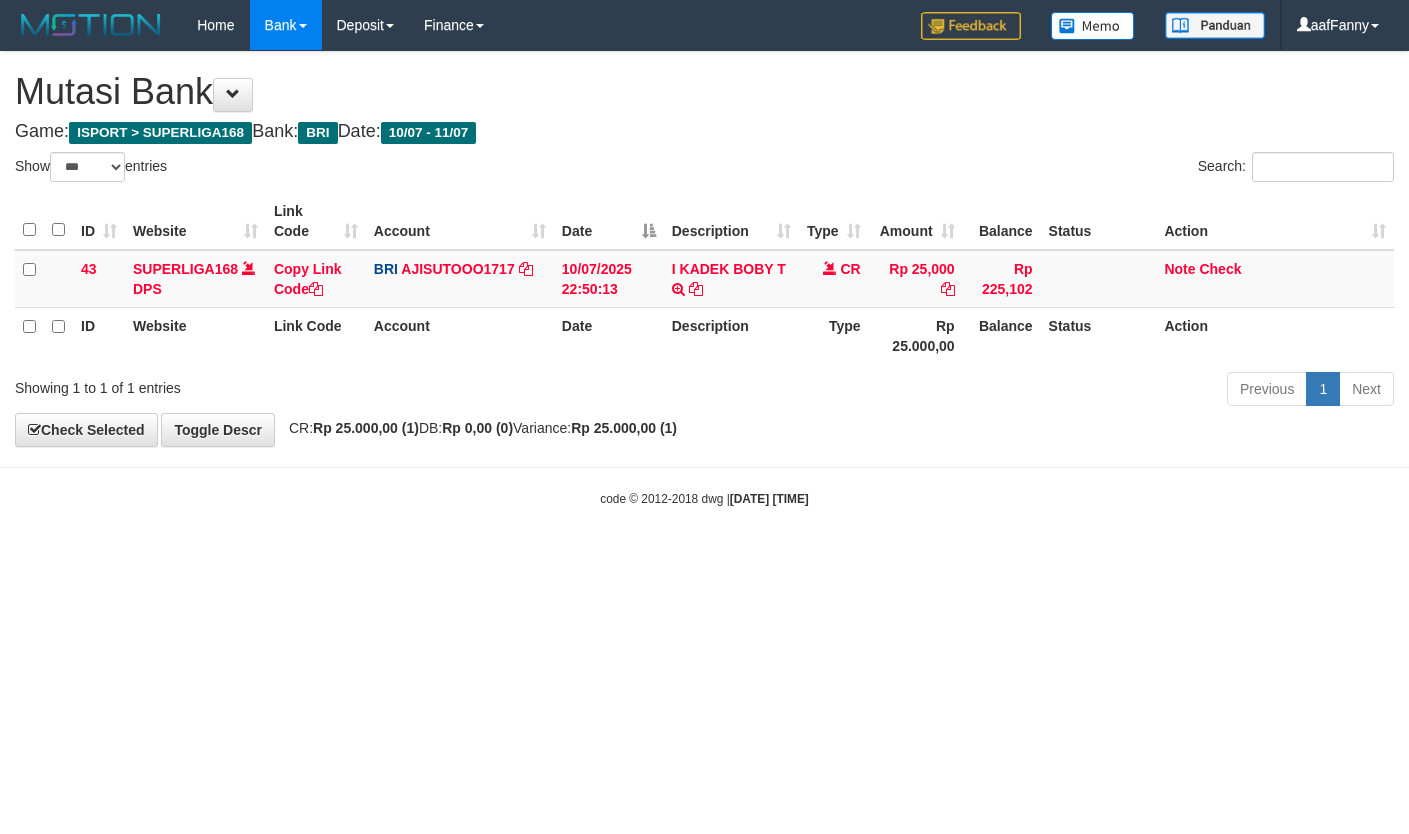 select on "***" 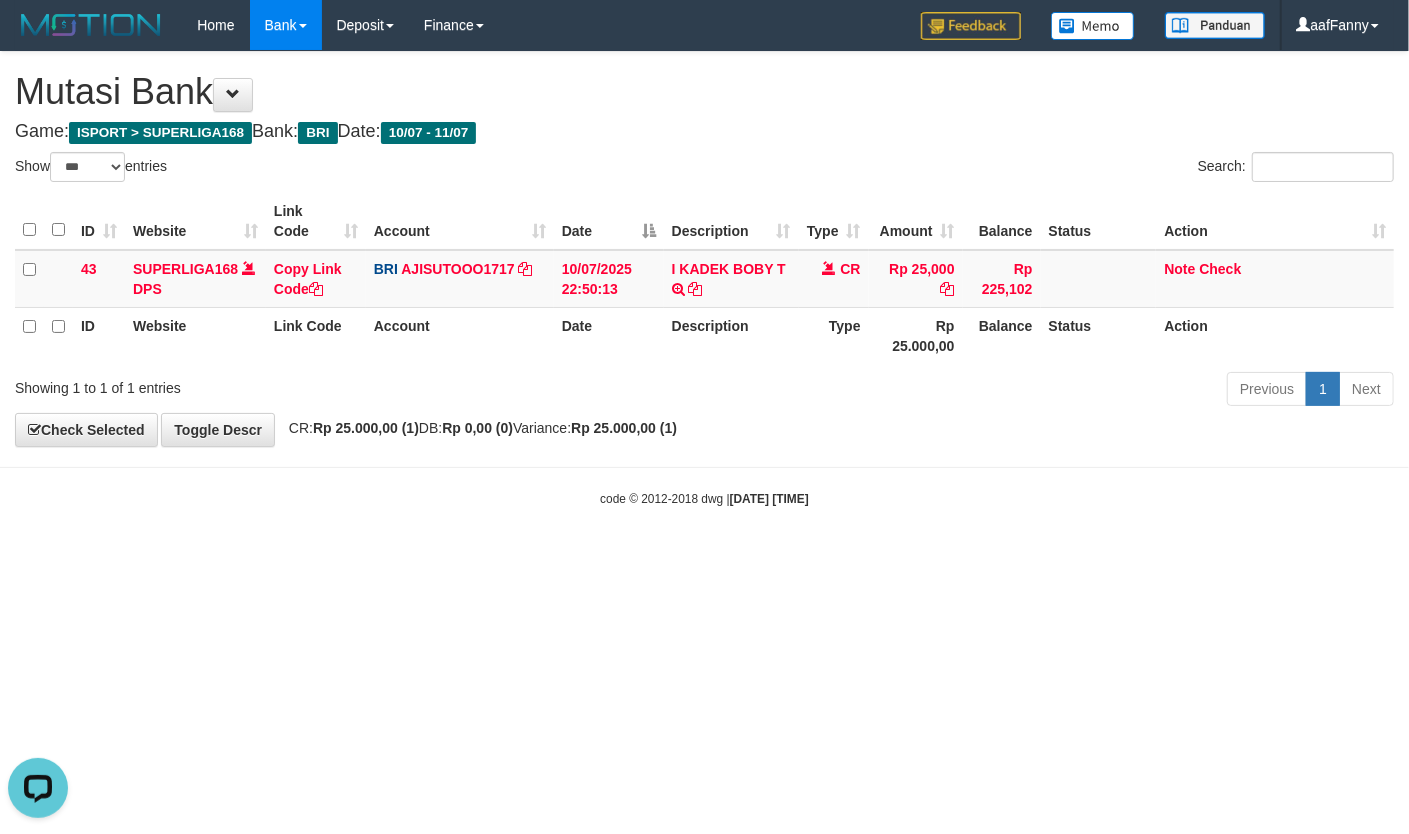 scroll, scrollTop: 0, scrollLeft: 0, axis: both 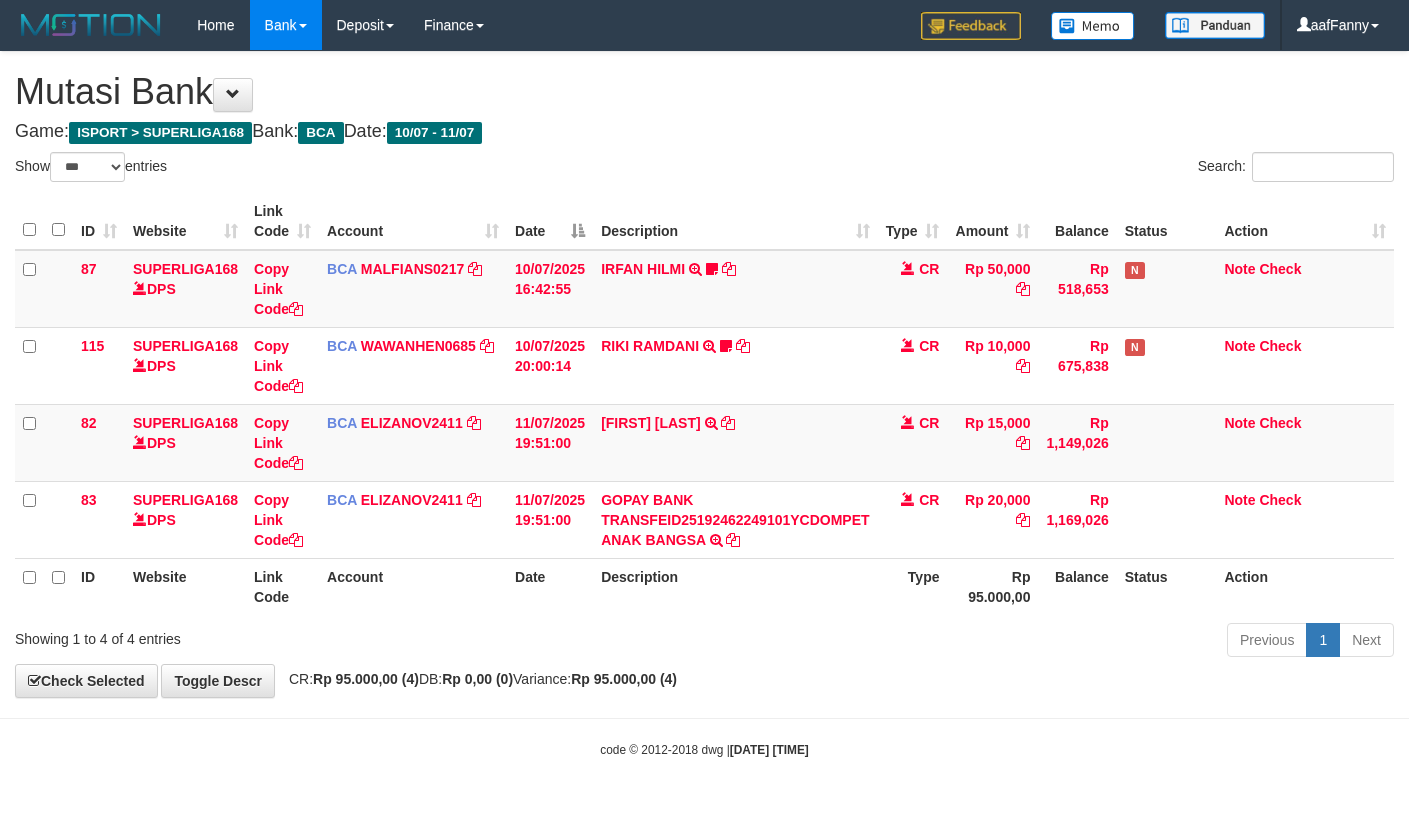 select on "***" 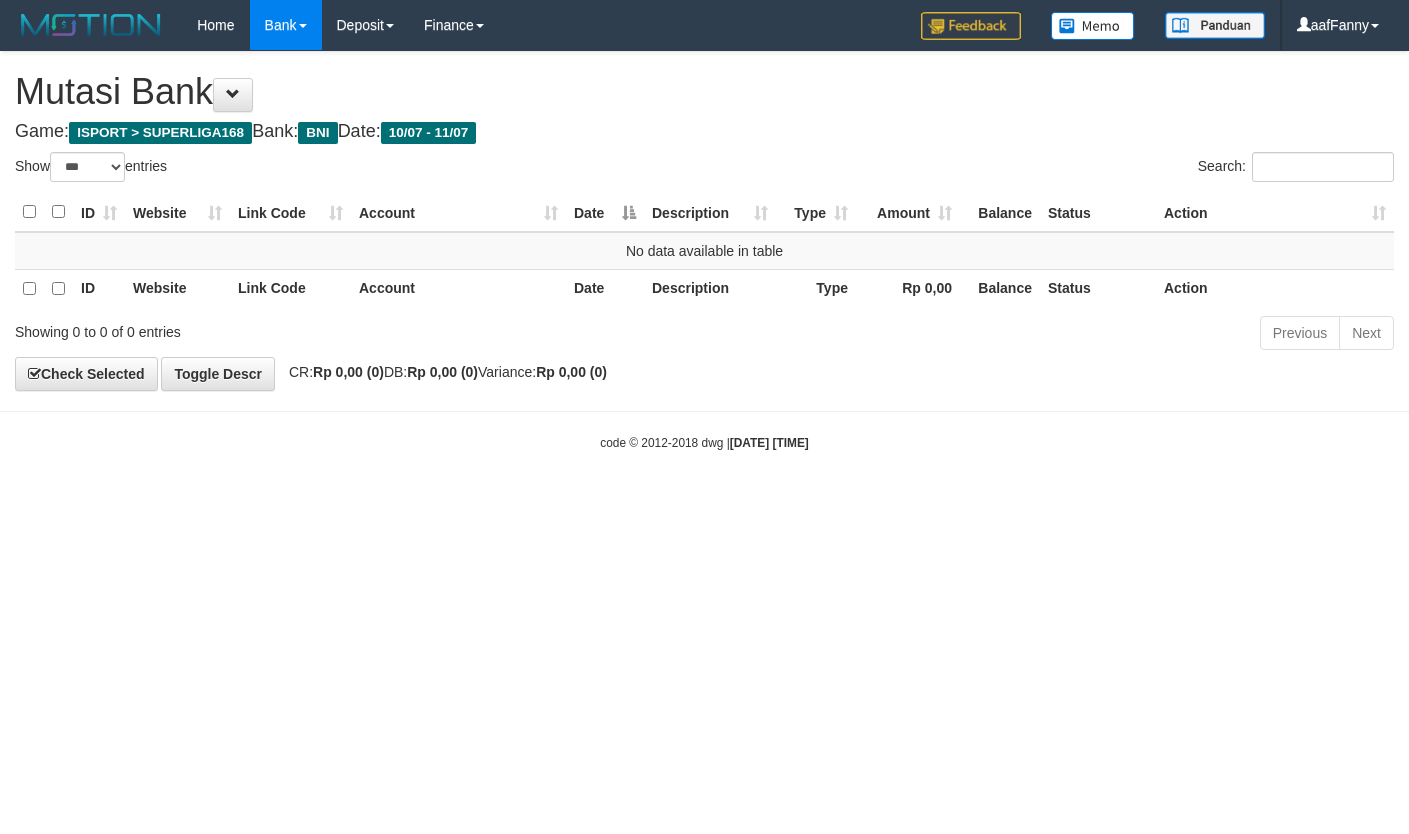 select on "***" 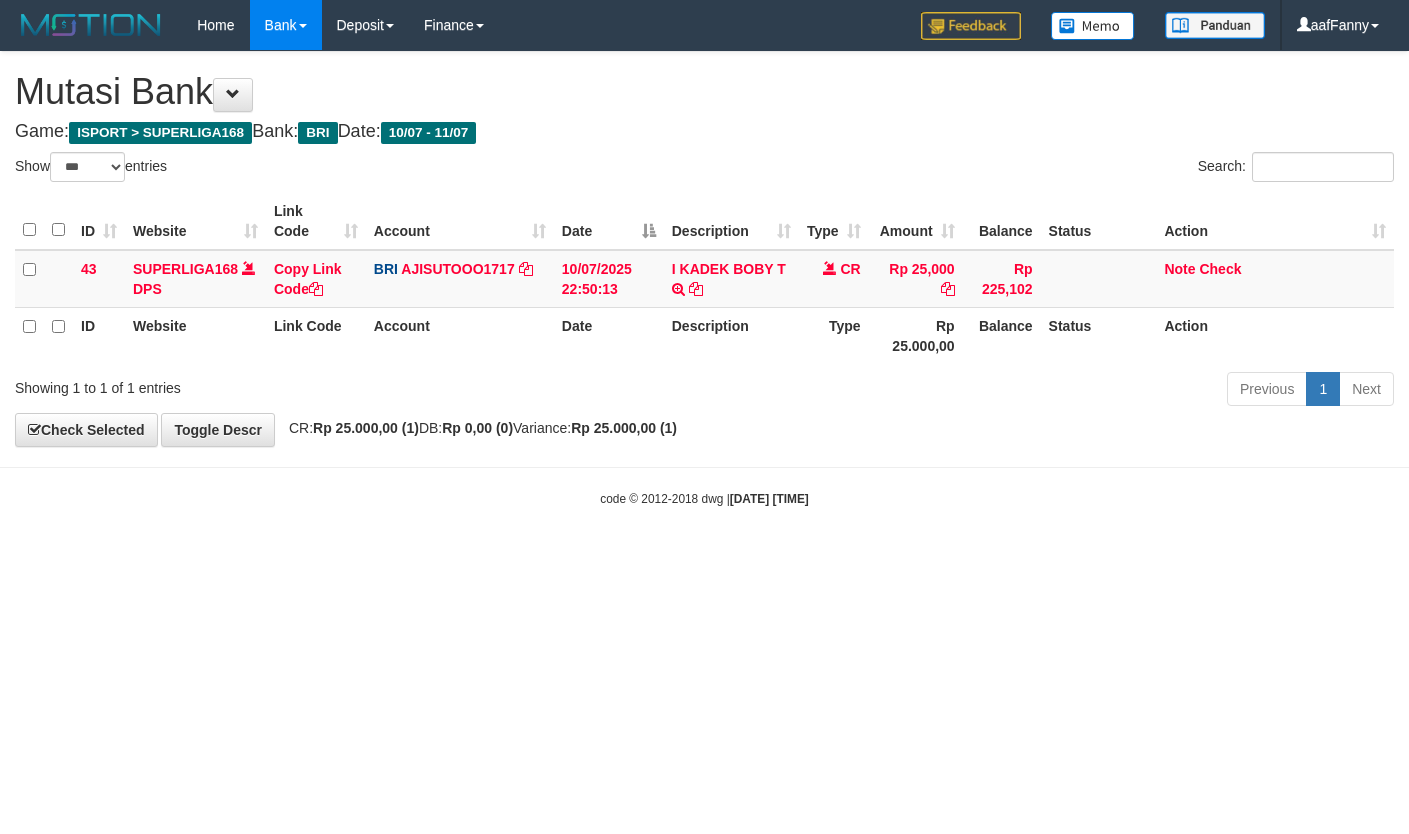 select on "***" 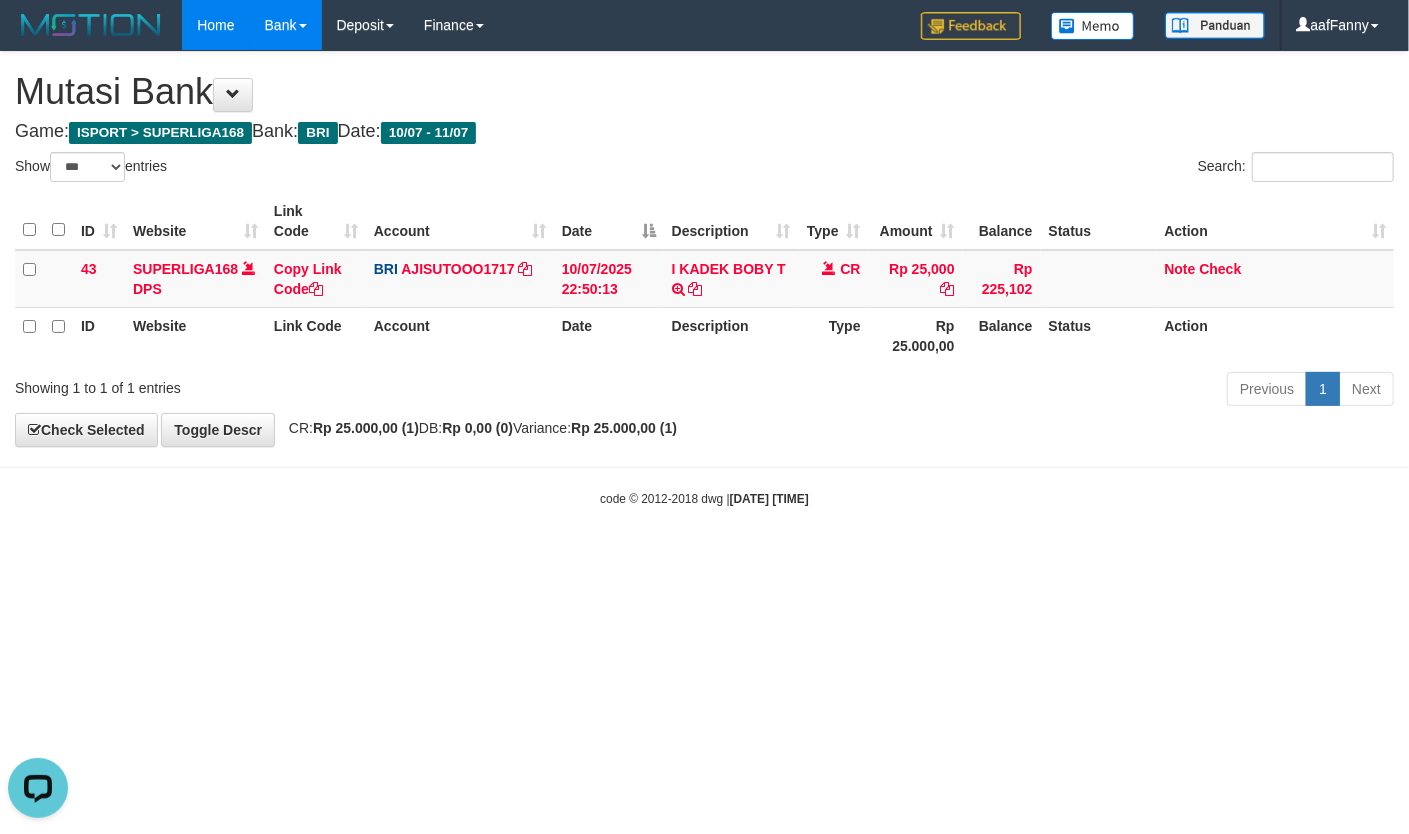 scroll, scrollTop: 0, scrollLeft: 0, axis: both 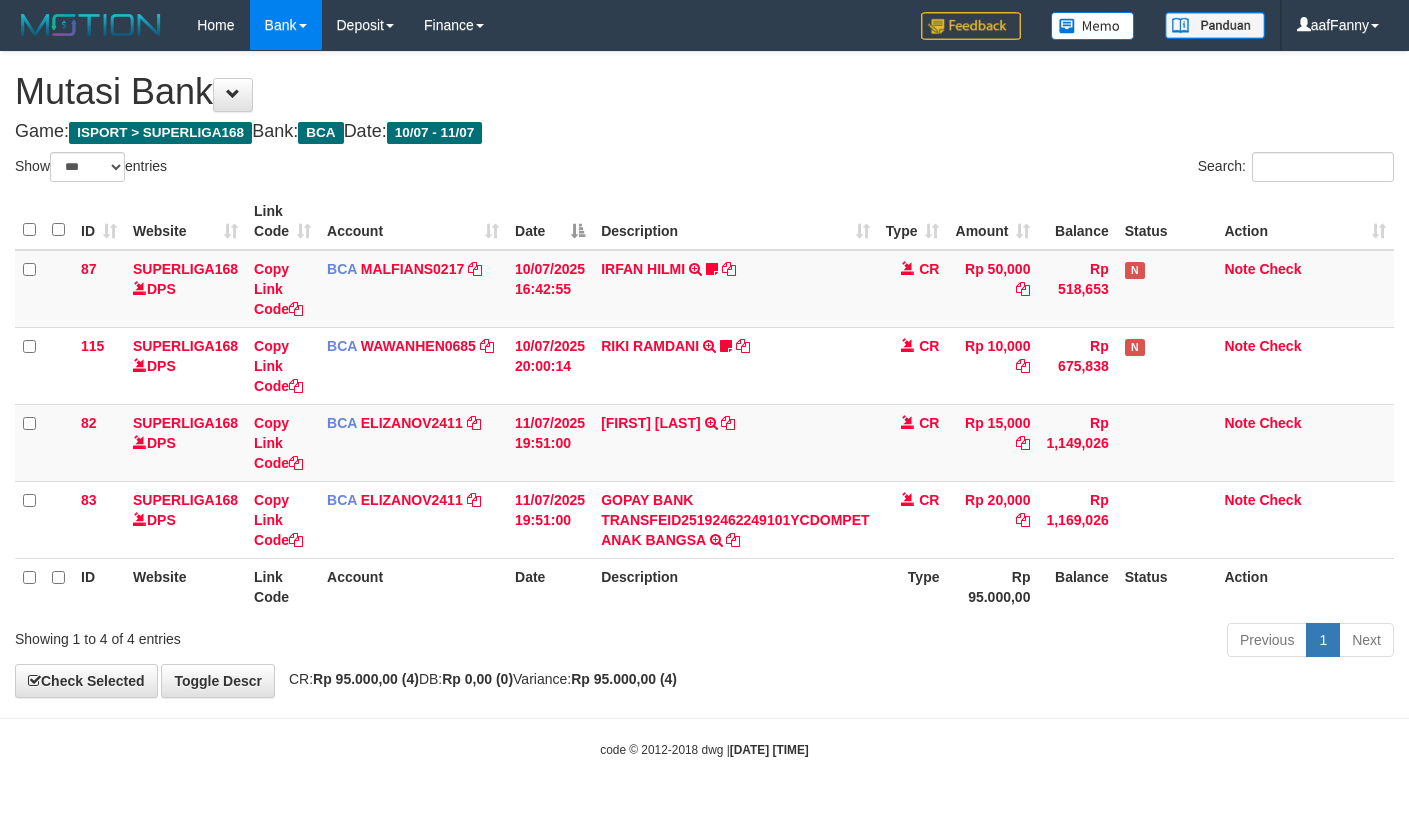 select on "***" 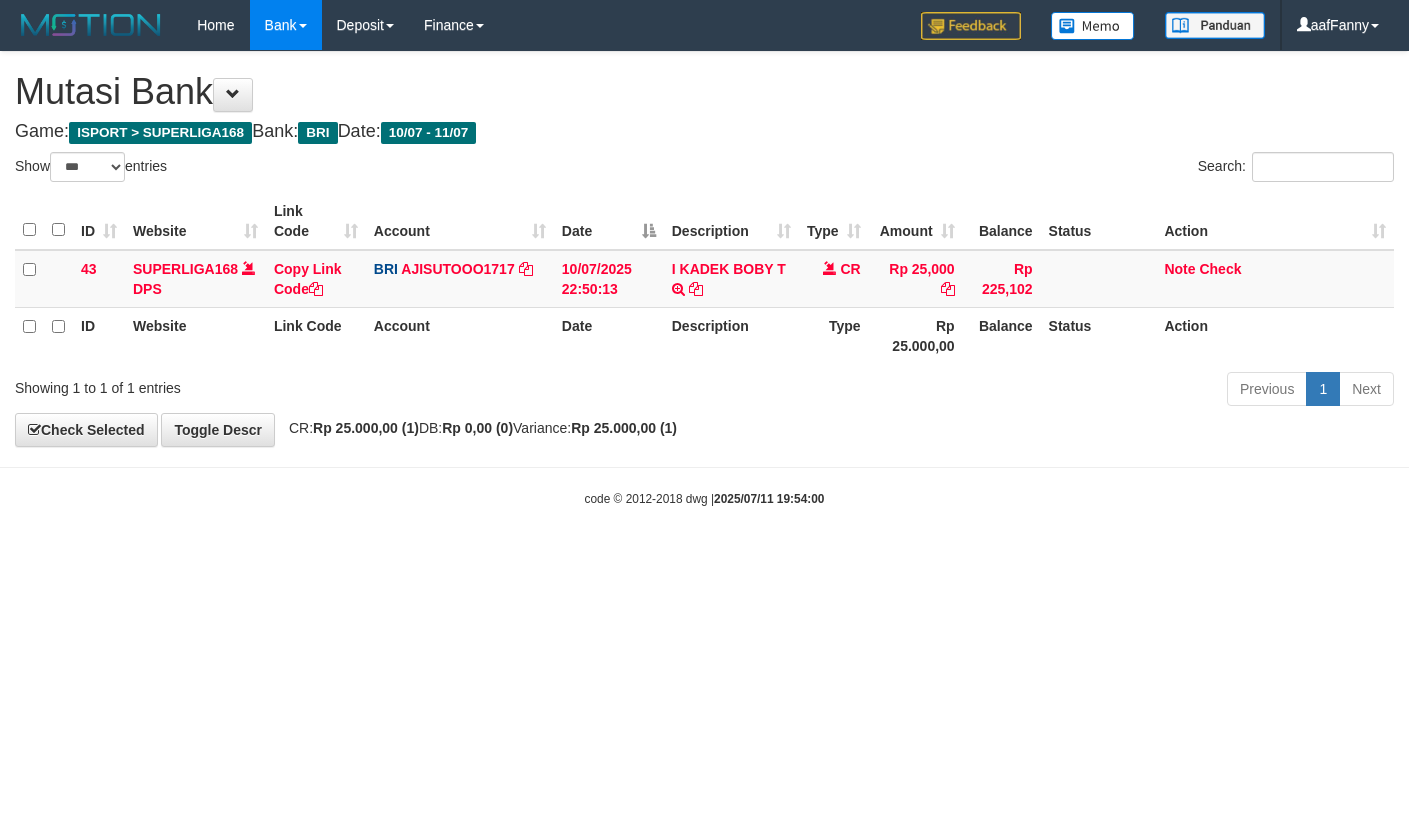 select on "***" 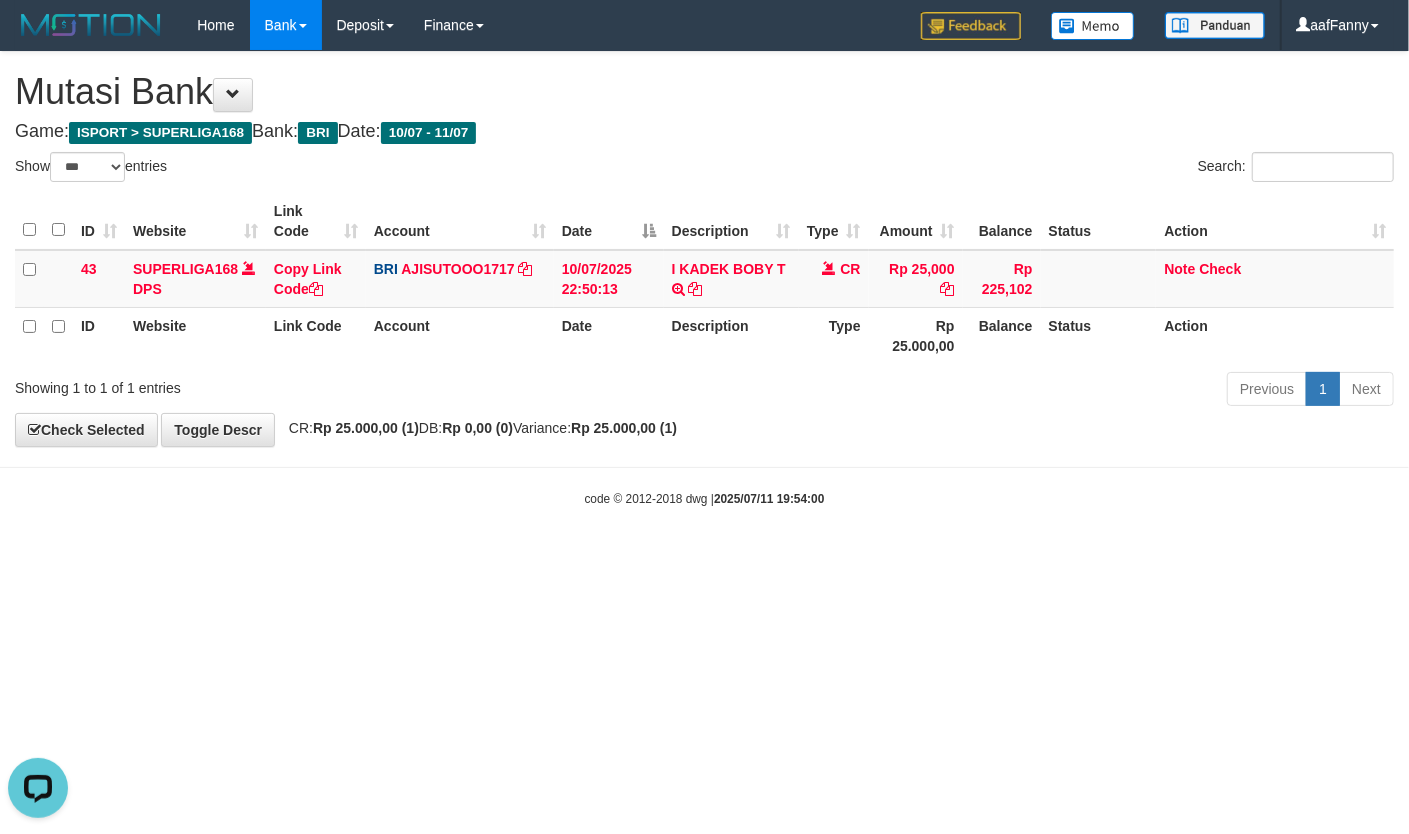 scroll, scrollTop: 0, scrollLeft: 0, axis: both 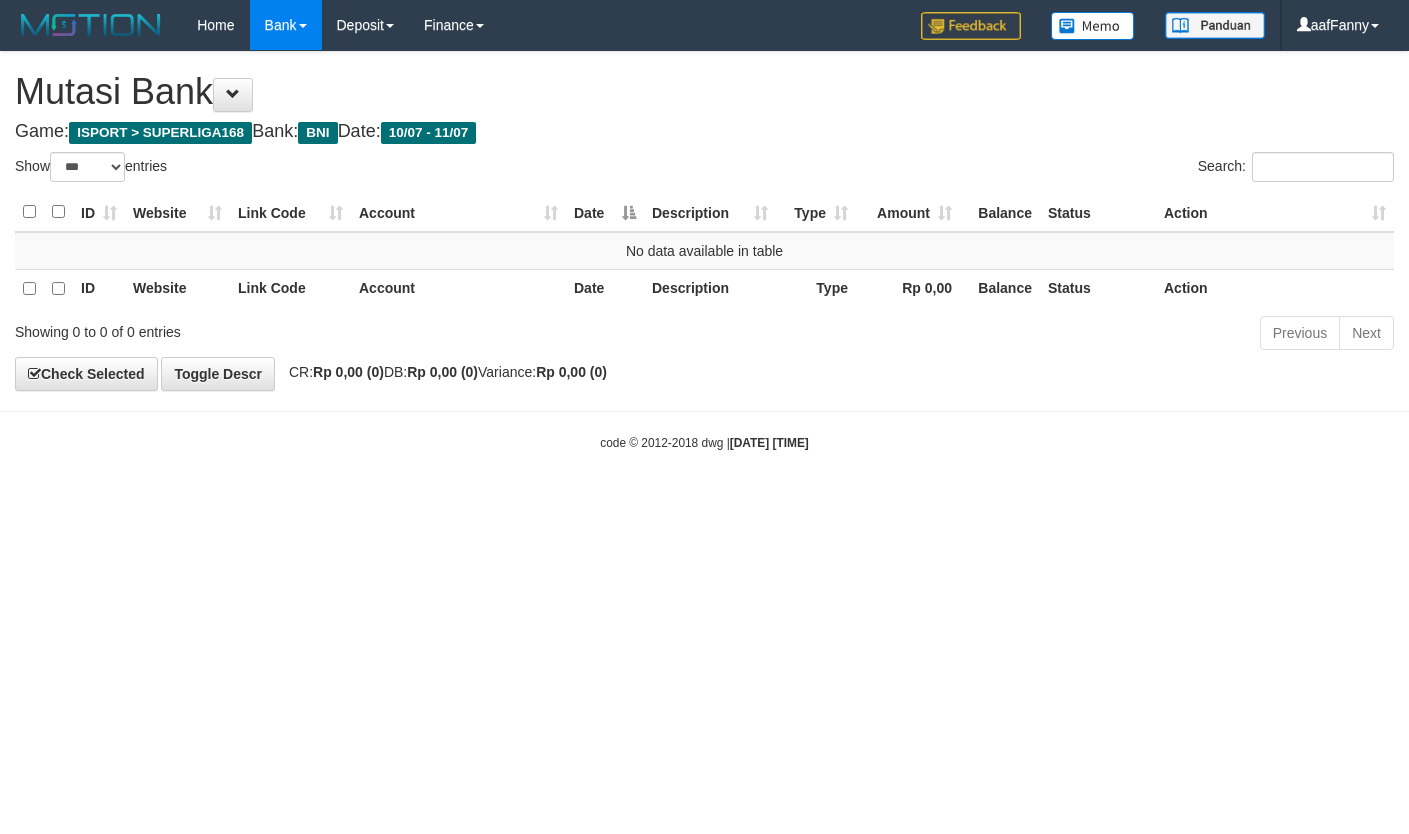 select on "***" 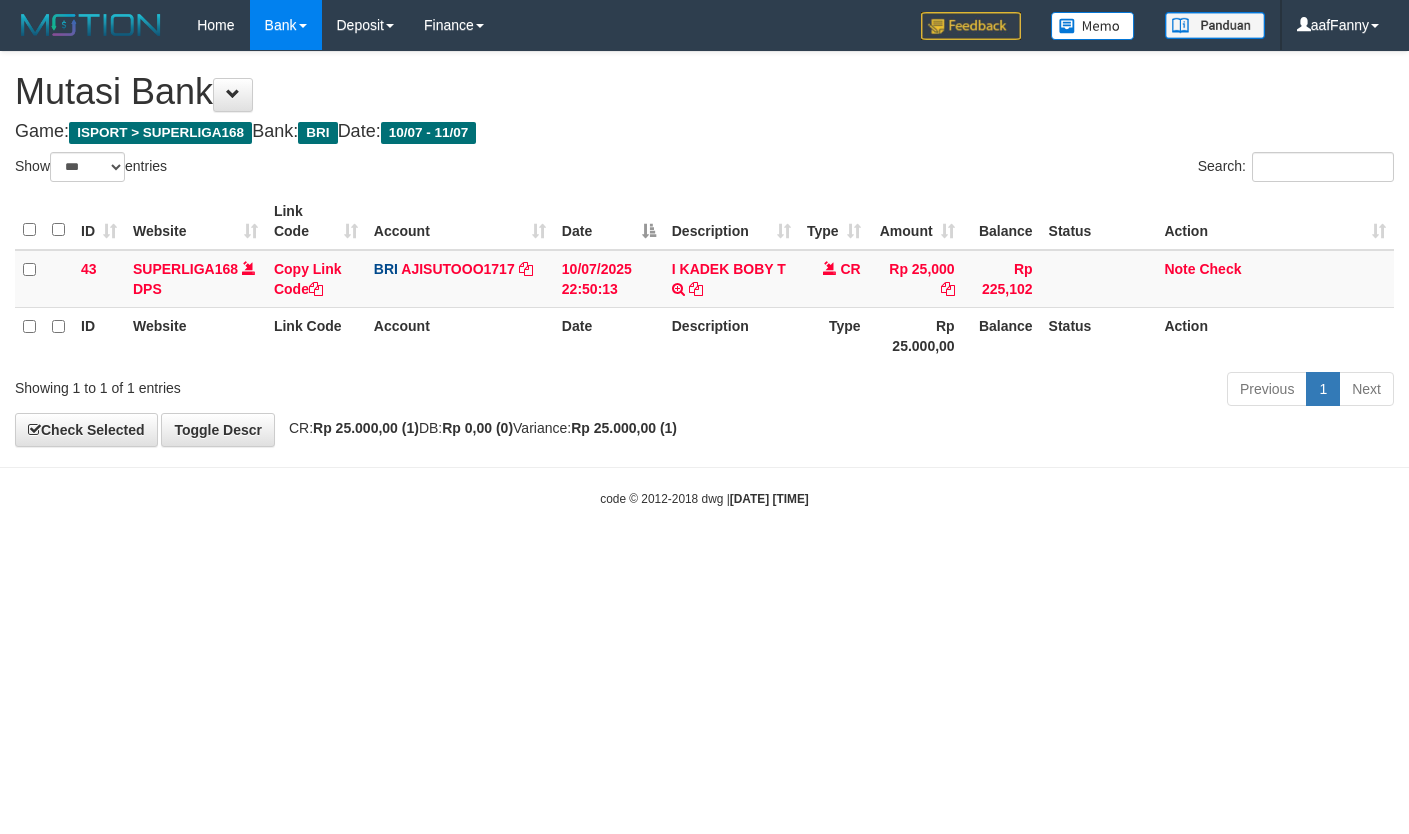 select on "***" 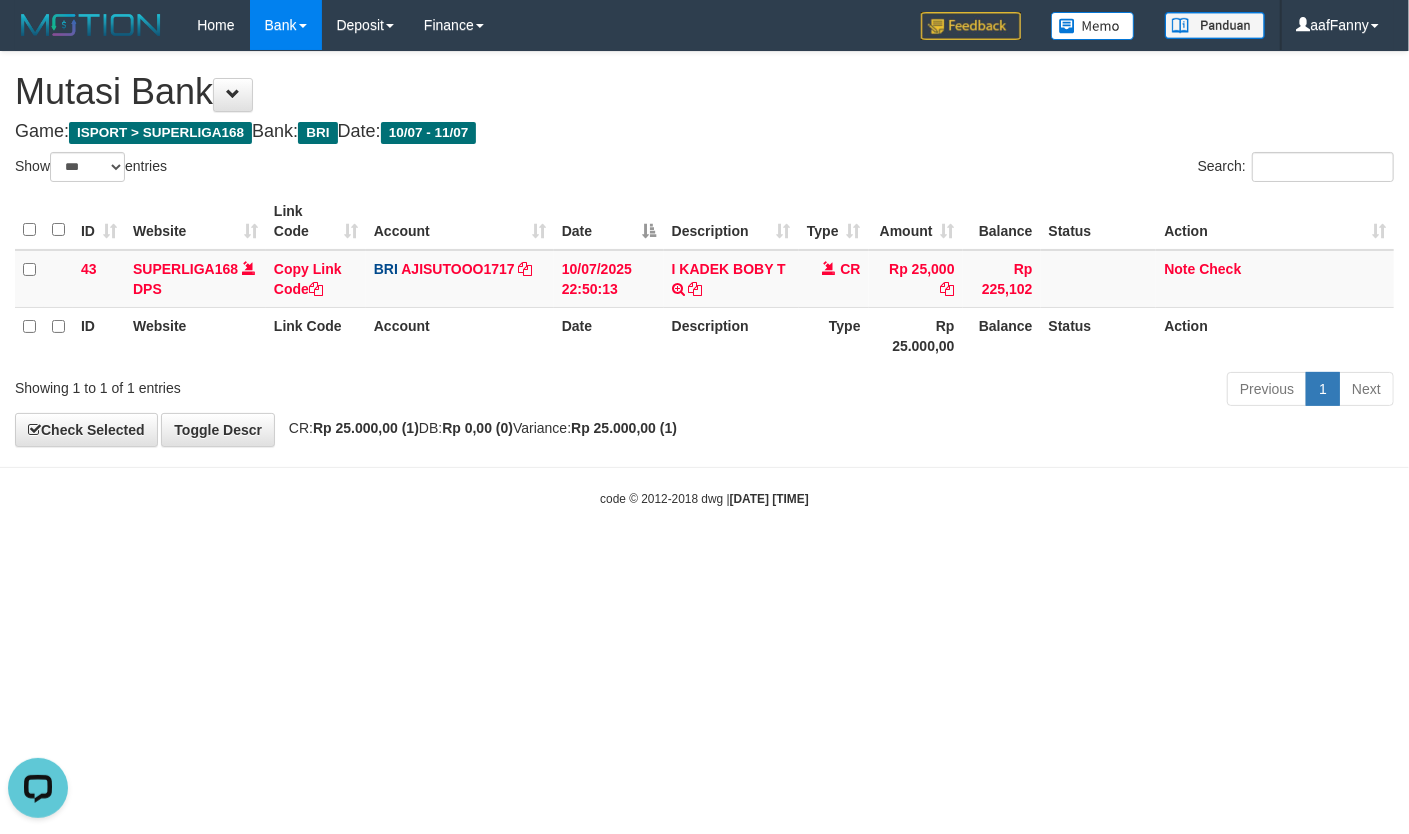 scroll, scrollTop: 0, scrollLeft: 0, axis: both 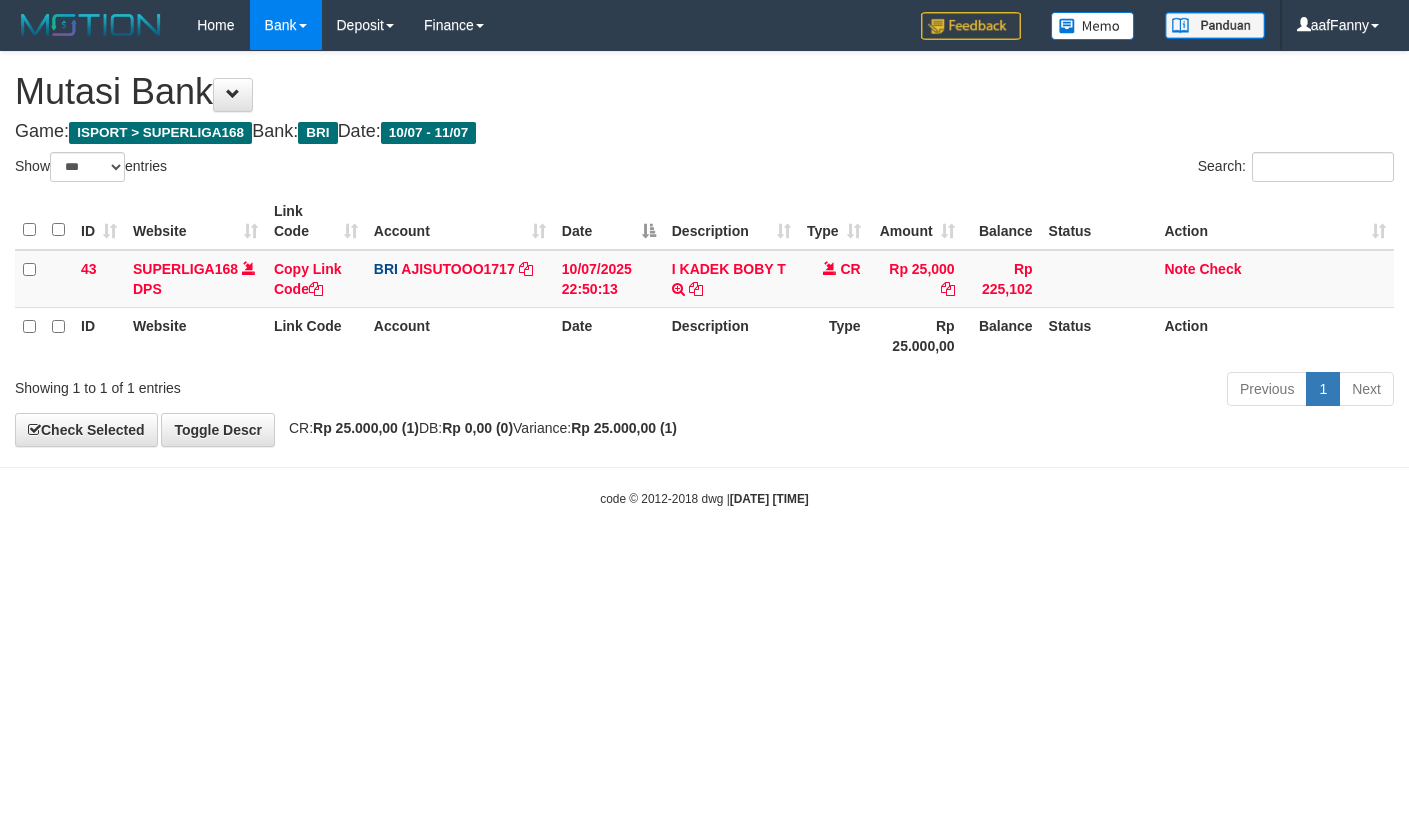 select on "***" 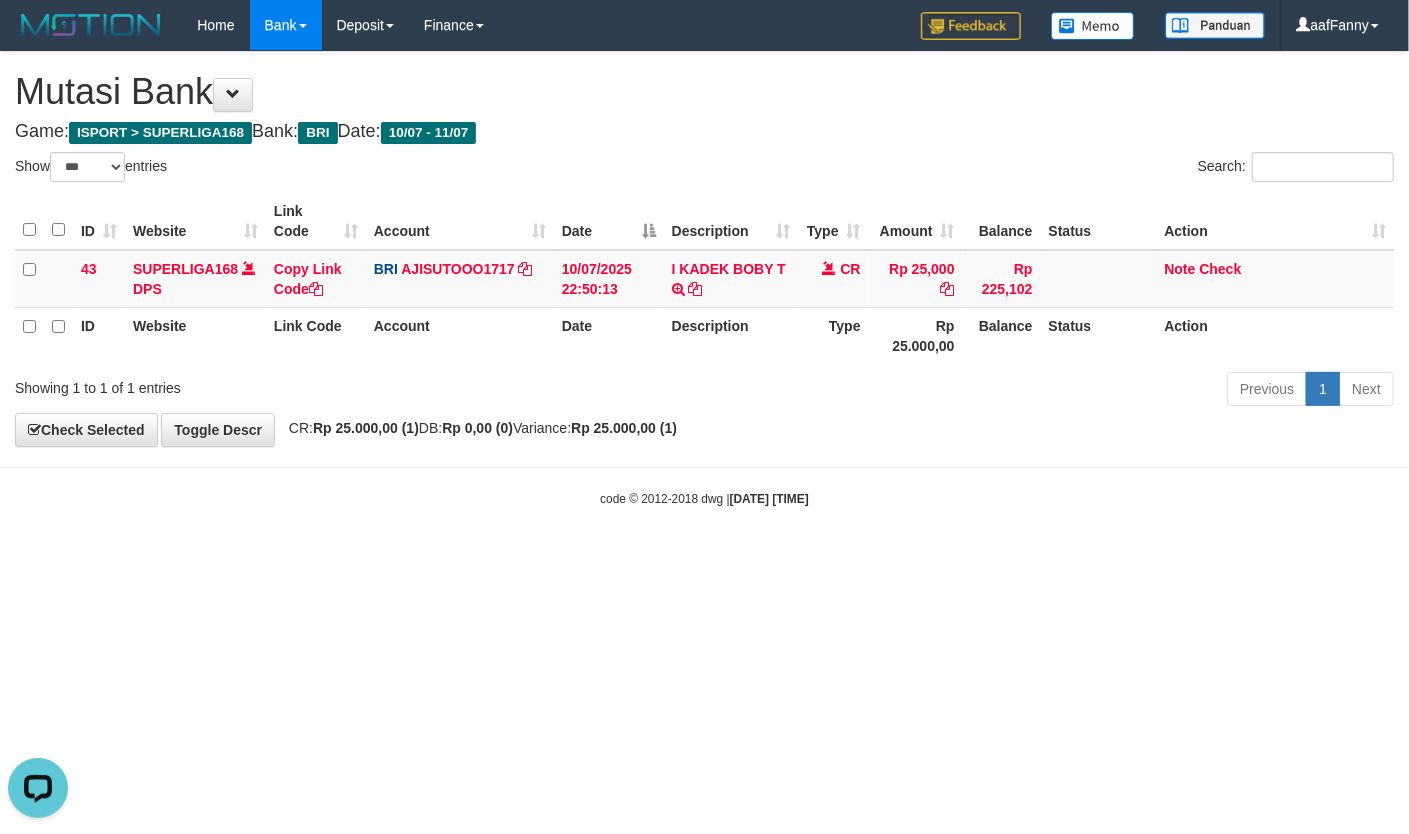 scroll, scrollTop: 0, scrollLeft: 0, axis: both 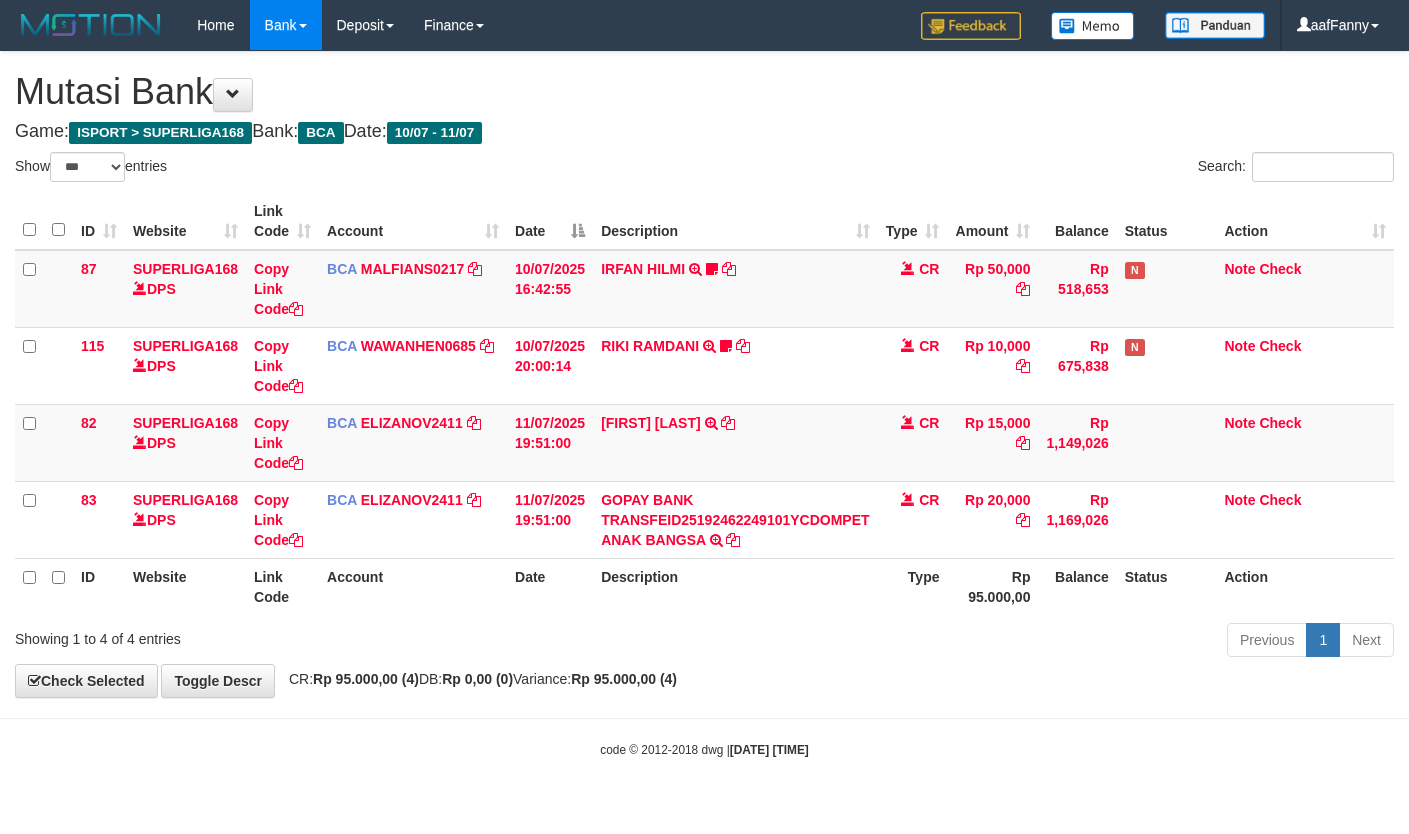 select on "***" 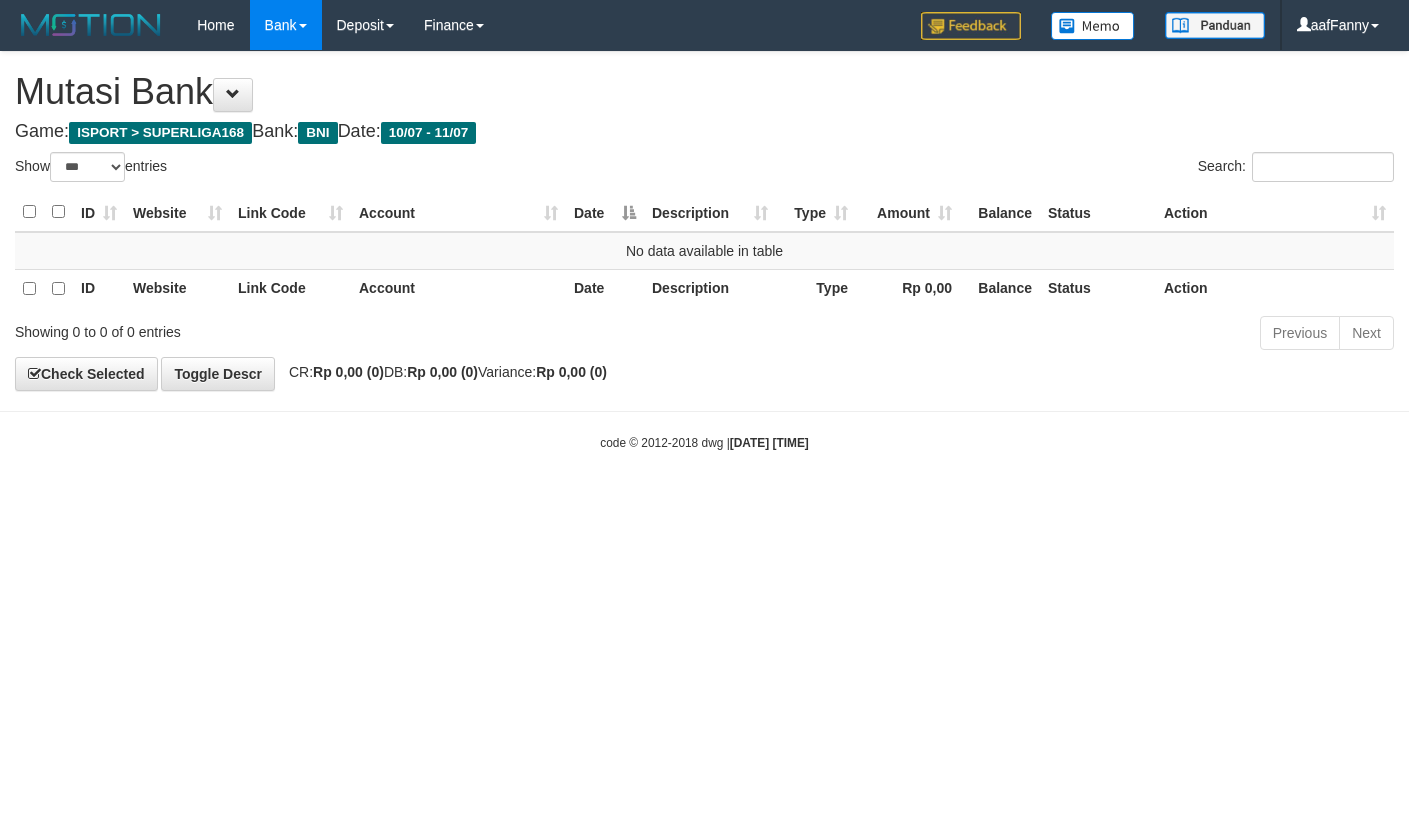 select on "***" 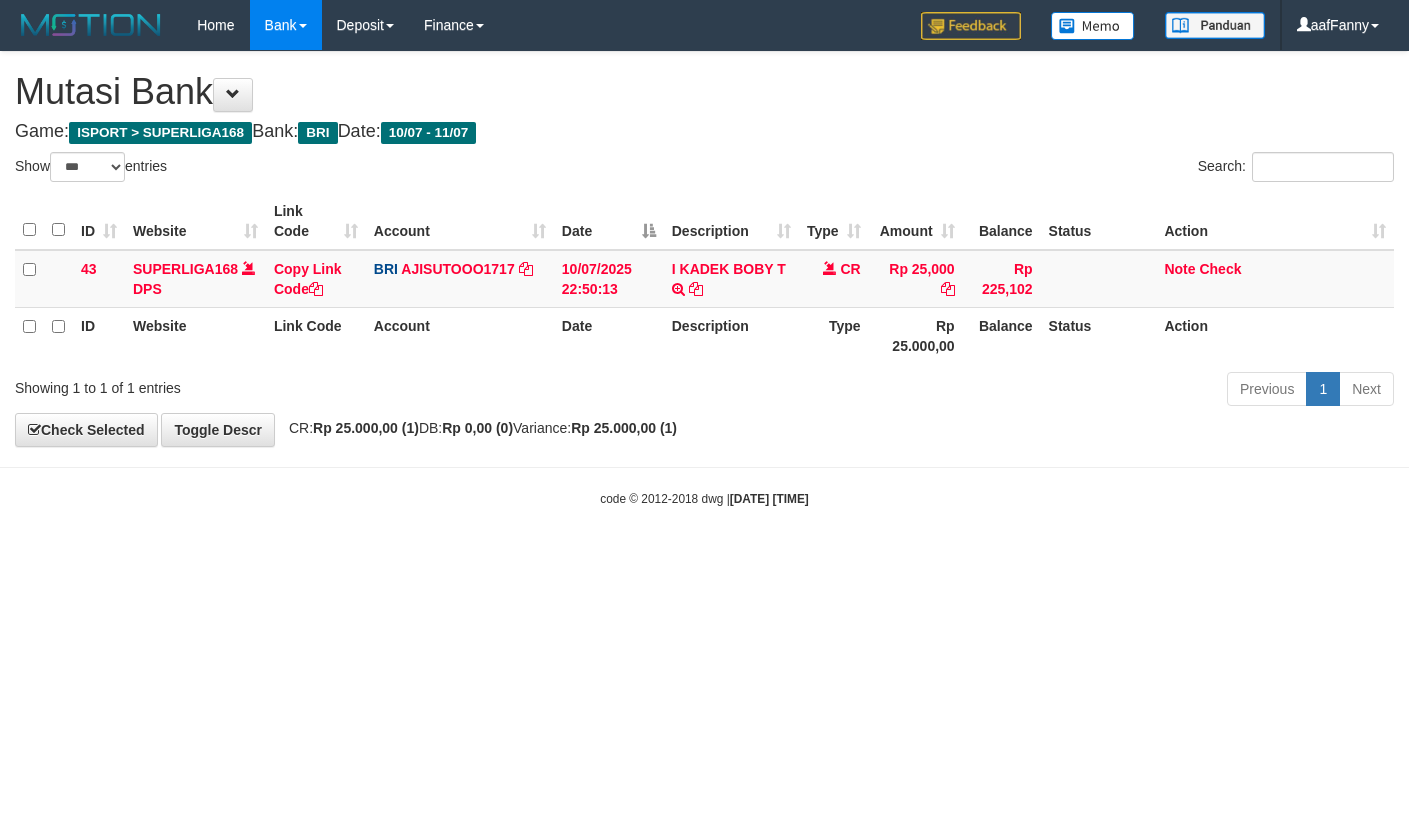 select on "***" 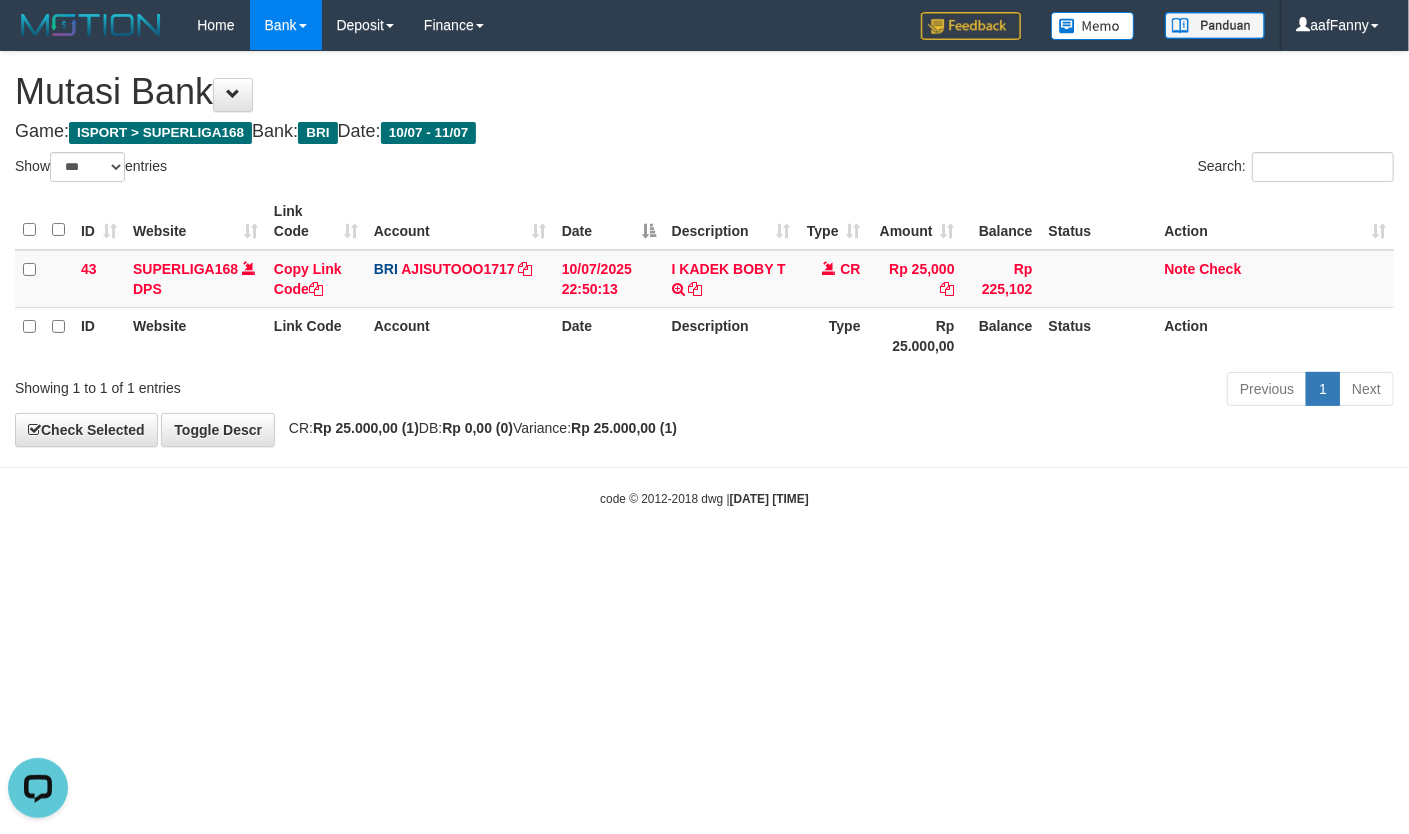 scroll, scrollTop: 0, scrollLeft: 0, axis: both 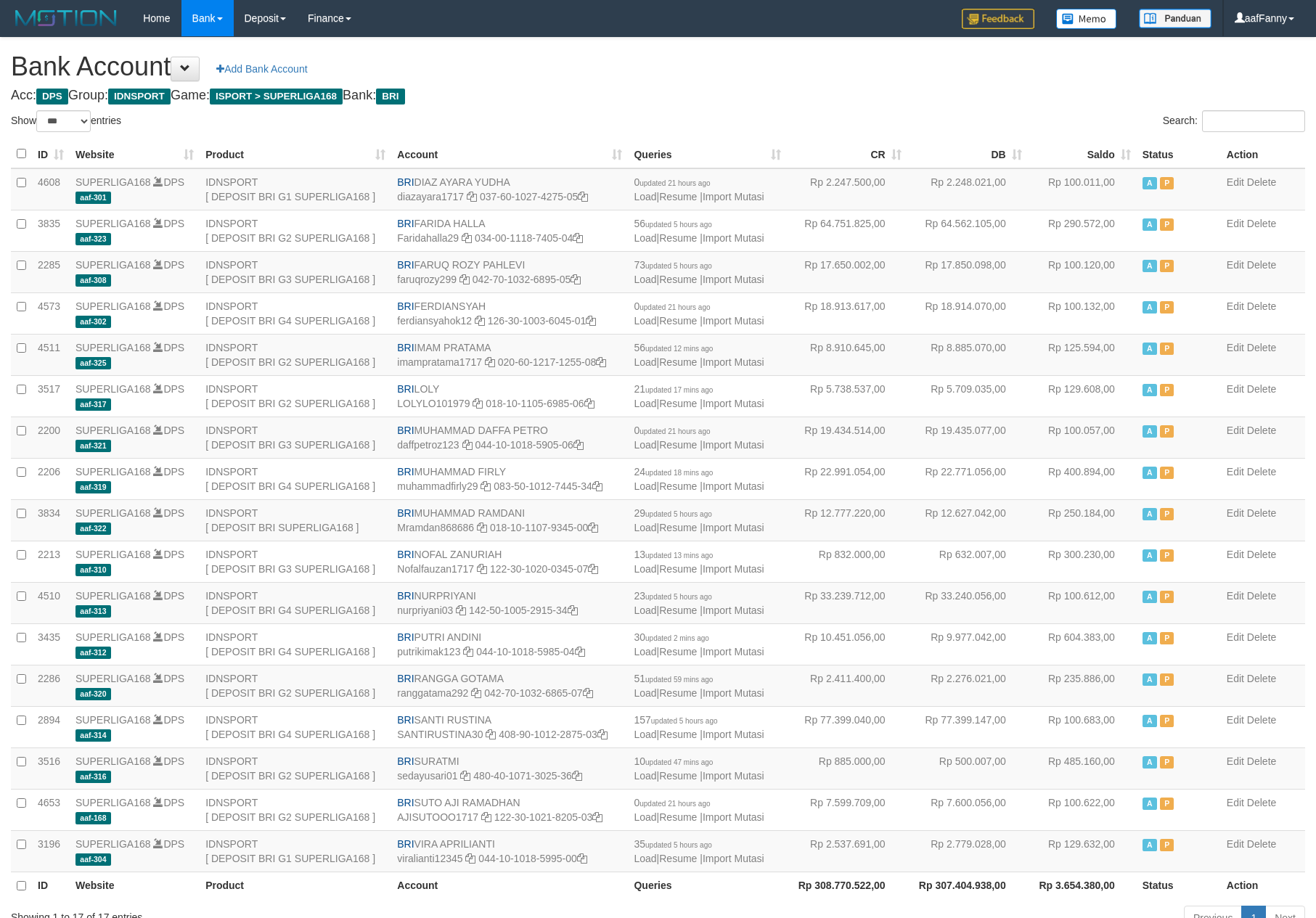select on "***" 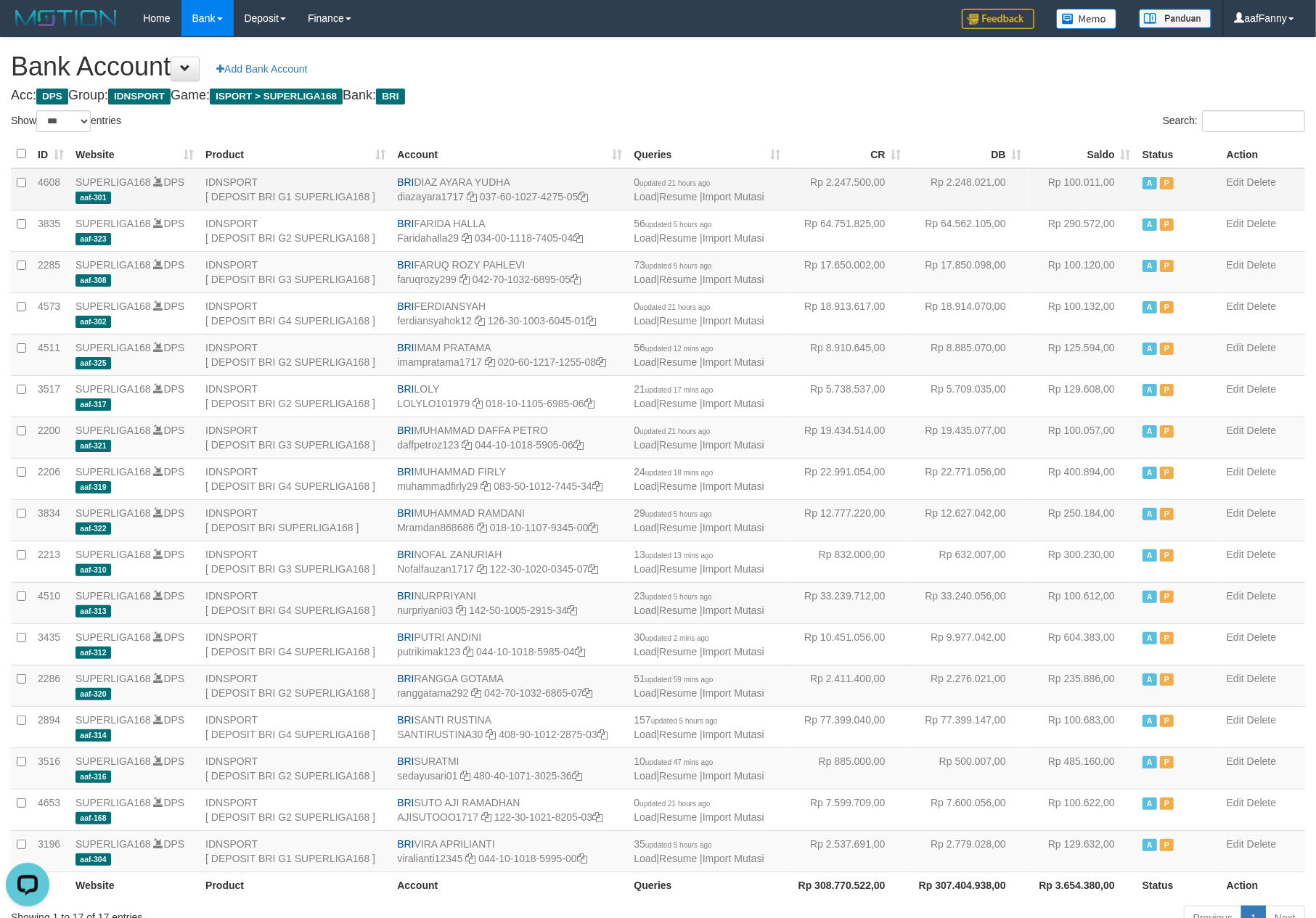 scroll, scrollTop: 0, scrollLeft: 0, axis: both 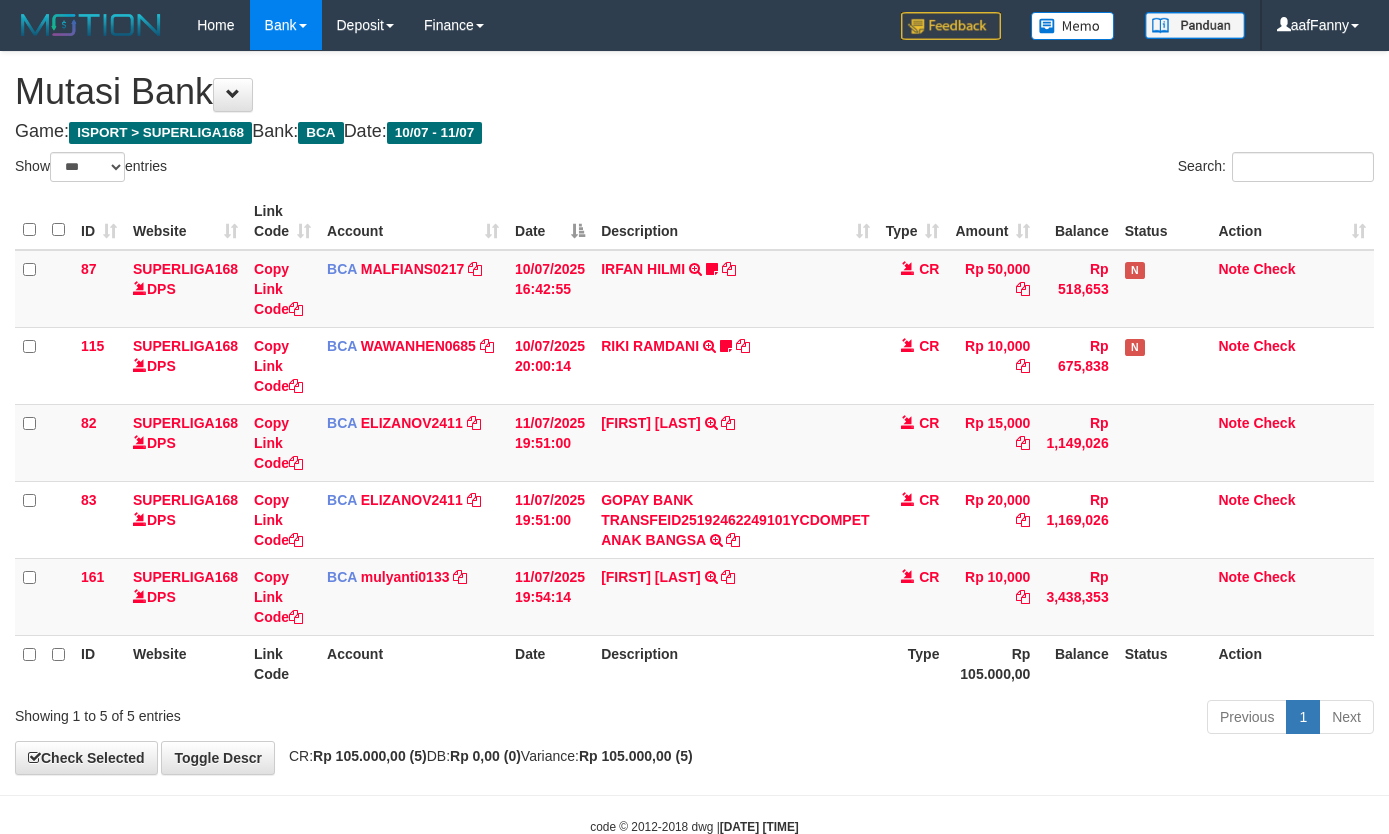 select on "***" 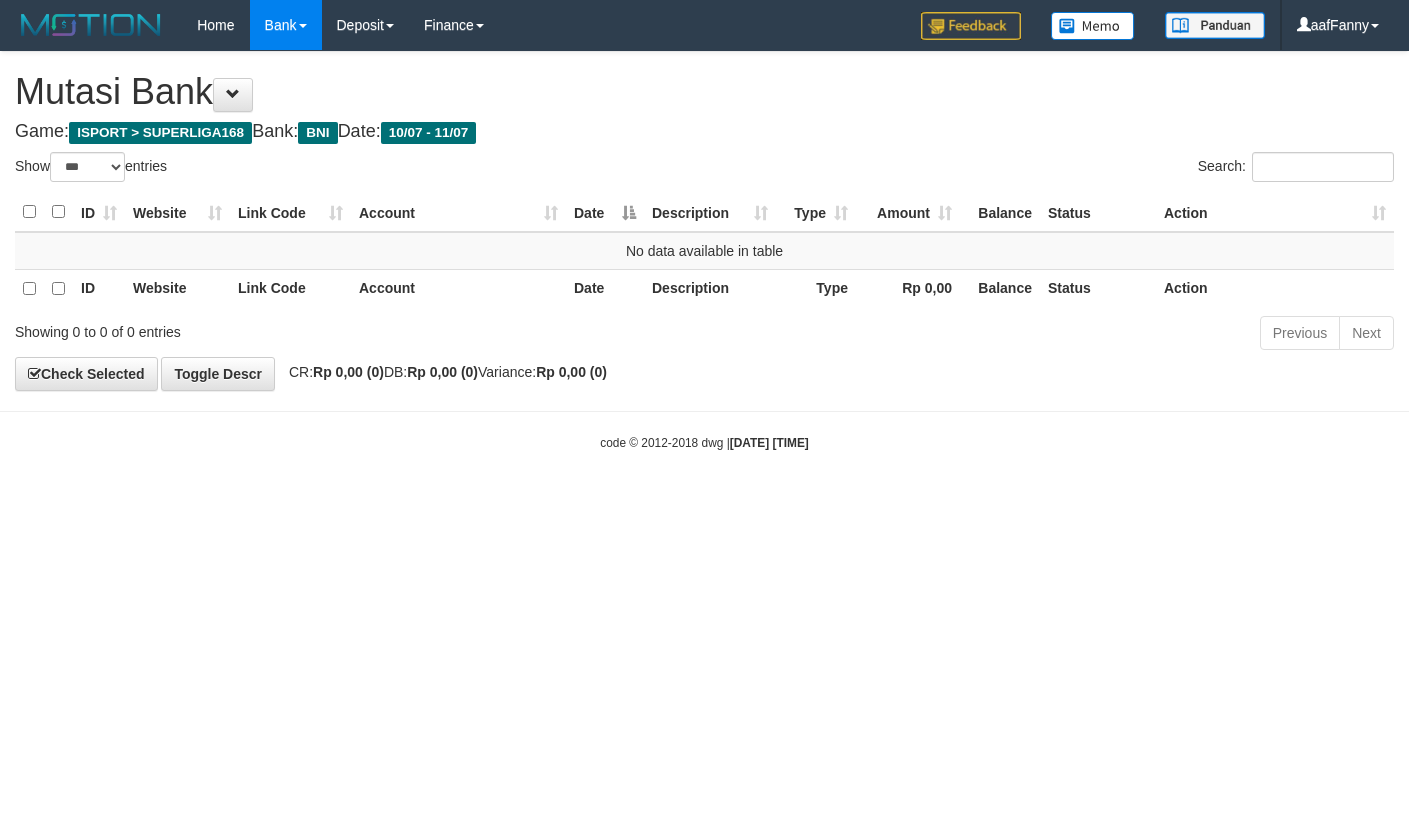 select on "***" 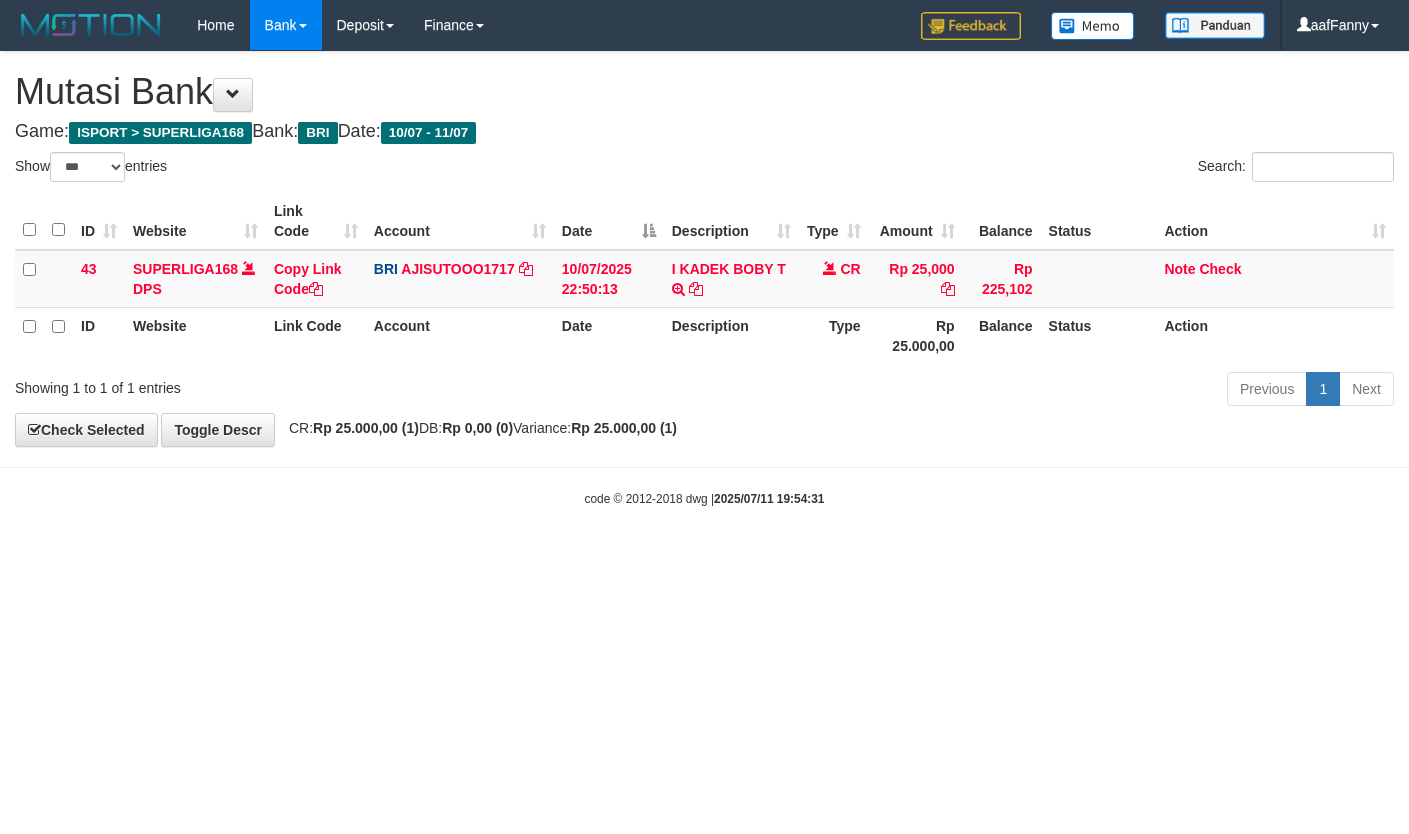 select on "***" 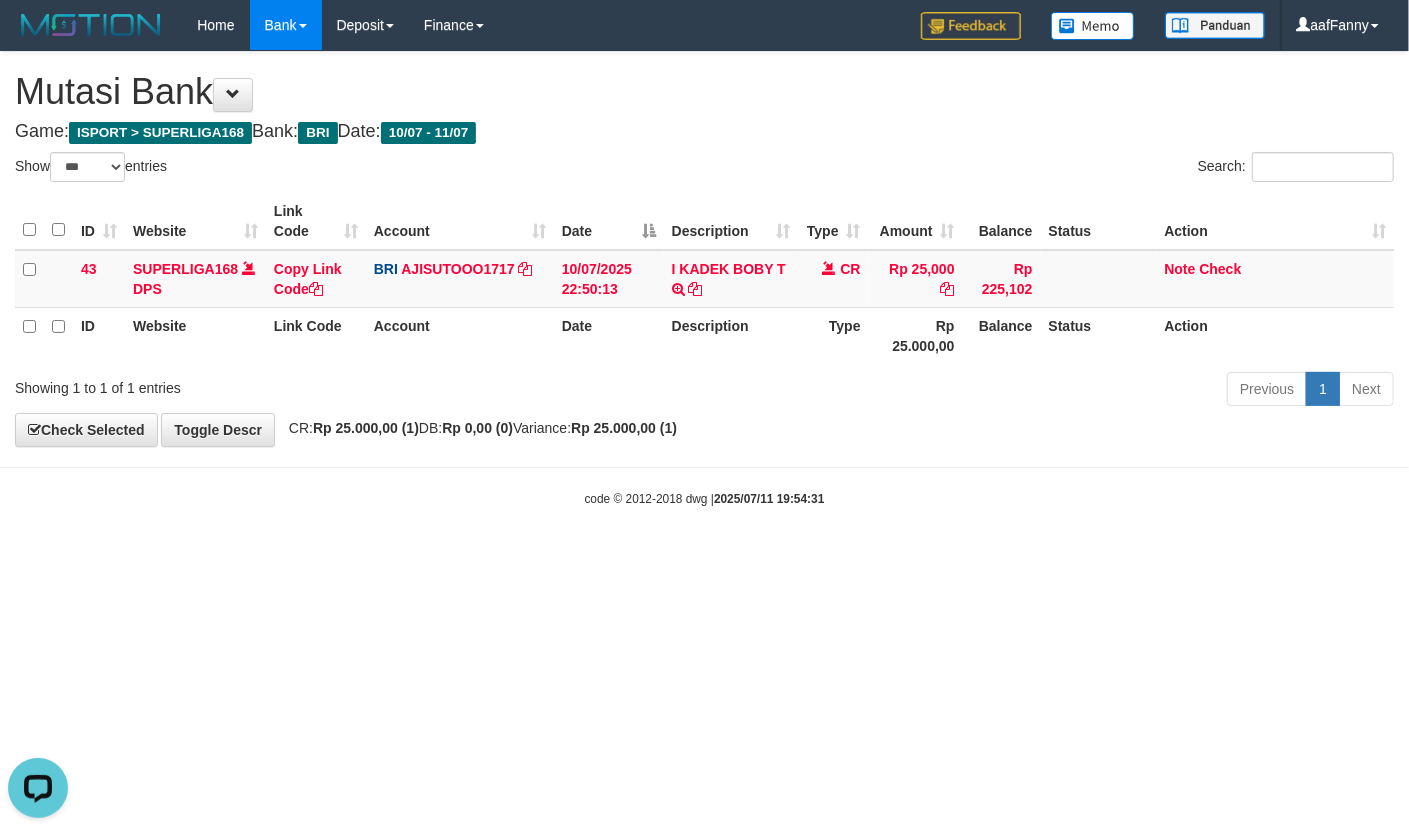 scroll, scrollTop: 0, scrollLeft: 0, axis: both 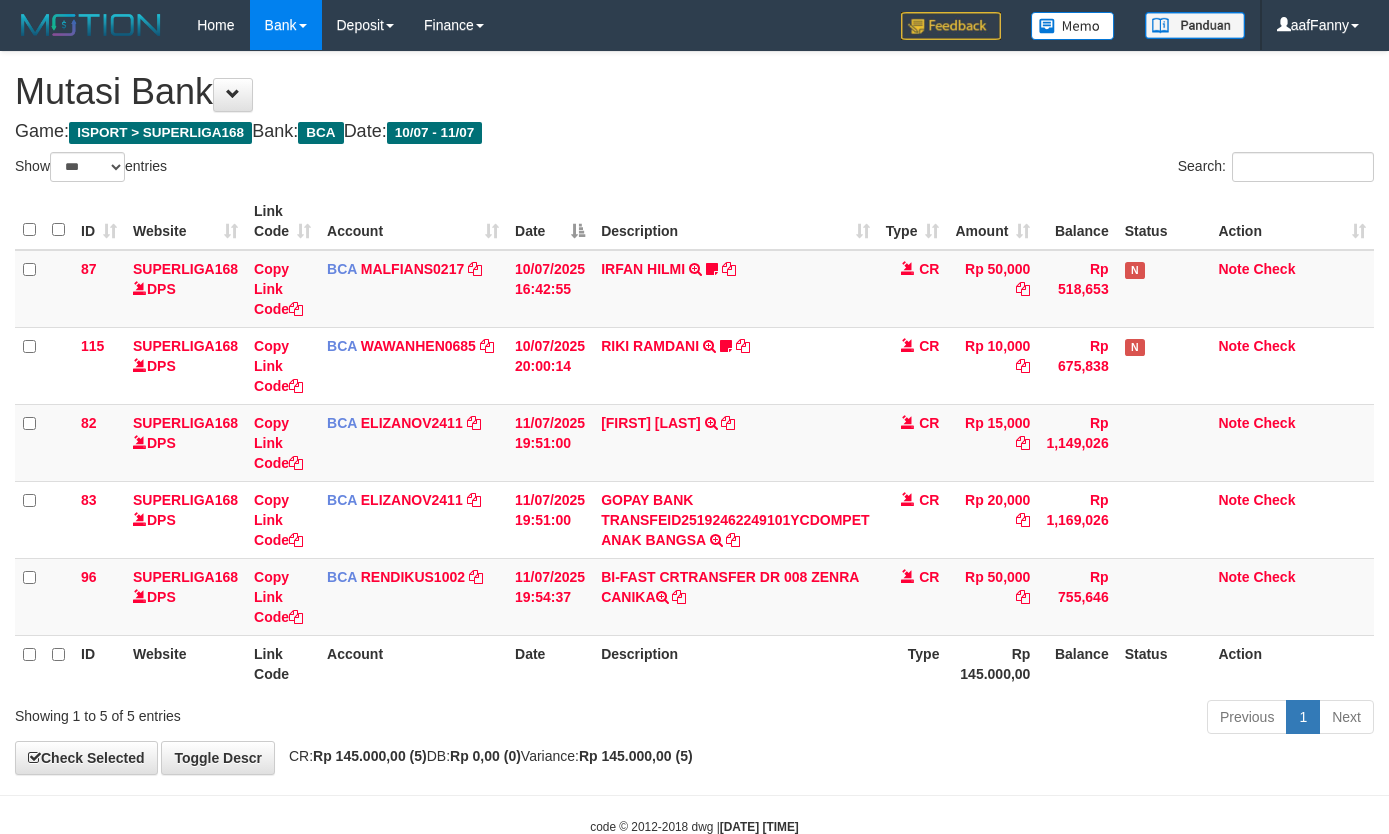 select on "***" 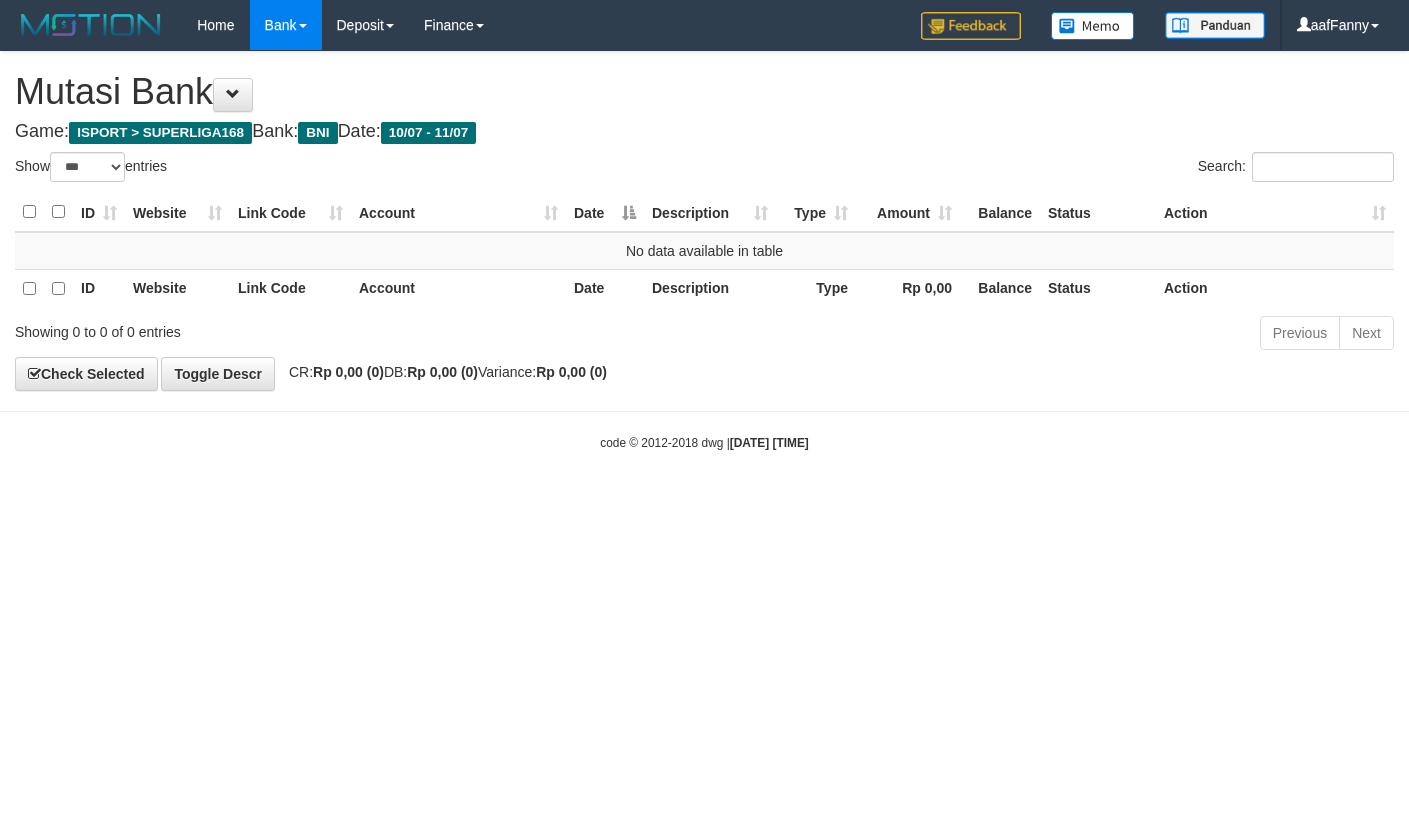 select on "***" 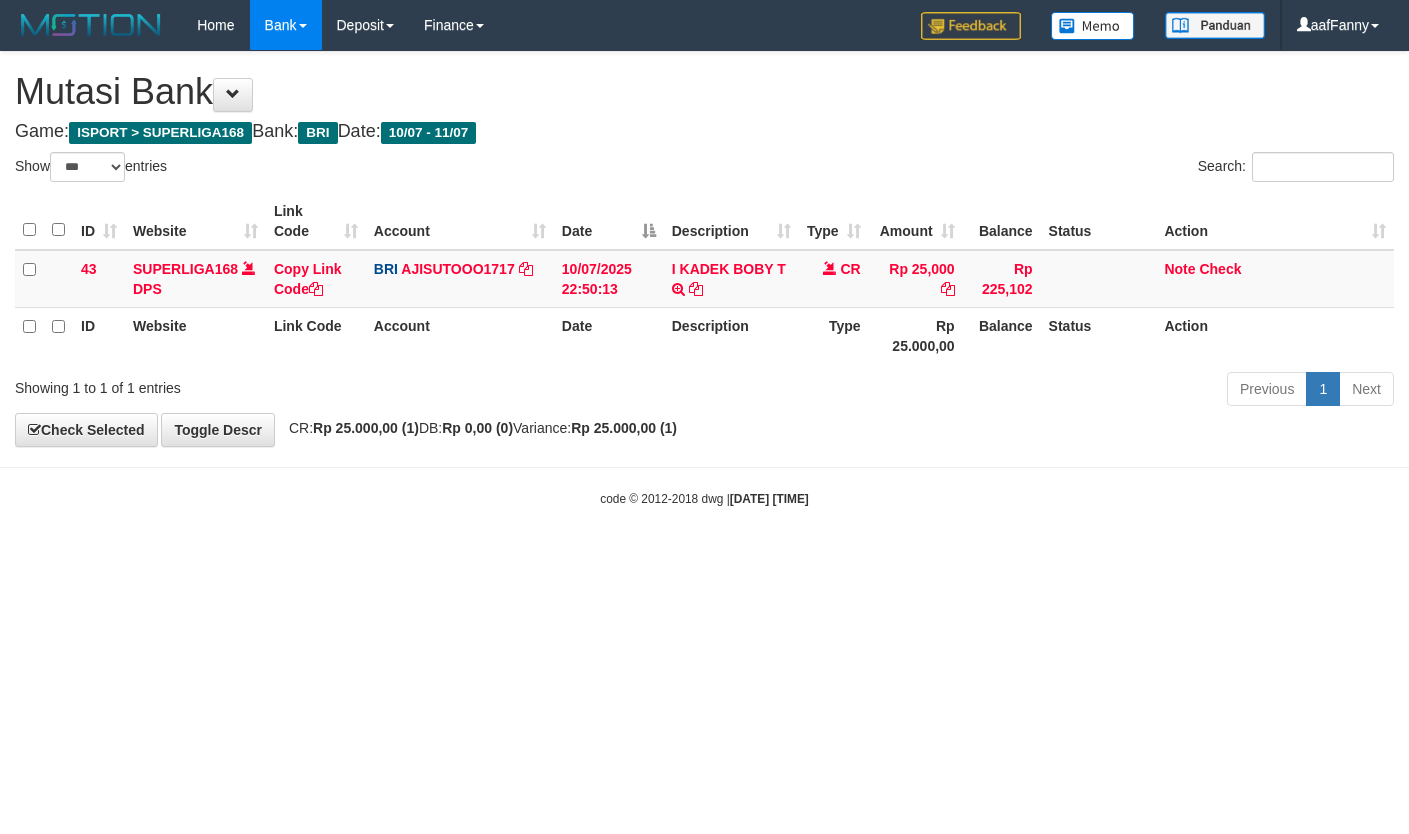 select on "***" 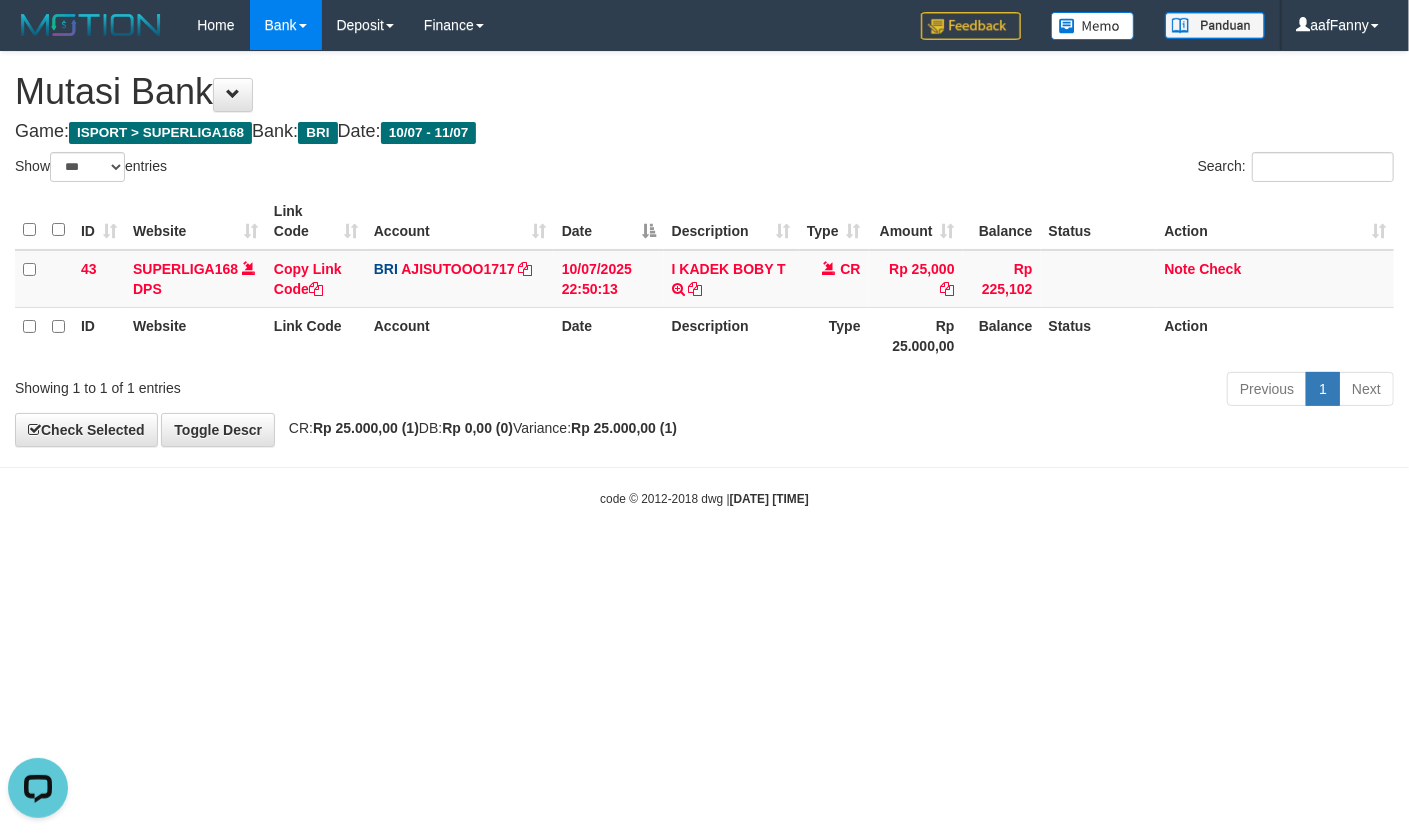 scroll, scrollTop: 0, scrollLeft: 0, axis: both 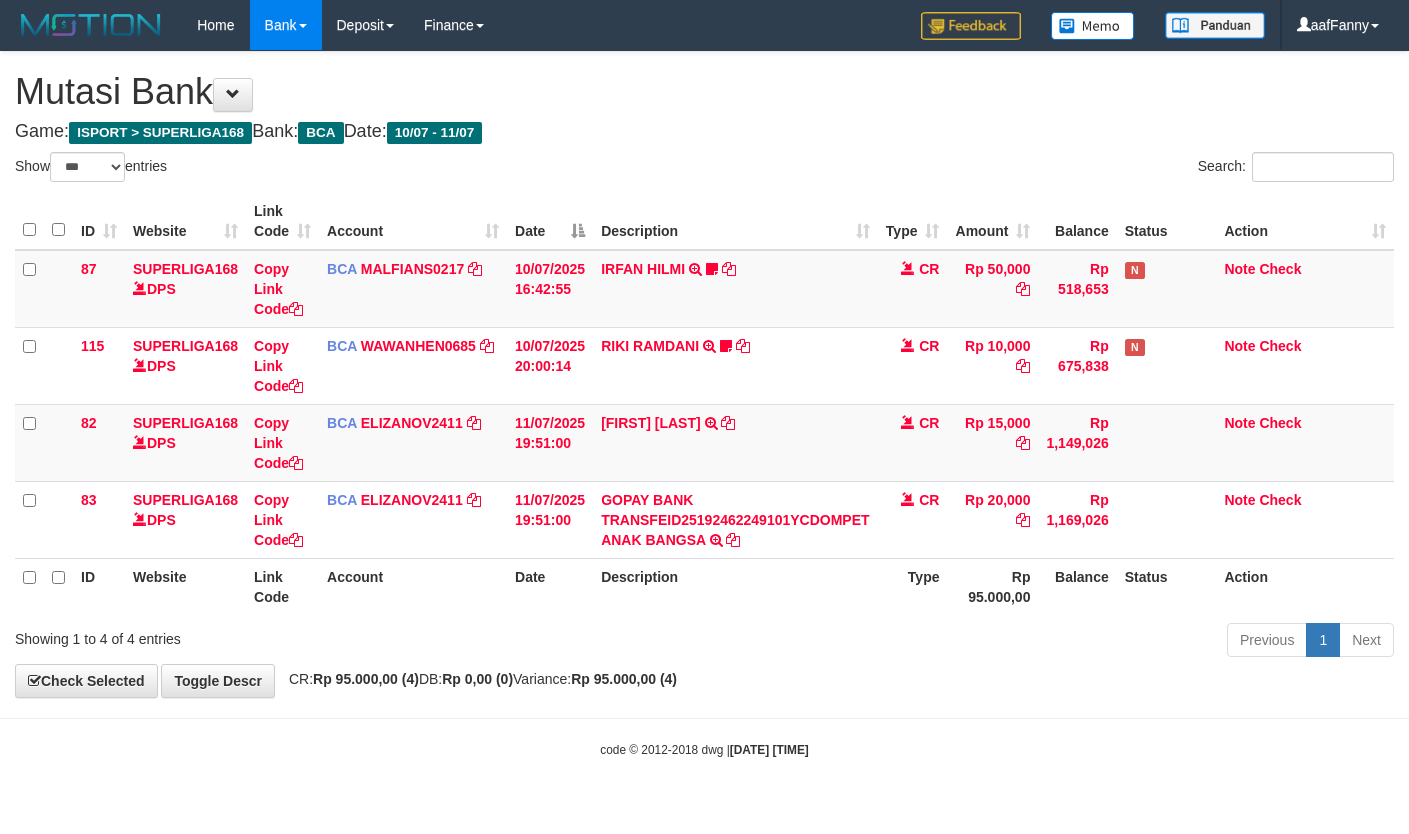 select on "***" 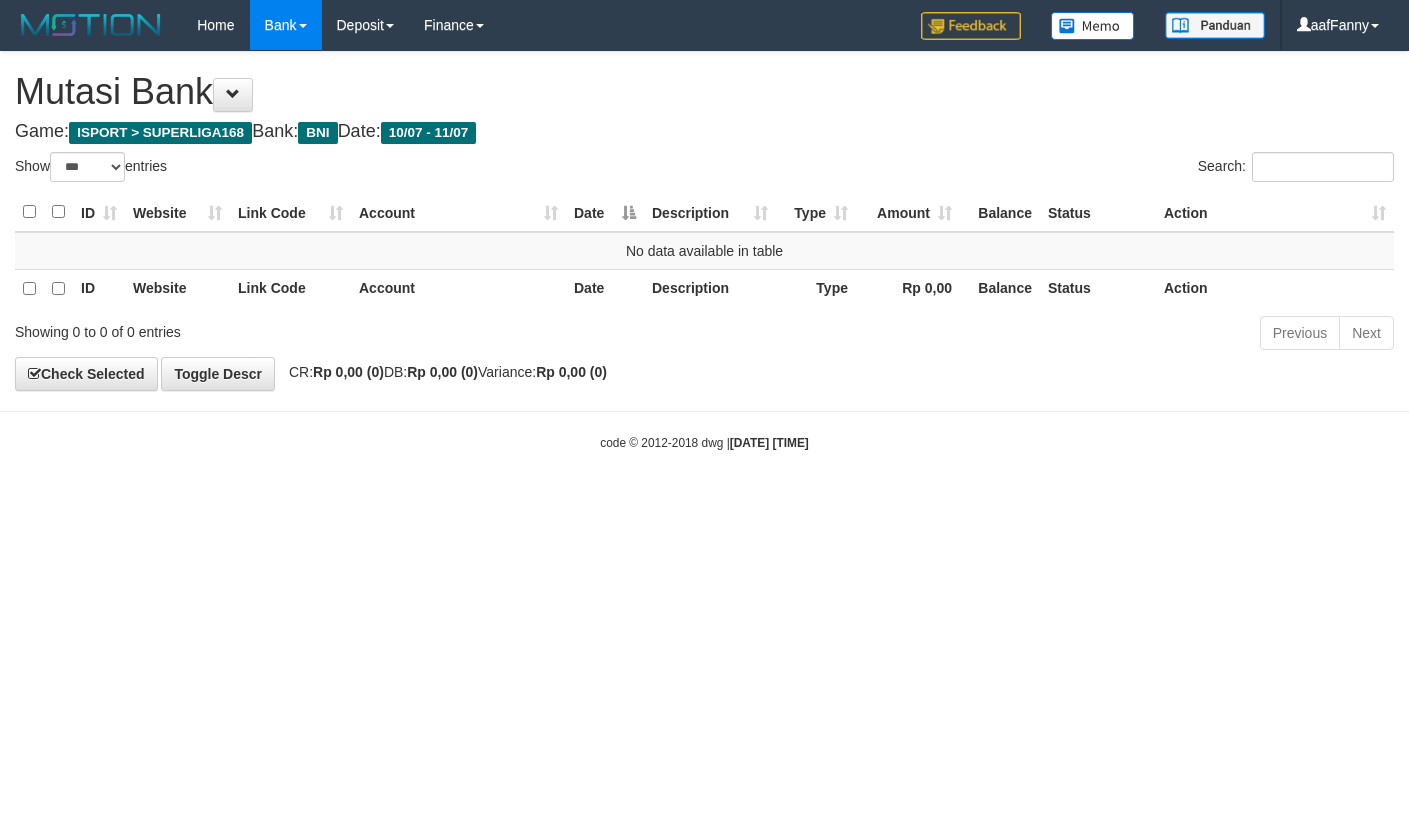 select on "***" 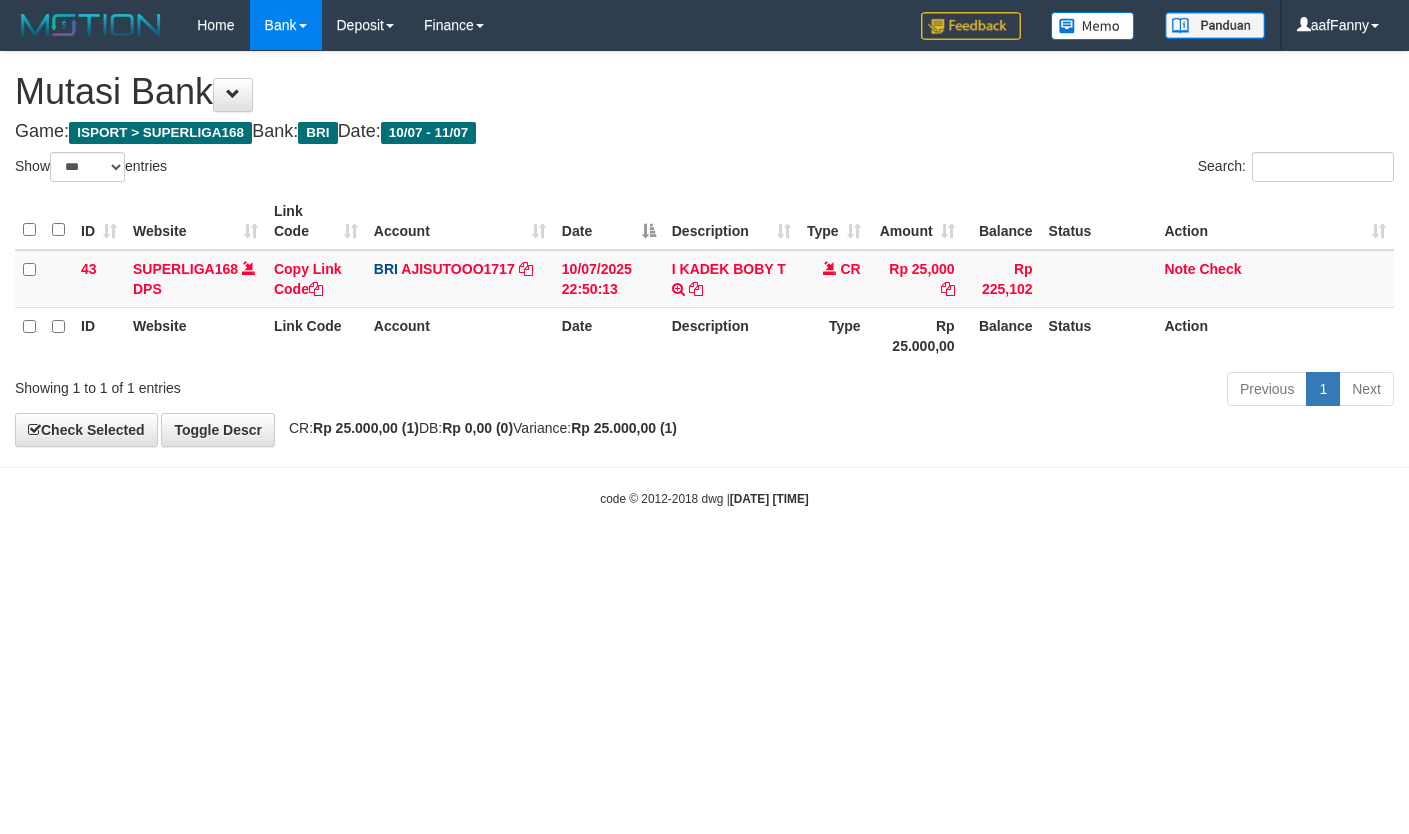 select on "***" 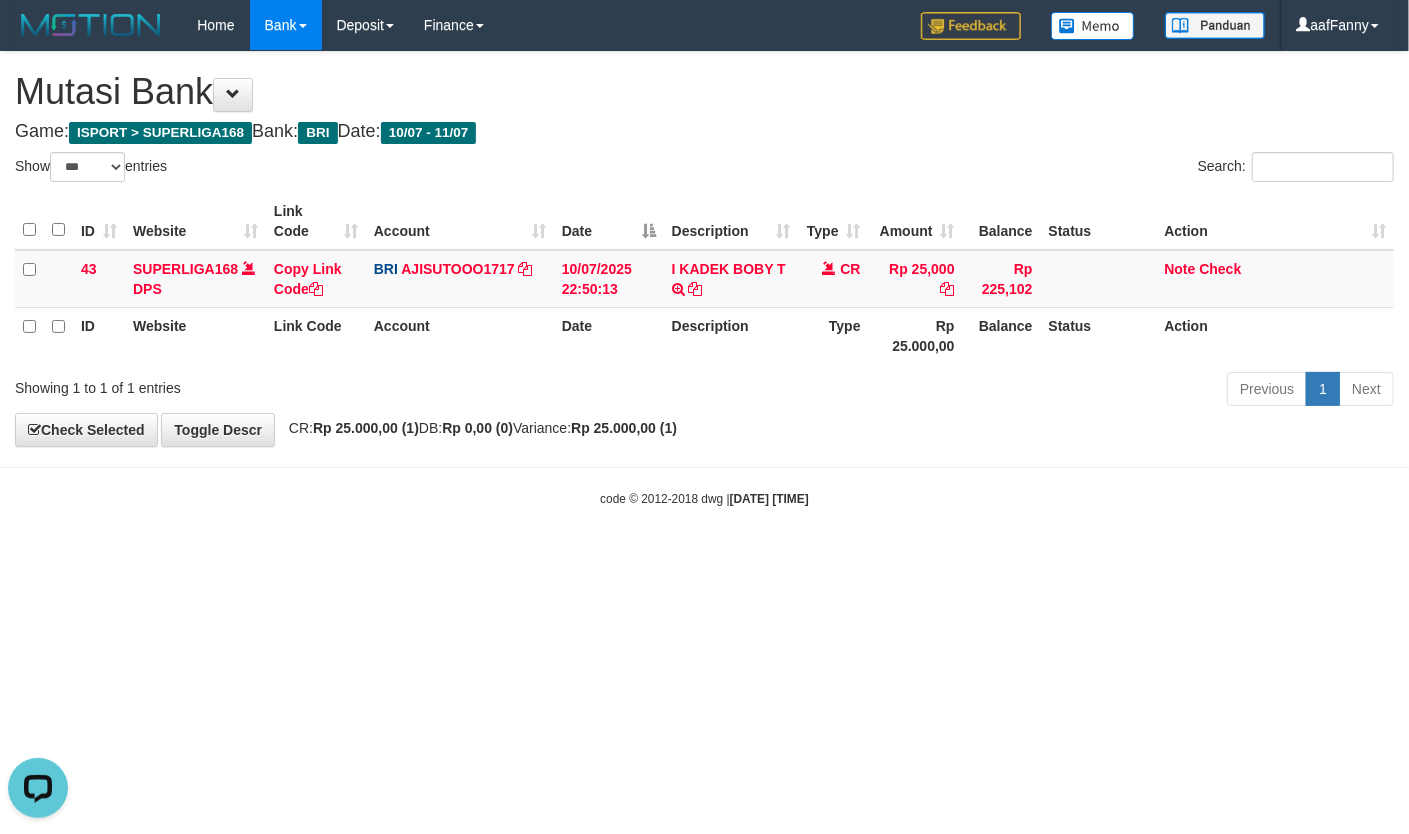 scroll, scrollTop: 0, scrollLeft: 0, axis: both 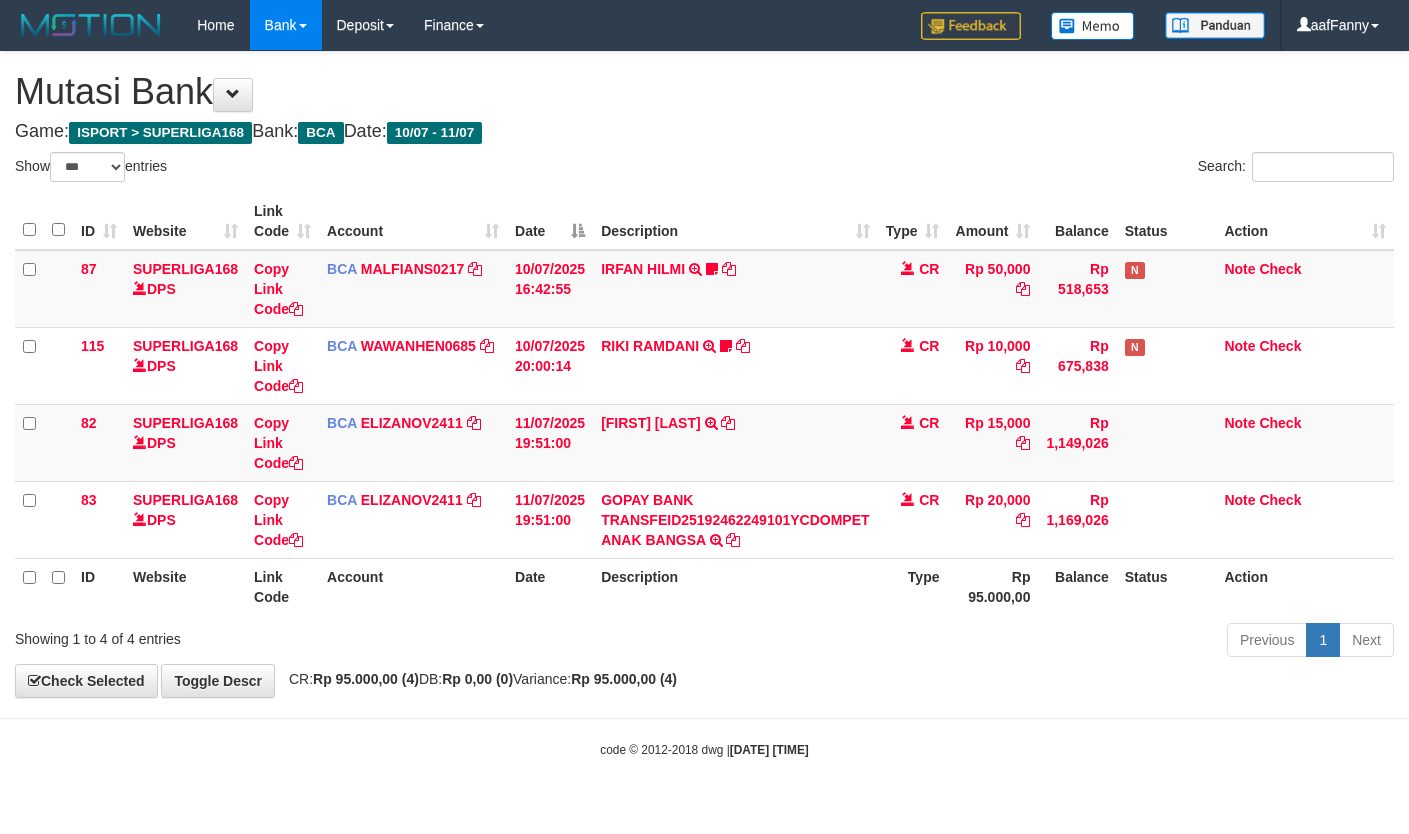 select on "***" 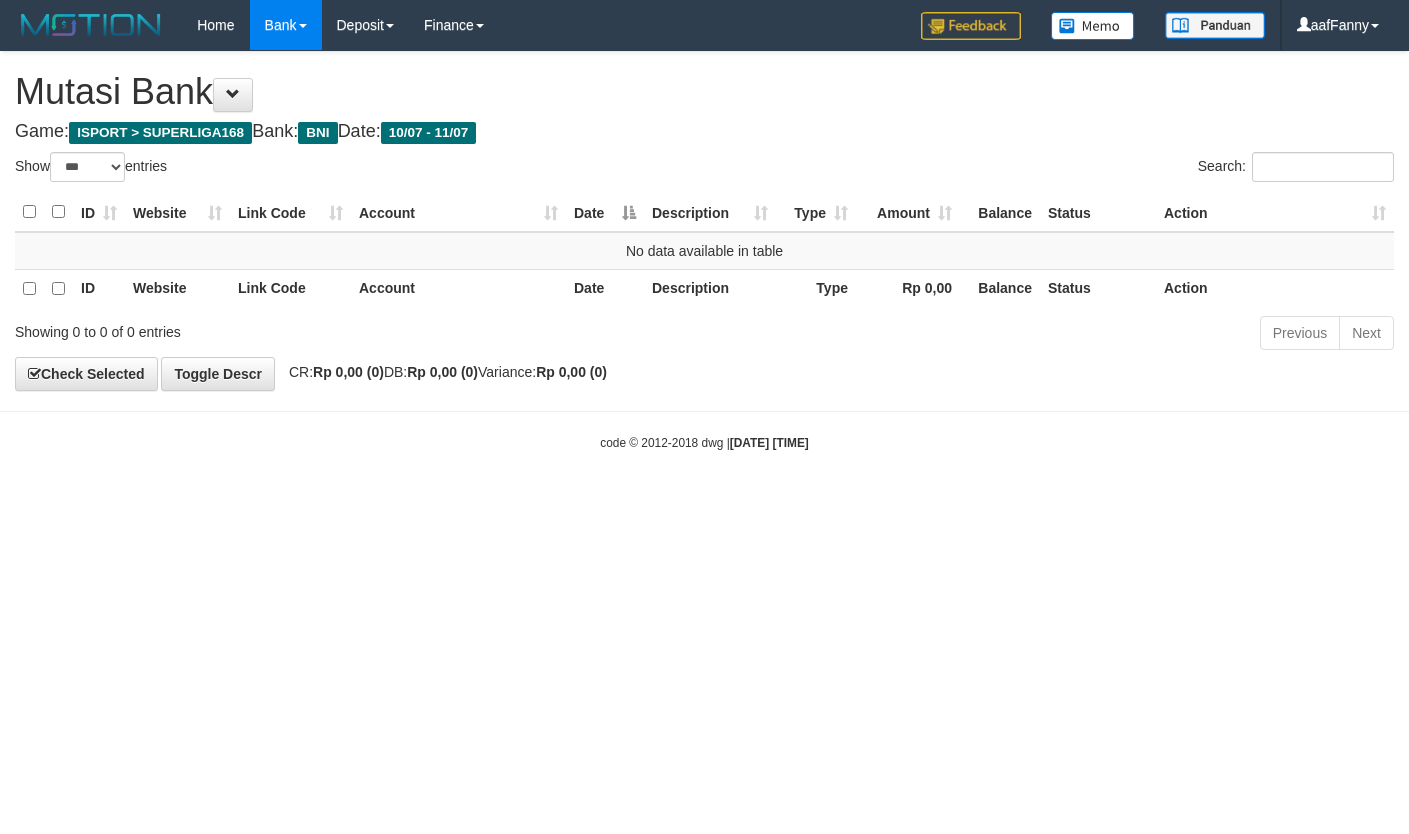 select on "***" 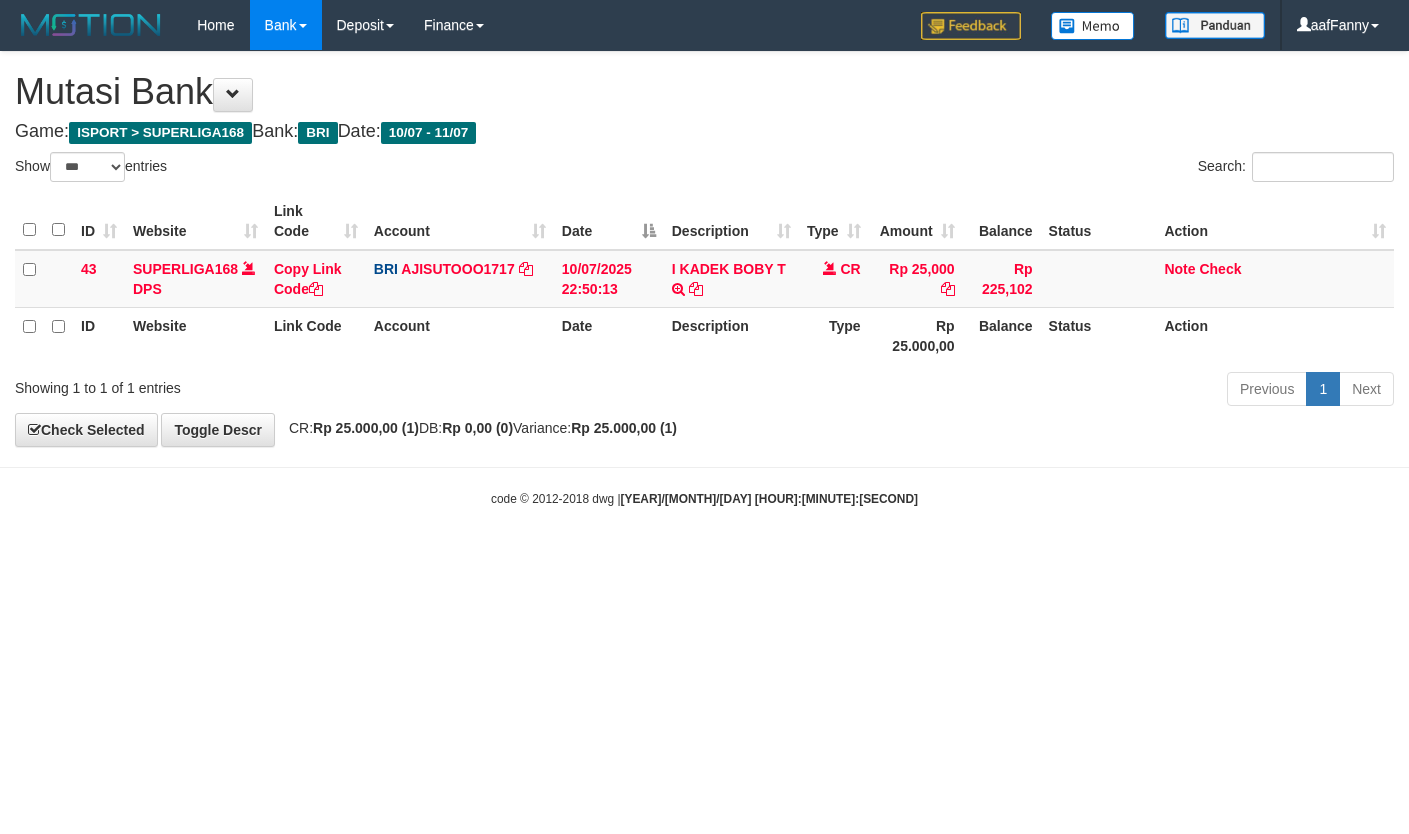 select on "***" 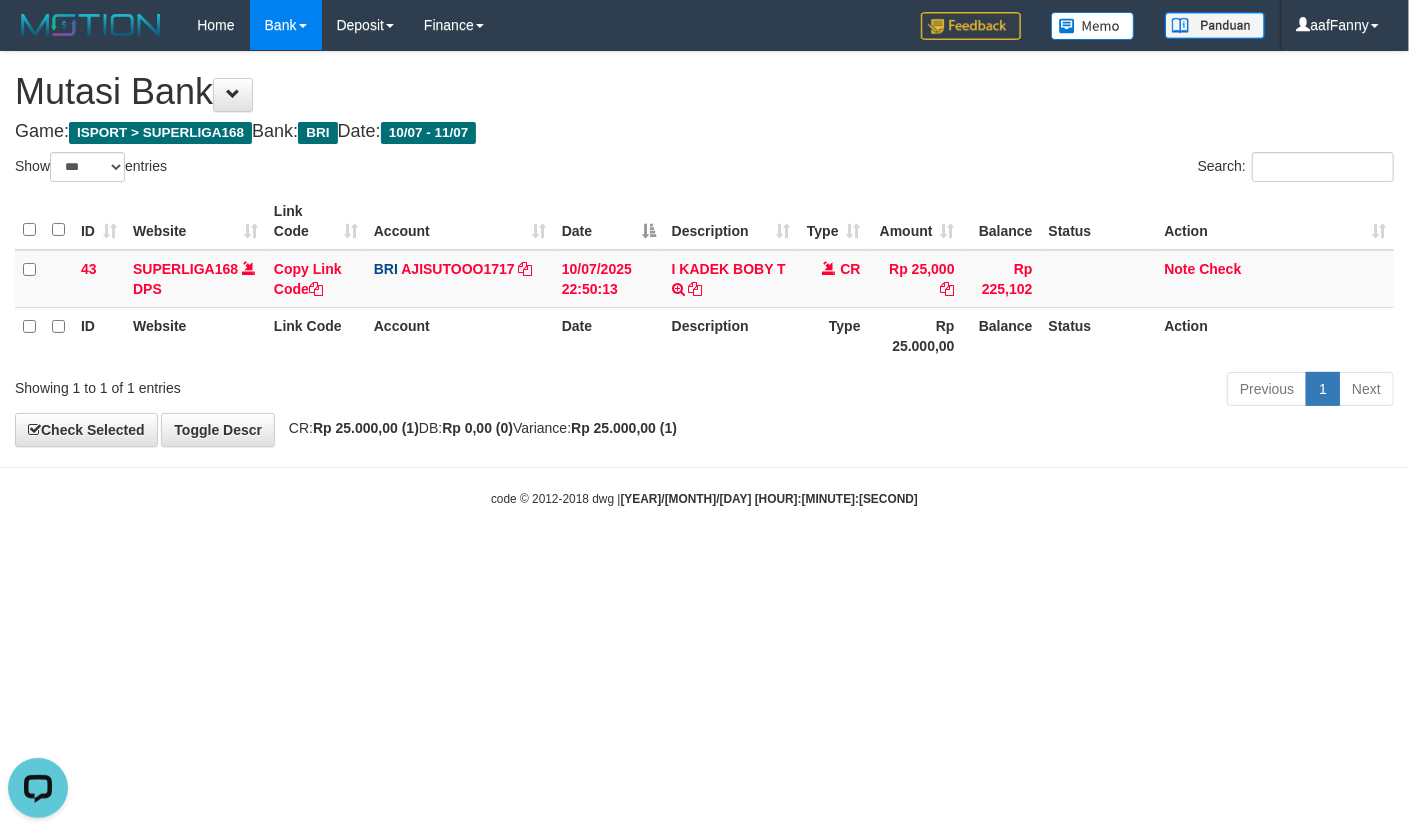 scroll, scrollTop: 0, scrollLeft: 0, axis: both 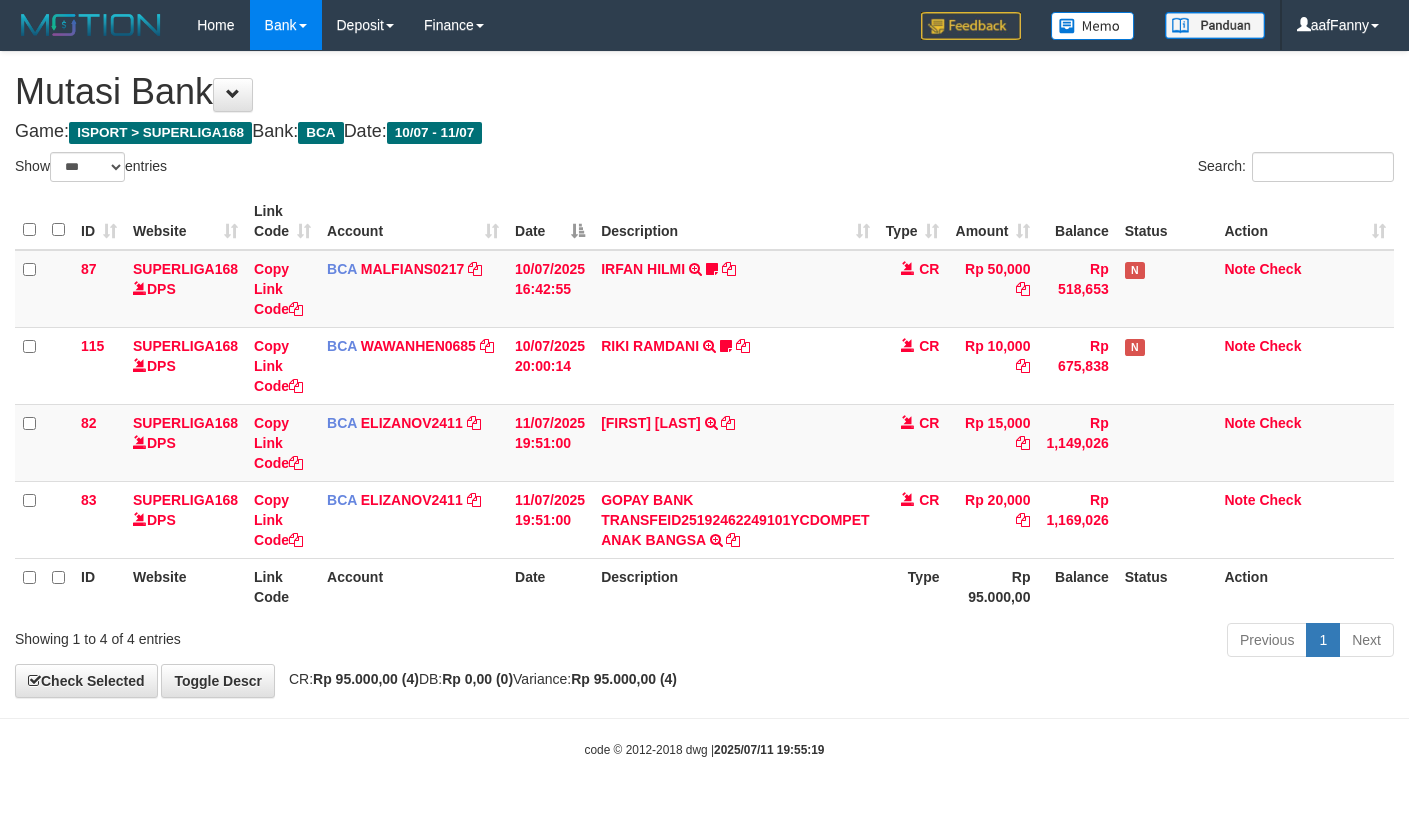 select on "***" 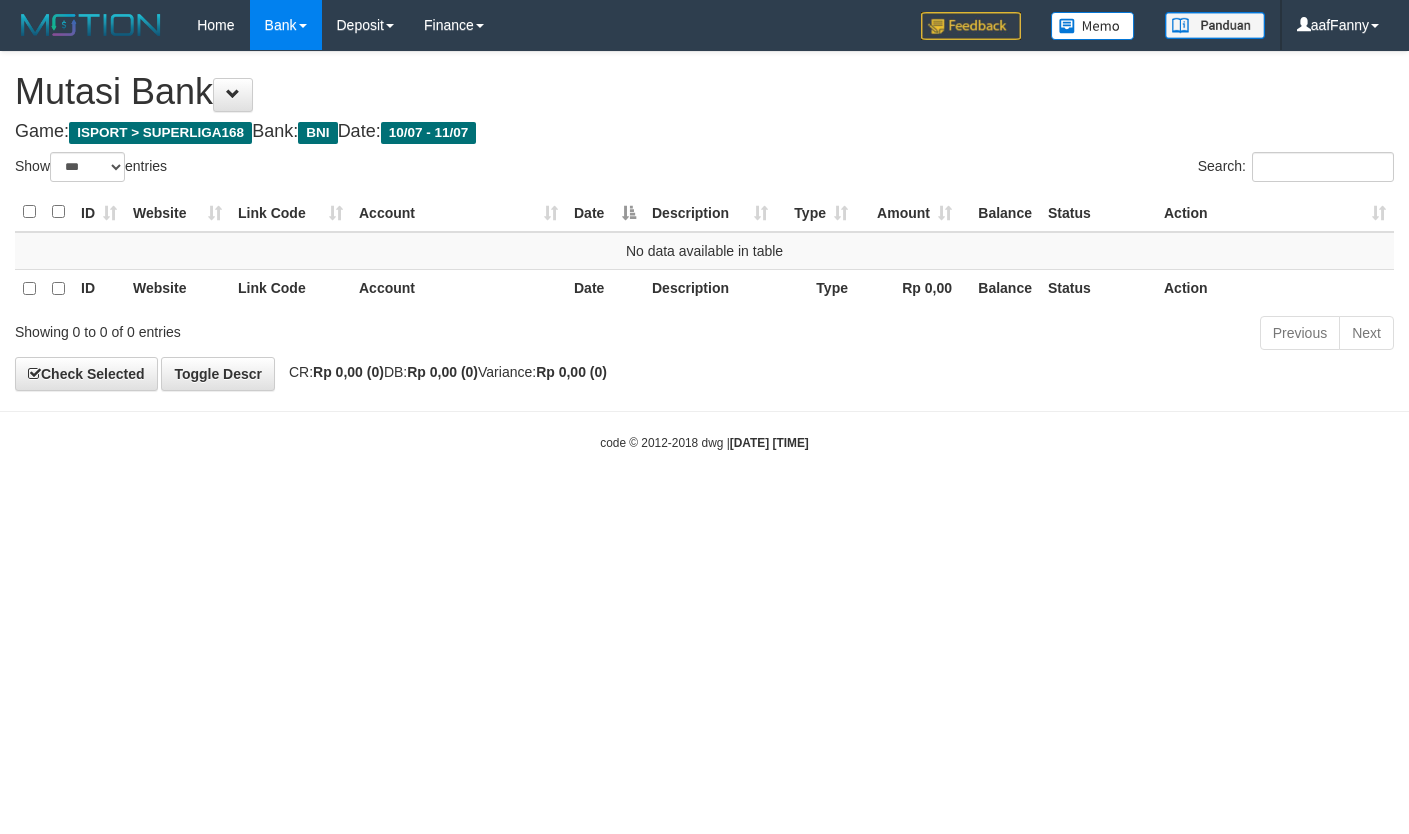 select on "***" 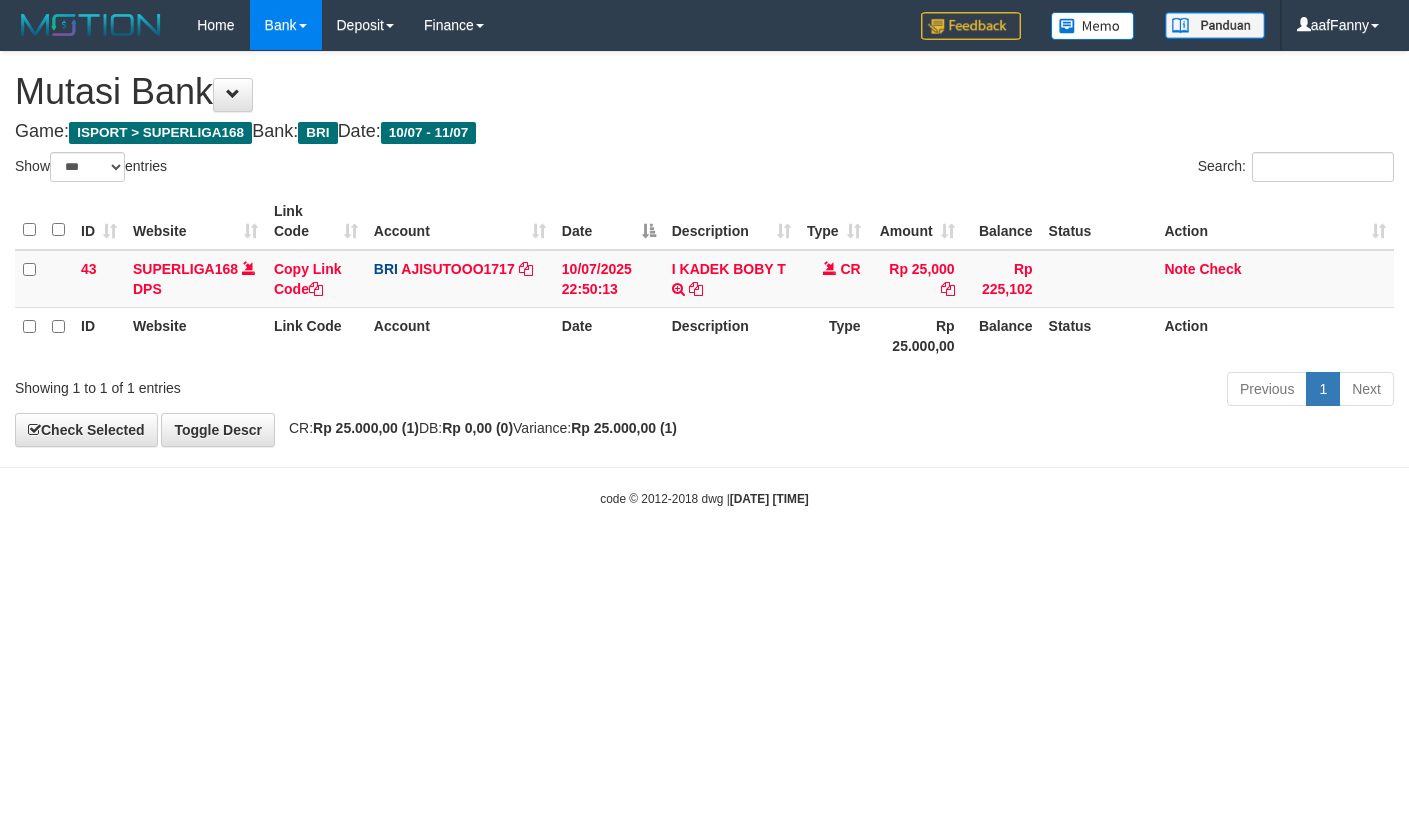 select on "***" 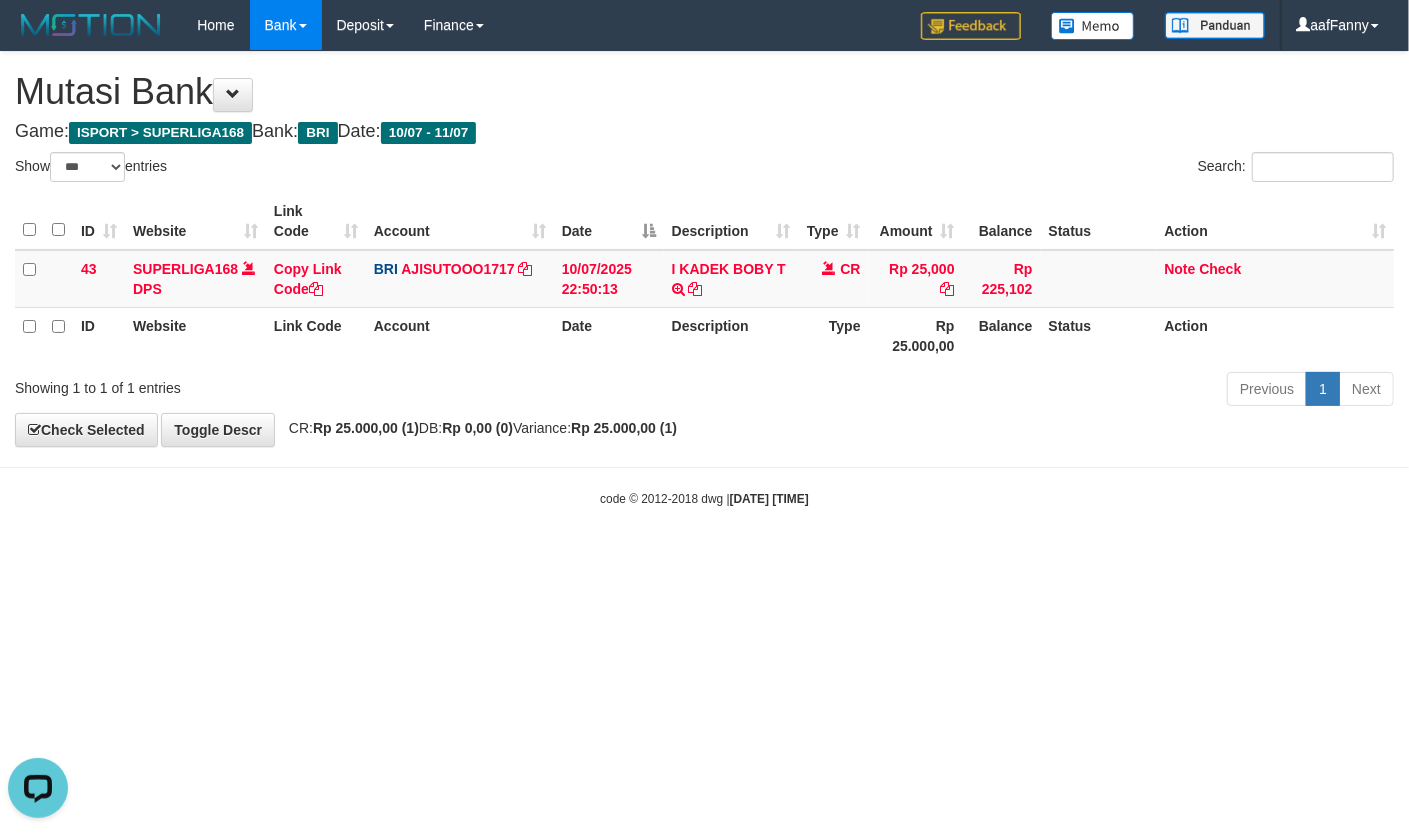 scroll, scrollTop: 0, scrollLeft: 0, axis: both 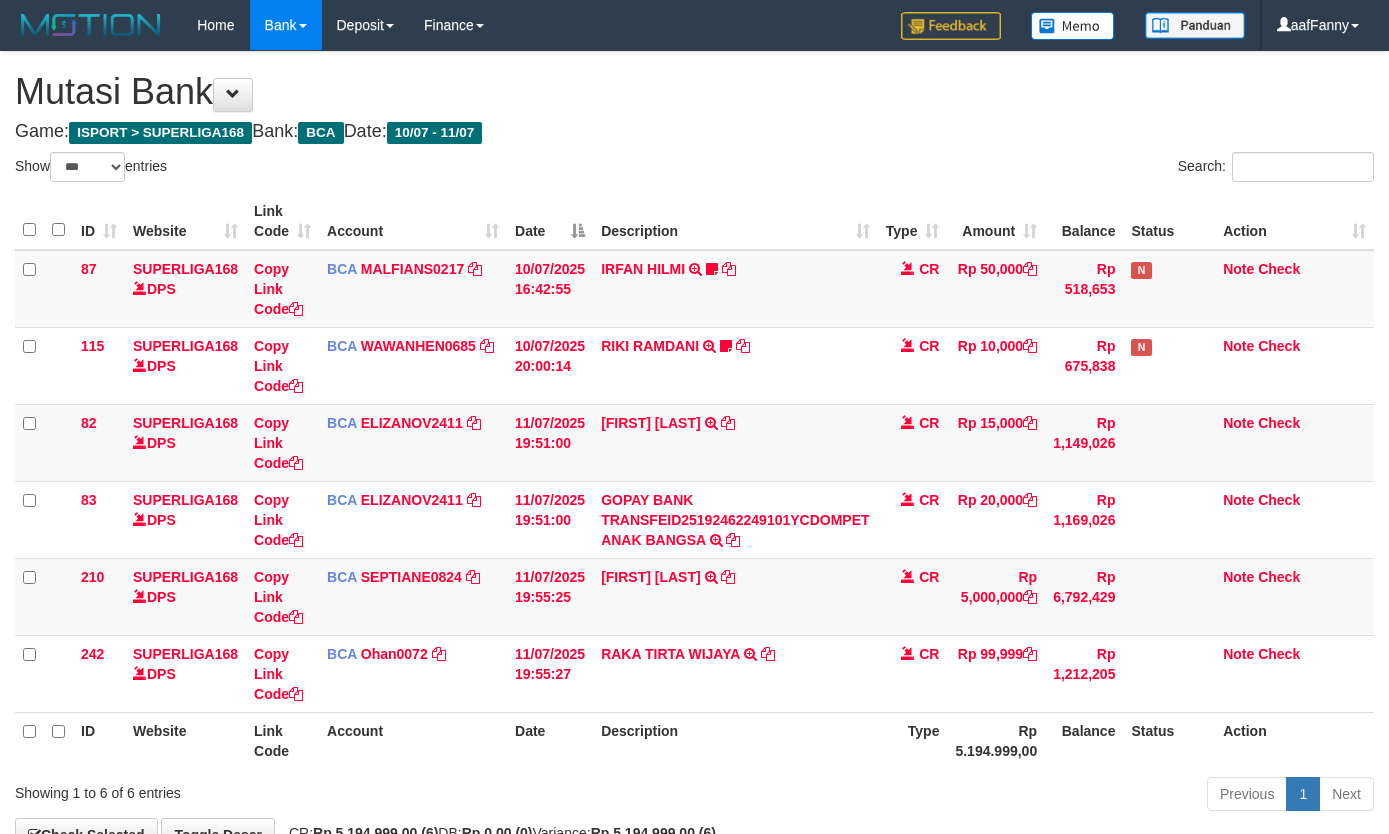 select on "***" 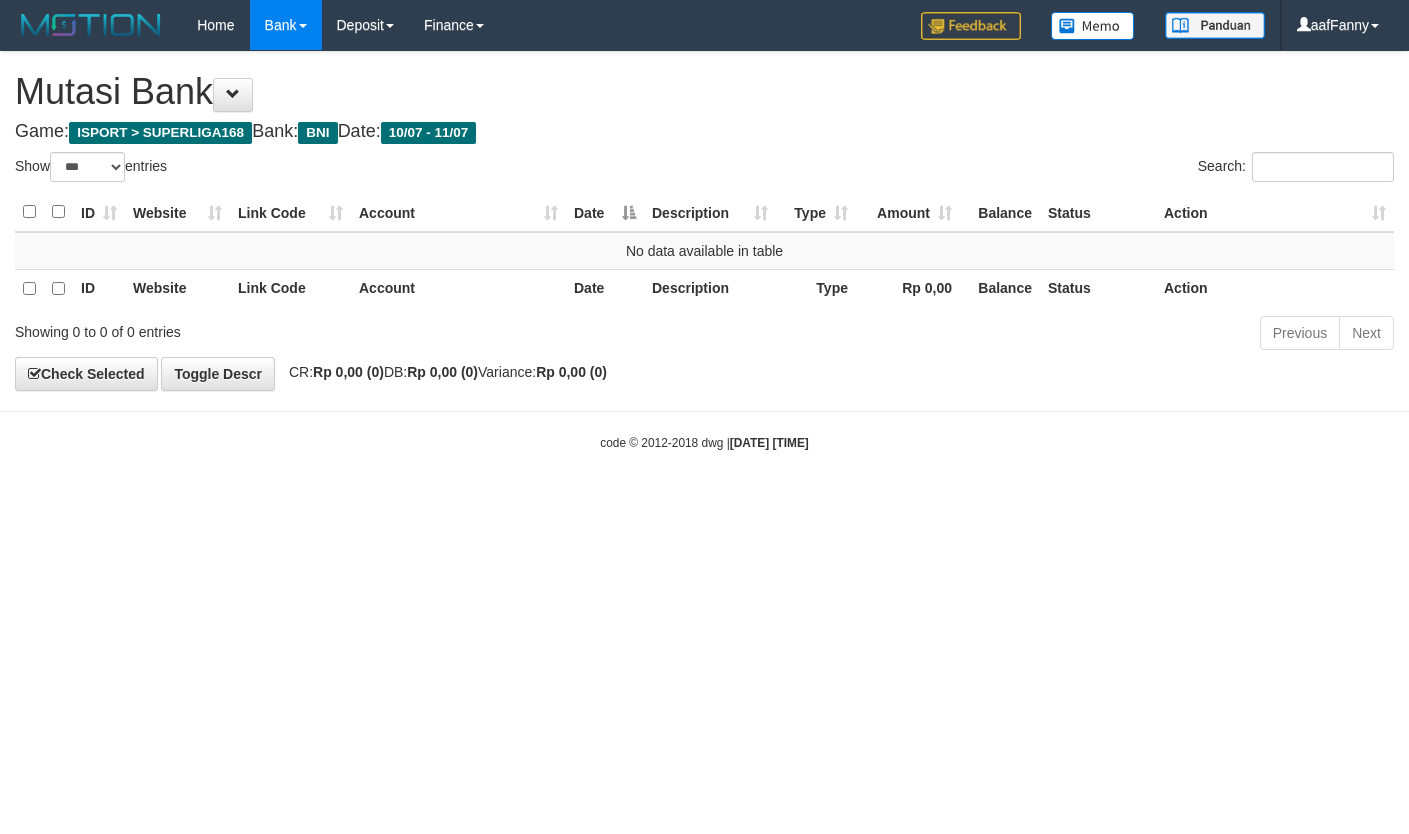 select on "***" 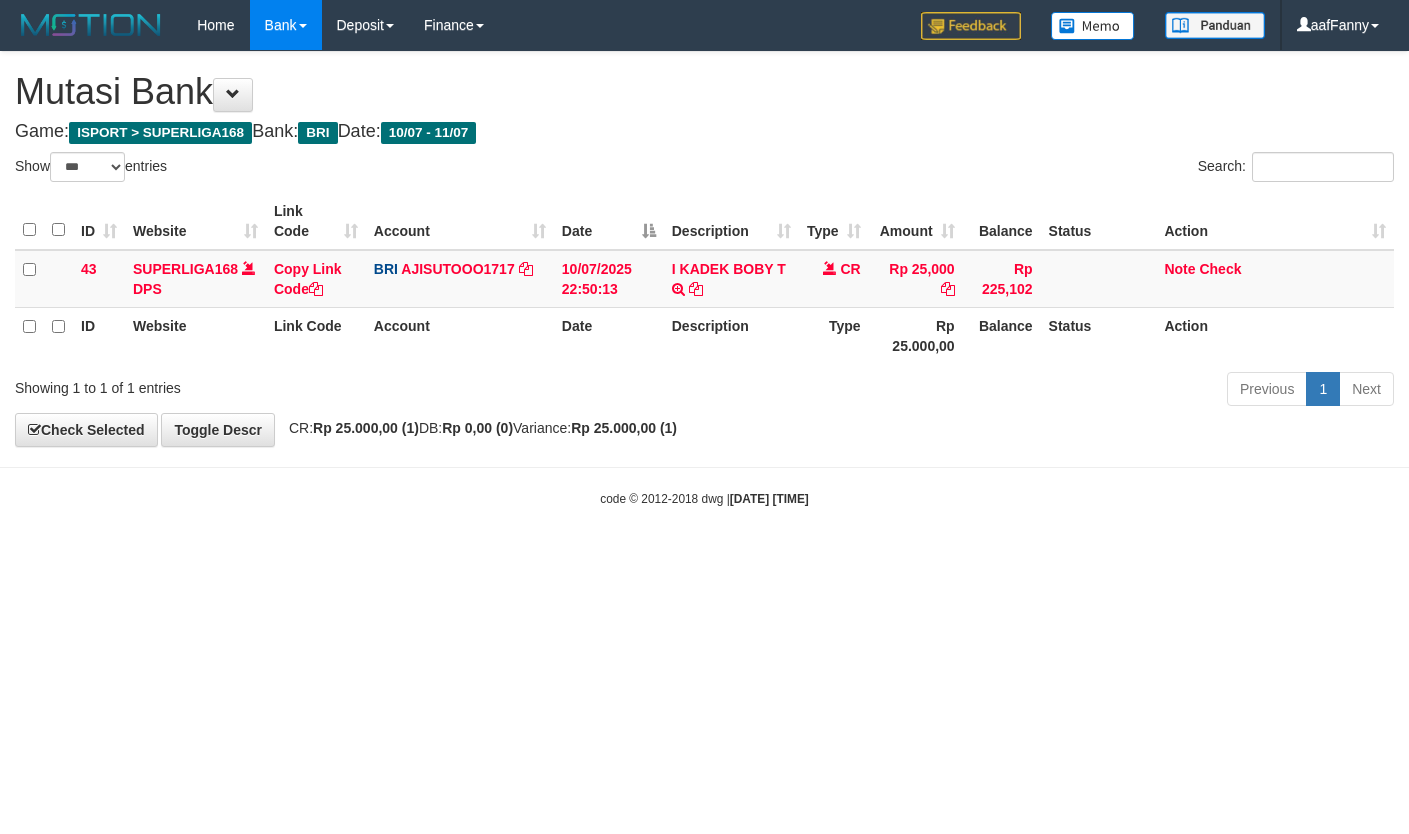 select on "***" 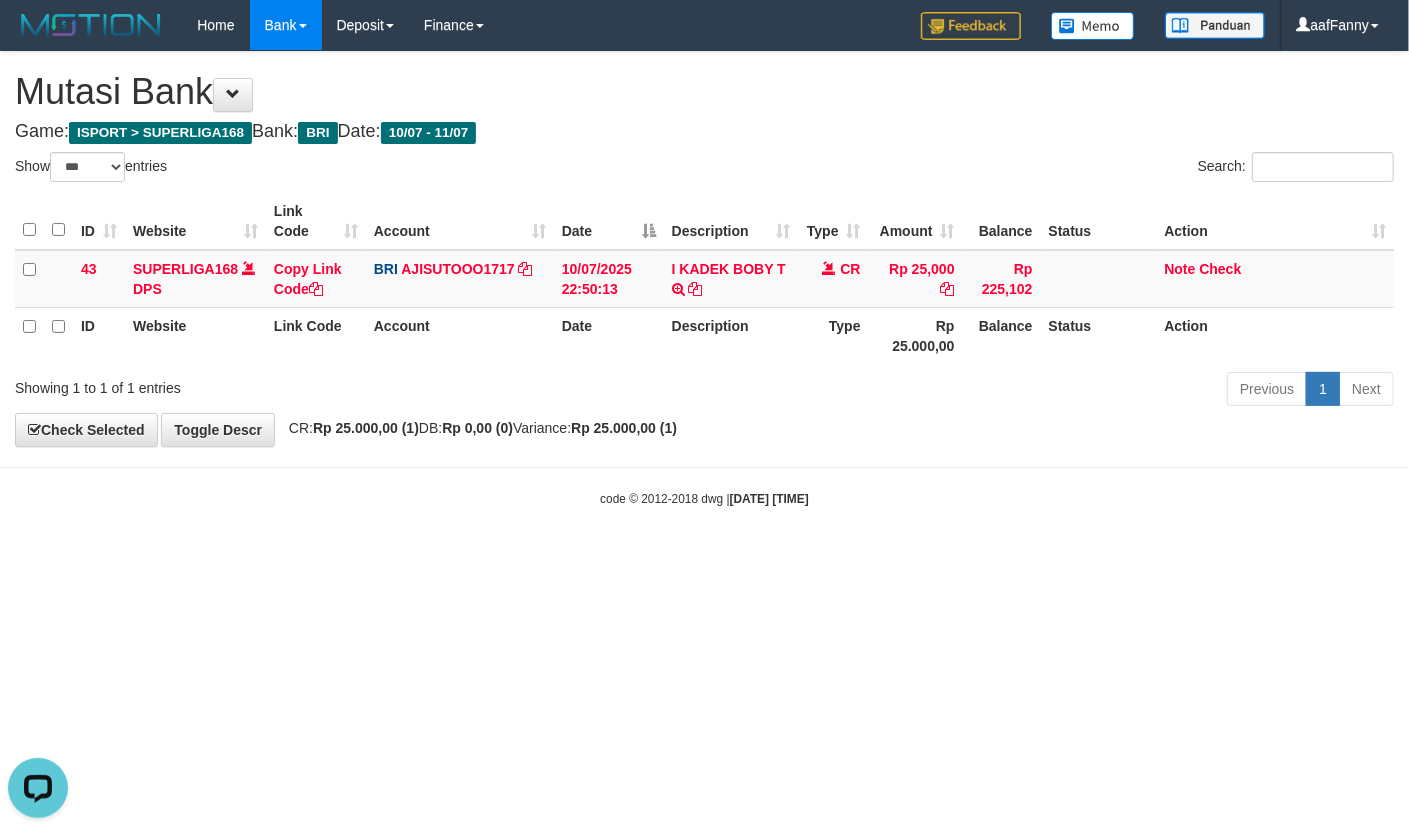 scroll, scrollTop: 0, scrollLeft: 0, axis: both 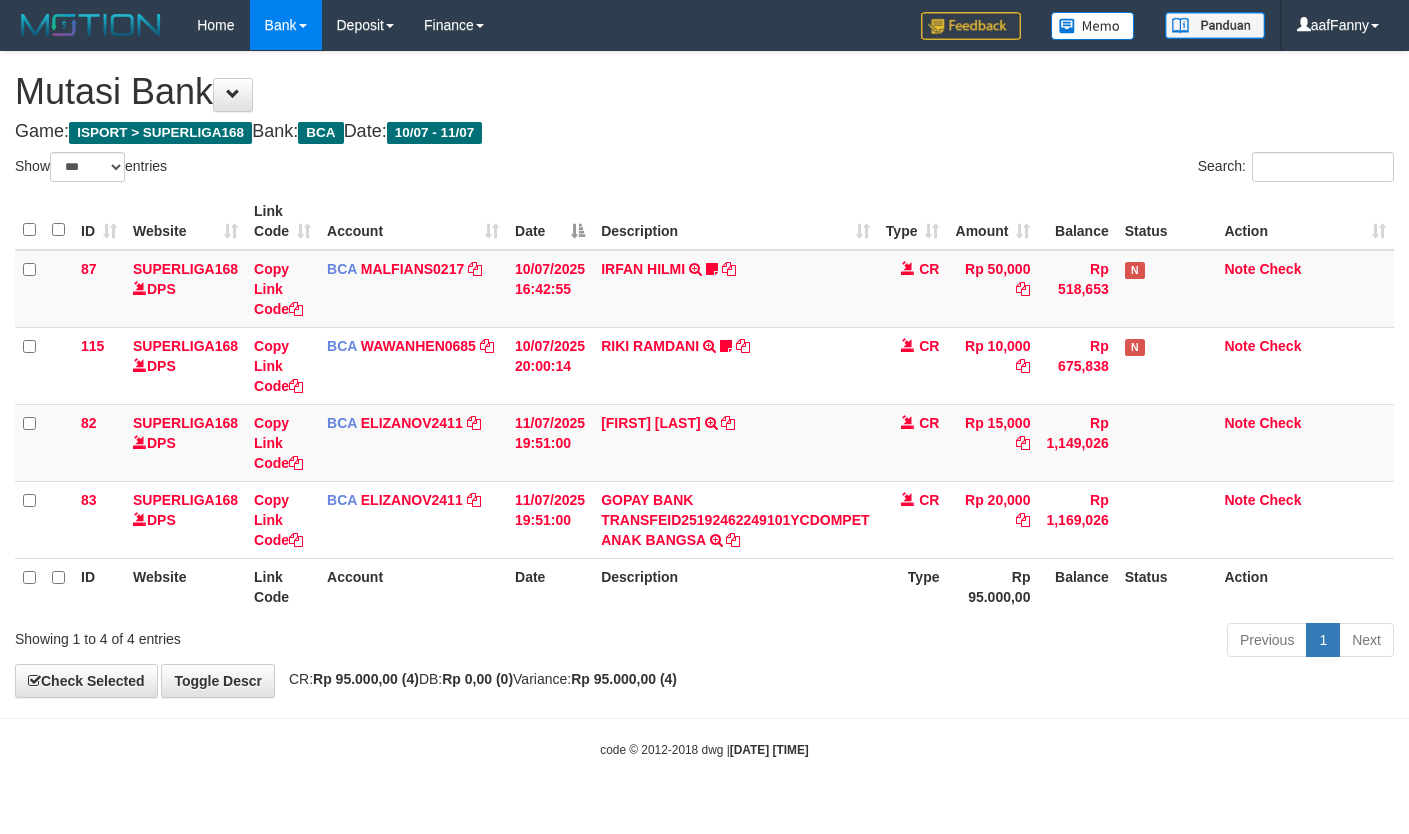 select on "***" 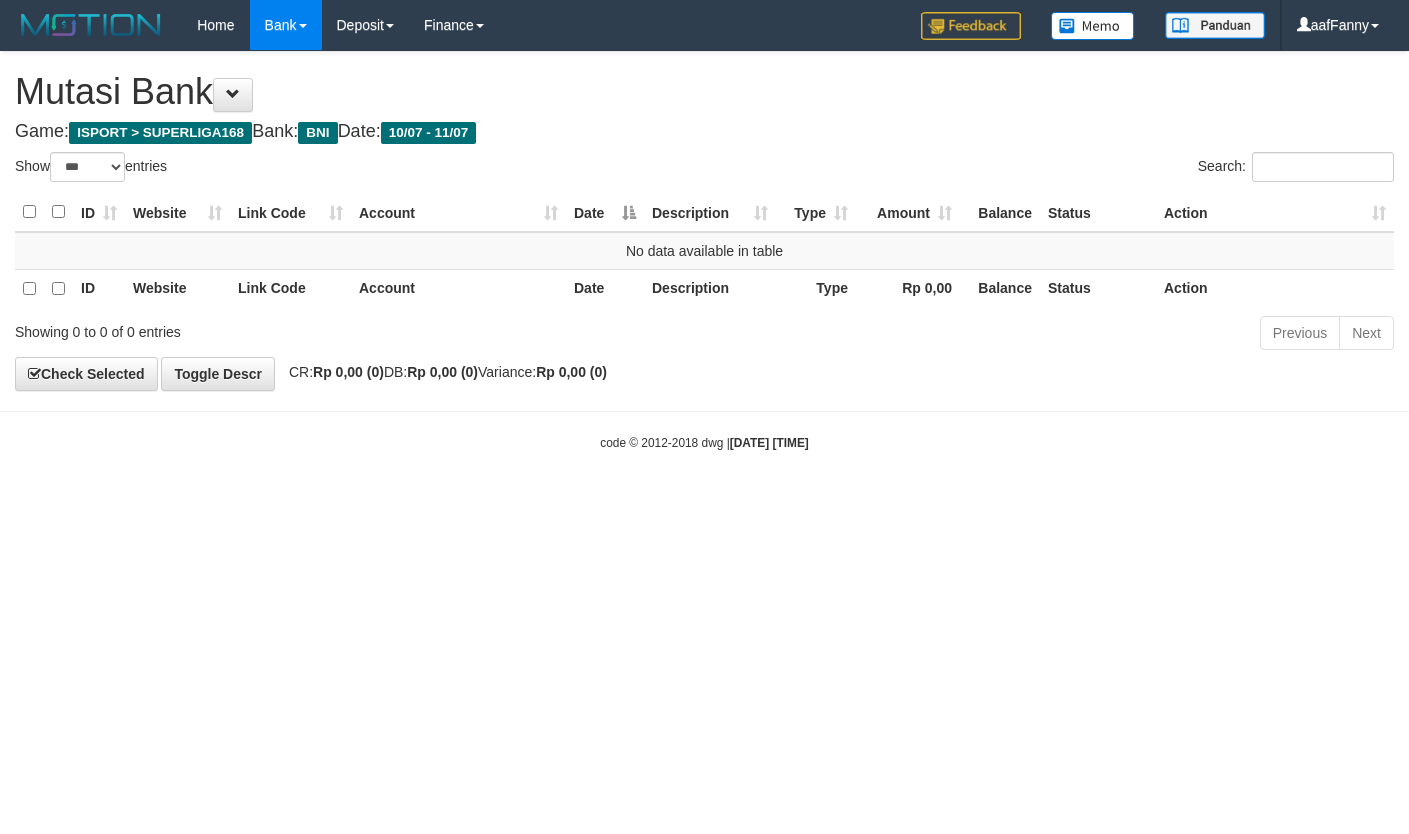 select on "***" 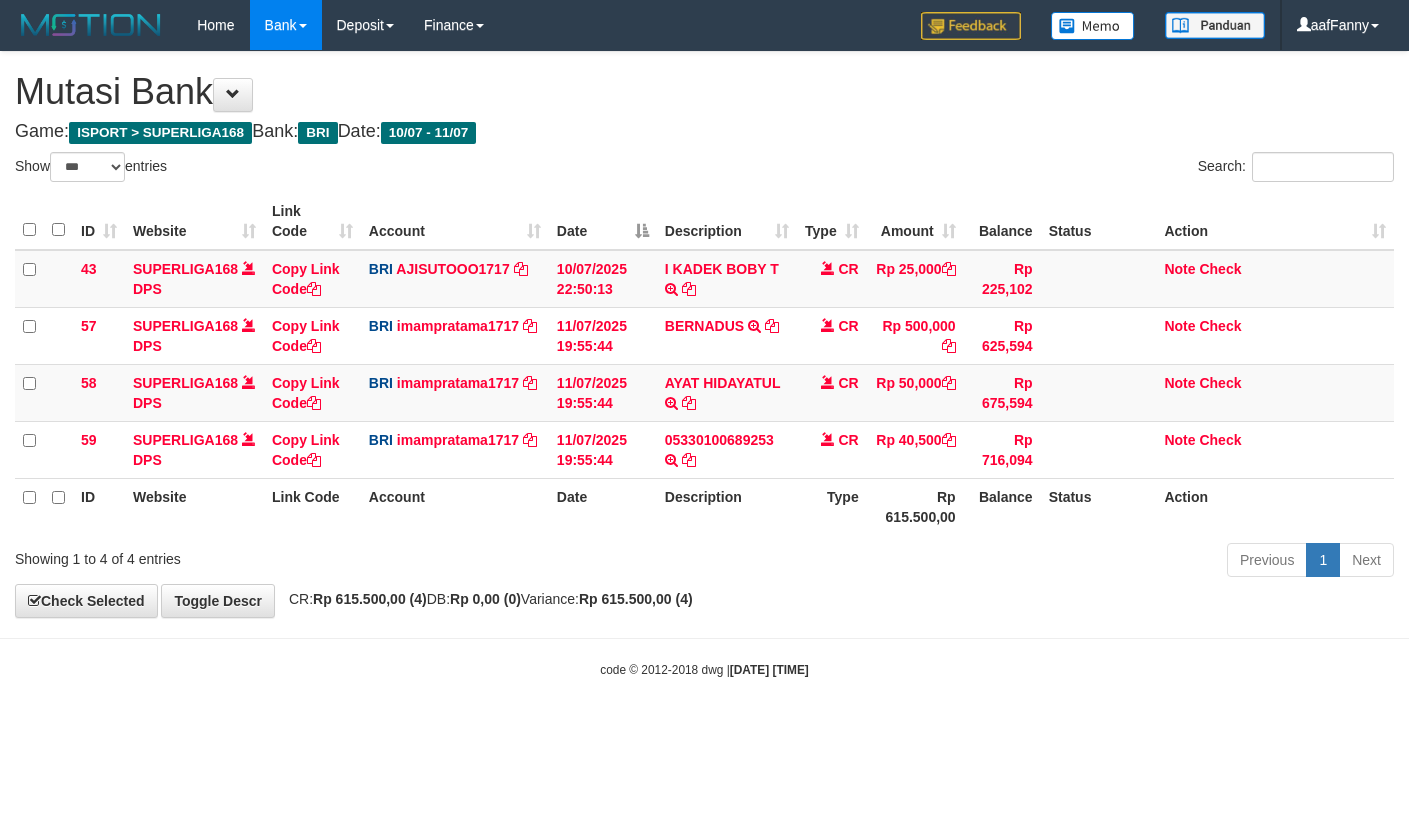 select on "***" 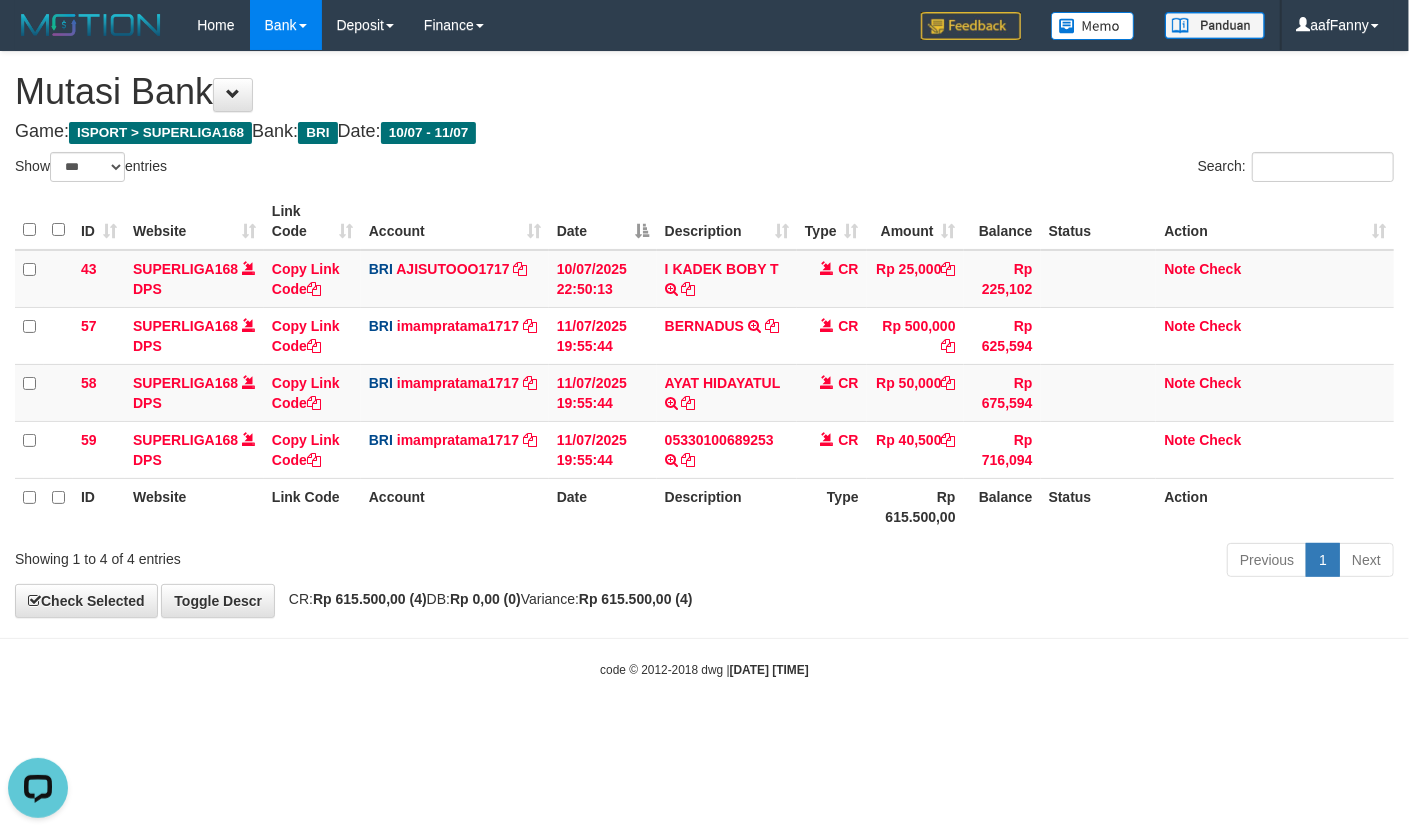 scroll, scrollTop: 0, scrollLeft: 0, axis: both 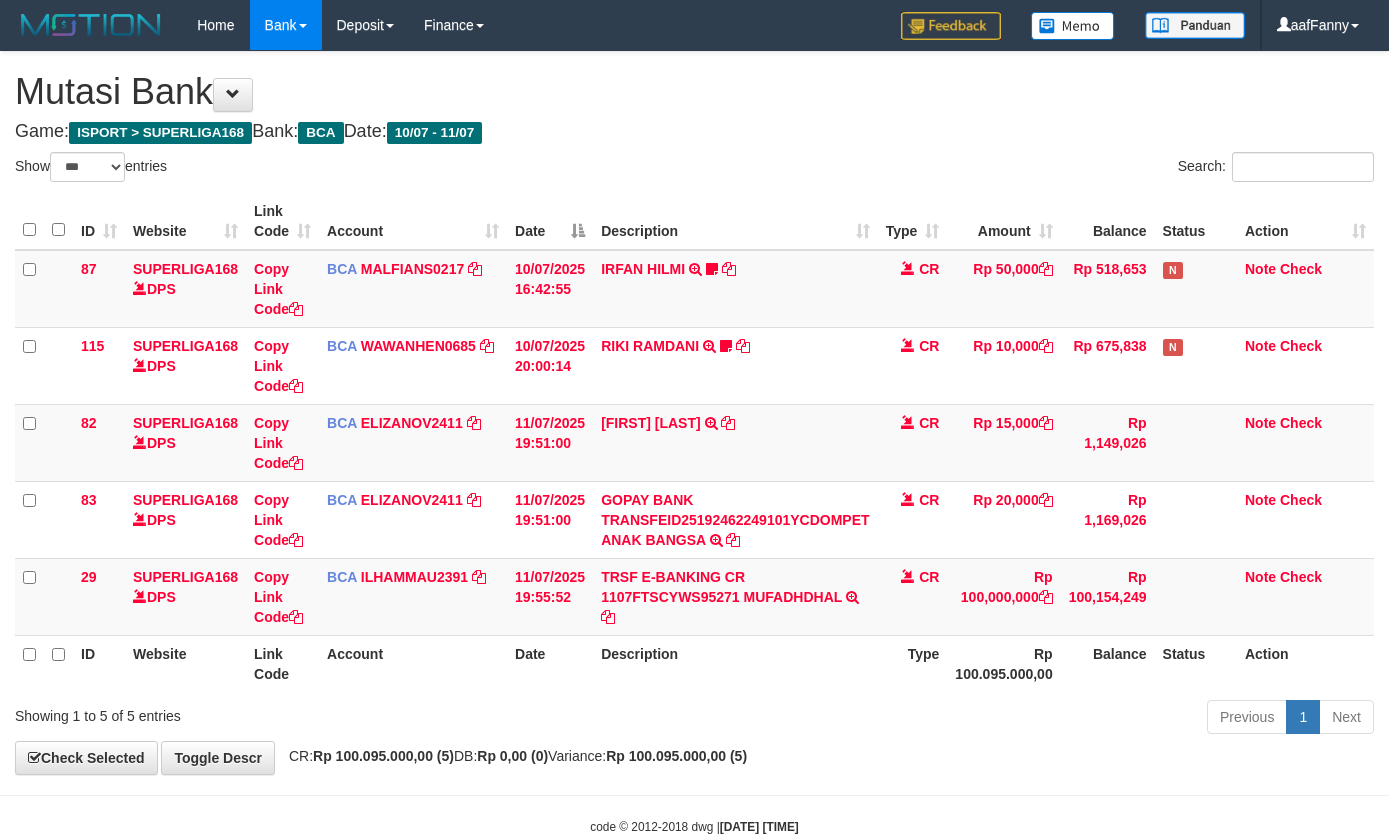 select on "***" 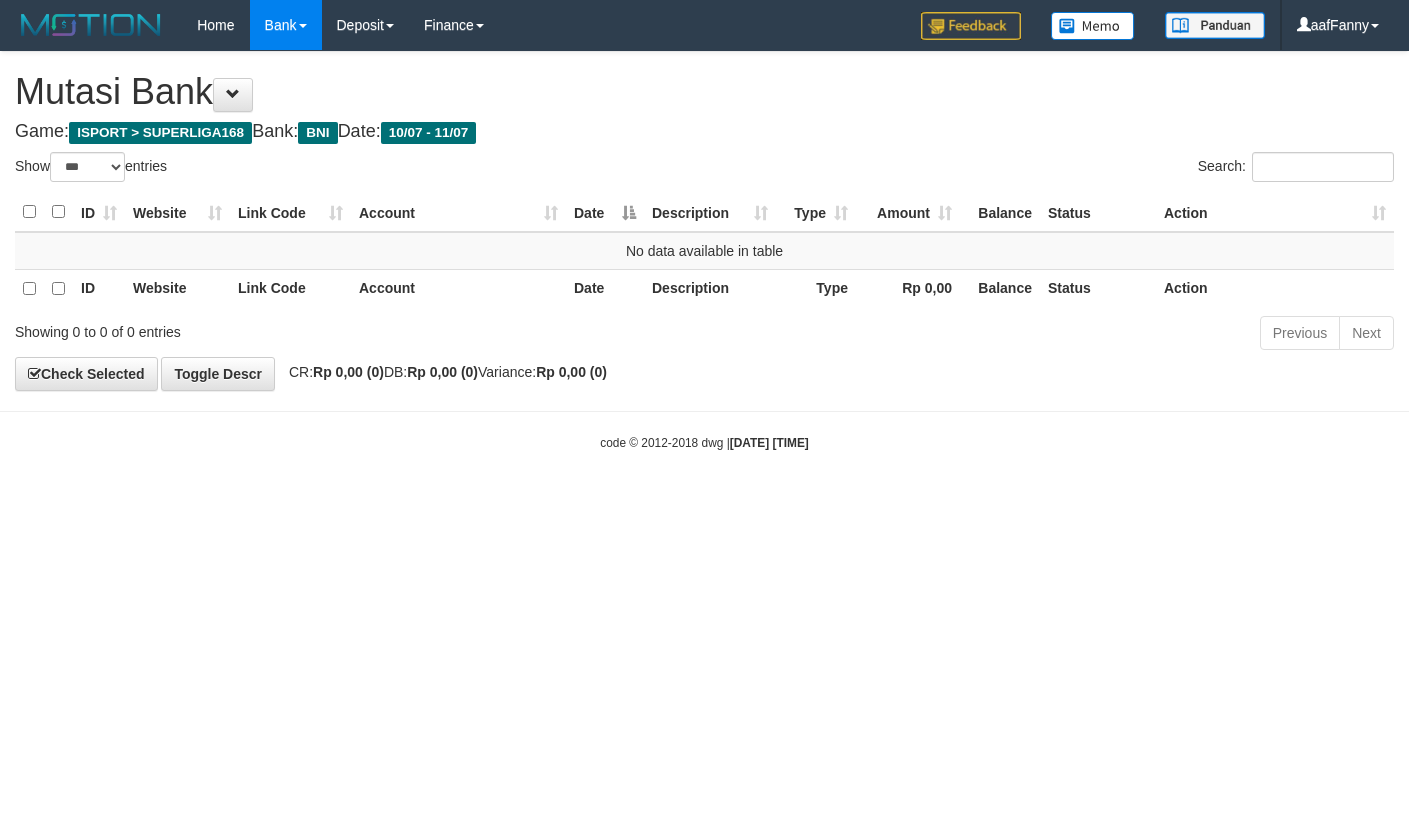 select on "***" 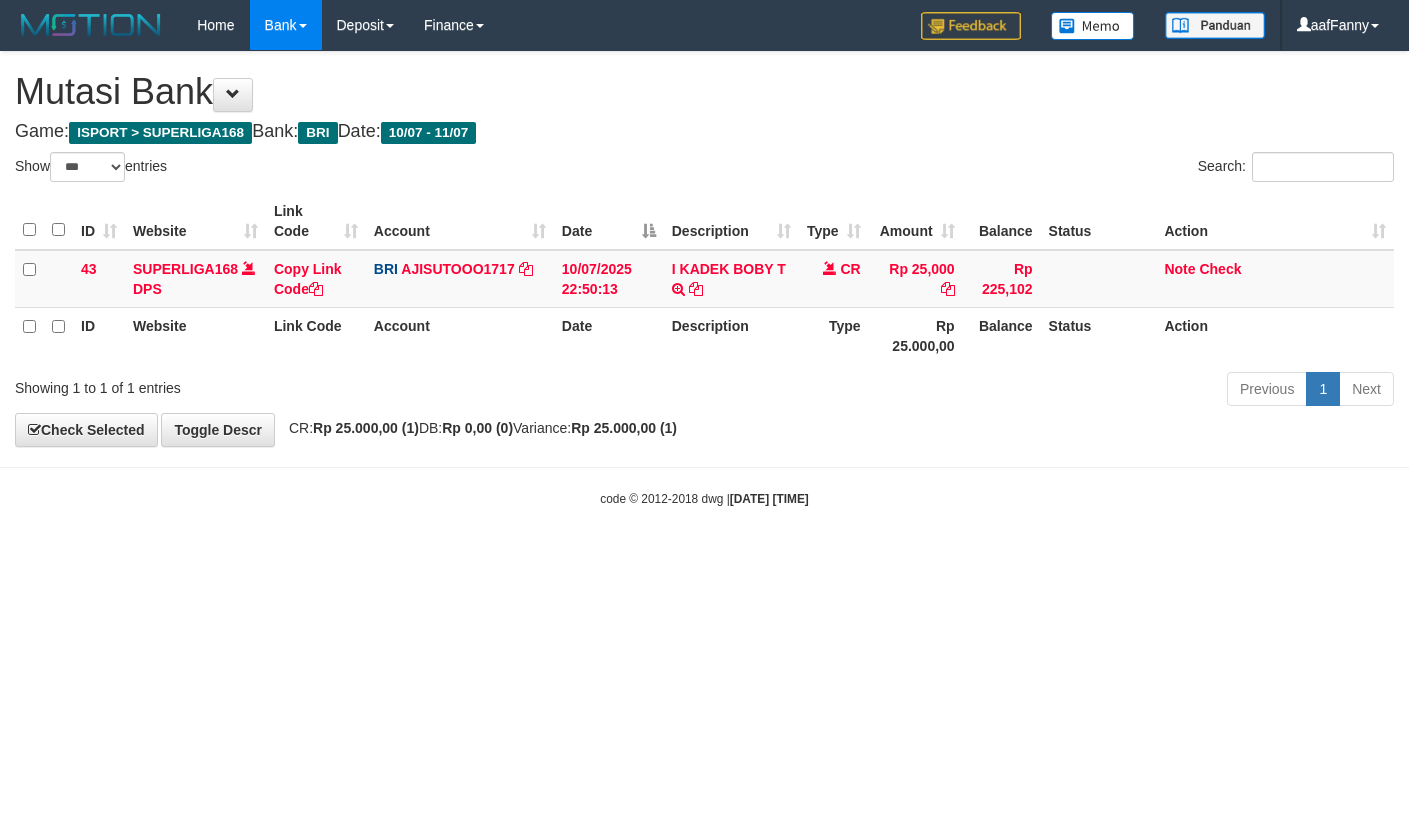 select on "***" 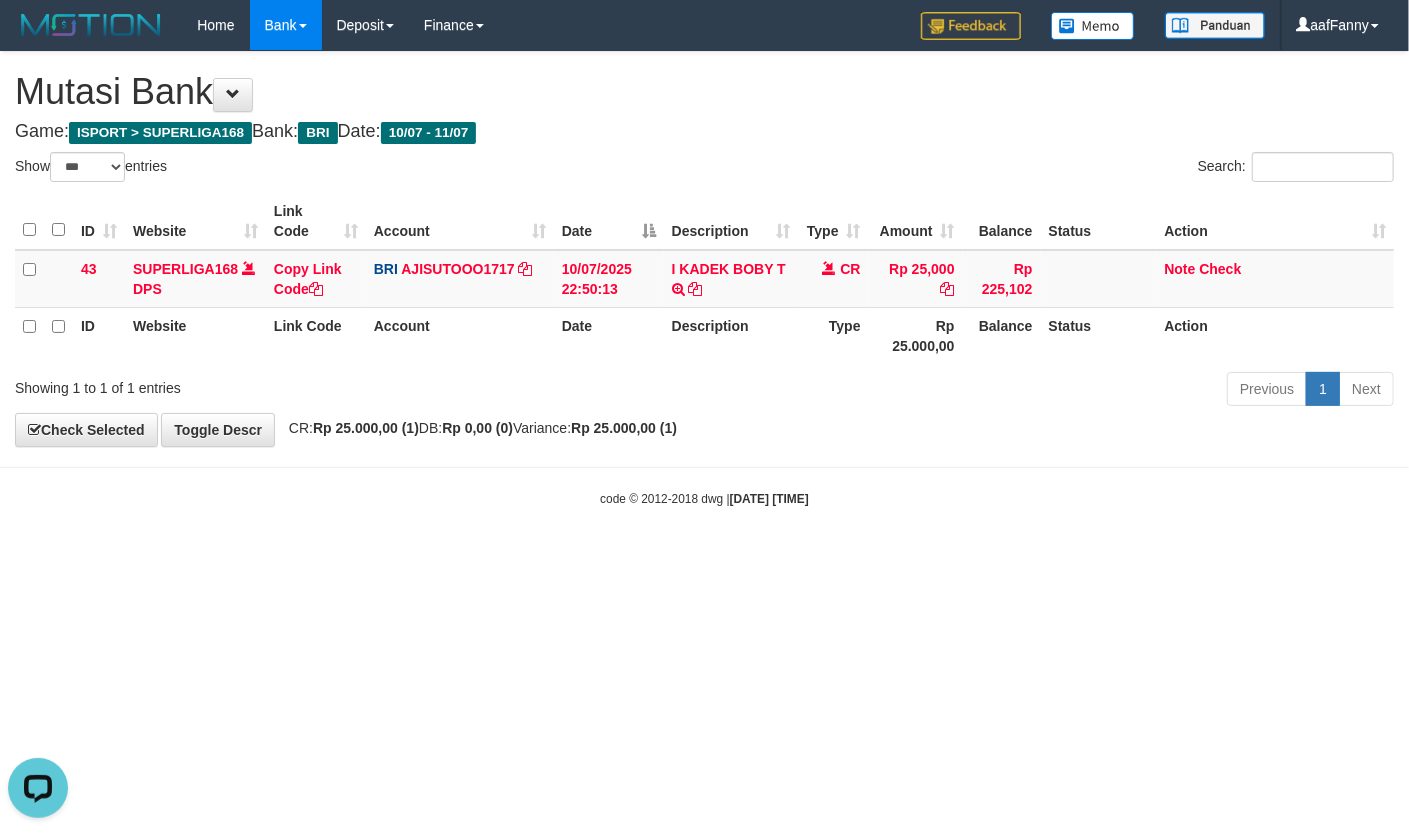 scroll, scrollTop: 0, scrollLeft: 0, axis: both 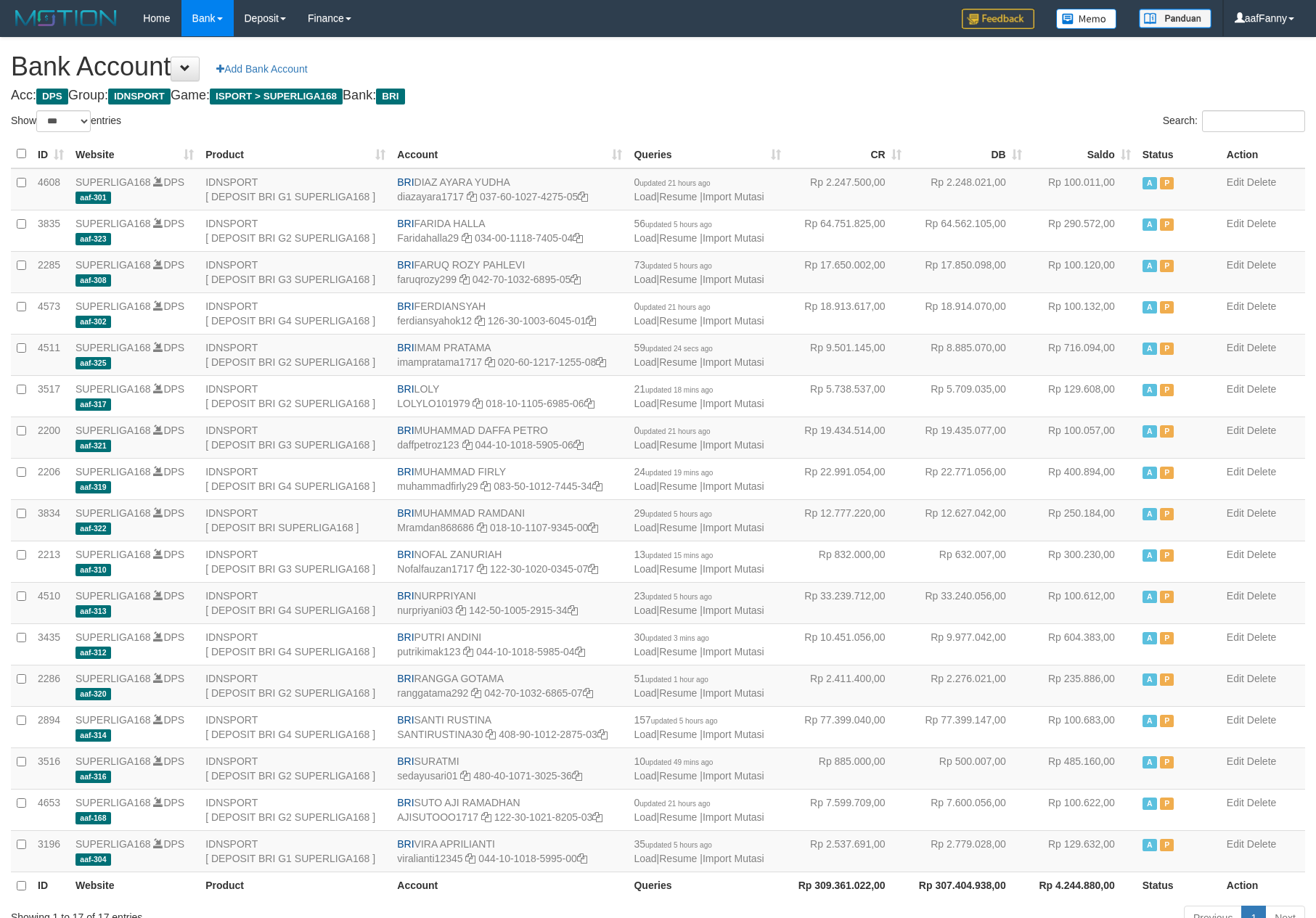 select on "***" 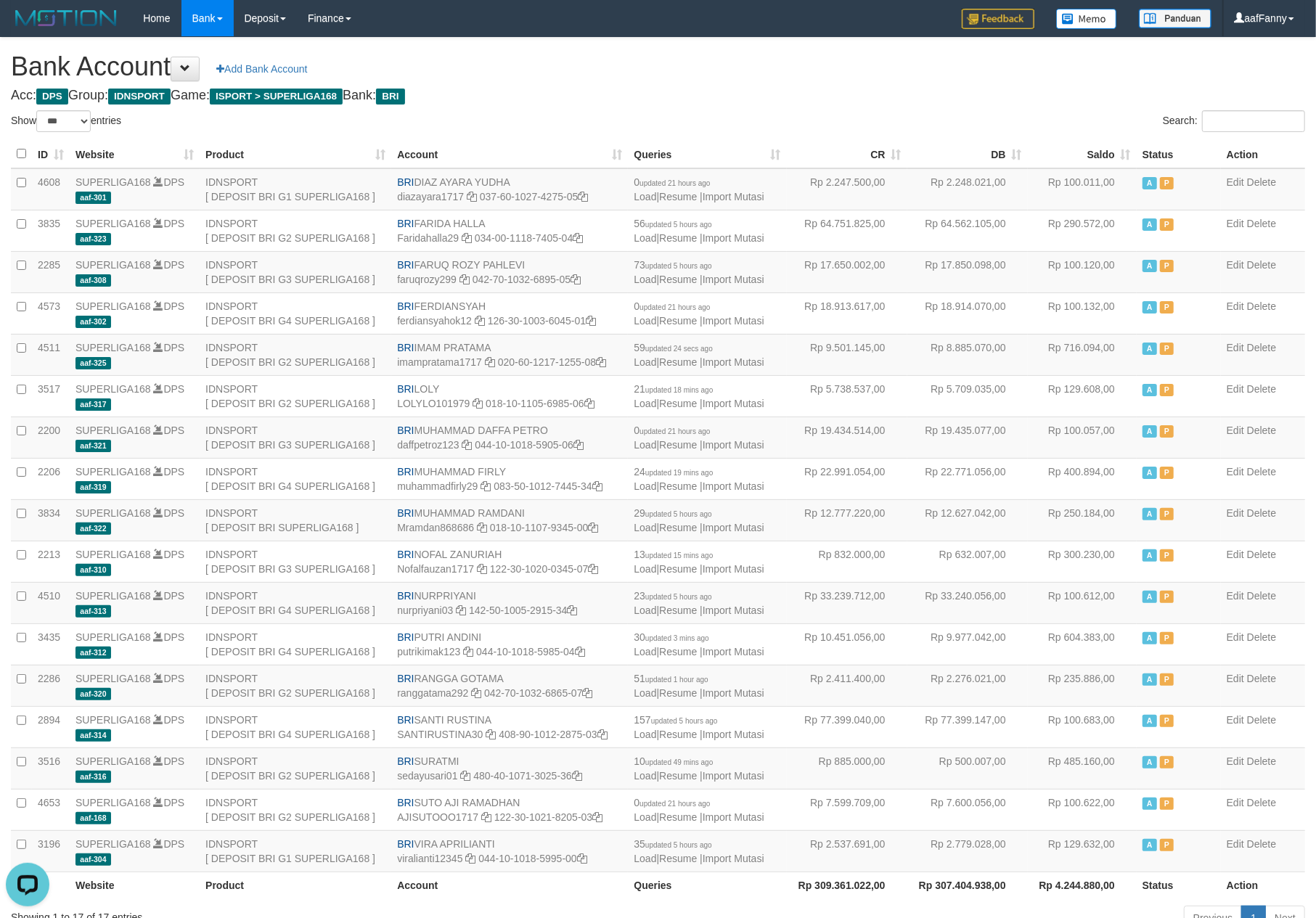 scroll, scrollTop: 0, scrollLeft: 0, axis: both 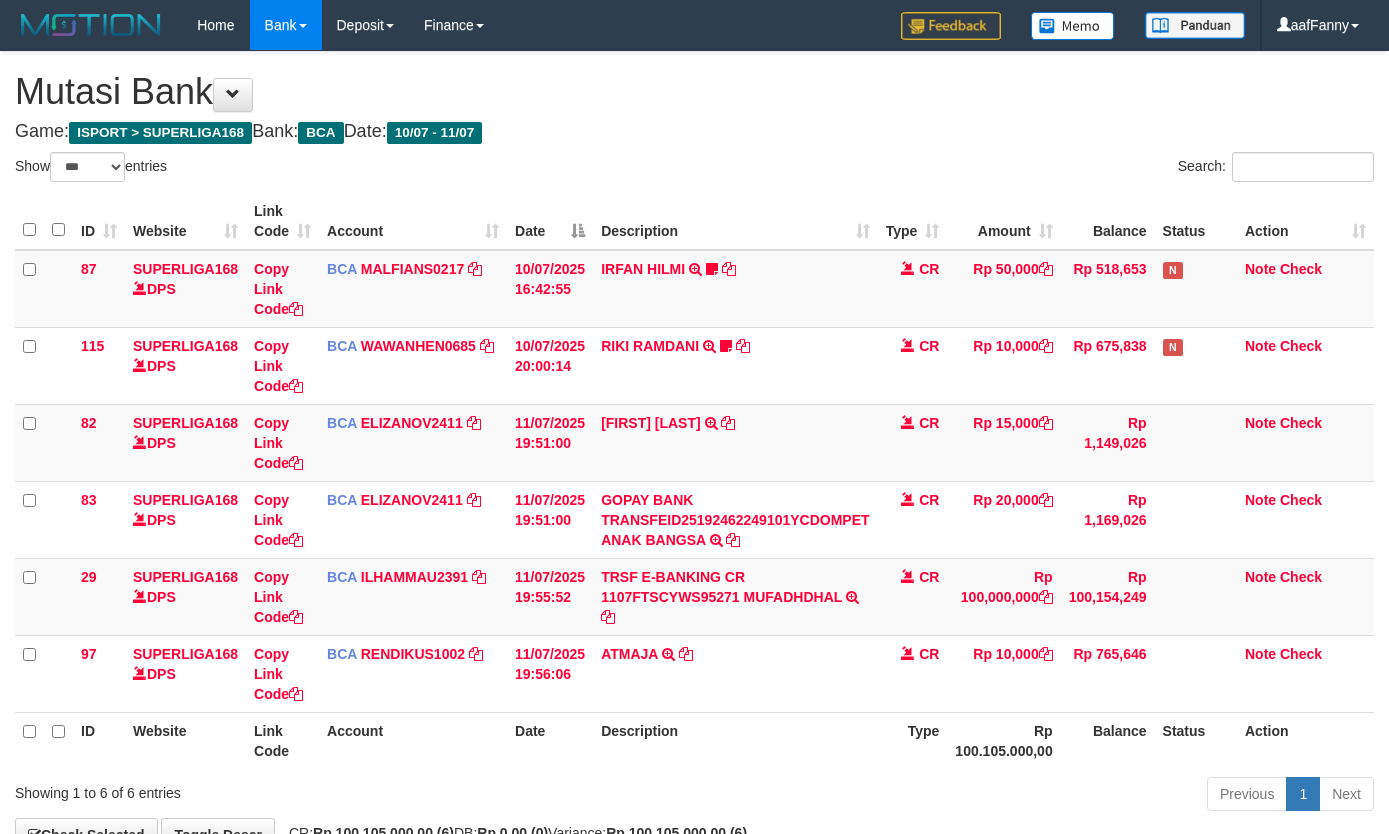 select on "***" 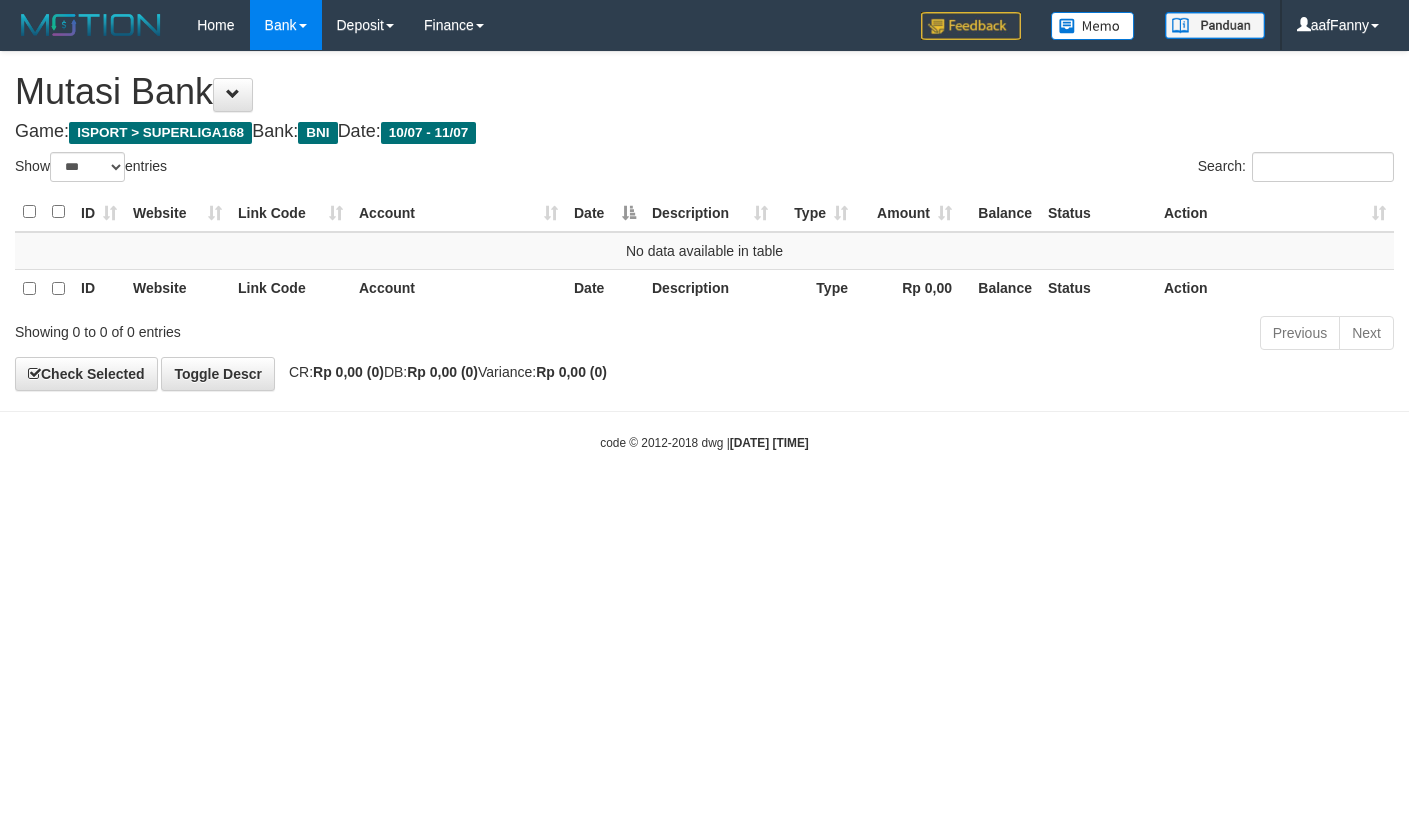 select on "***" 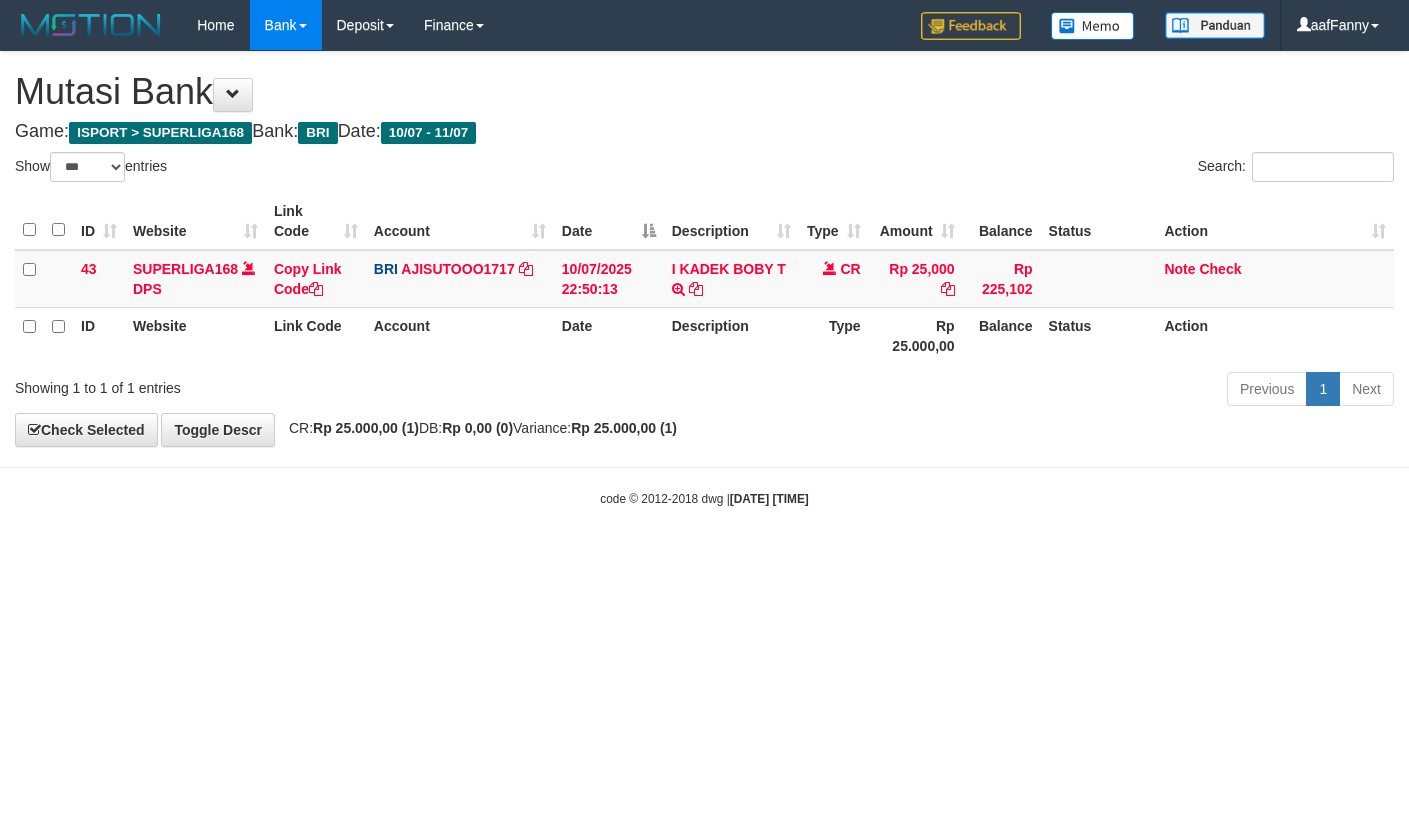 select on "***" 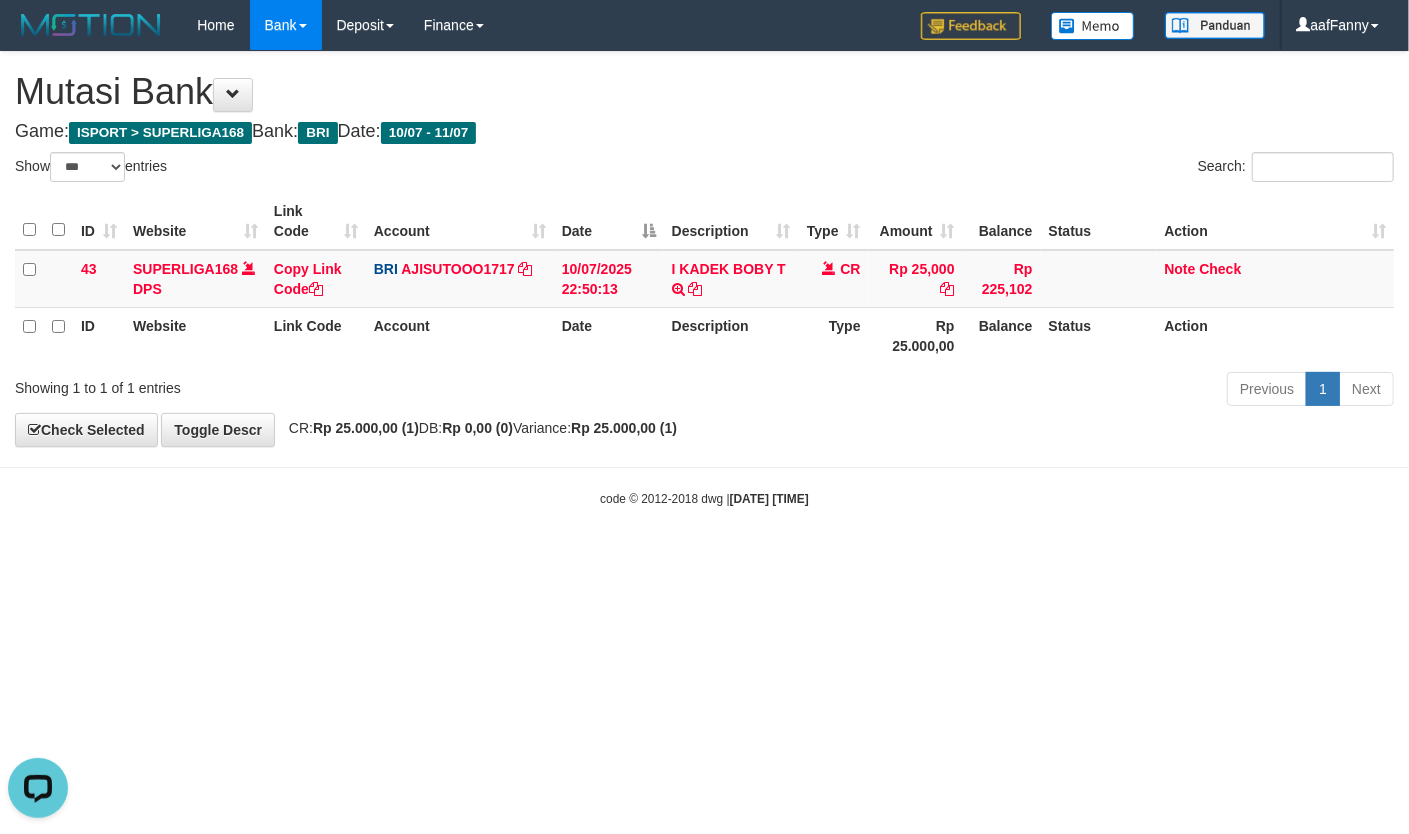 scroll, scrollTop: 0, scrollLeft: 0, axis: both 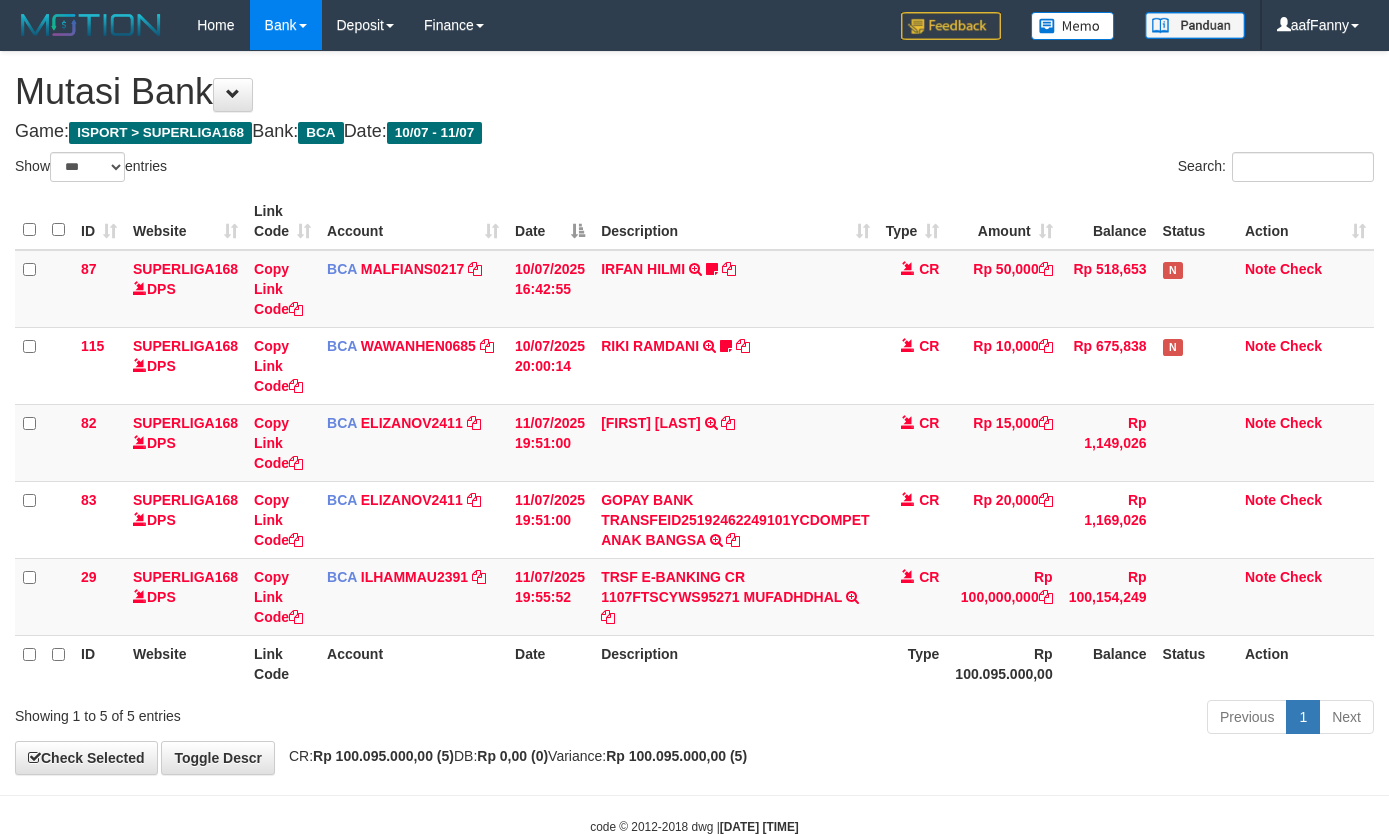 select on "***" 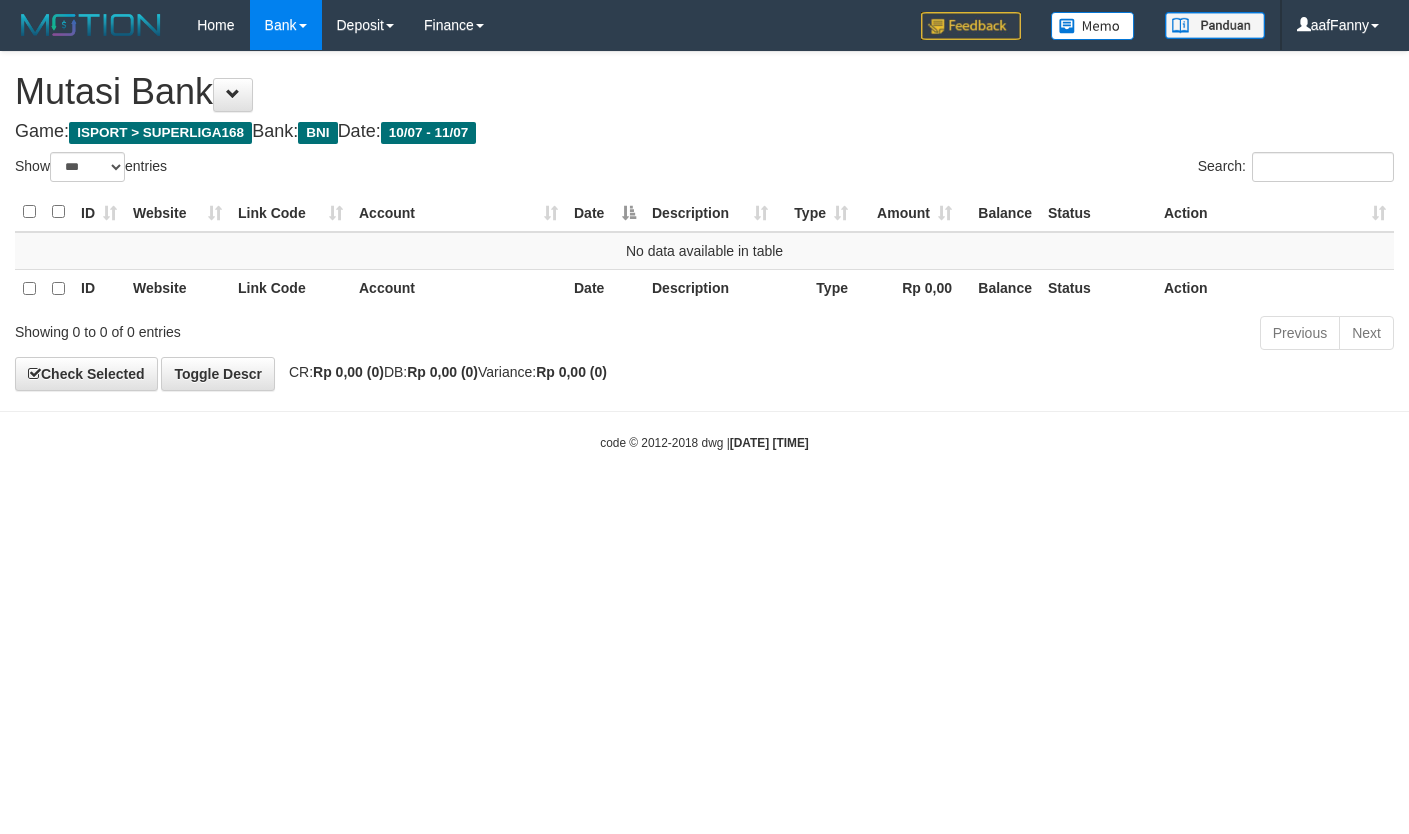 select on "***" 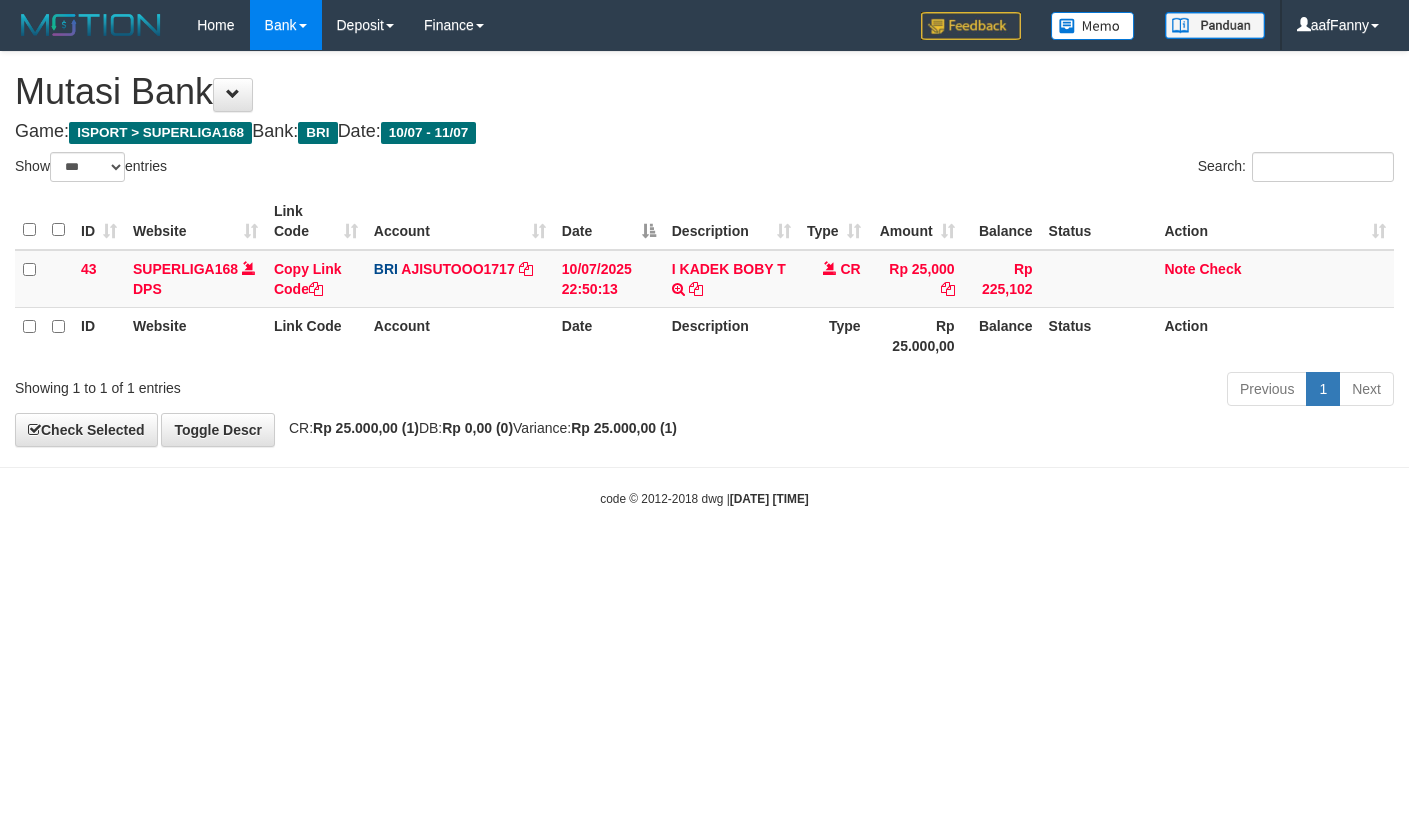 select on "***" 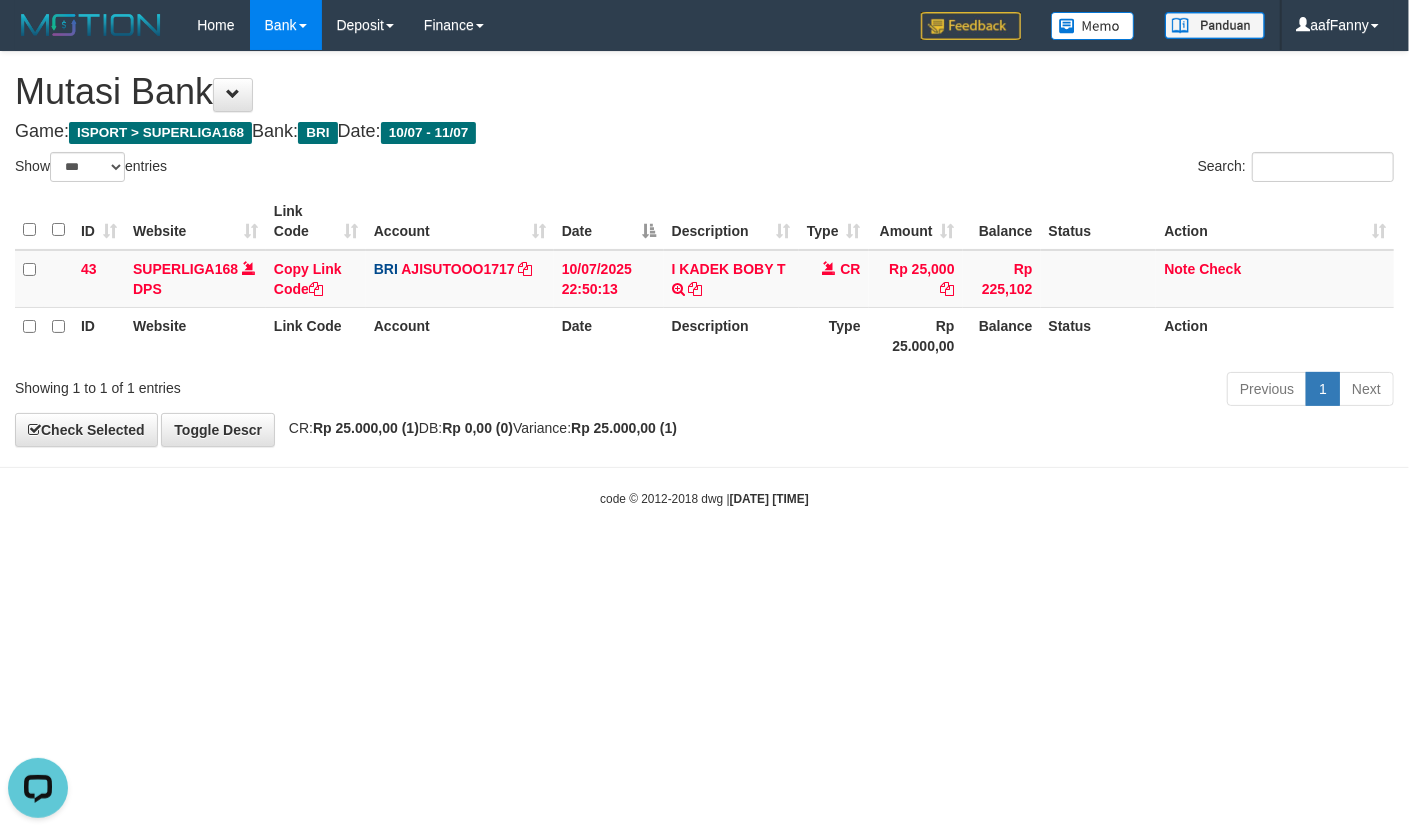 scroll, scrollTop: 0, scrollLeft: 0, axis: both 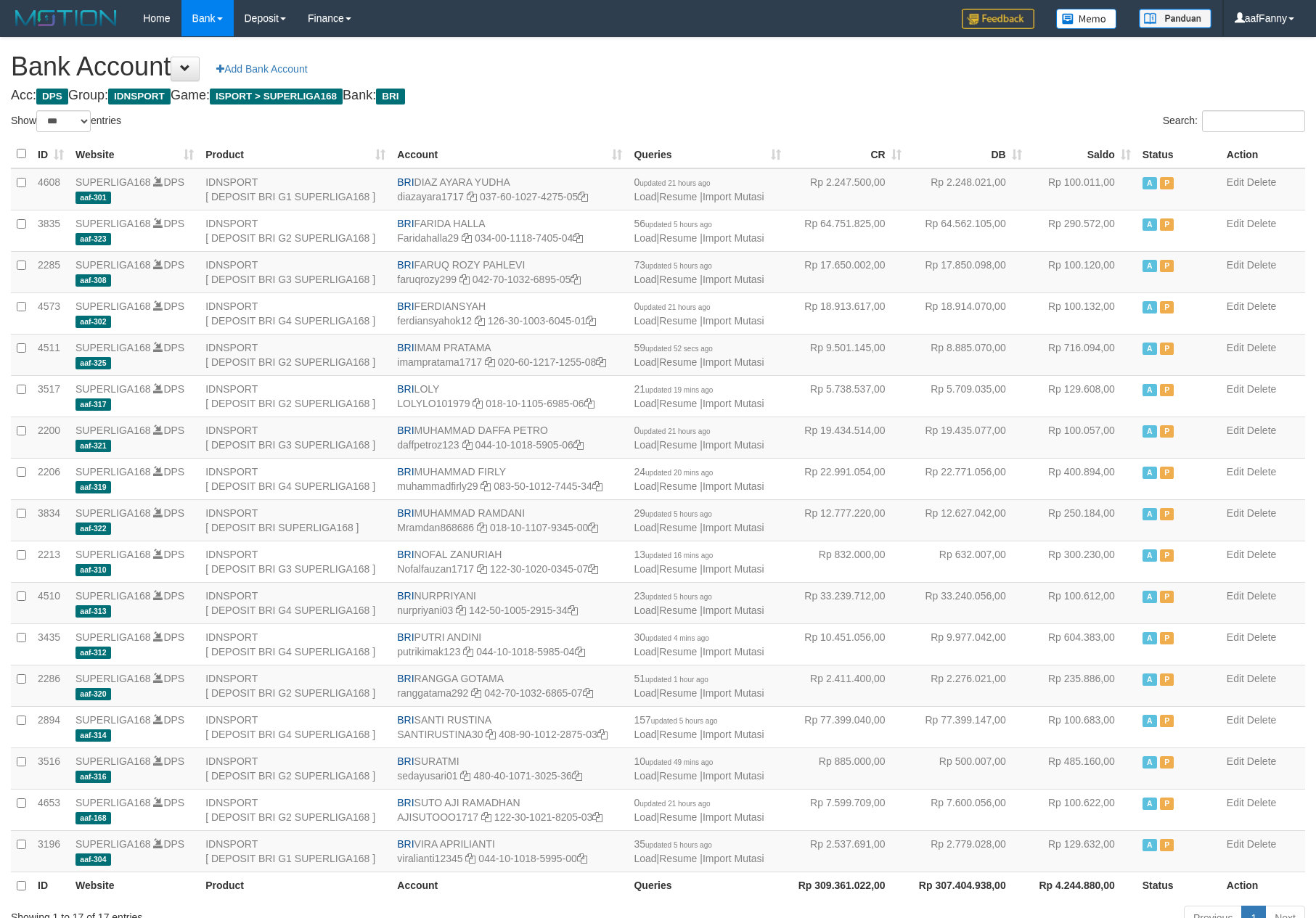 select on "***" 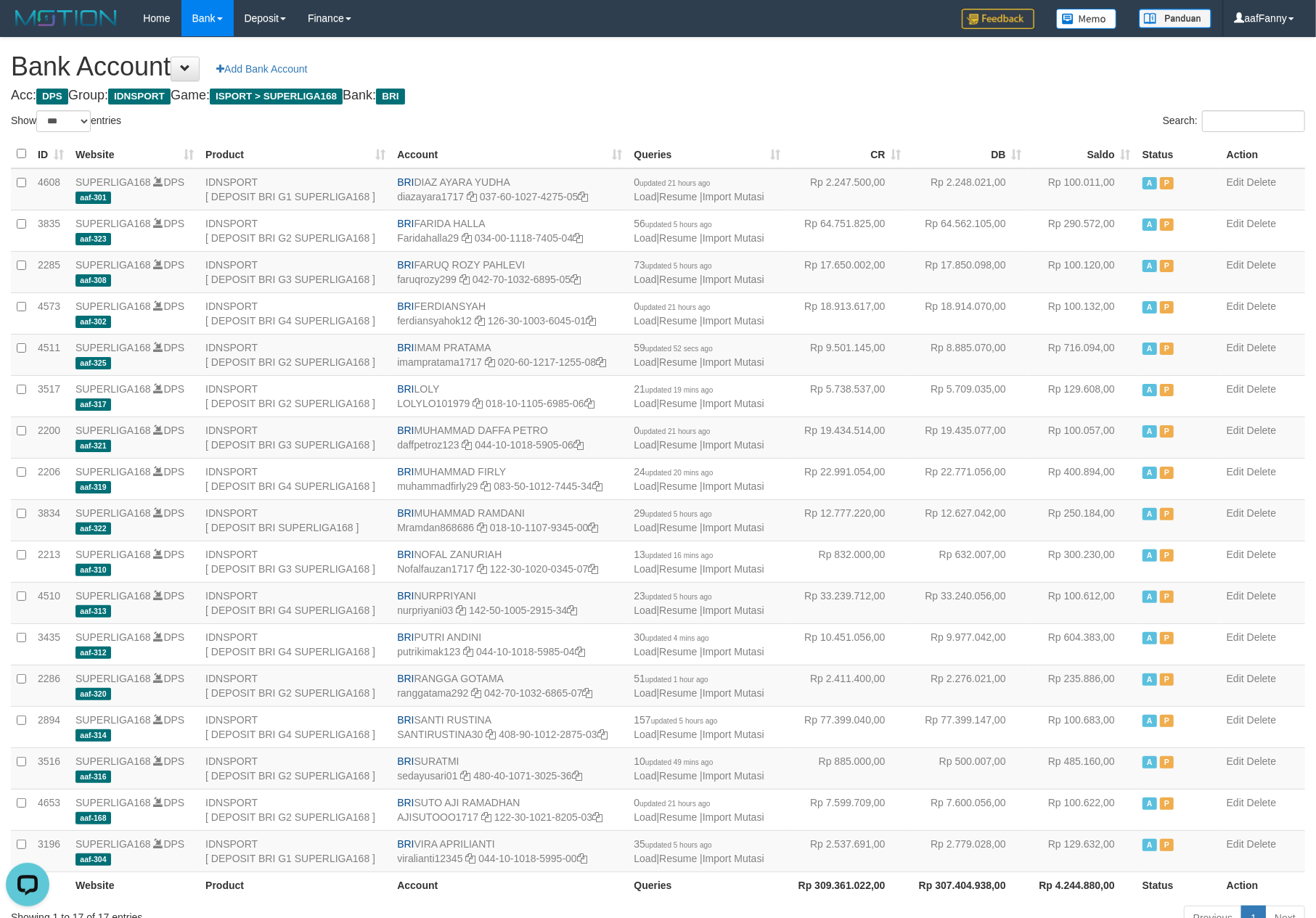 scroll, scrollTop: 0, scrollLeft: 0, axis: both 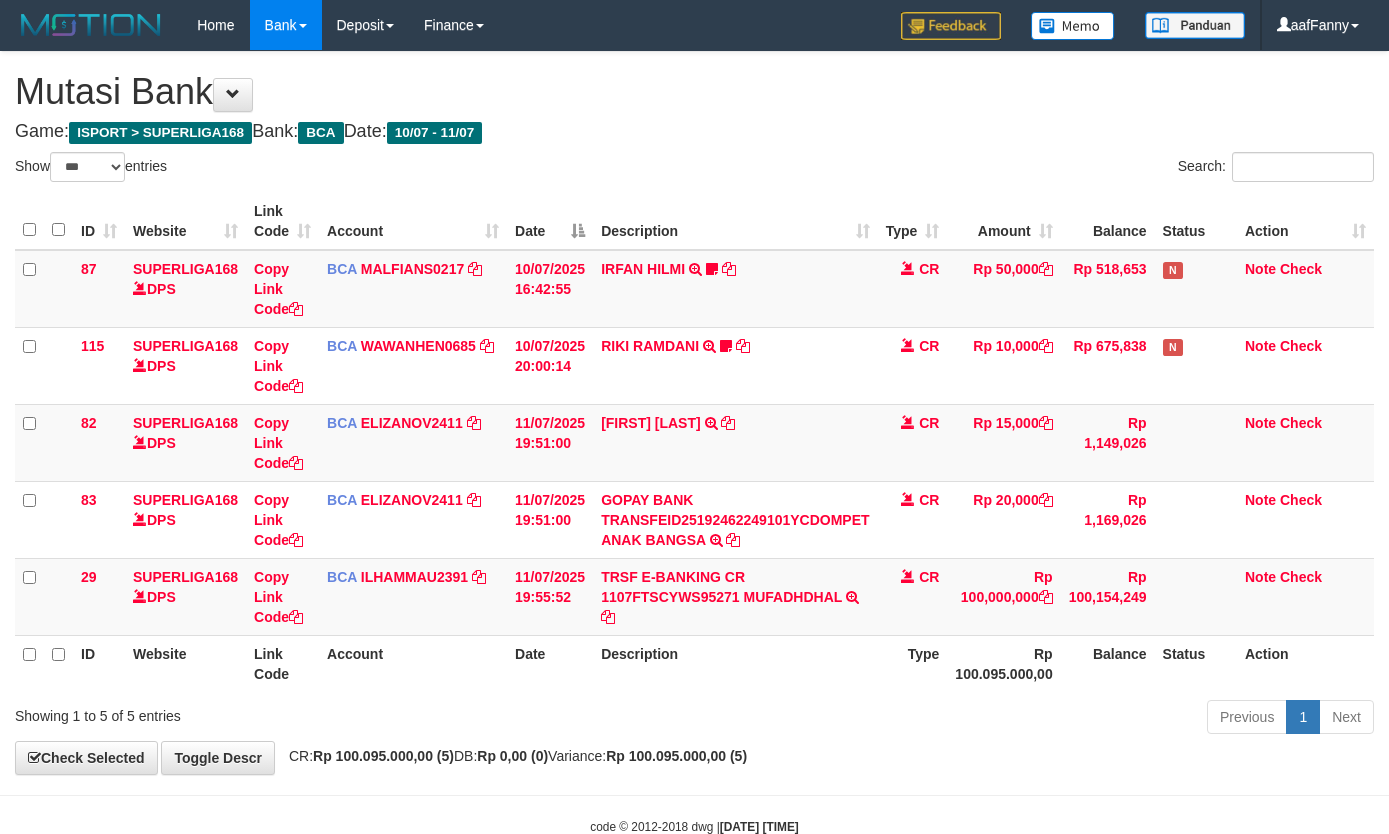 select on "***" 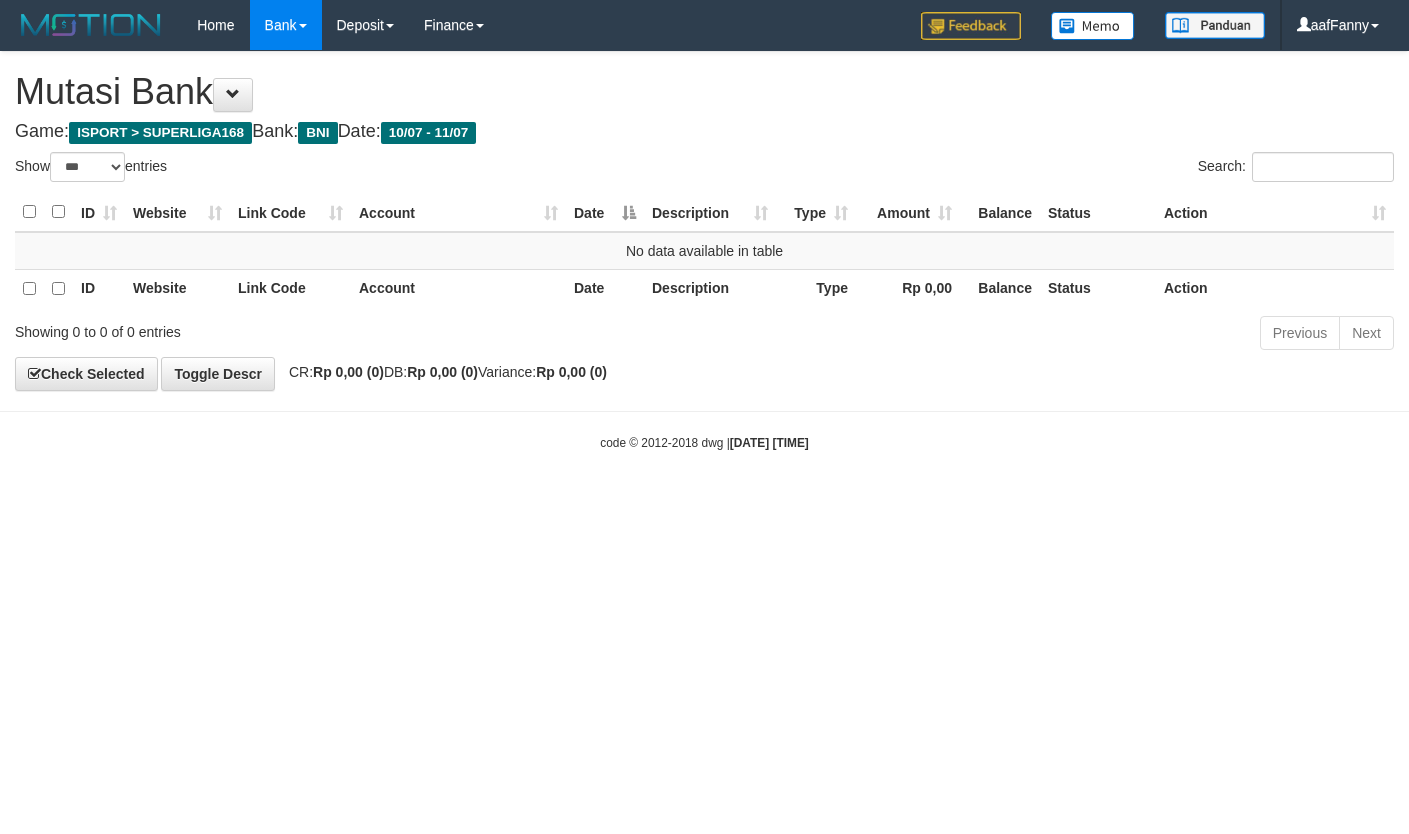 select on "***" 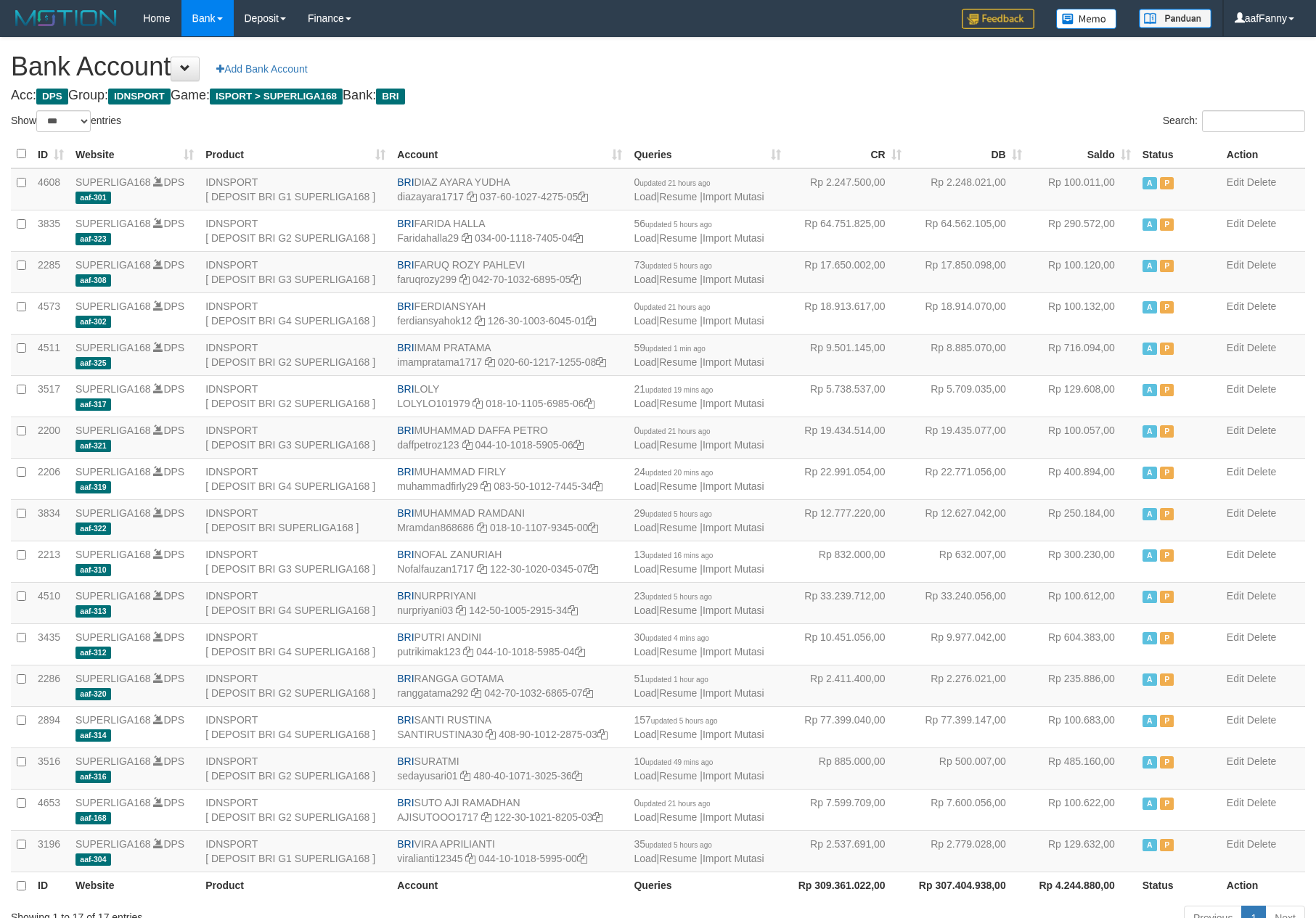 select on "***" 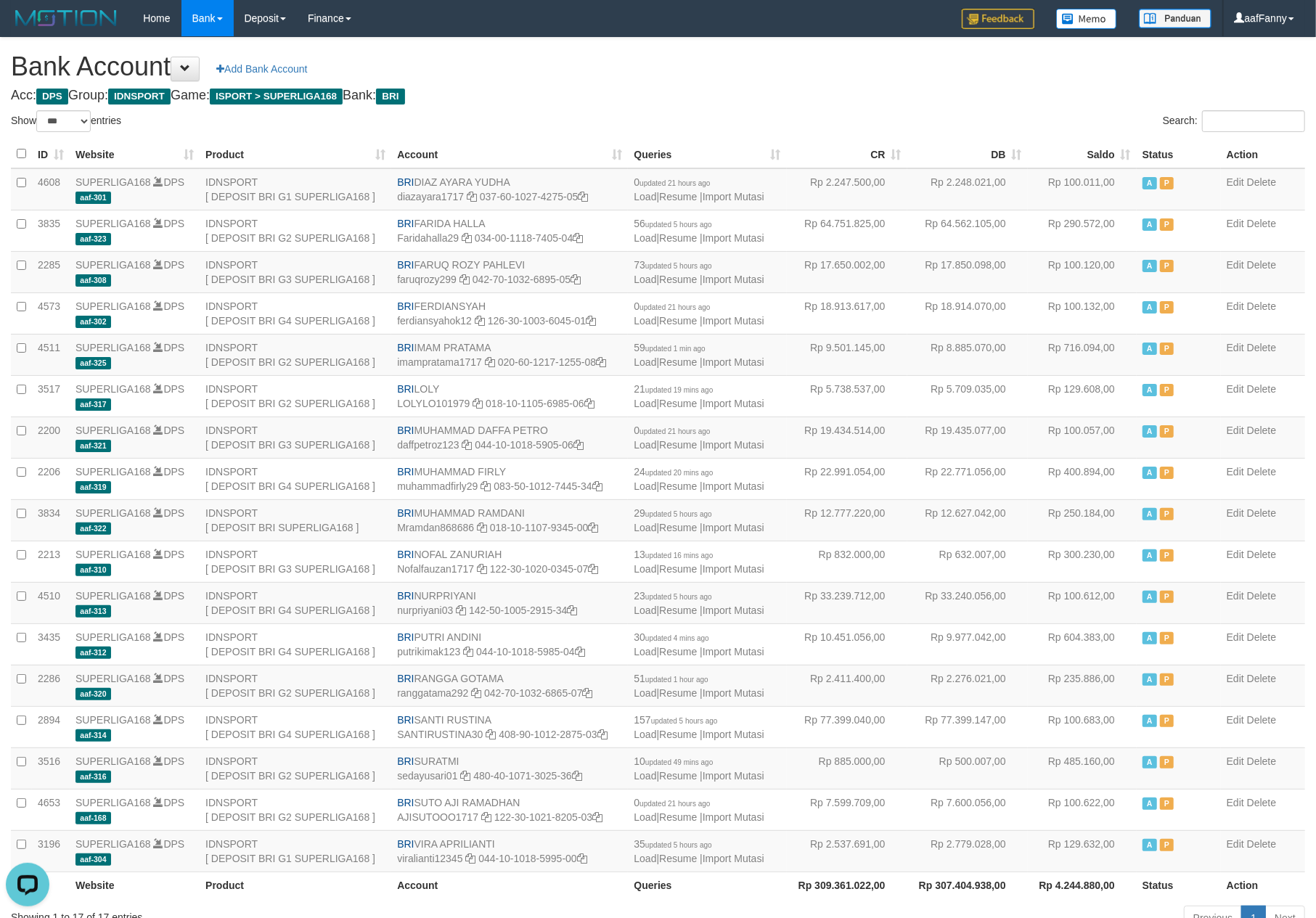 scroll, scrollTop: 0, scrollLeft: 0, axis: both 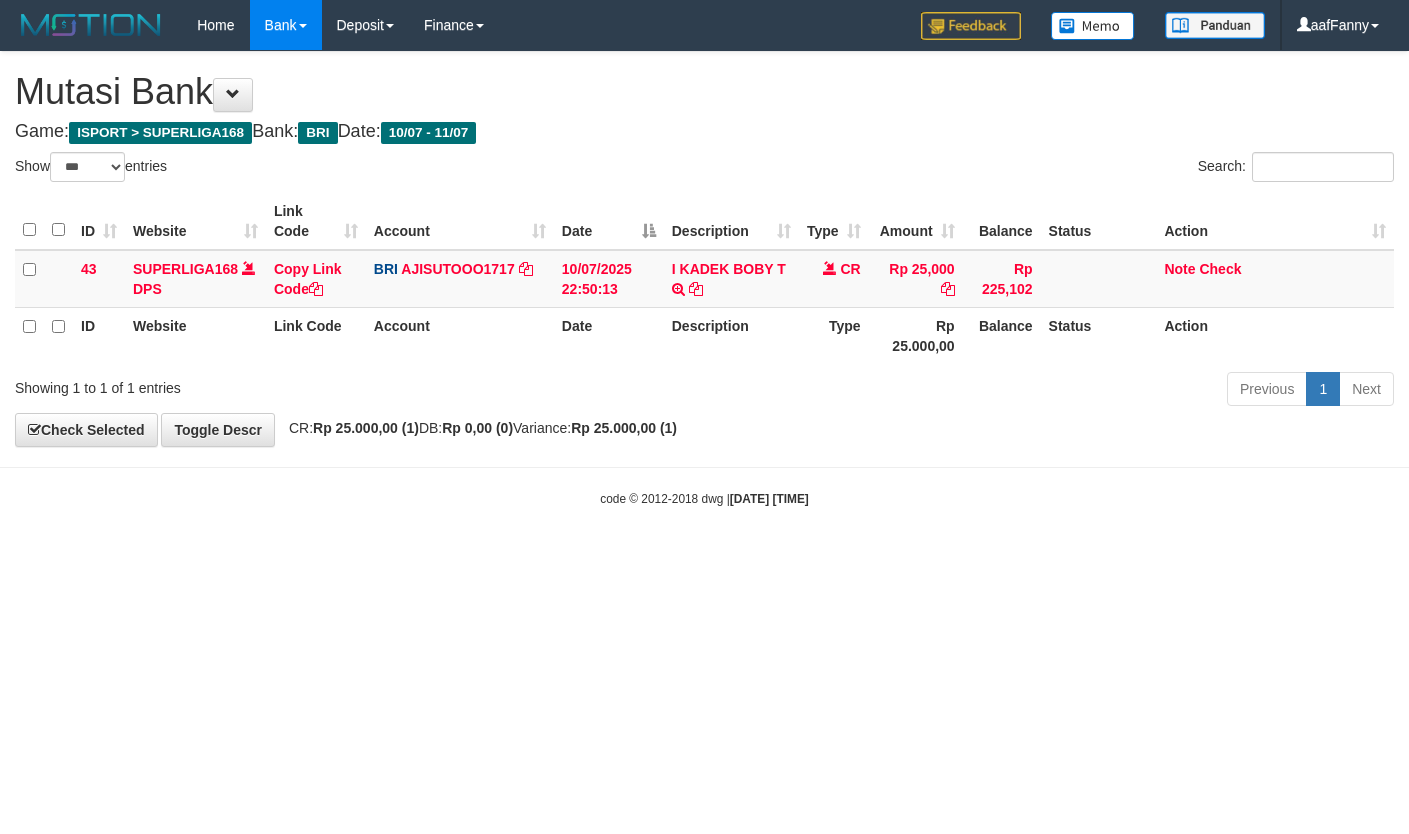 select on "***" 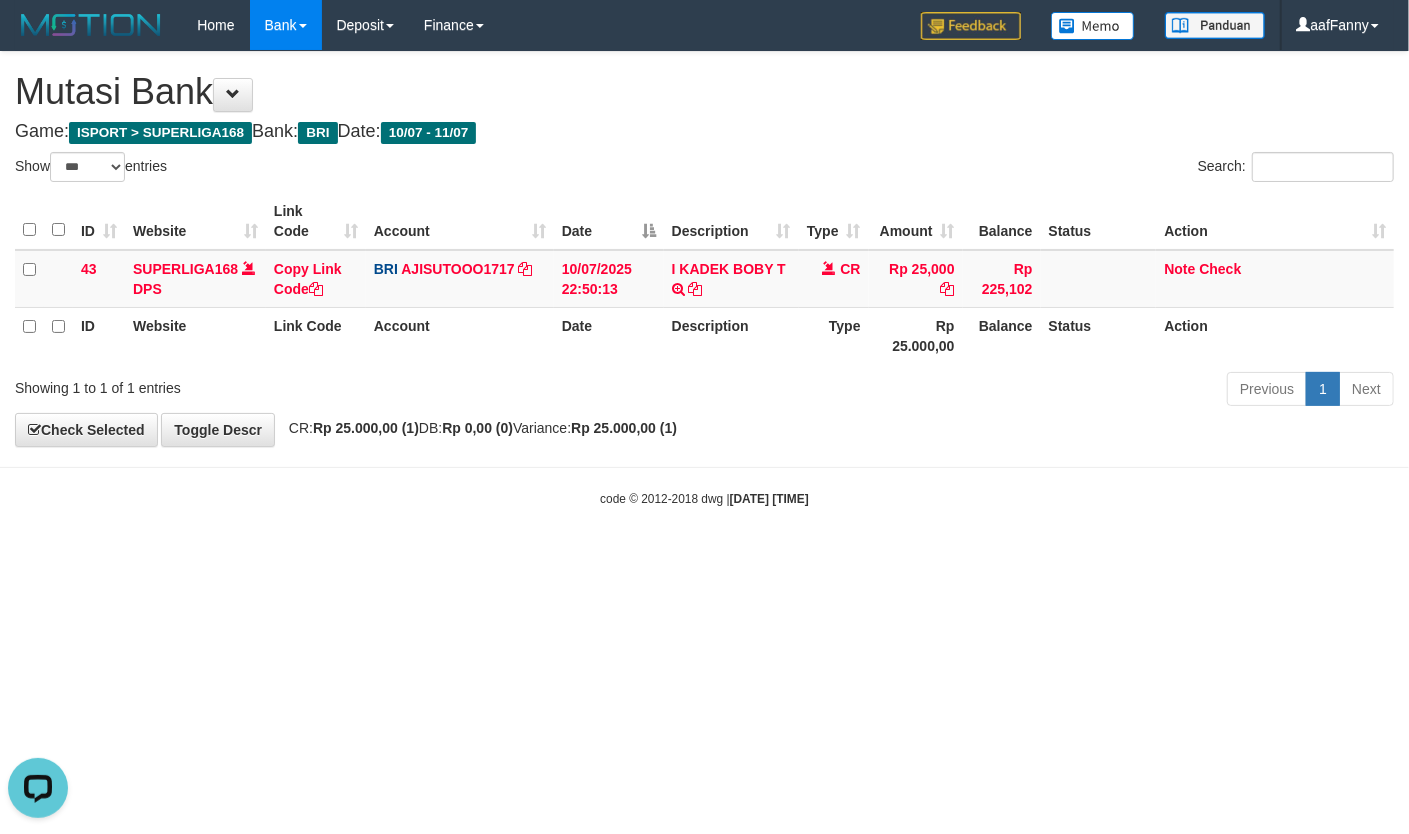scroll, scrollTop: 0, scrollLeft: 0, axis: both 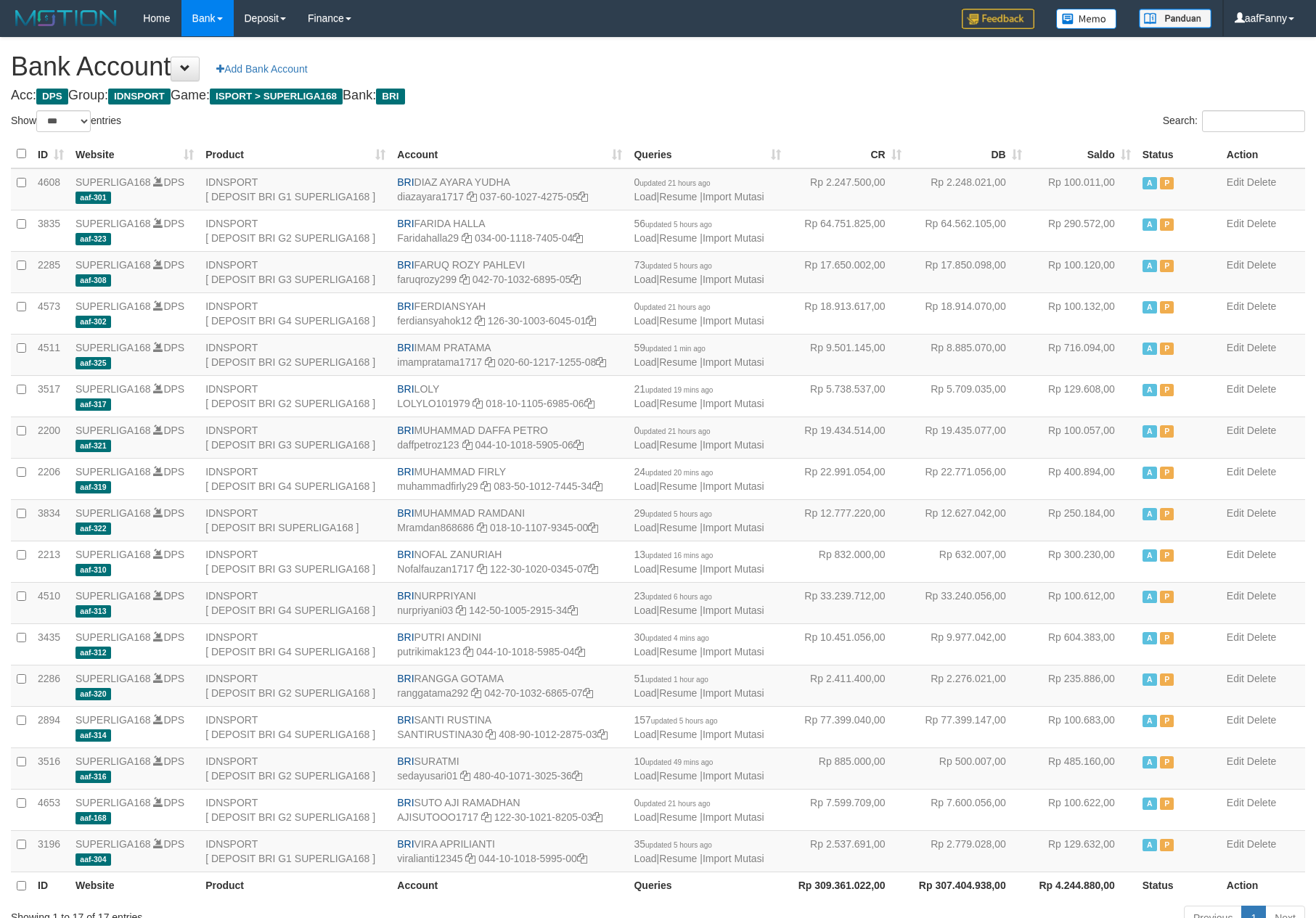 select on "***" 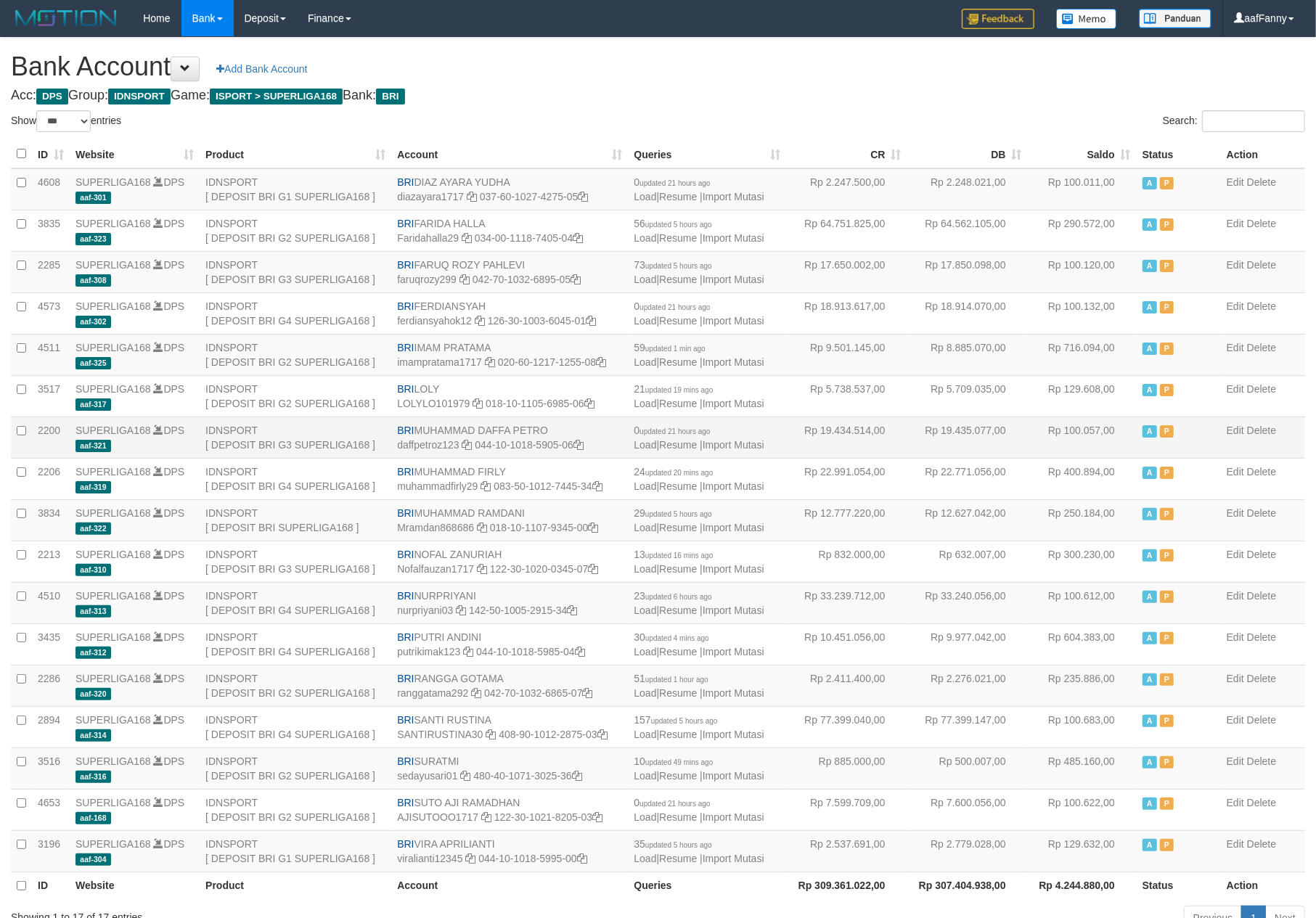 scroll, scrollTop: 102, scrollLeft: 0, axis: vertical 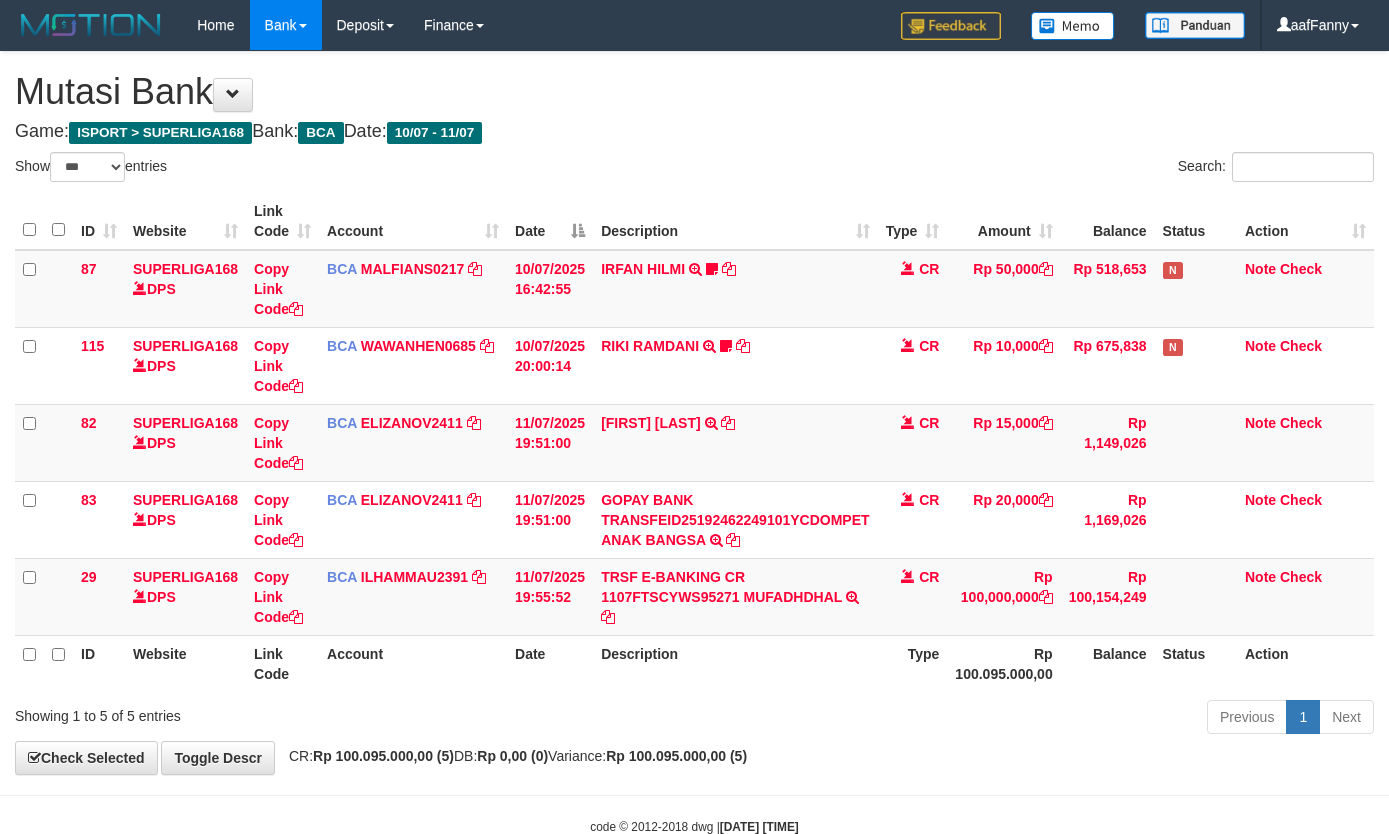 select on "***" 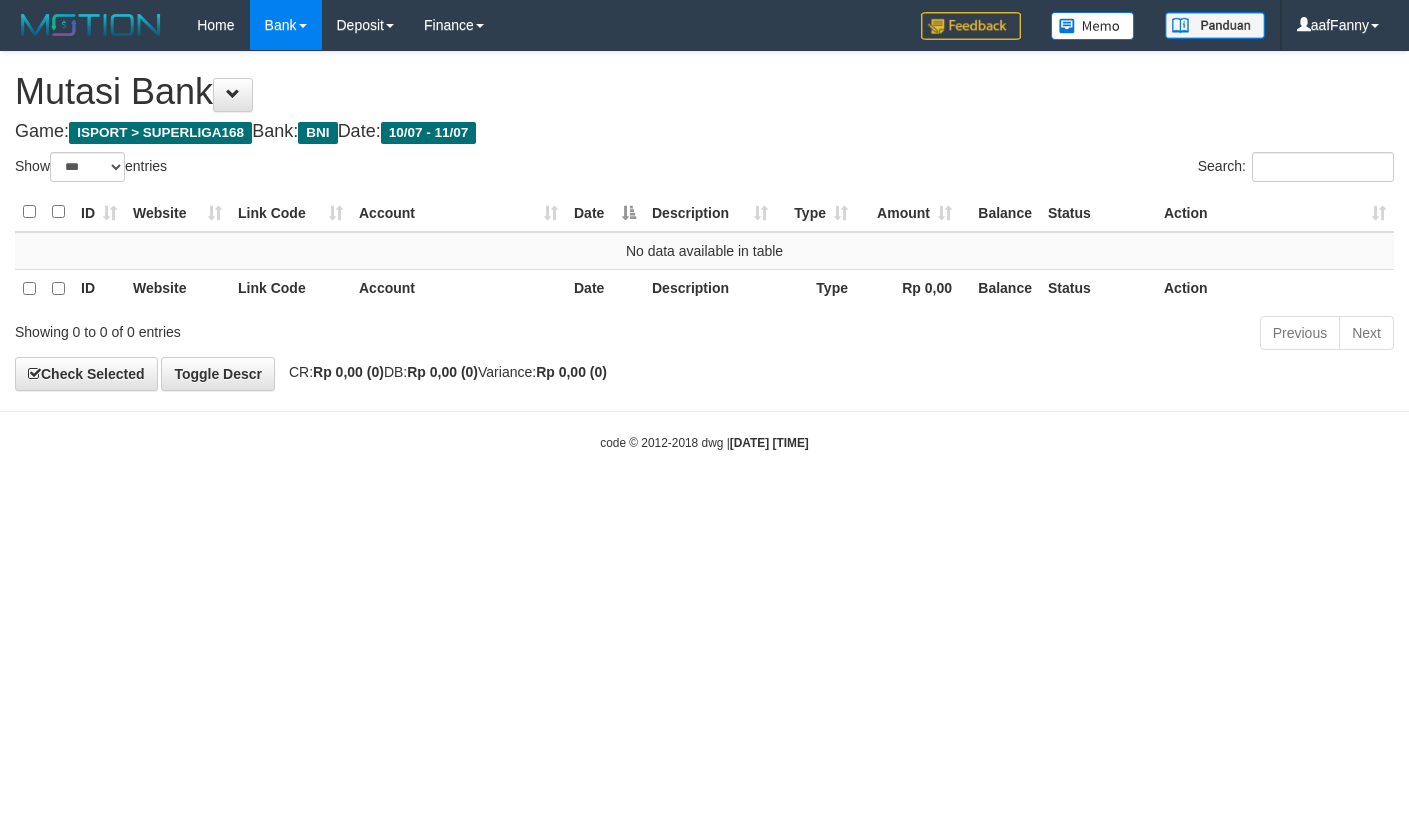 select on "***" 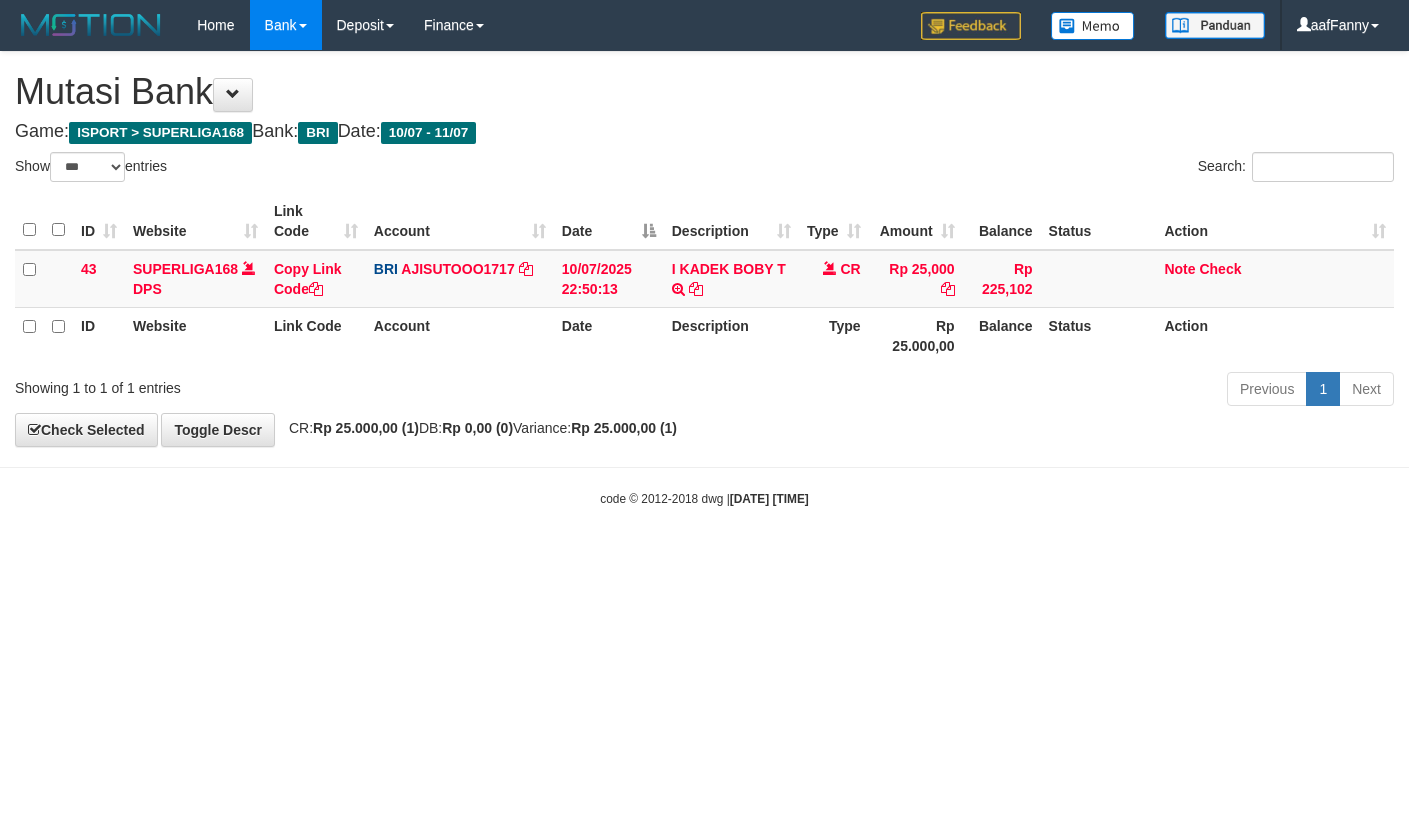 select on "***" 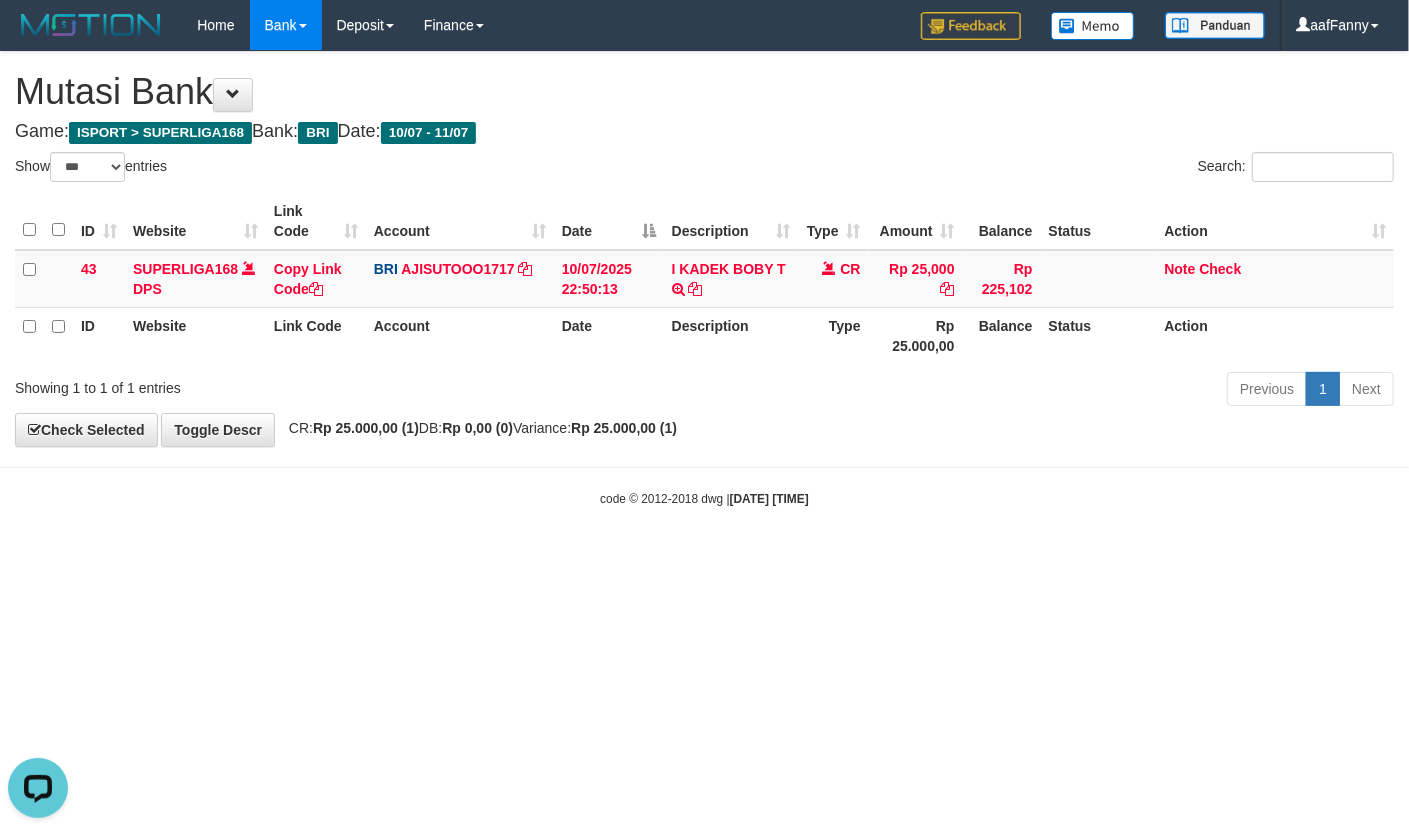 scroll, scrollTop: 0, scrollLeft: 0, axis: both 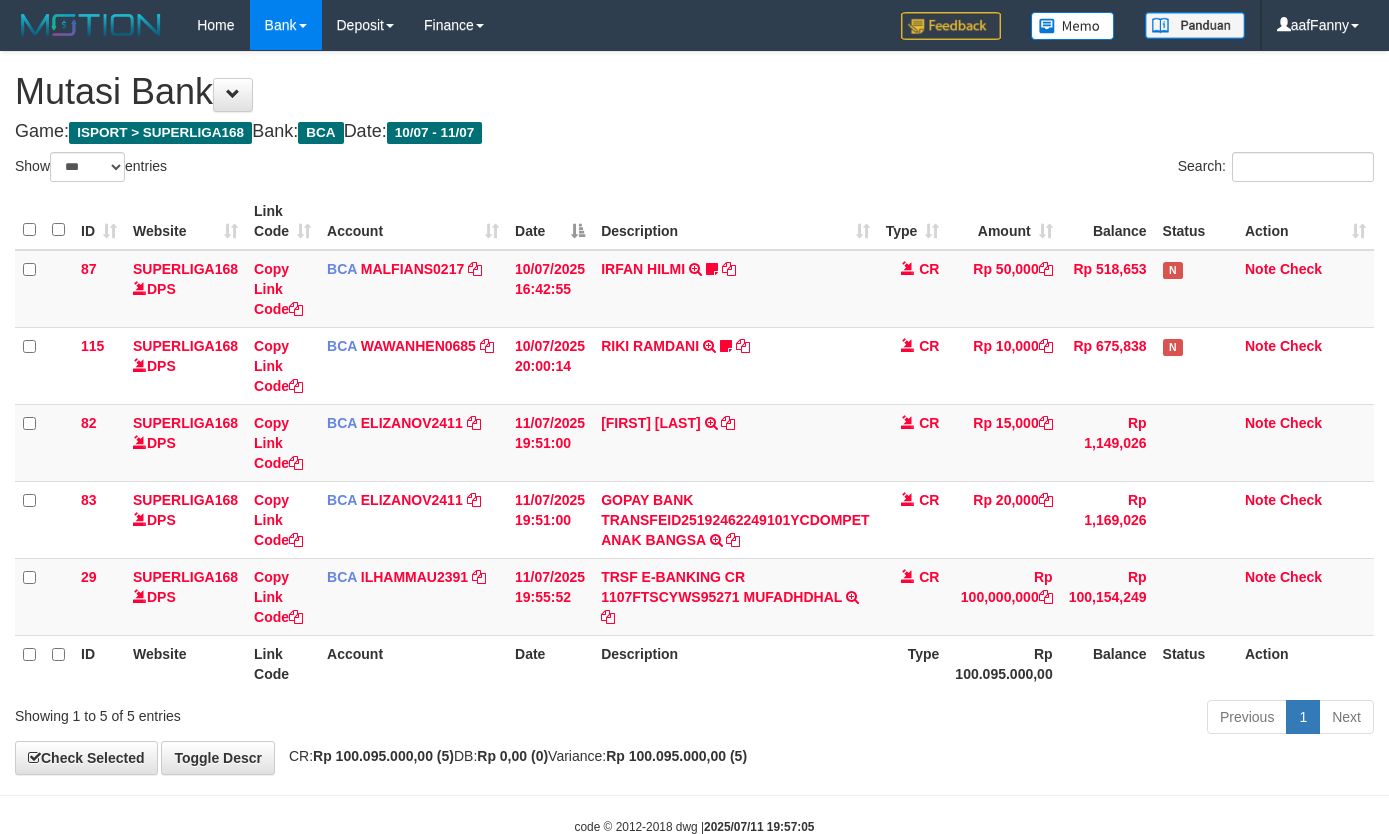 select on "***" 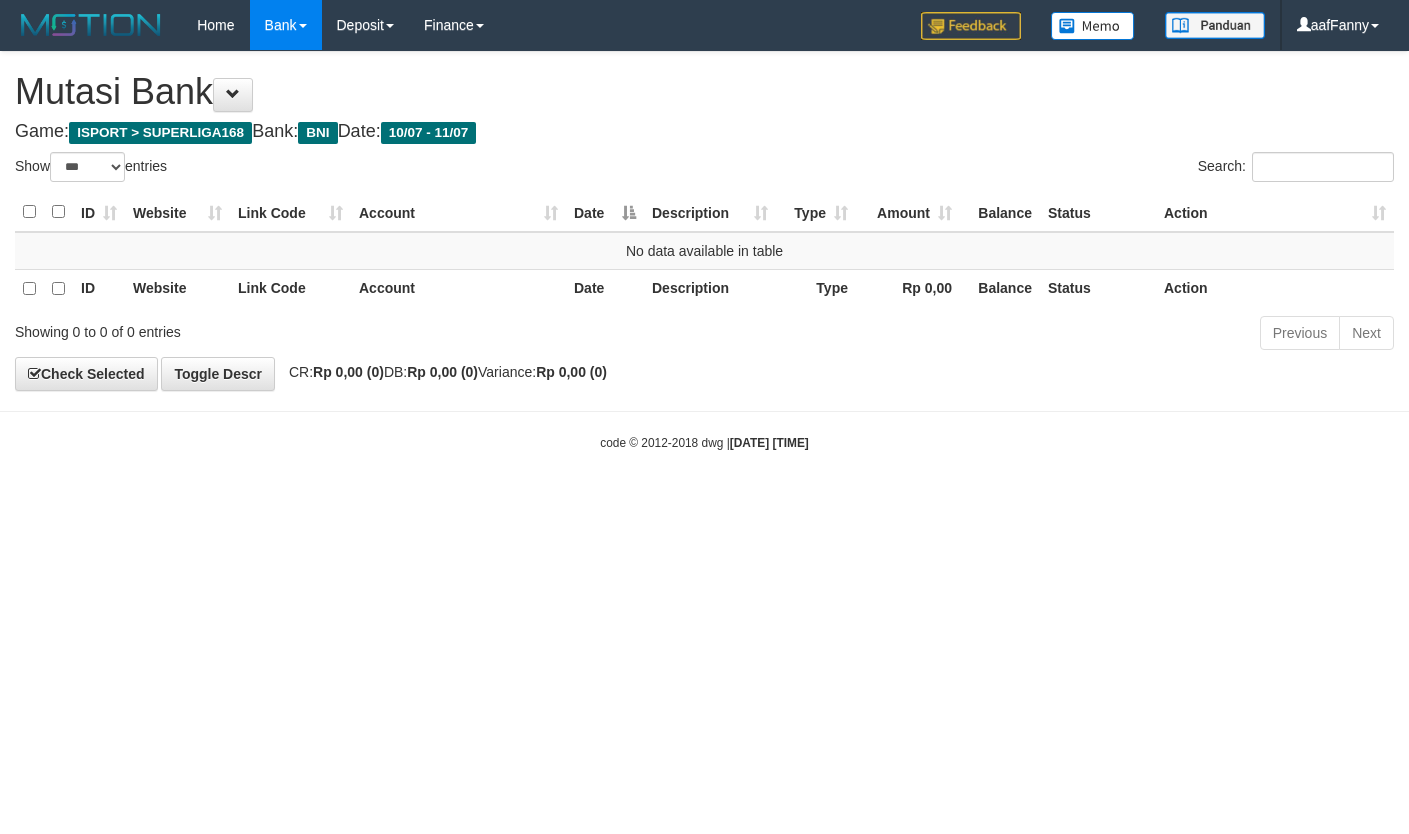 select on "***" 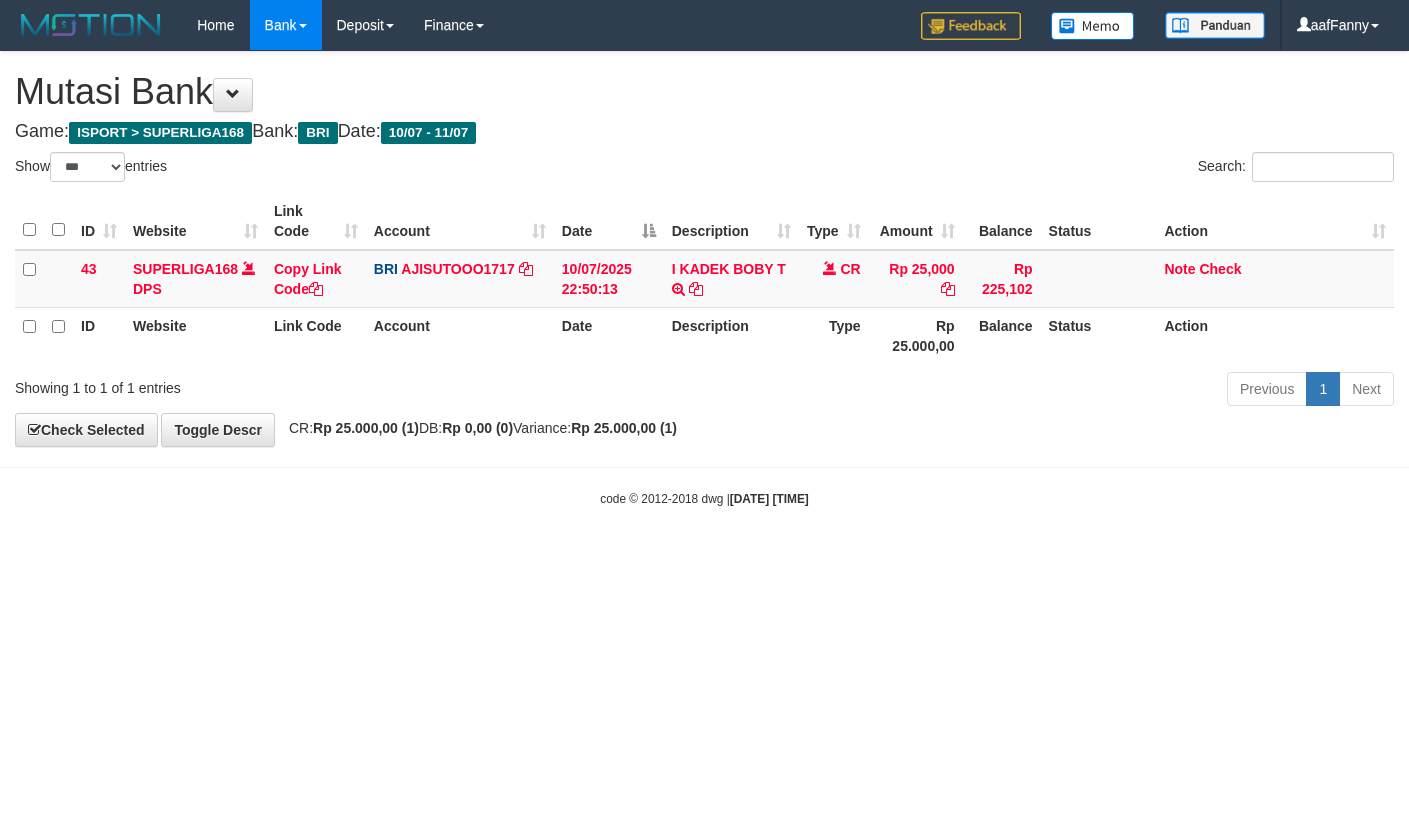 select on "***" 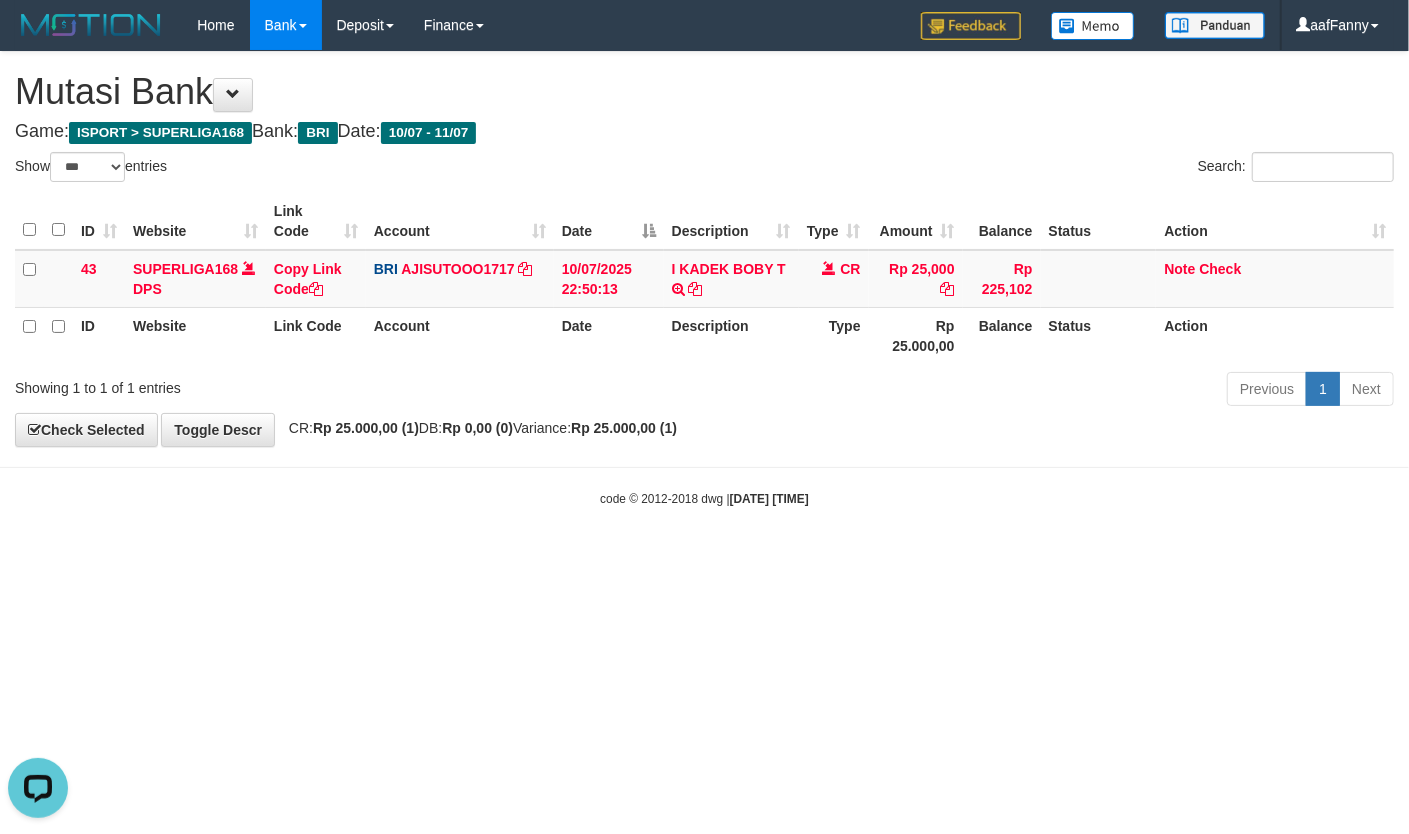 scroll, scrollTop: 0, scrollLeft: 0, axis: both 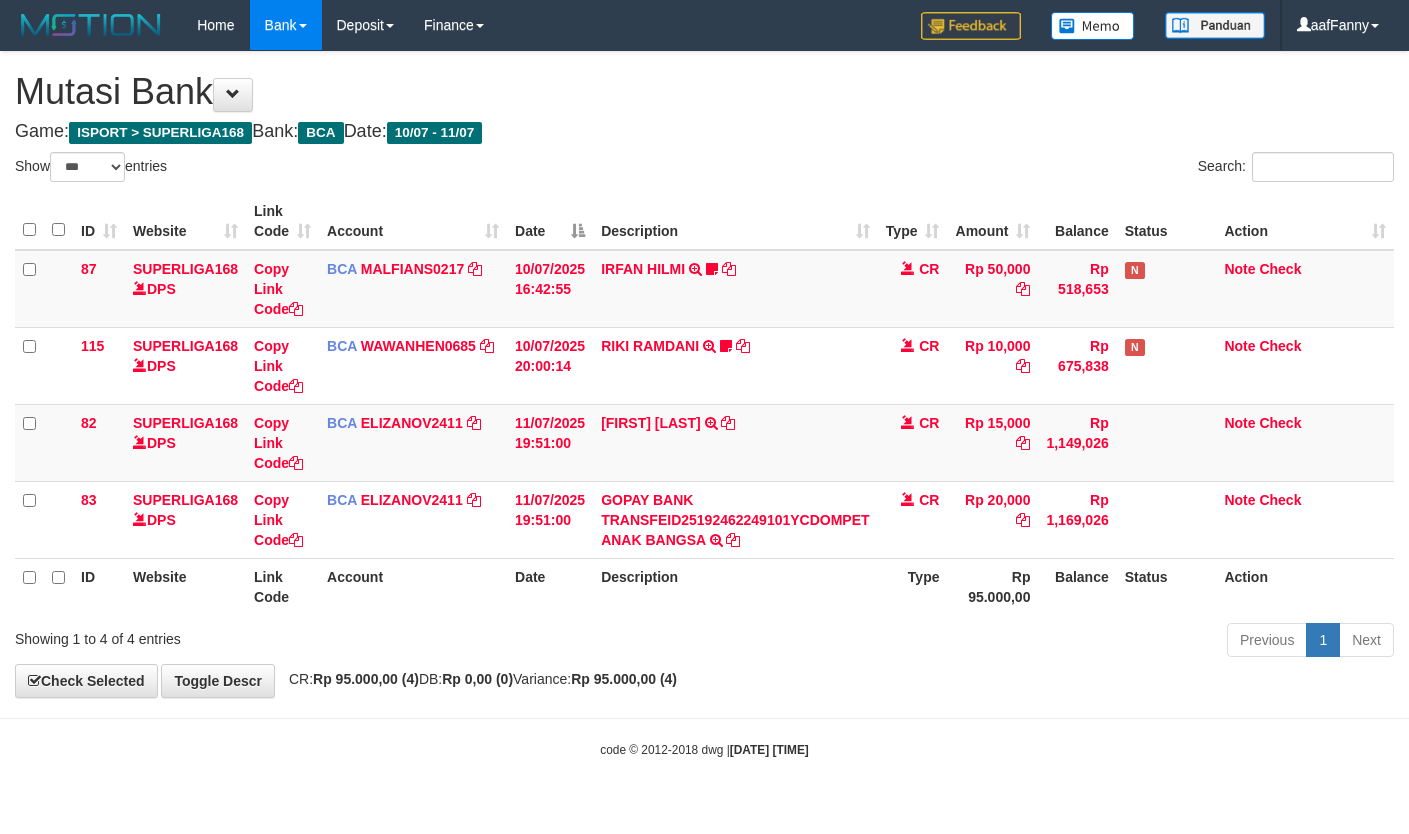 select on "***" 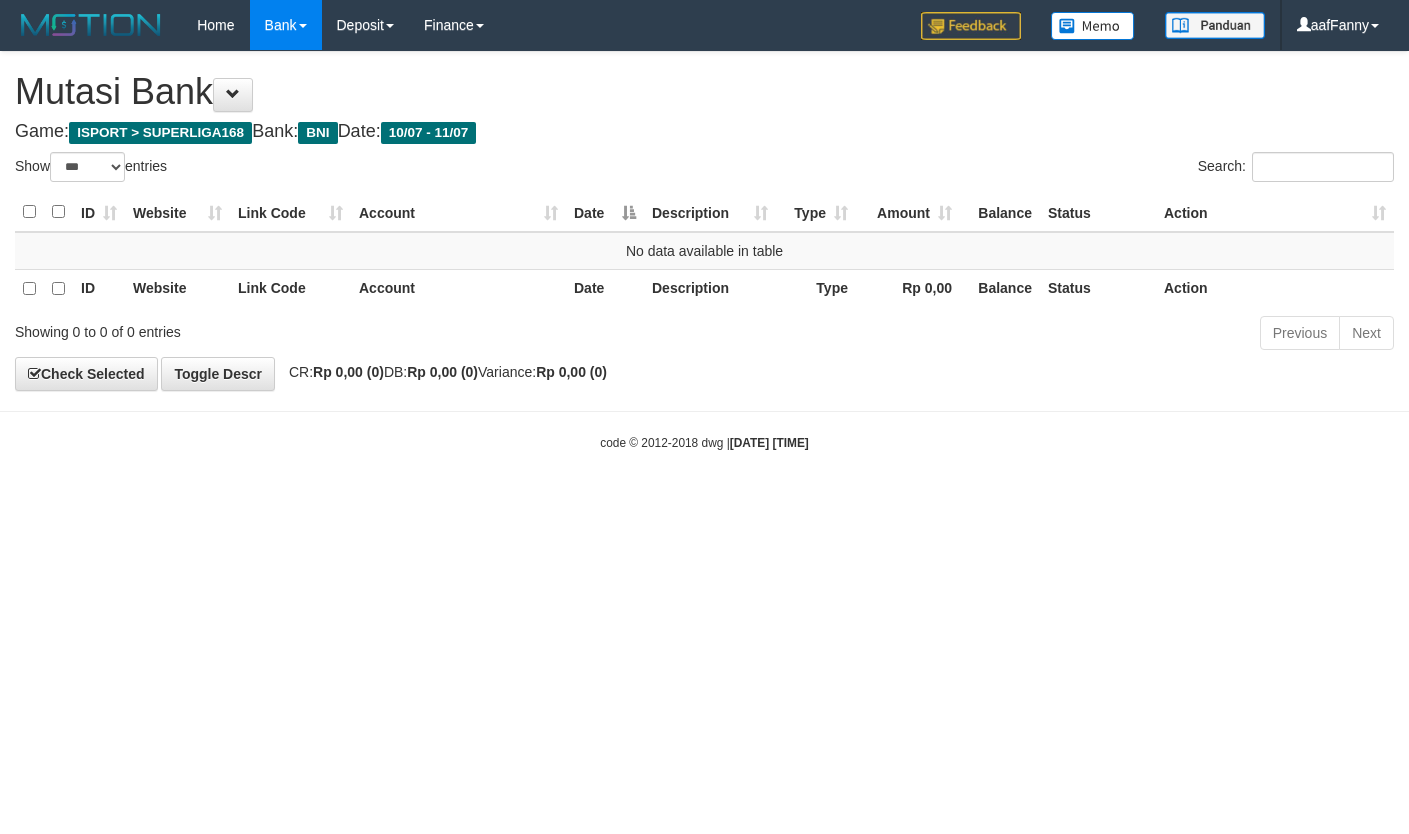 select on "***" 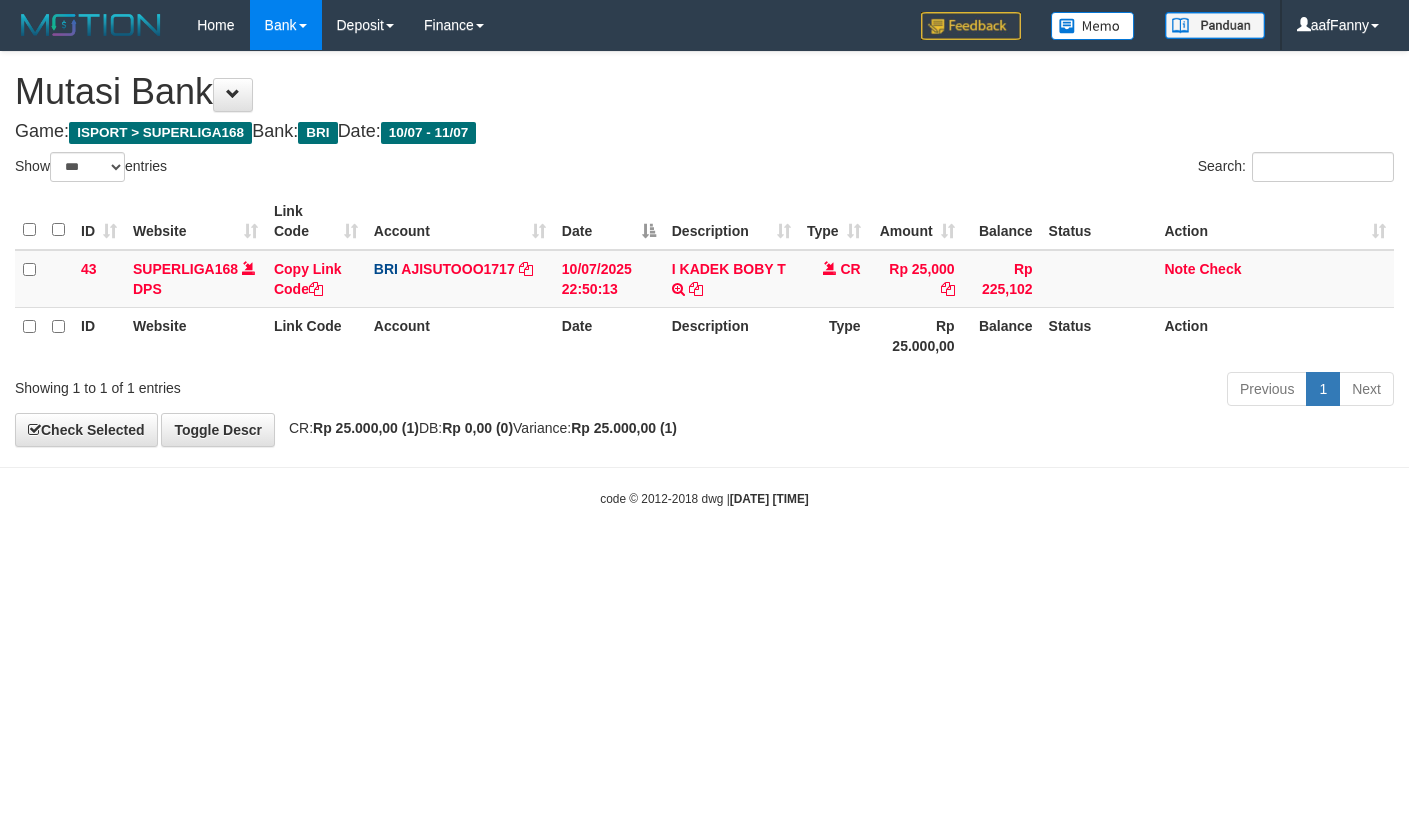 select on "***" 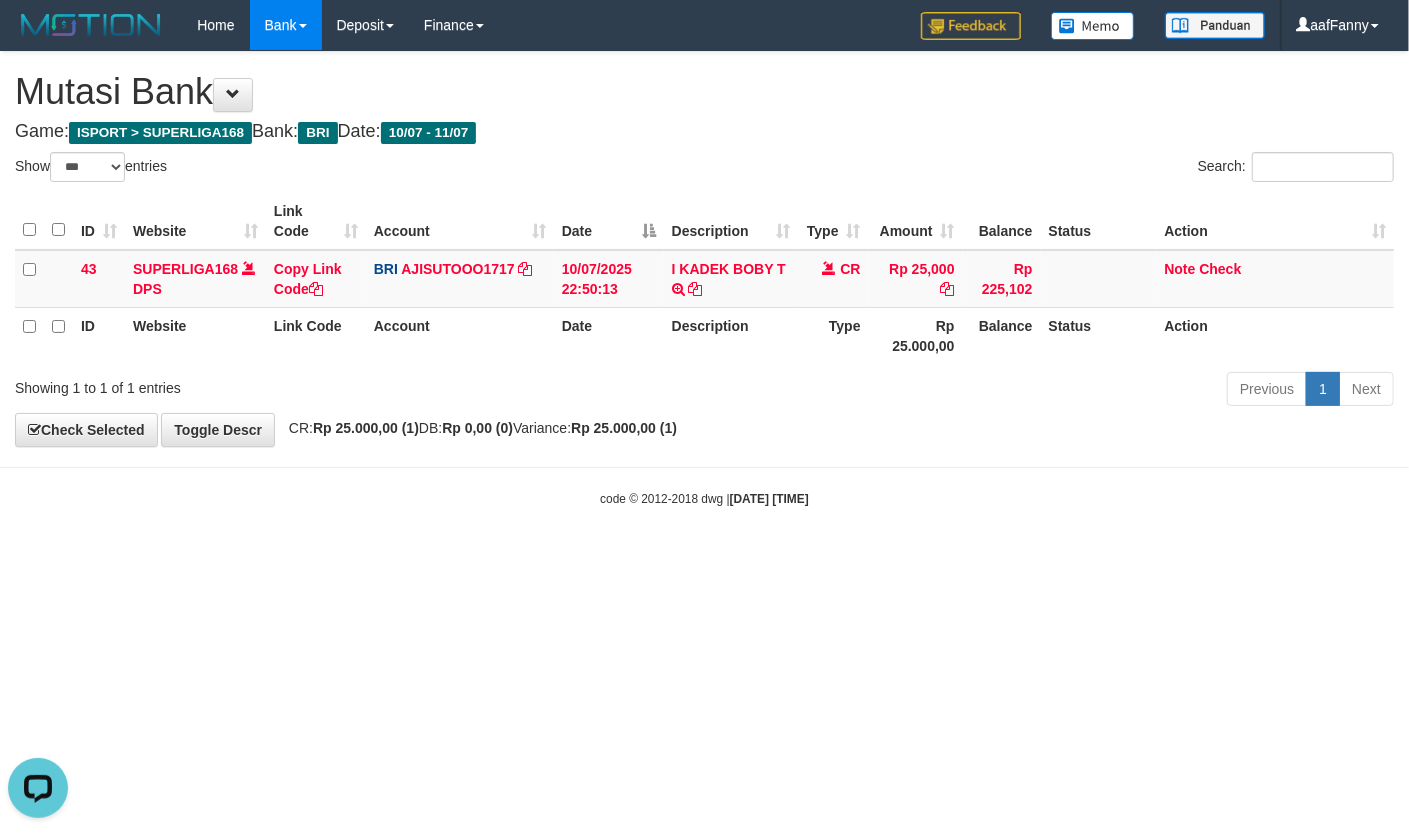 scroll, scrollTop: 0, scrollLeft: 0, axis: both 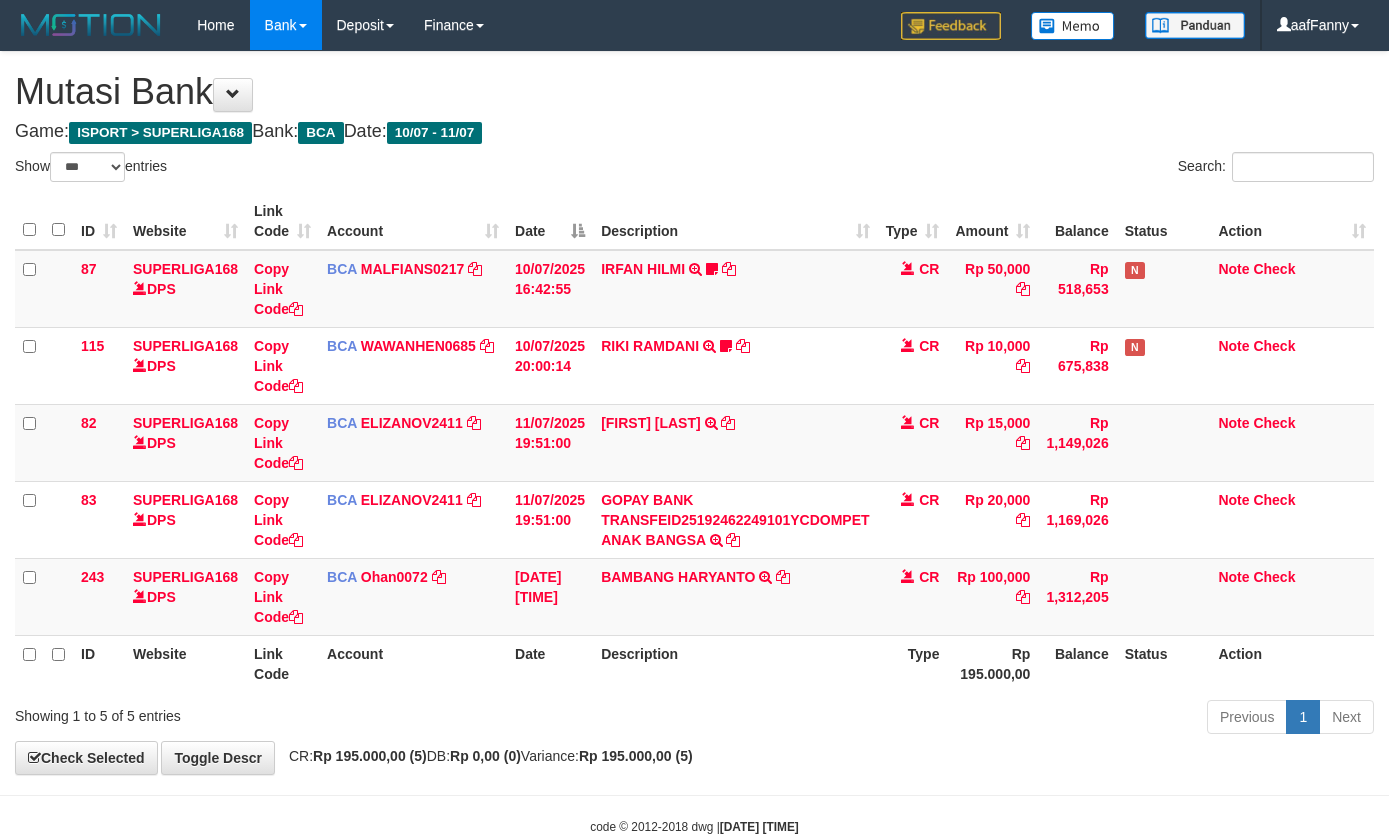 select on "***" 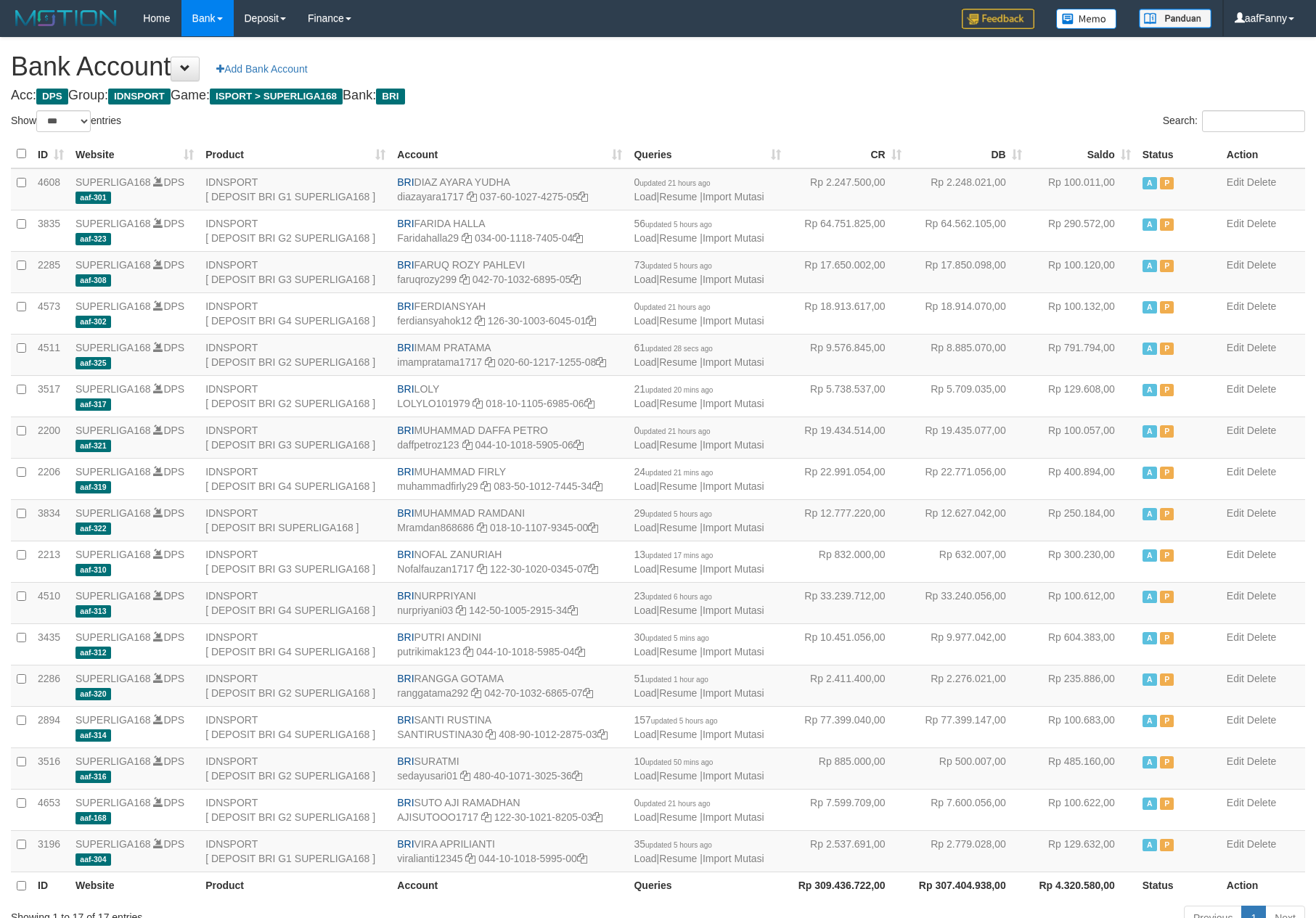 select on "***" 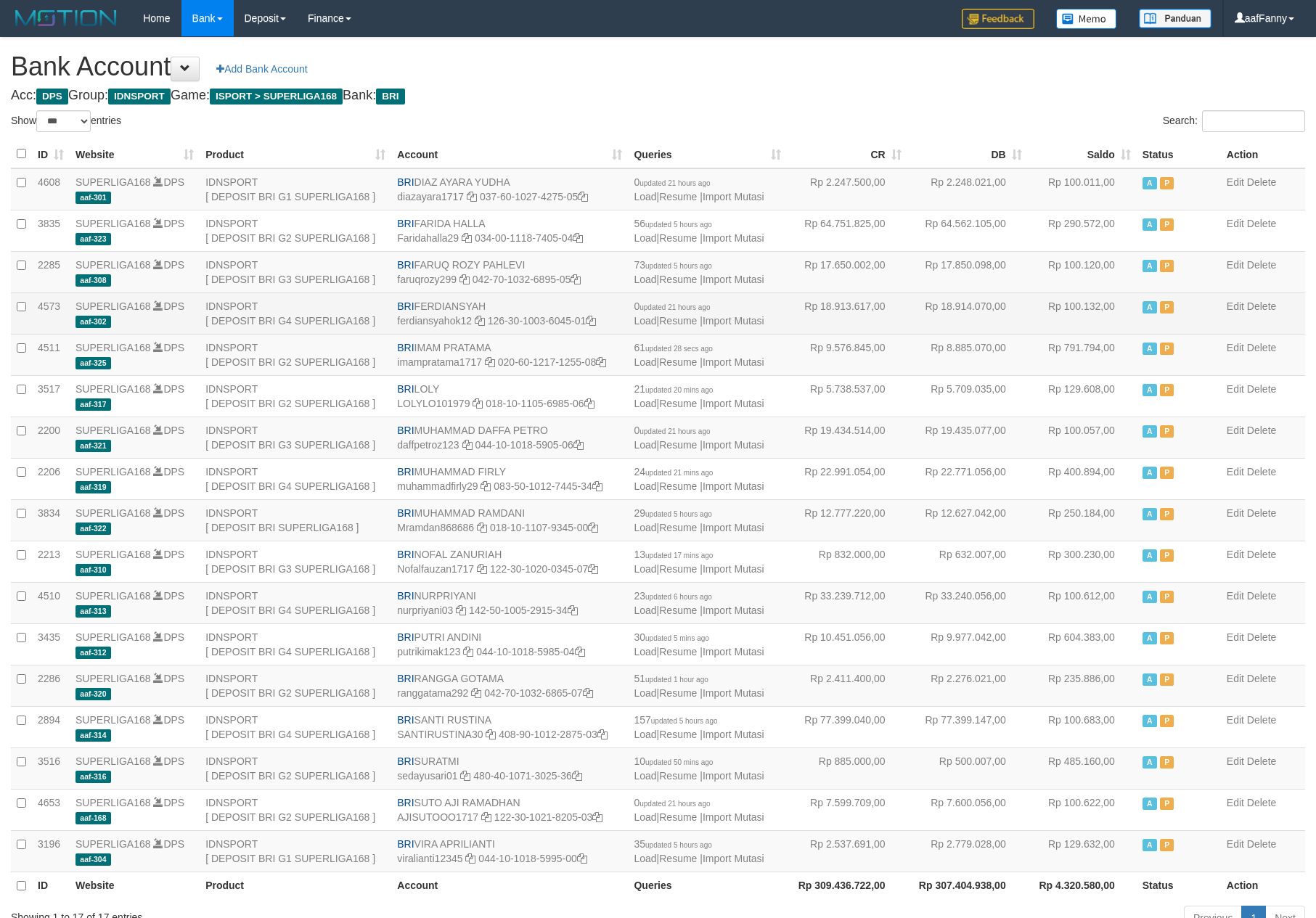 scroll, scrollTop: 102, scrollLeft: 0, axis: vertical 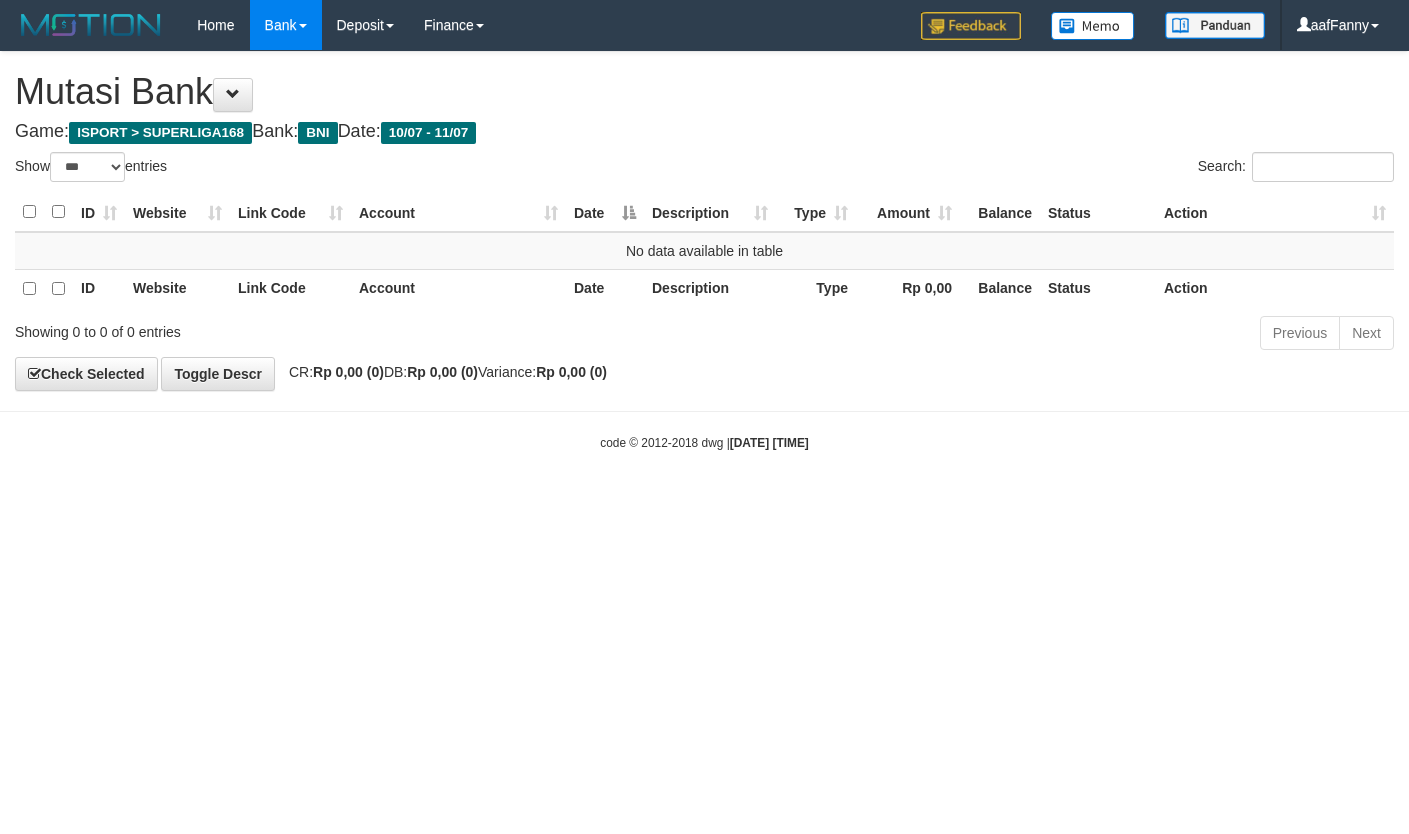 select on "***" 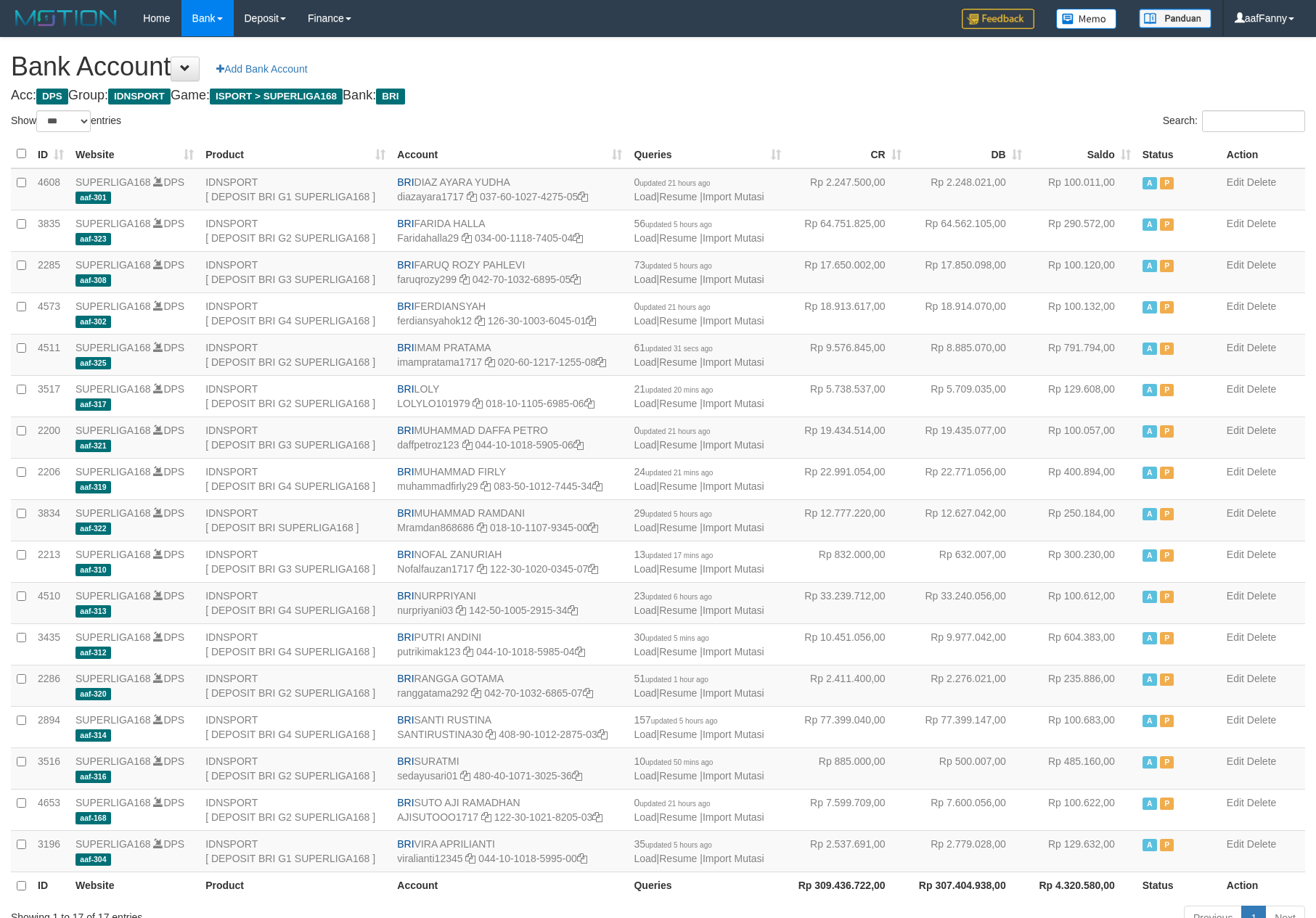 select on "***" 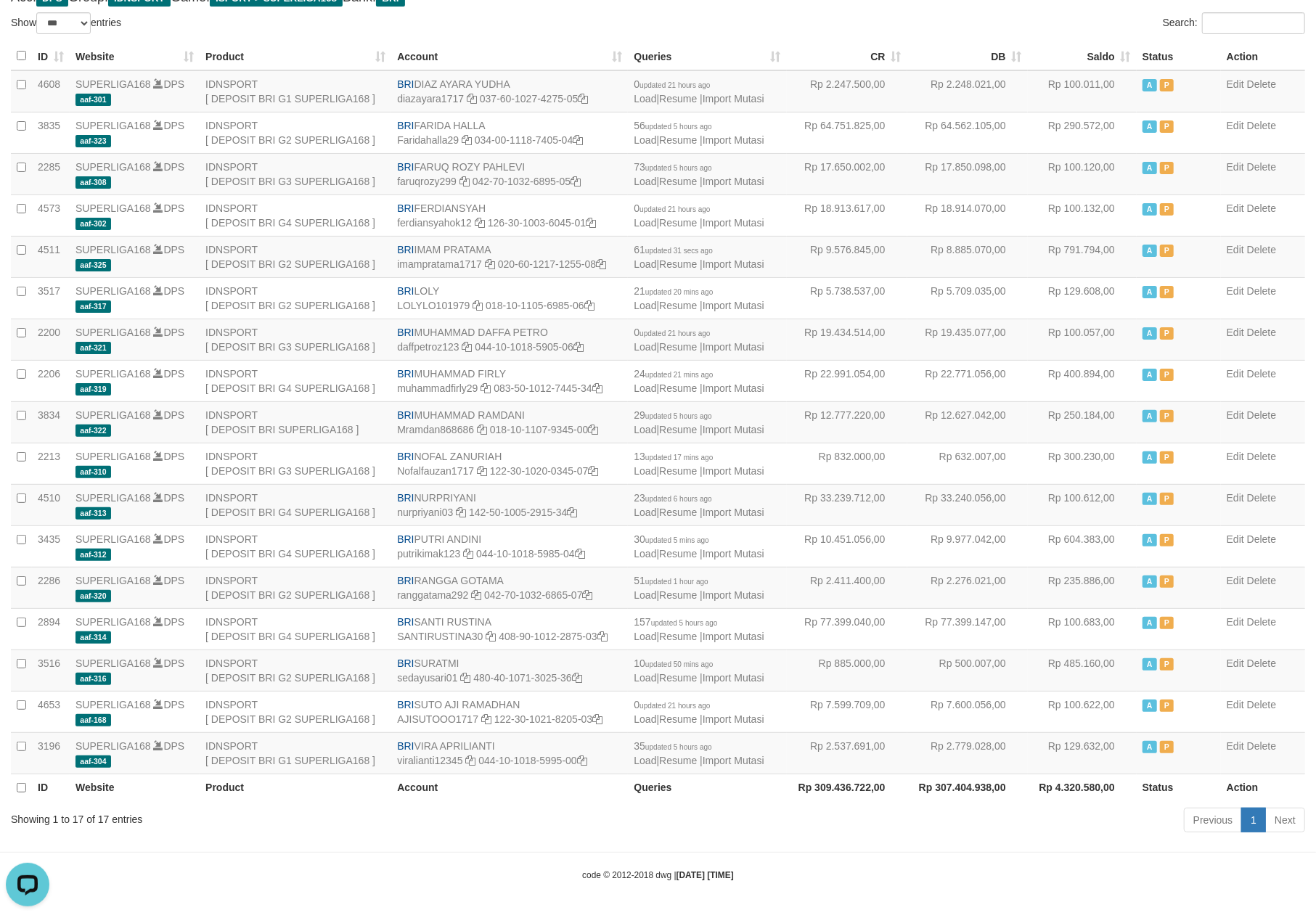scroll, scrollTop: 0, scrollLeft: 0, axis: both 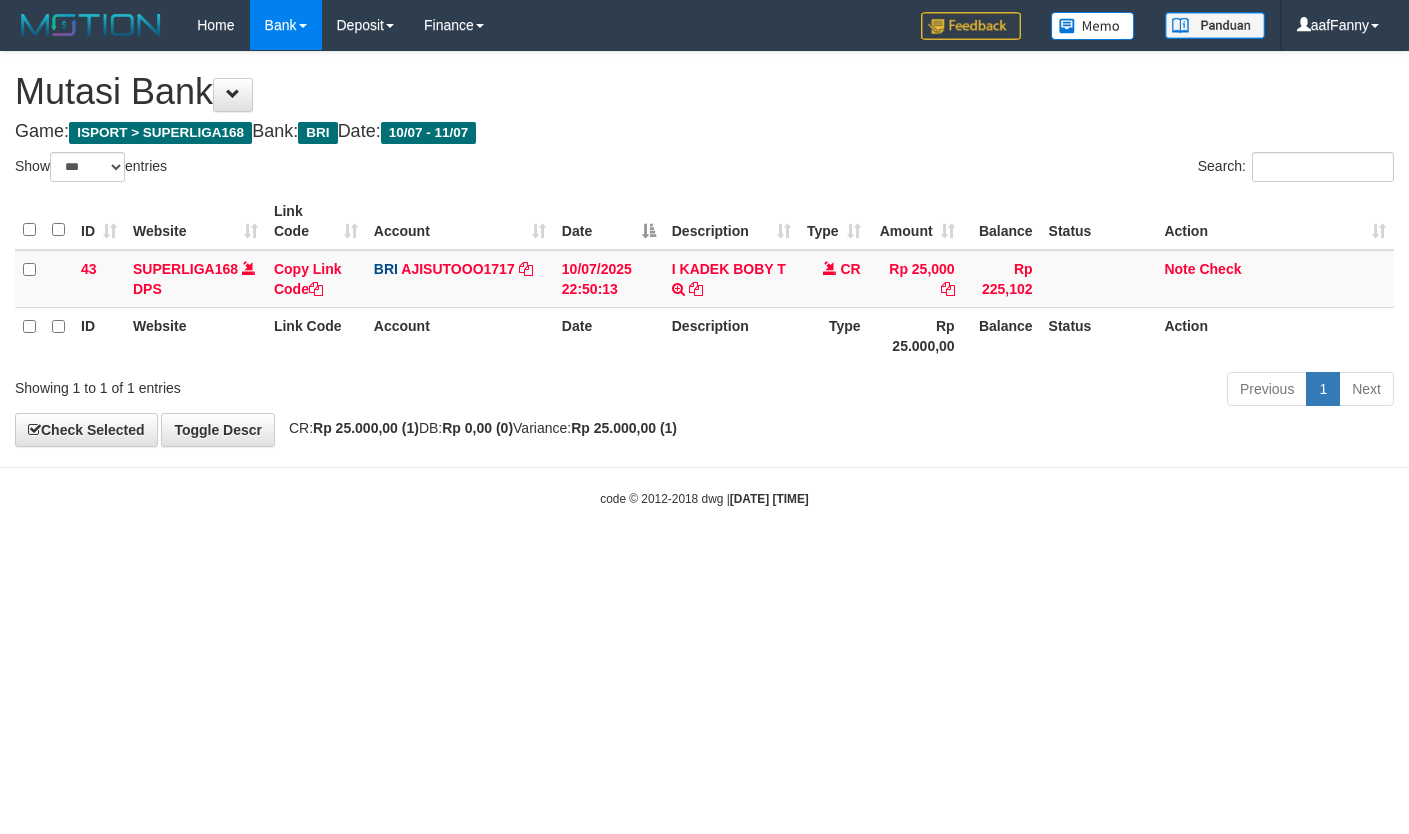 select on "***" 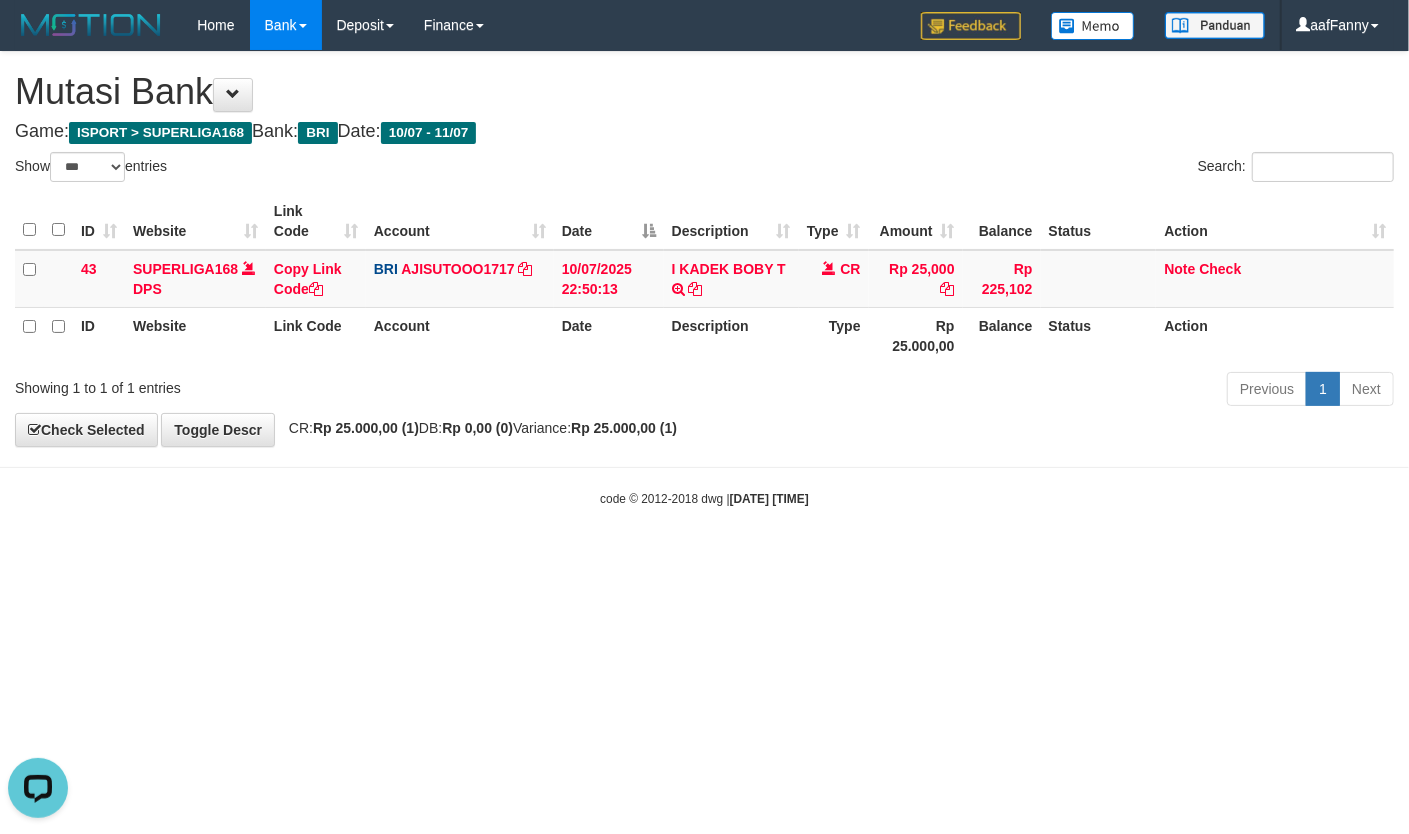 scroll, scrollTop: 0, scrollLeft: 0, axis: both 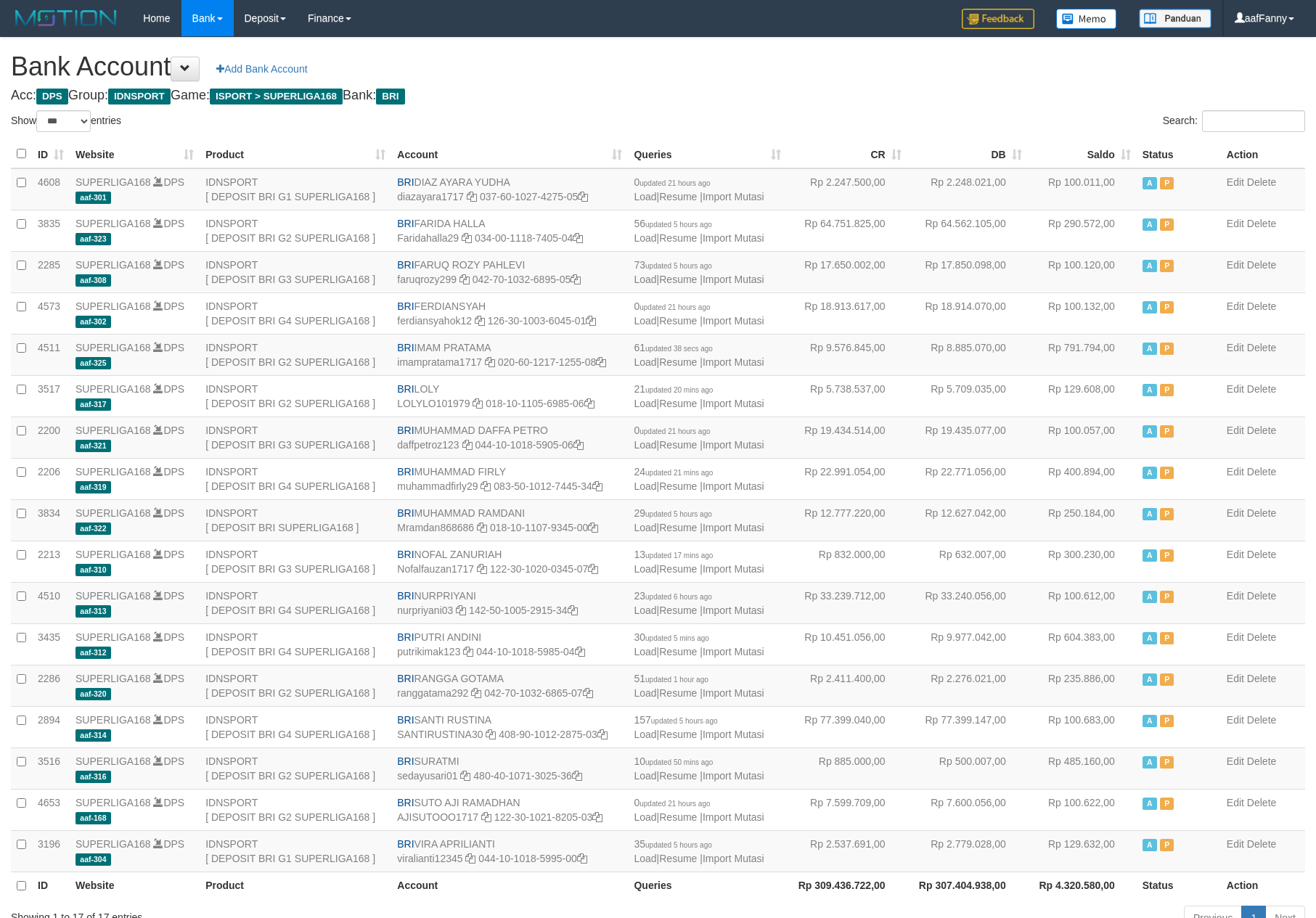 select on "***" 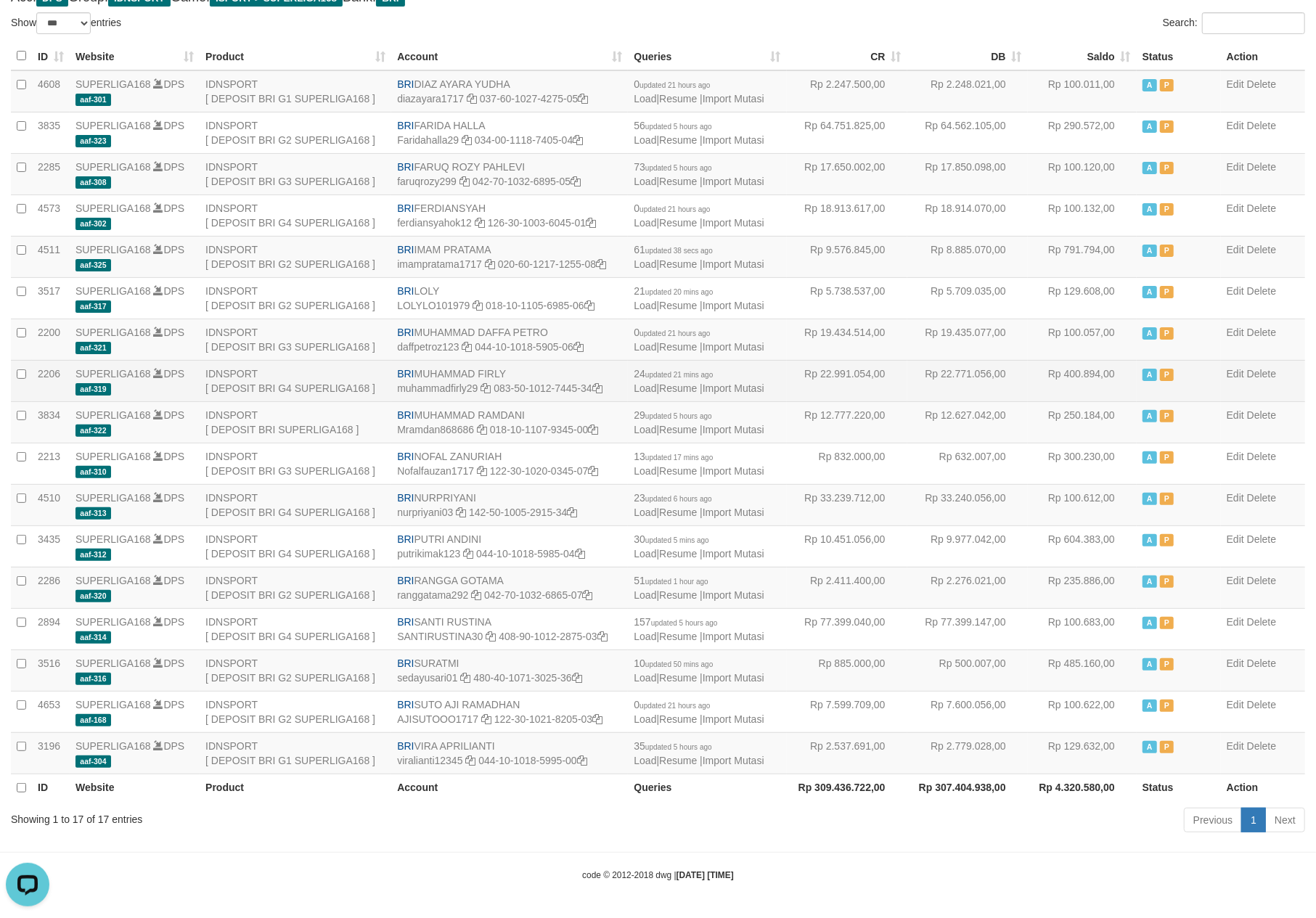 scroll, scrollTop: 0, scrollLeft: 0, axis: both 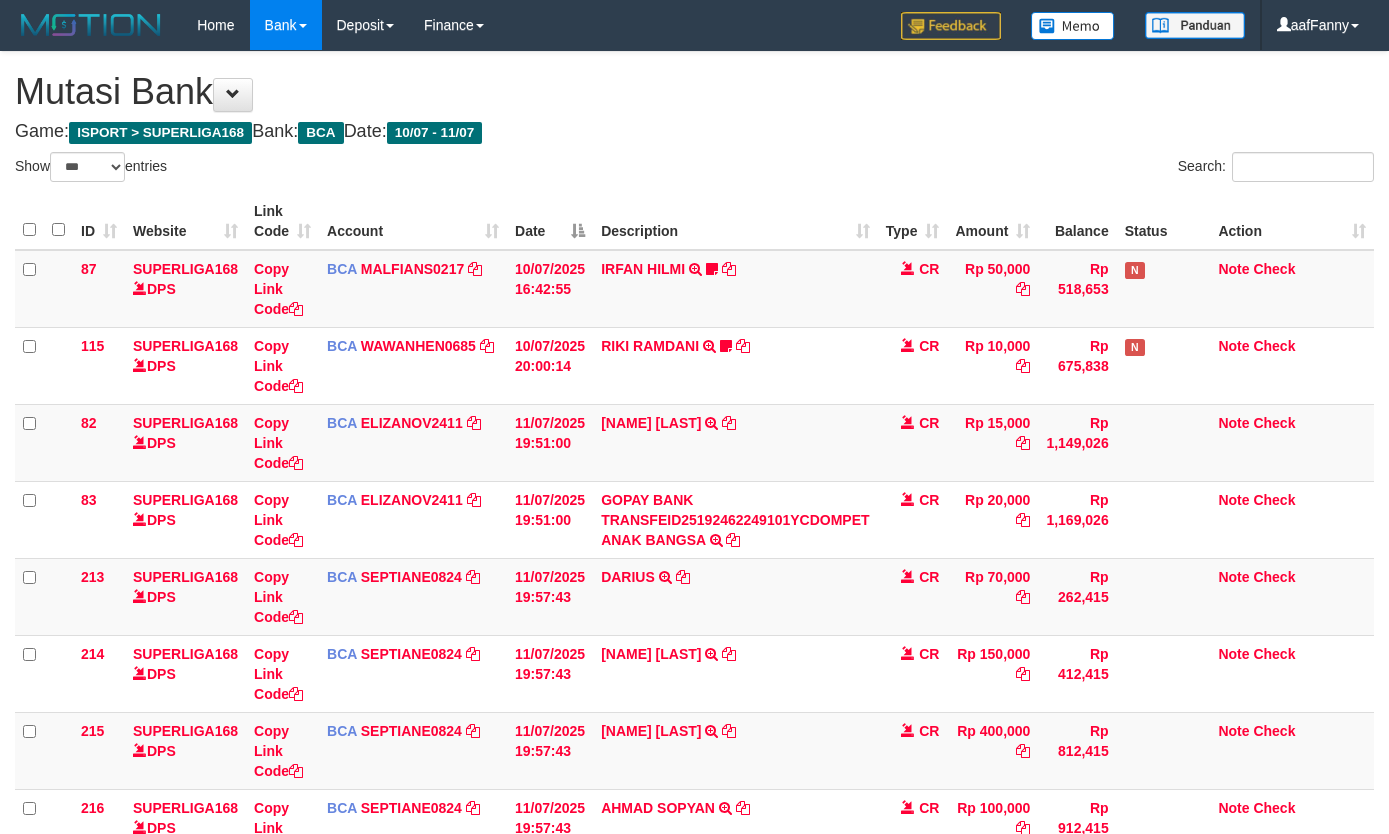 select on "***" 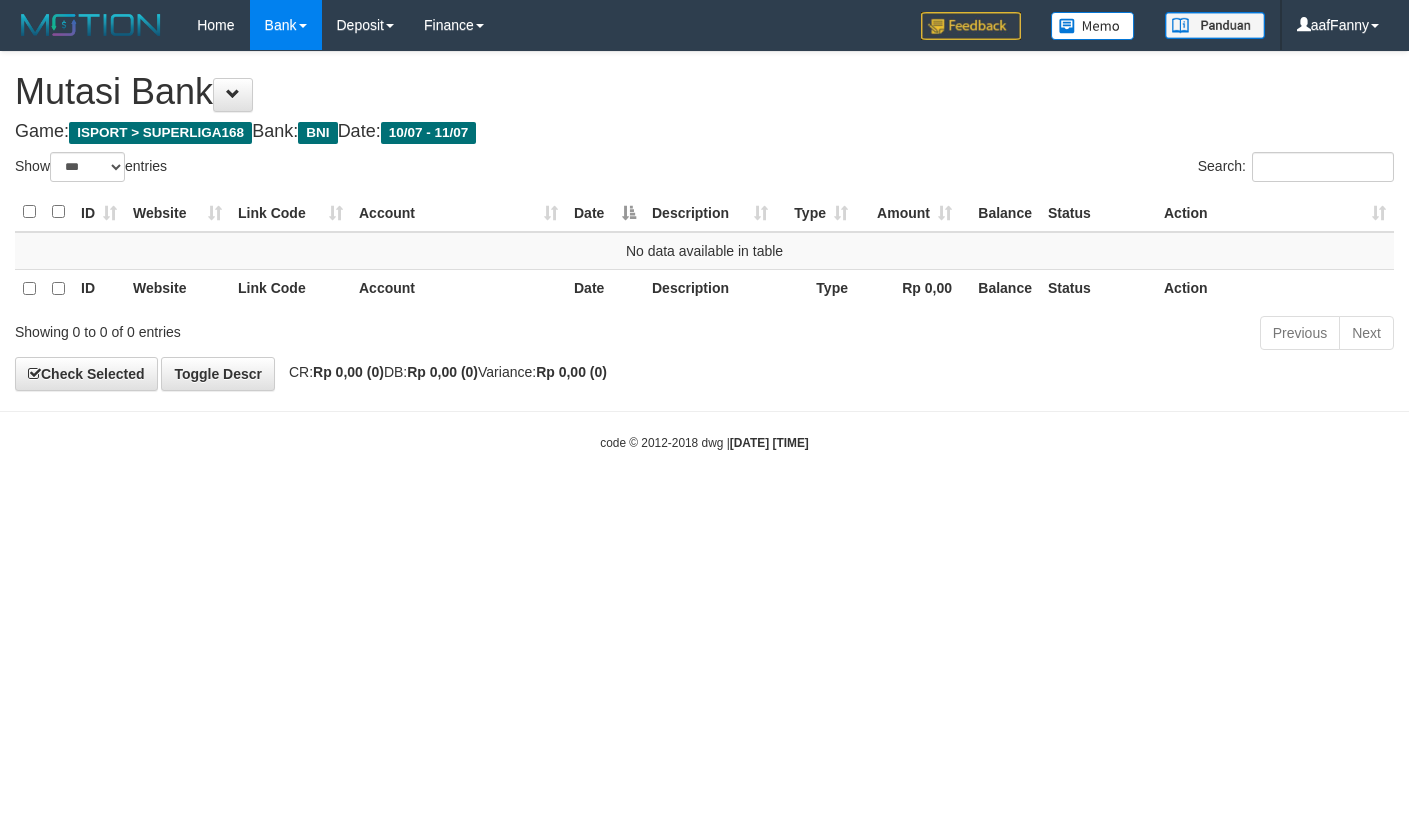 select on "***" 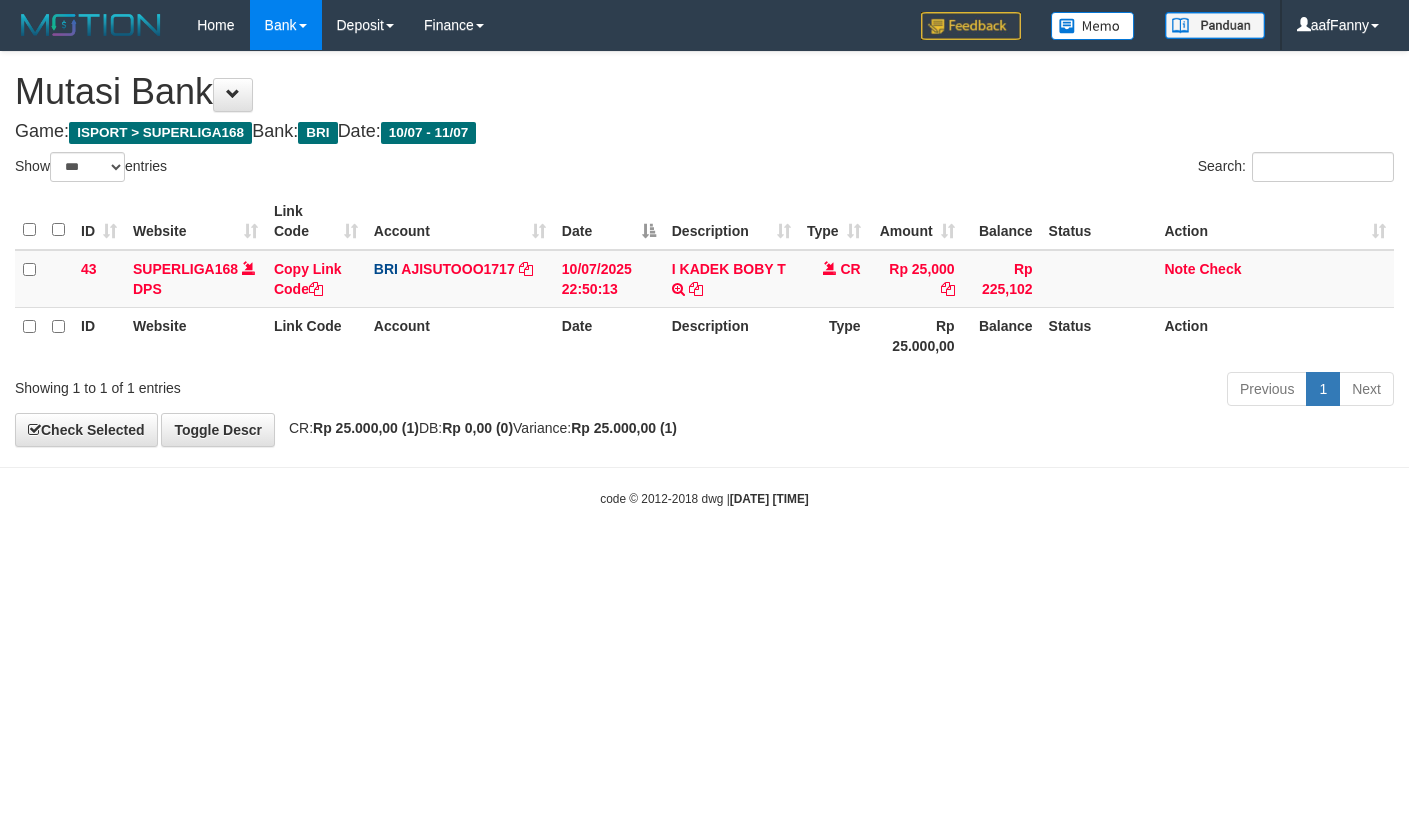 select on "***" 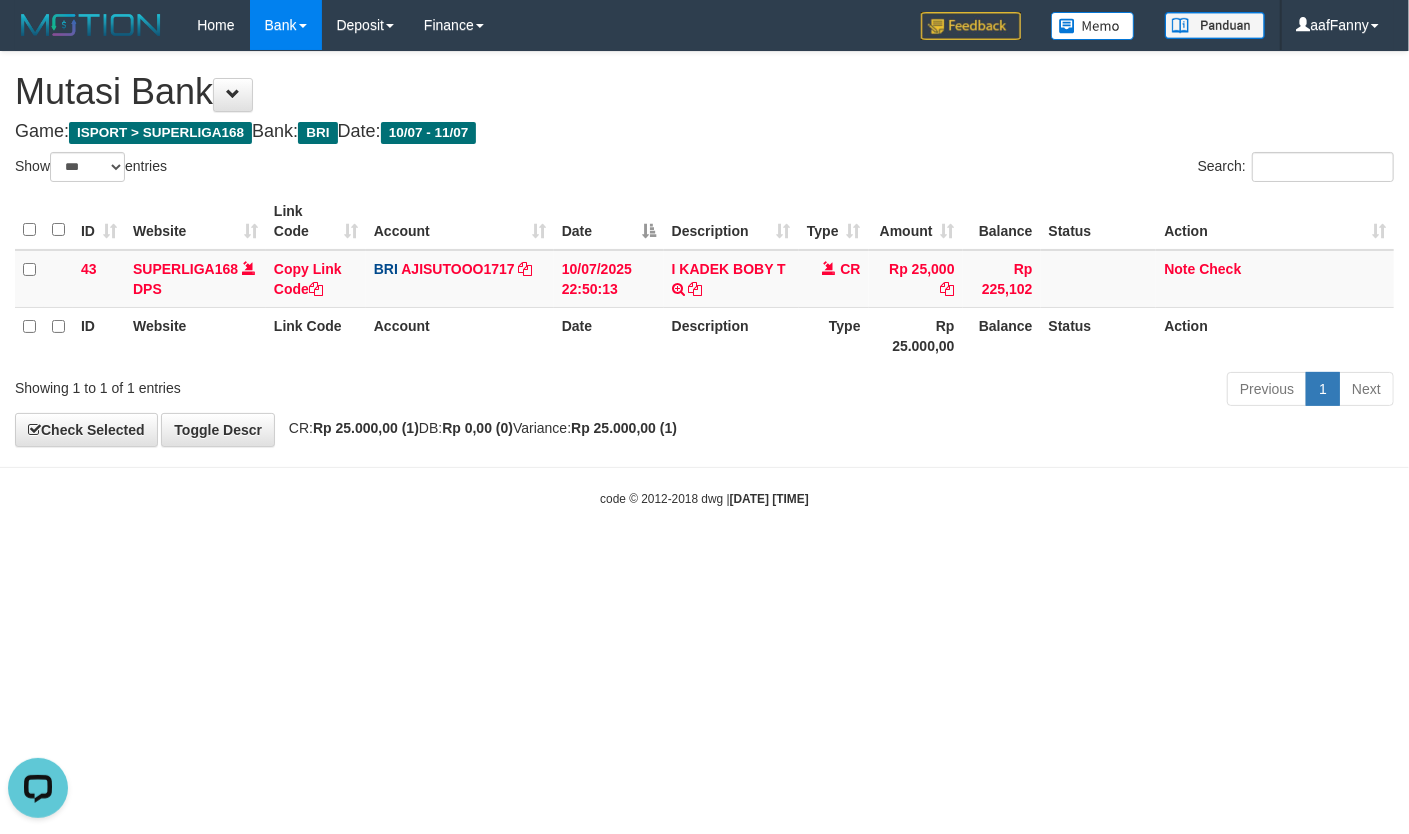 scroll, scrollTop: 0, scrollLeft: 0, axis: both 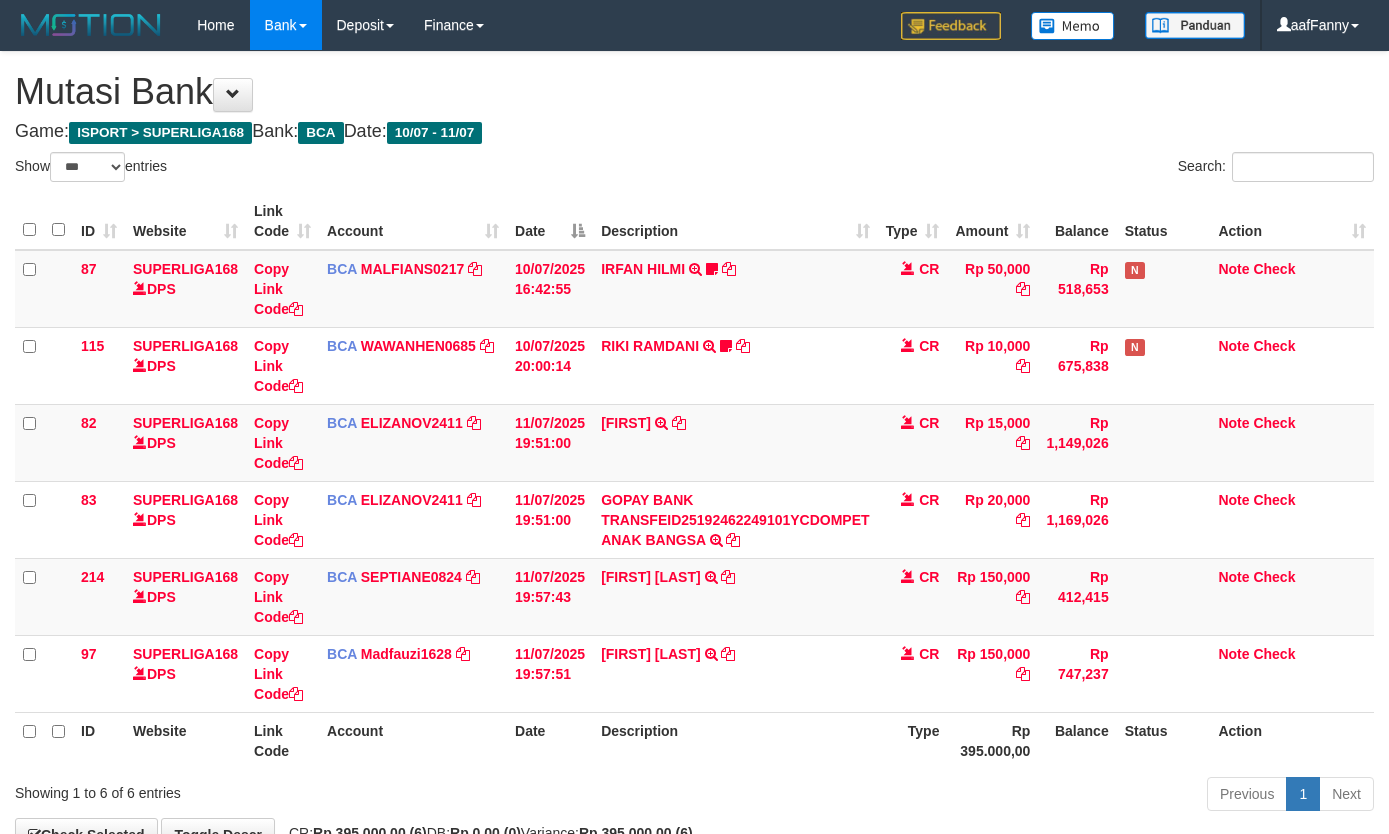select on "***" 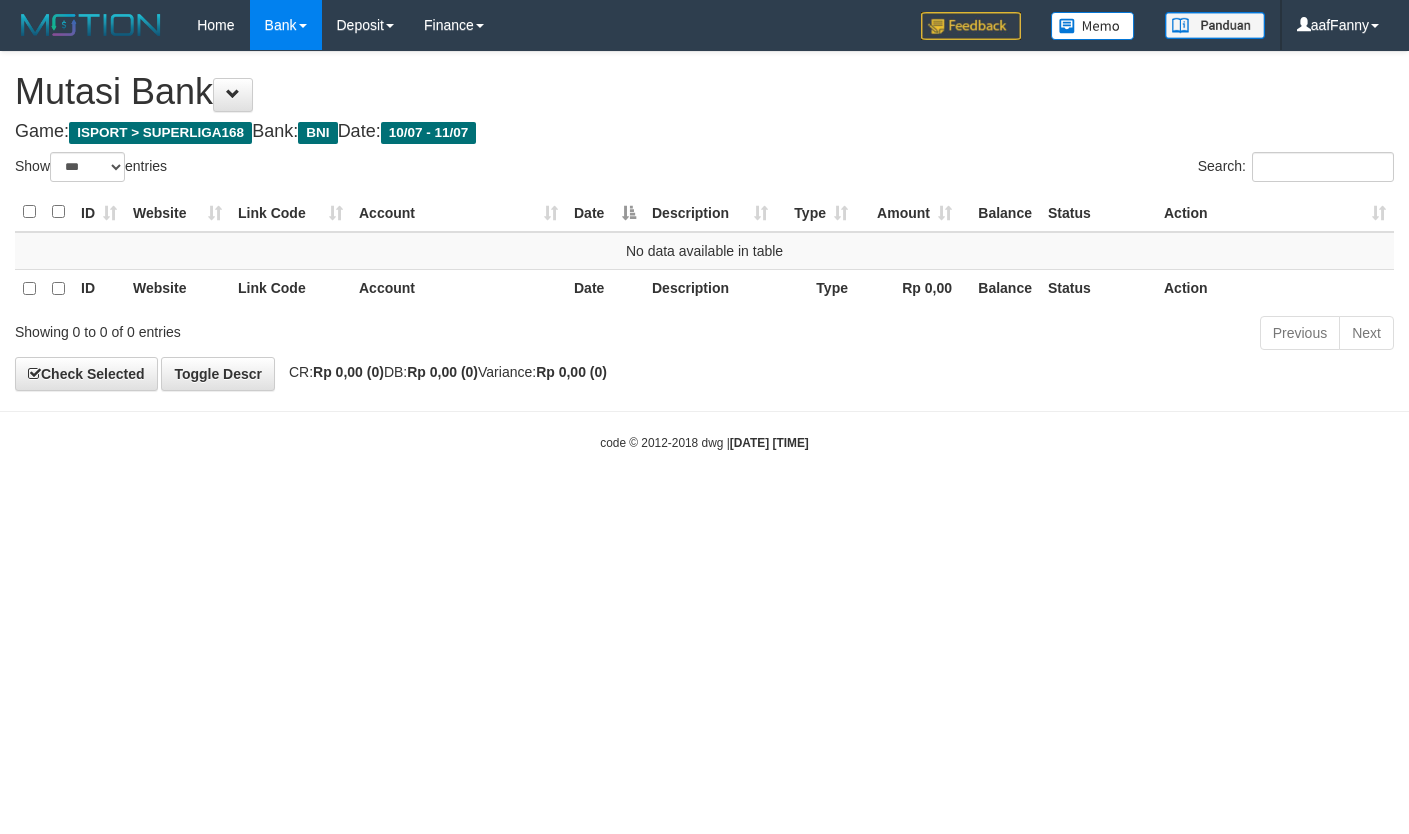 select on "***" 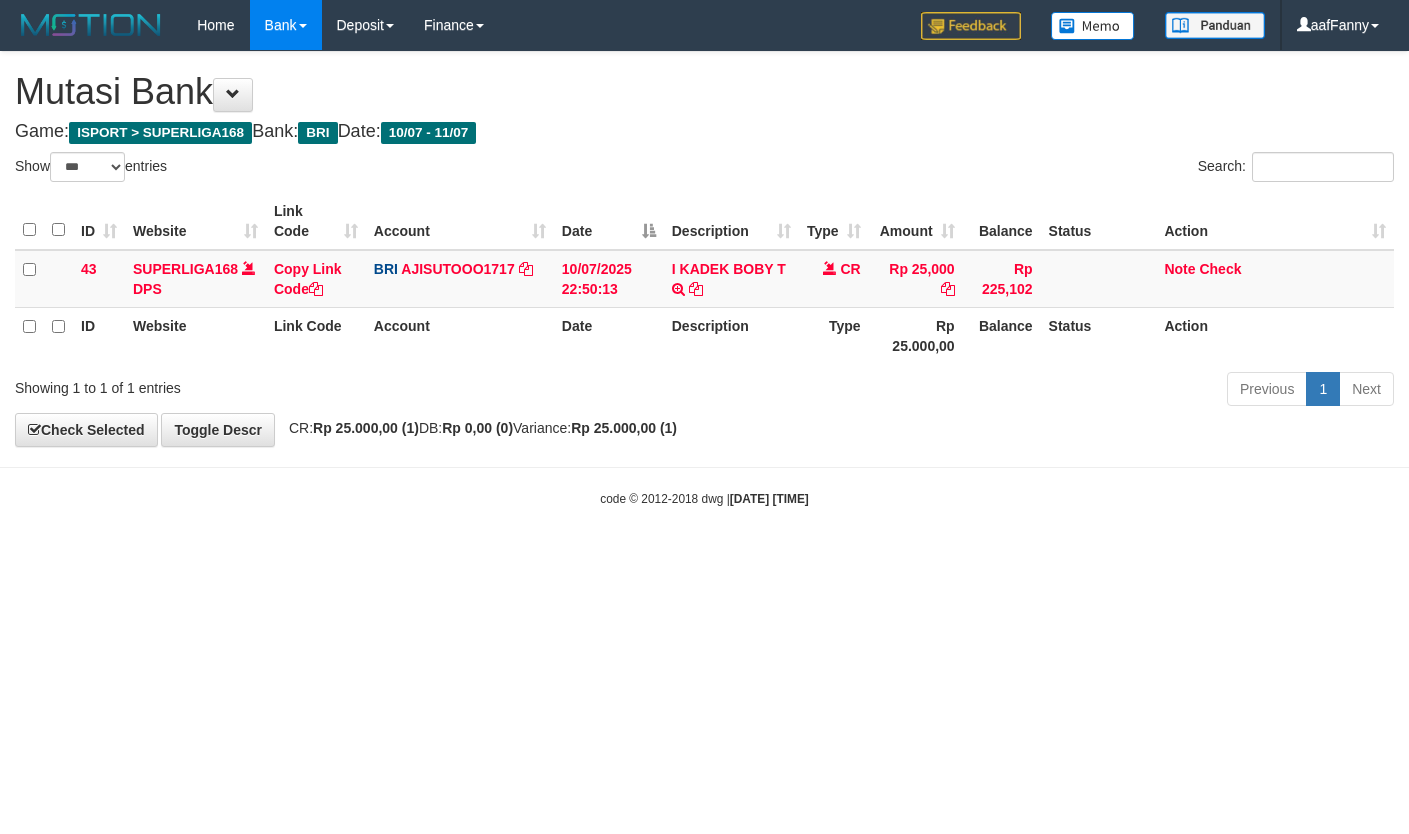 select on "***" 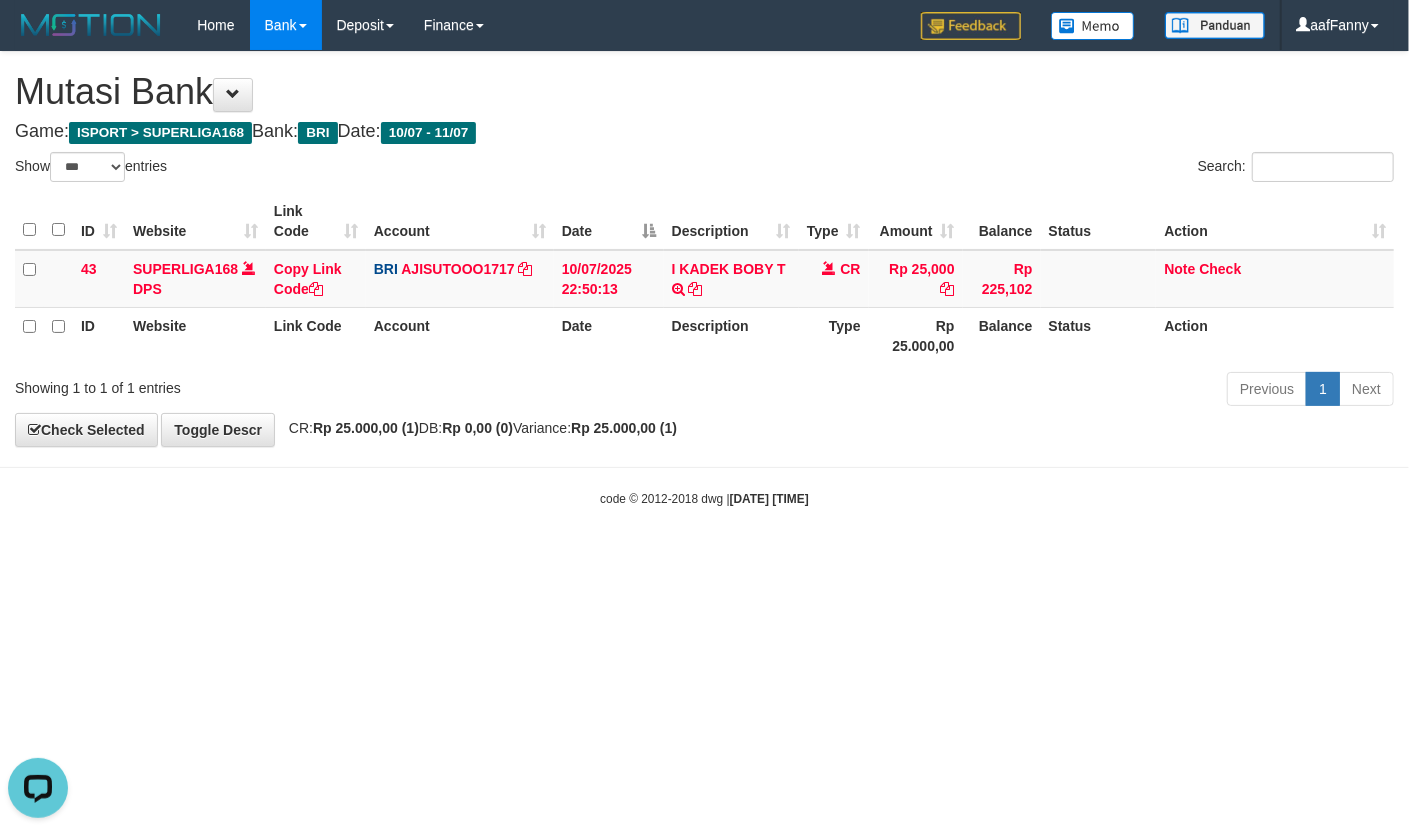 scroll, scrollTop: 0, scrollLeft: 0, axis: both 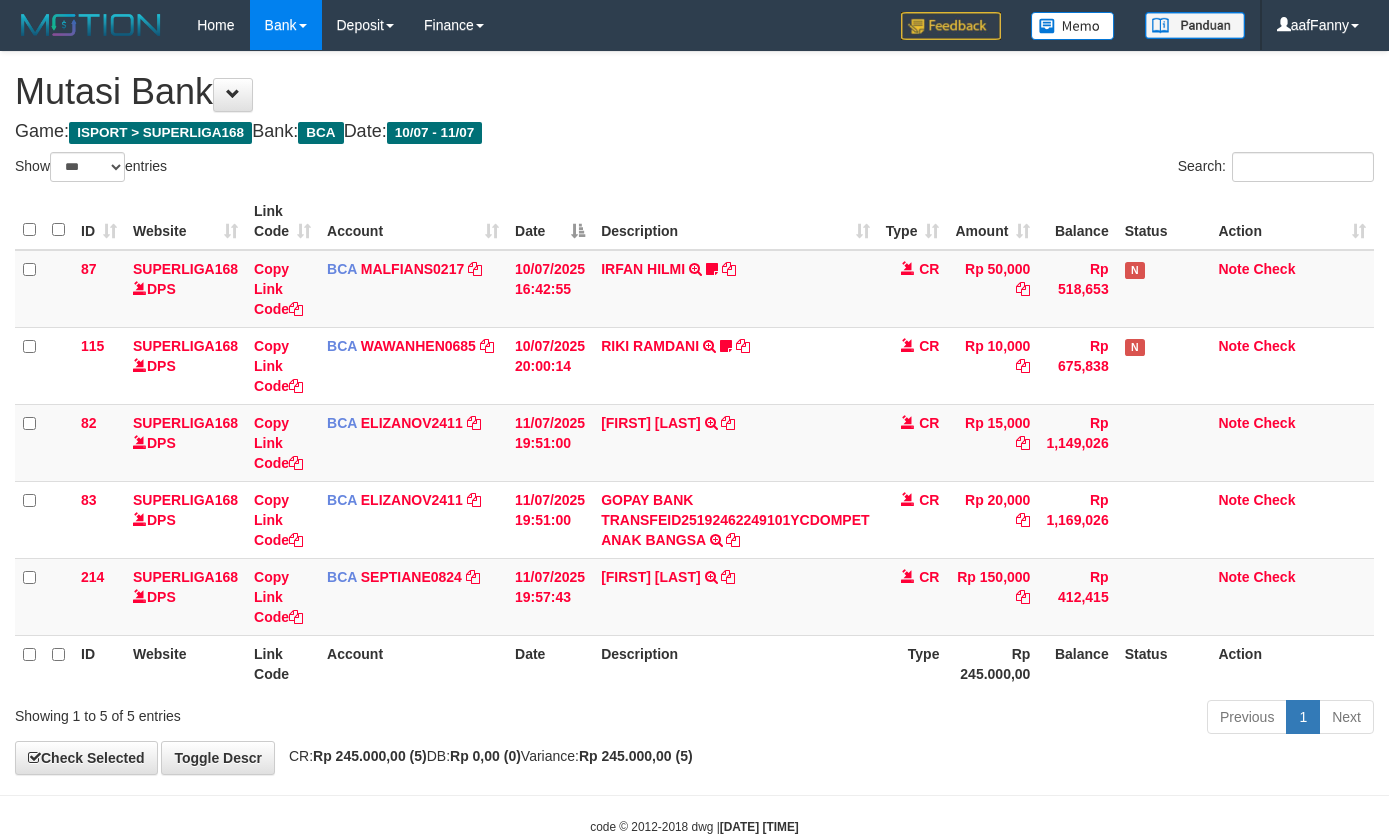 select on "***" 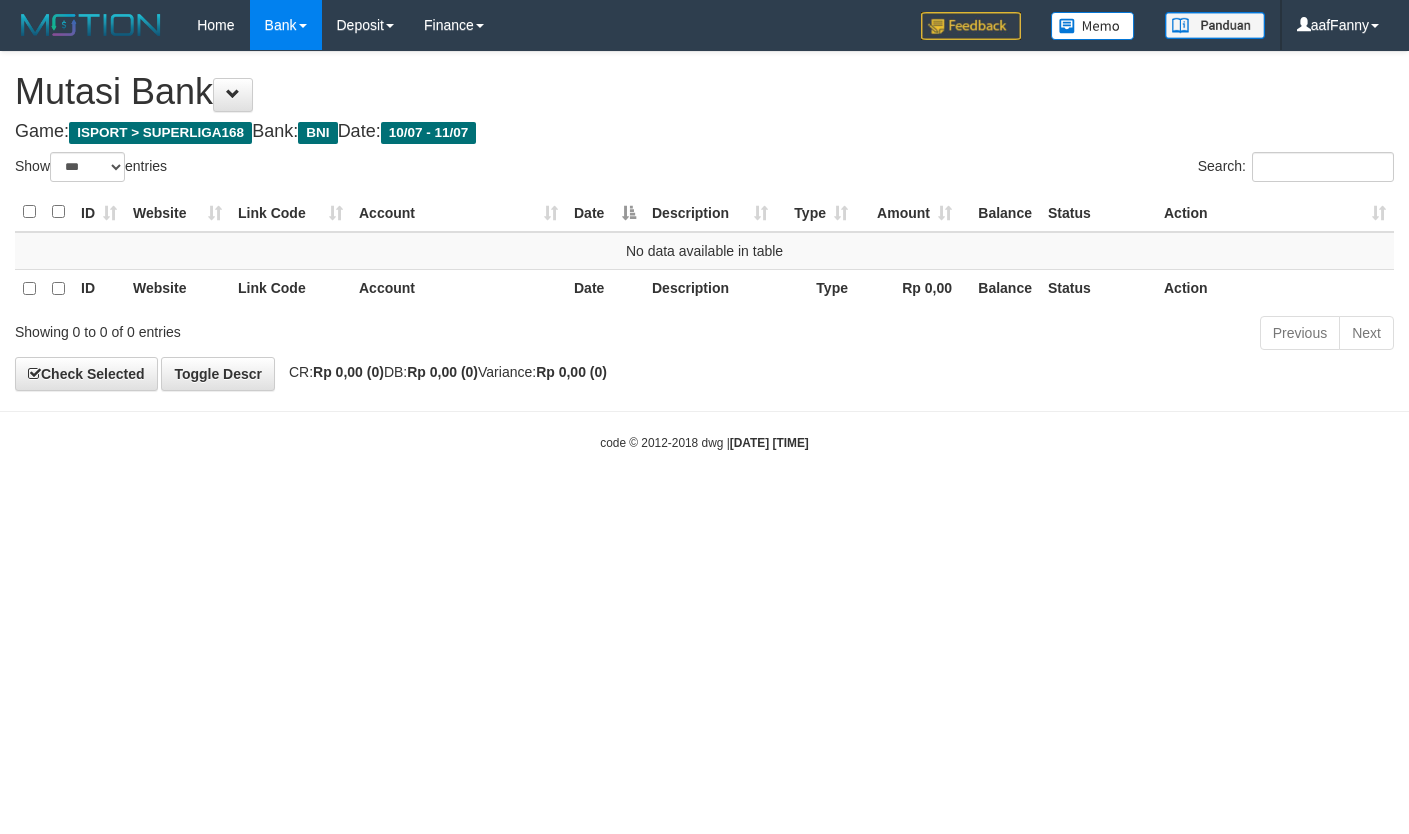 select on "***" 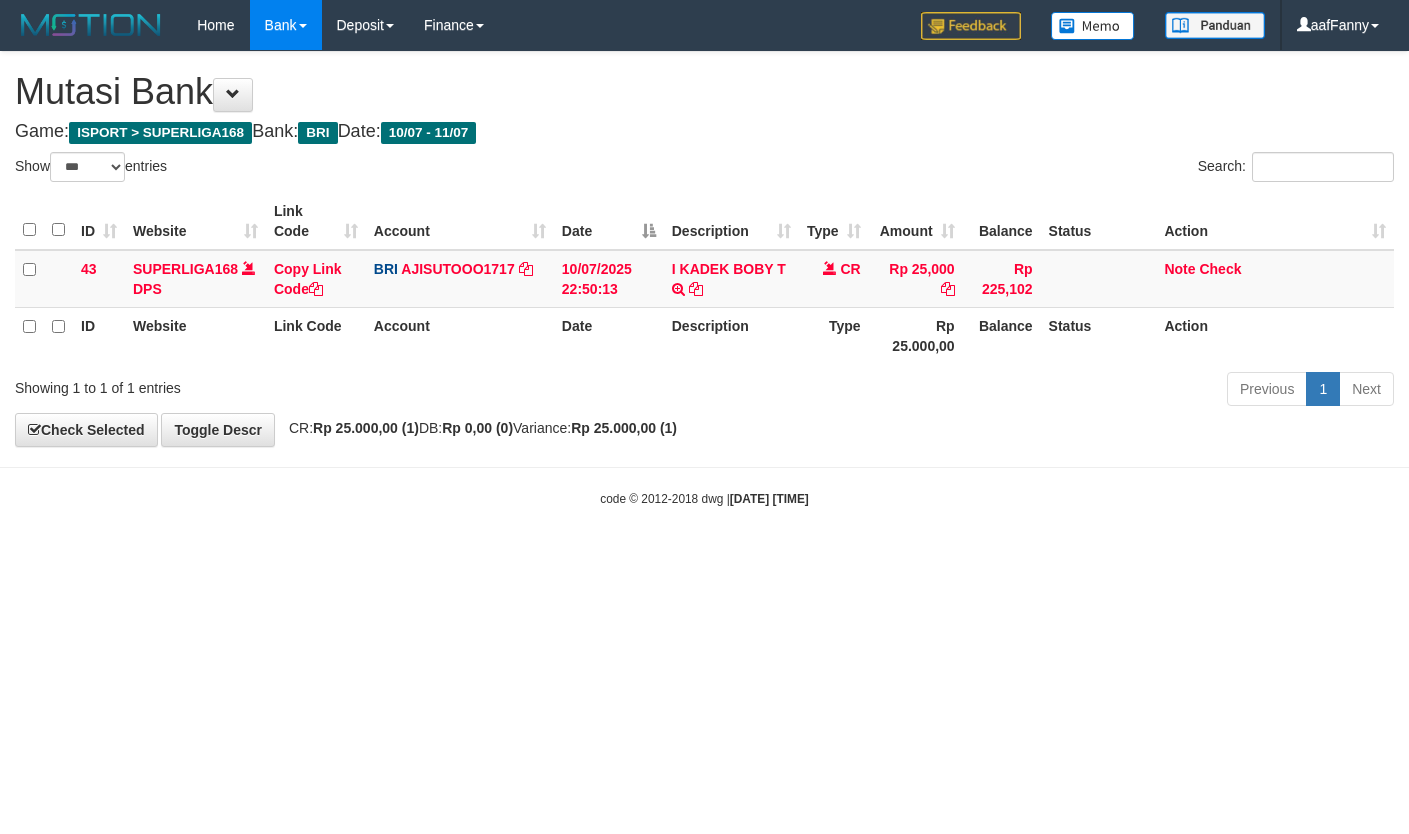 select on "***" 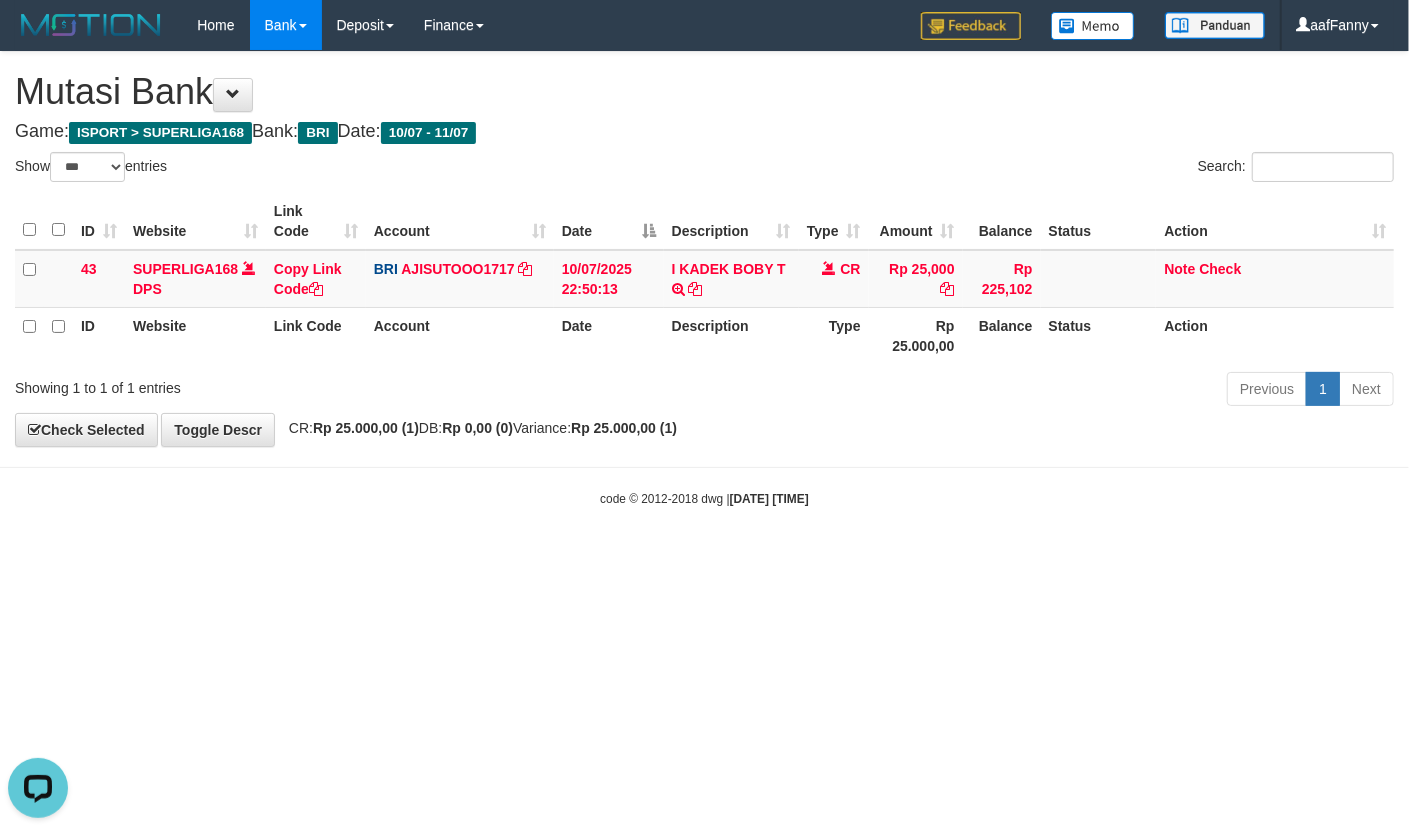 scroll, scrollTop: 0, scrollLeft: 0, axis: both 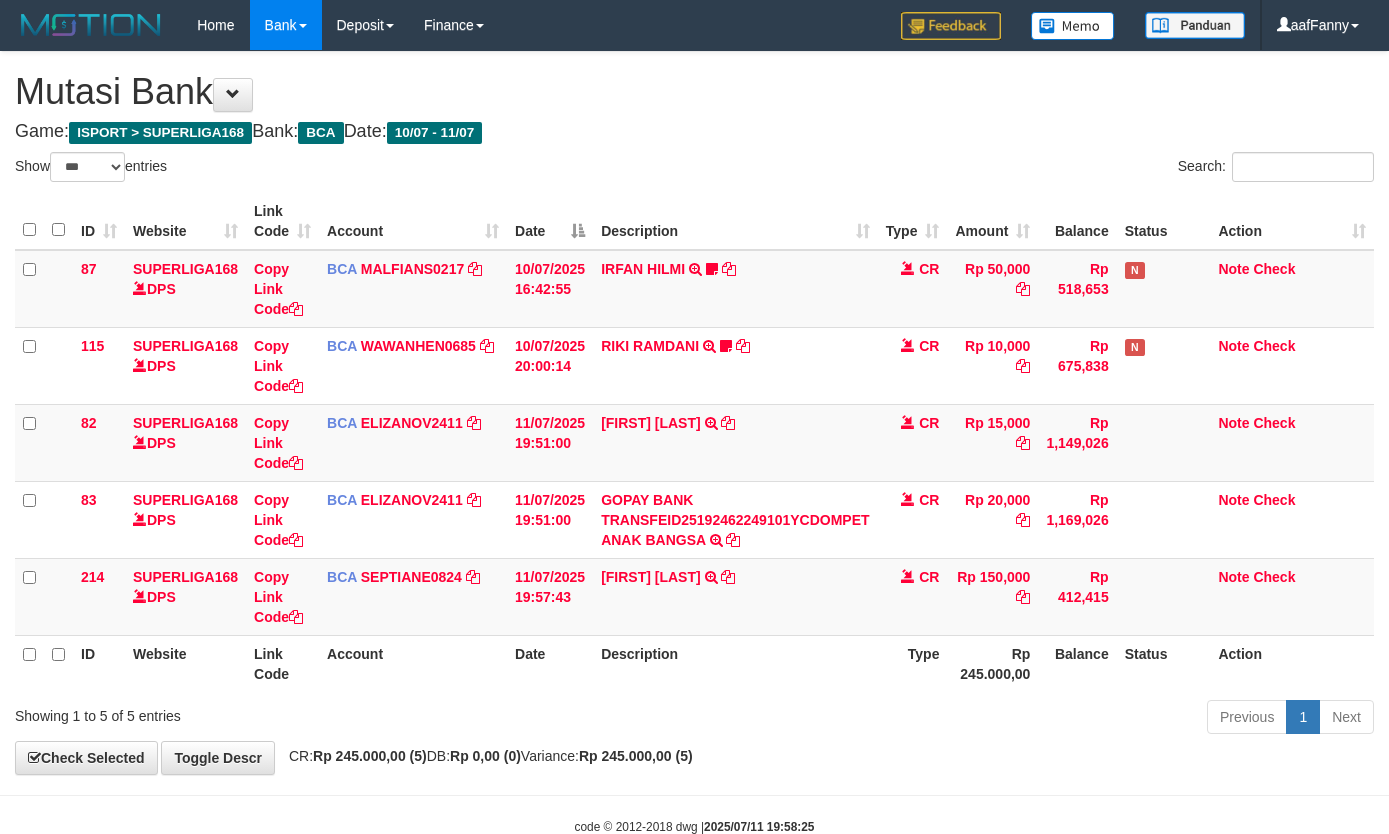 select on "***" 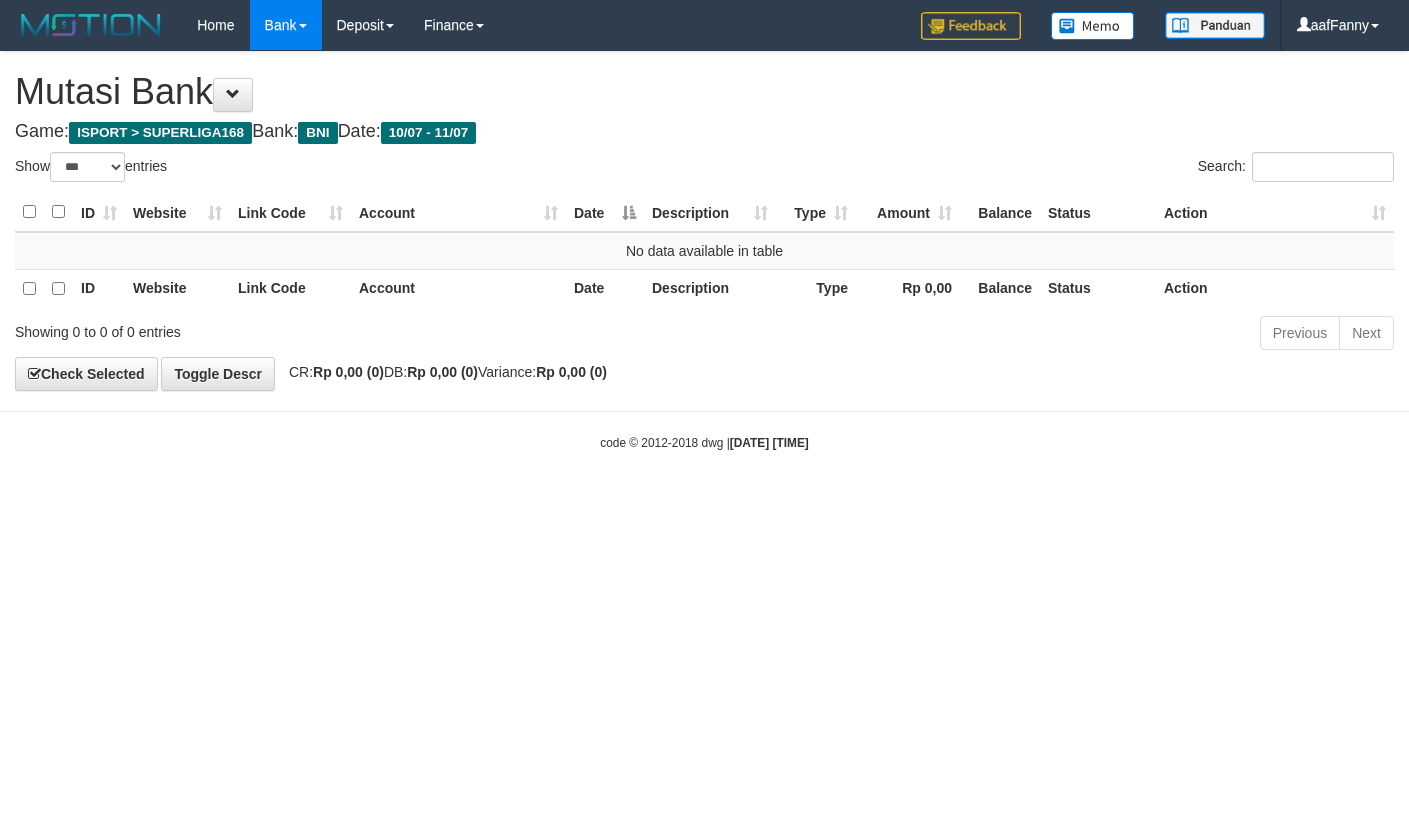 select on "***" 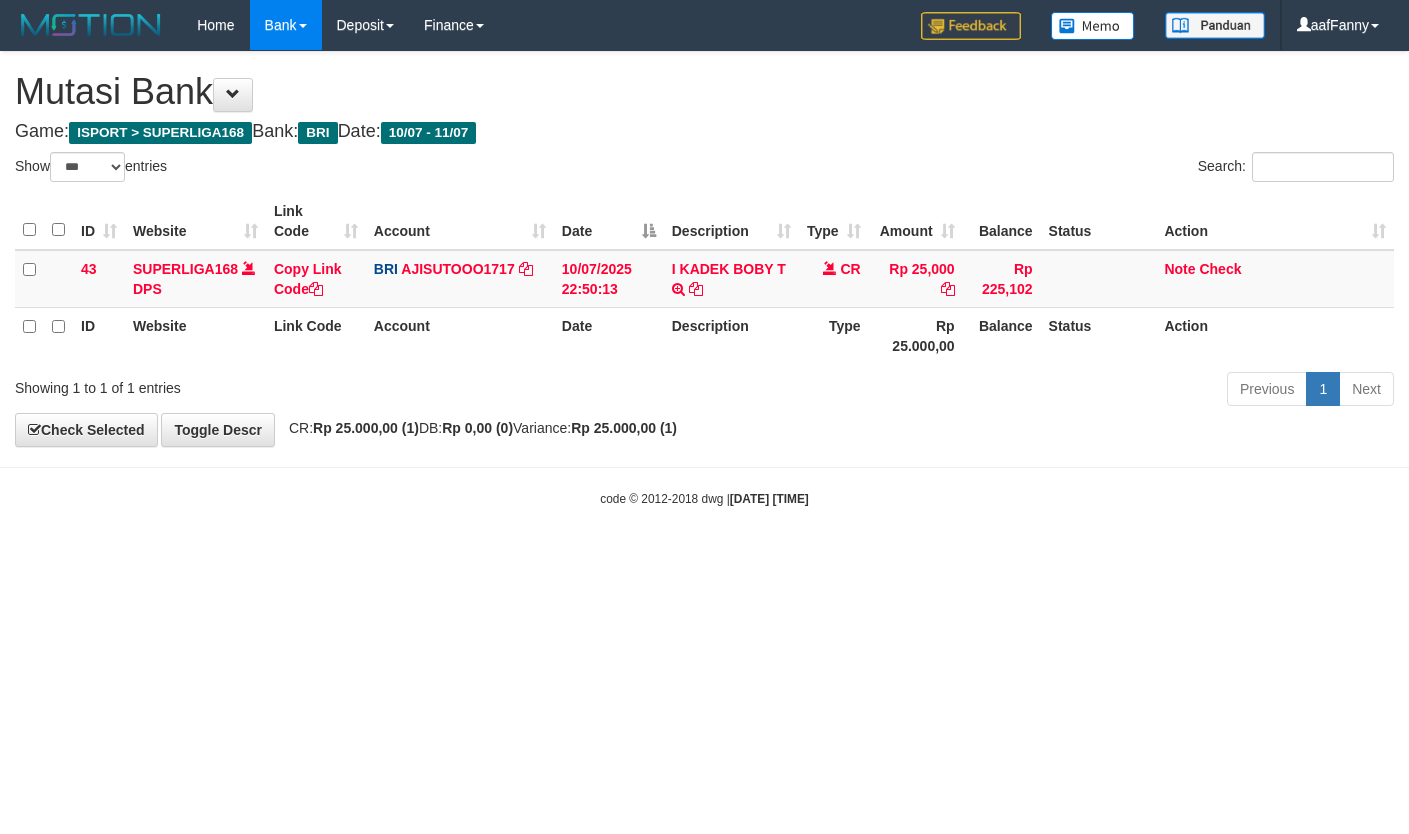 select on "***" 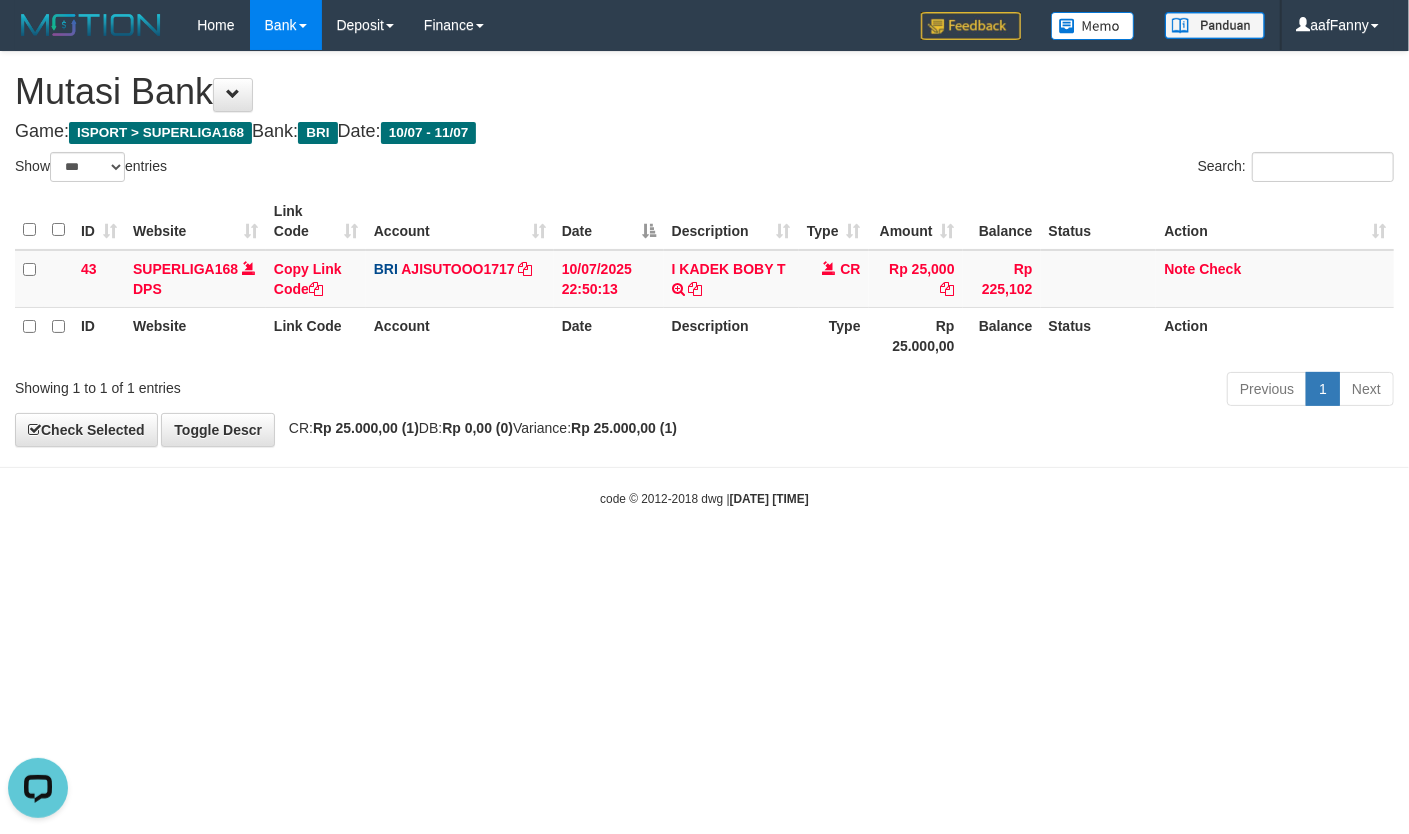scroll, scrollTop: 0, scrollLeft: 0, axis: both 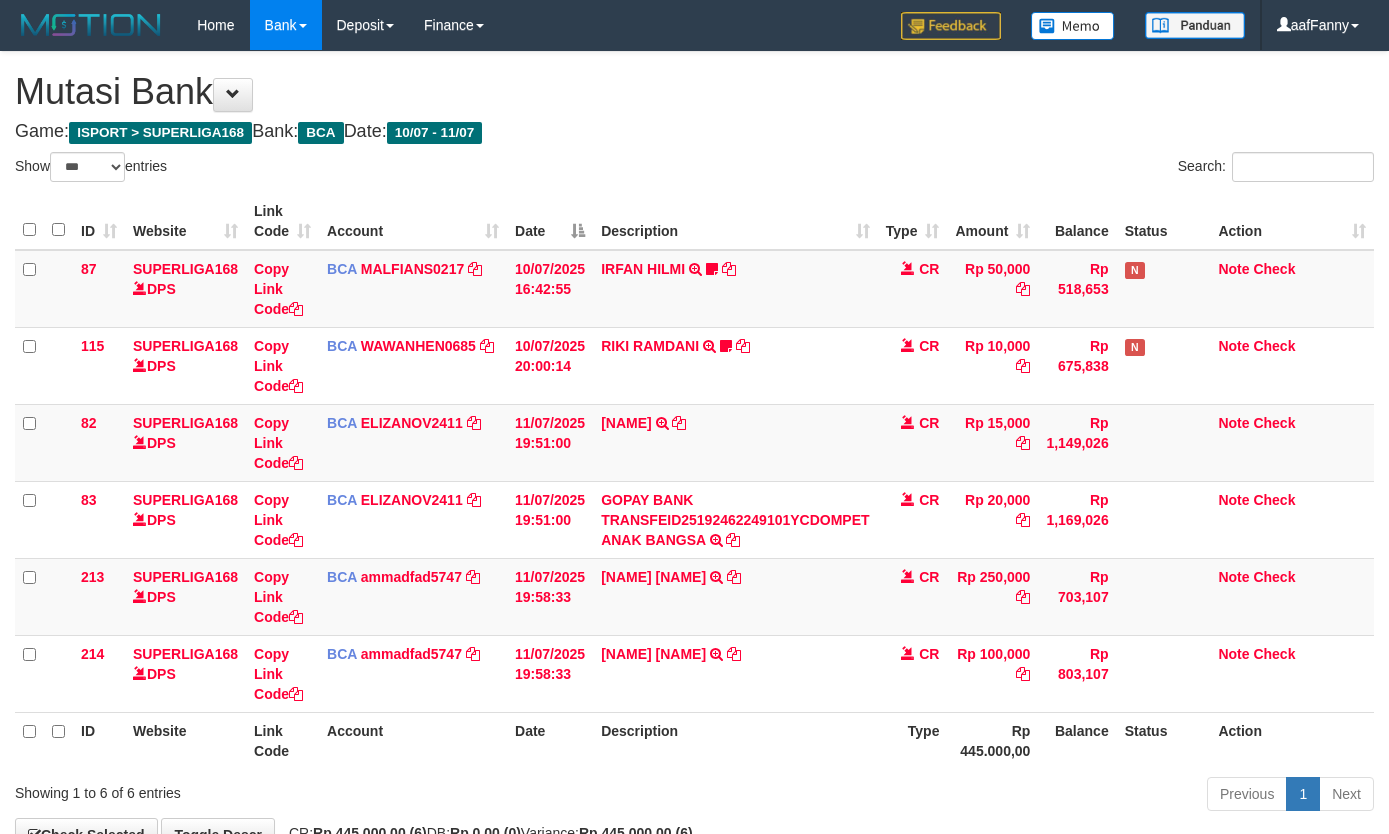 select on "***" 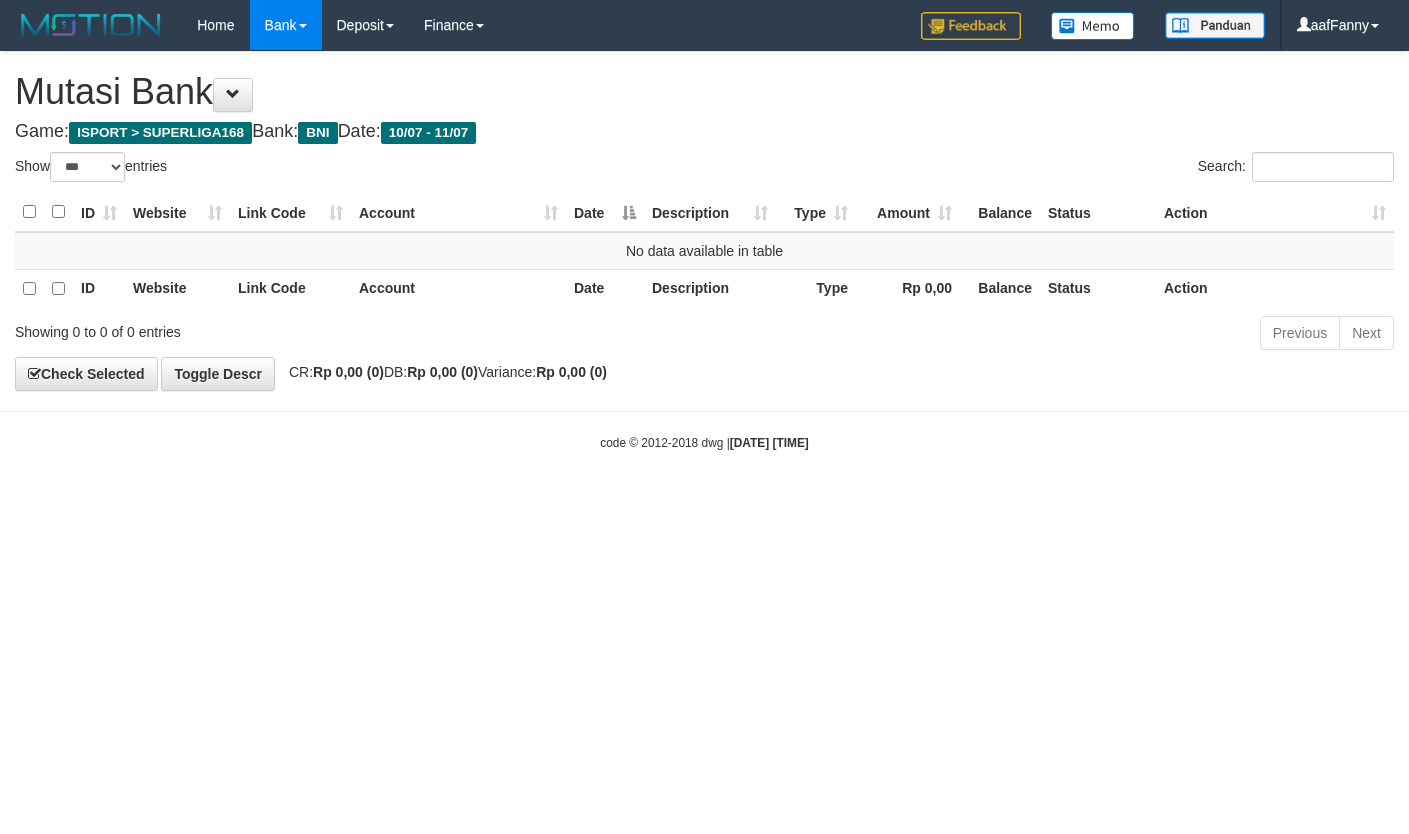 select on "***" 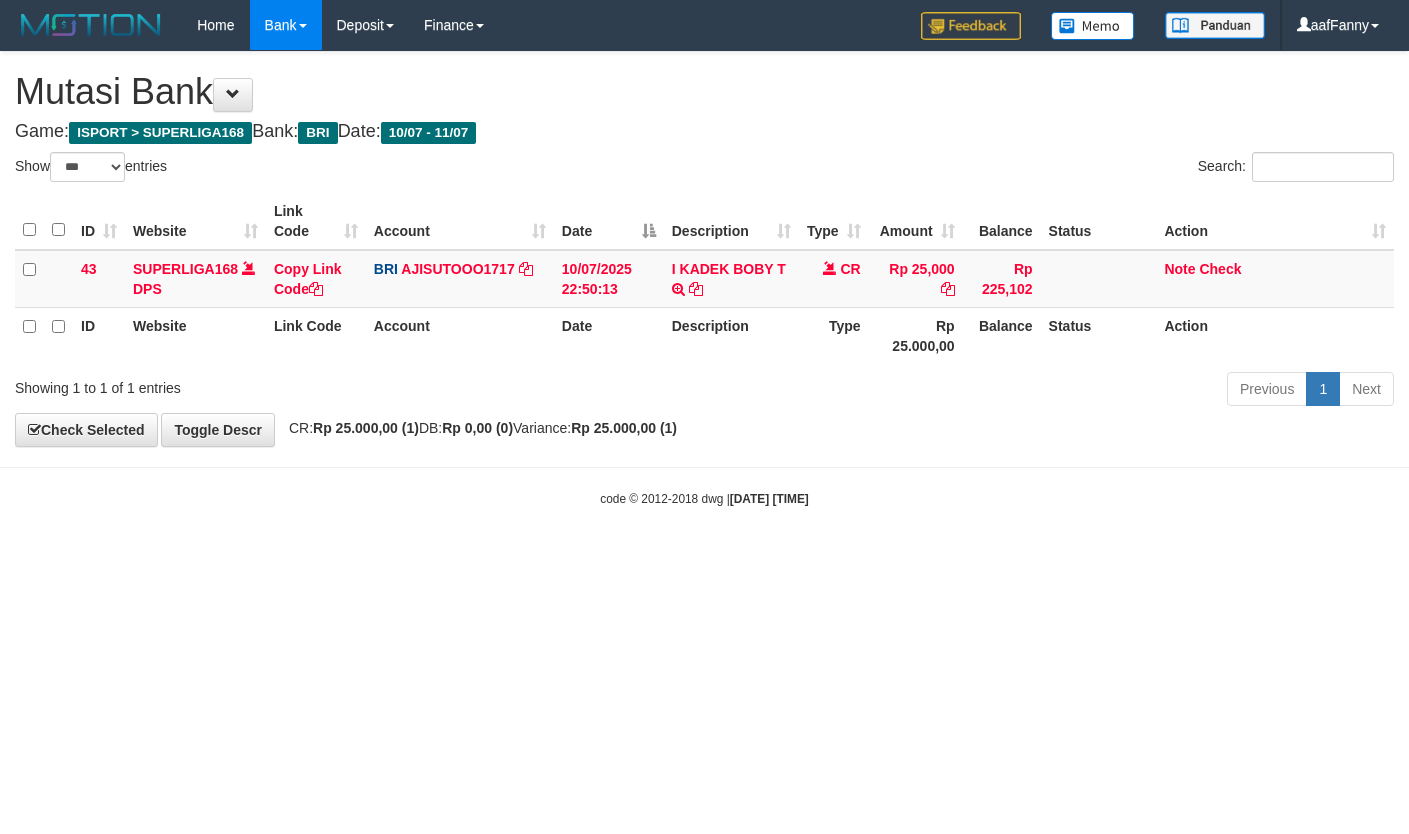 select on "***" 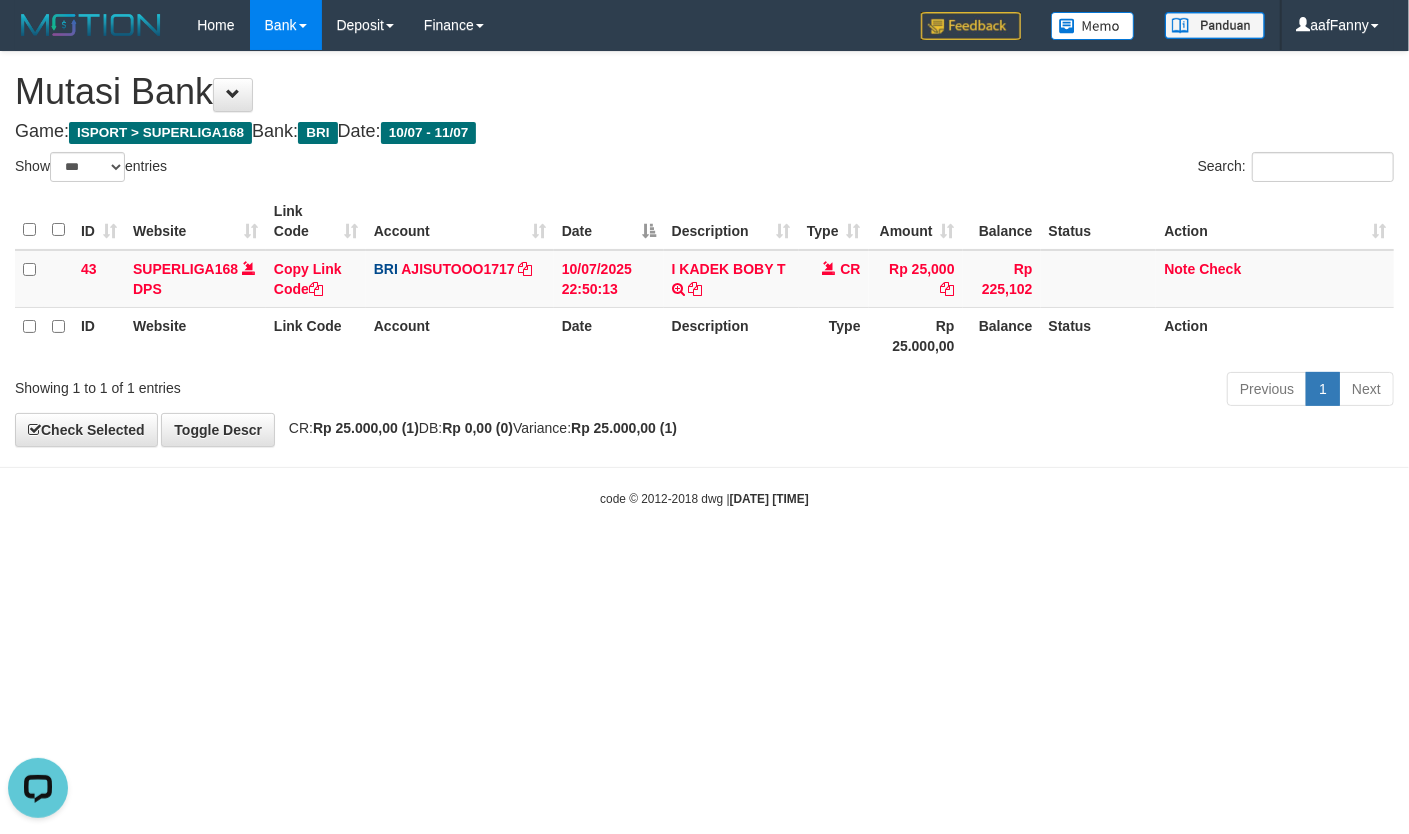 scroll, scrollTop: 0, scrollLeft: 0, axis: both 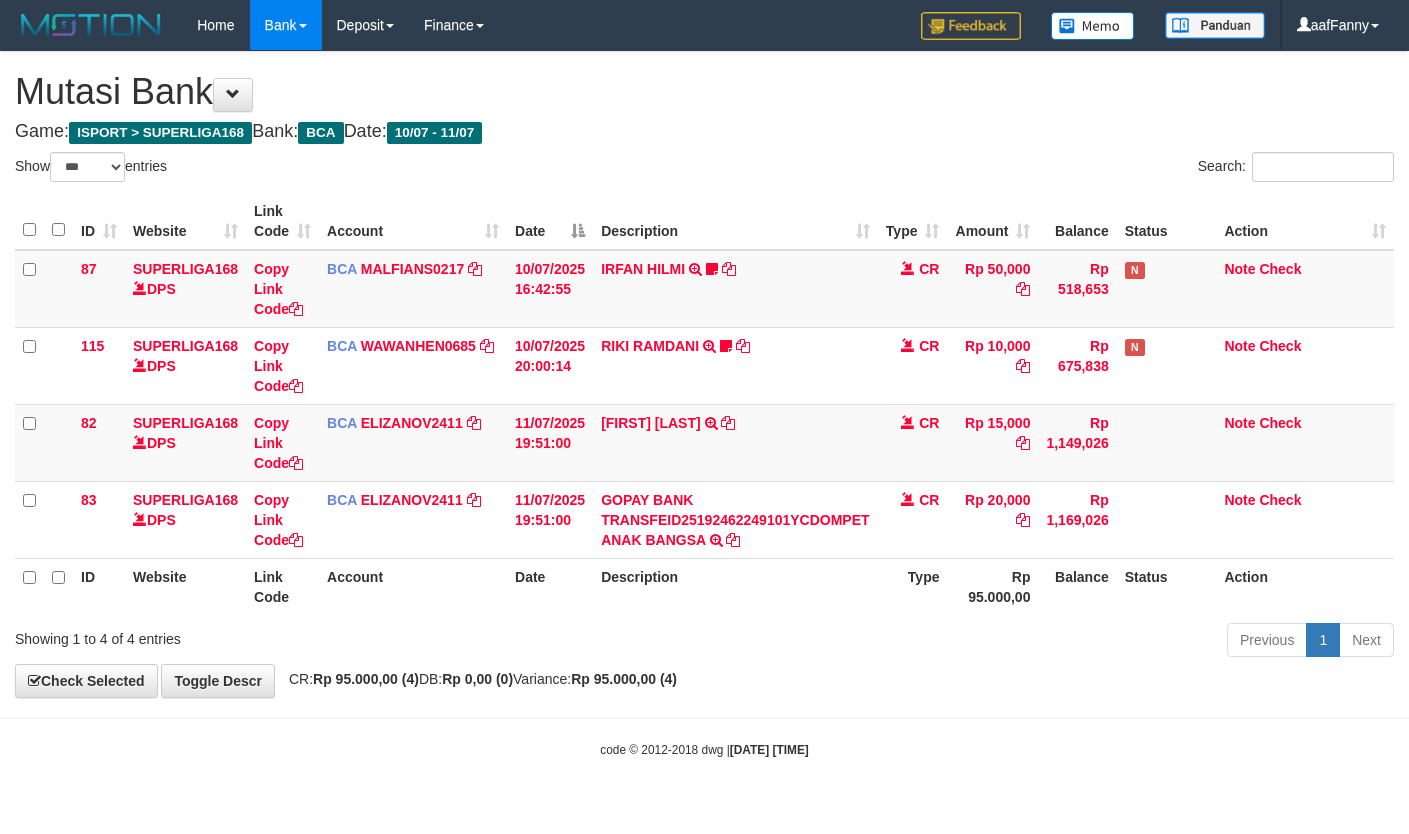 select on "***" 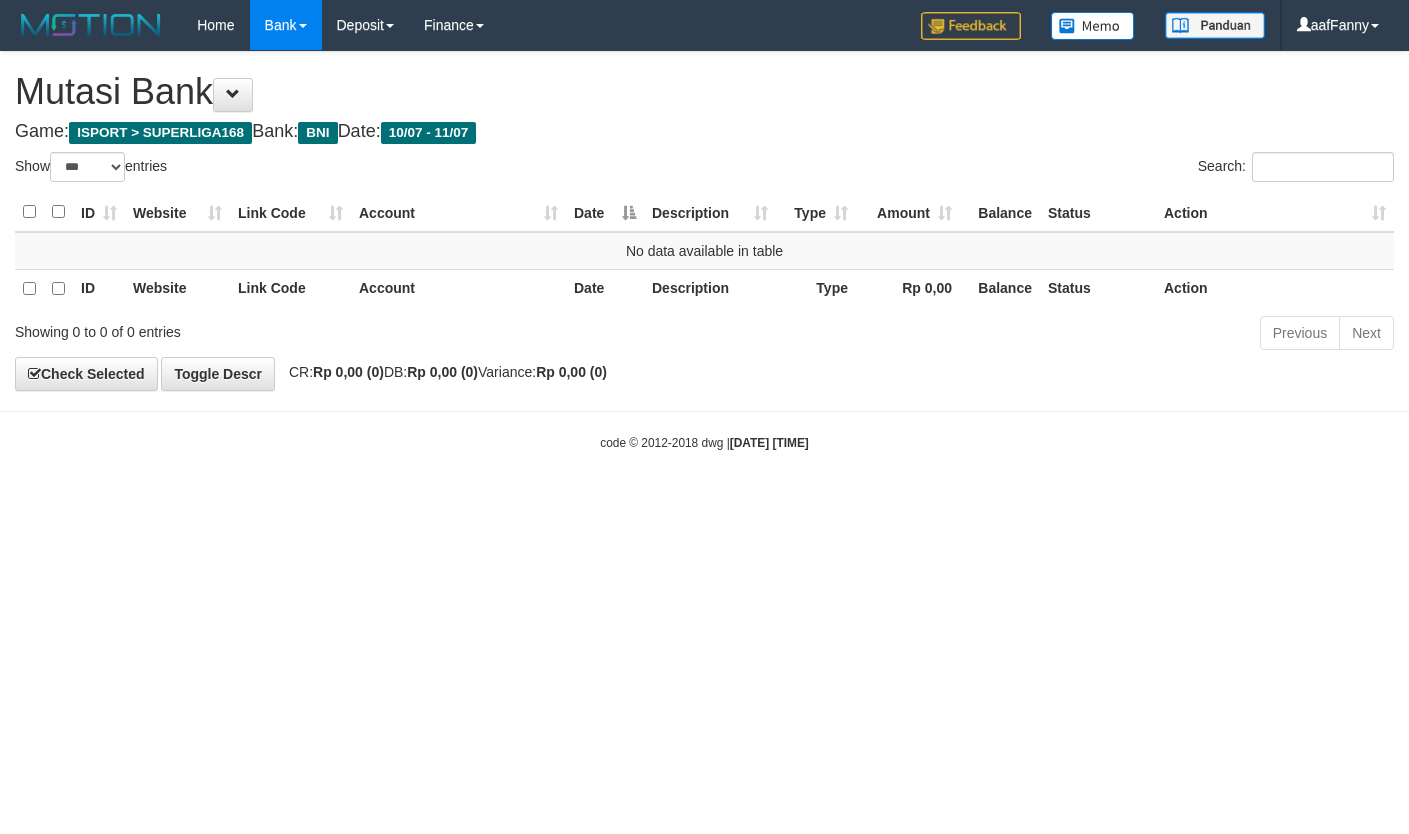 select on "***" 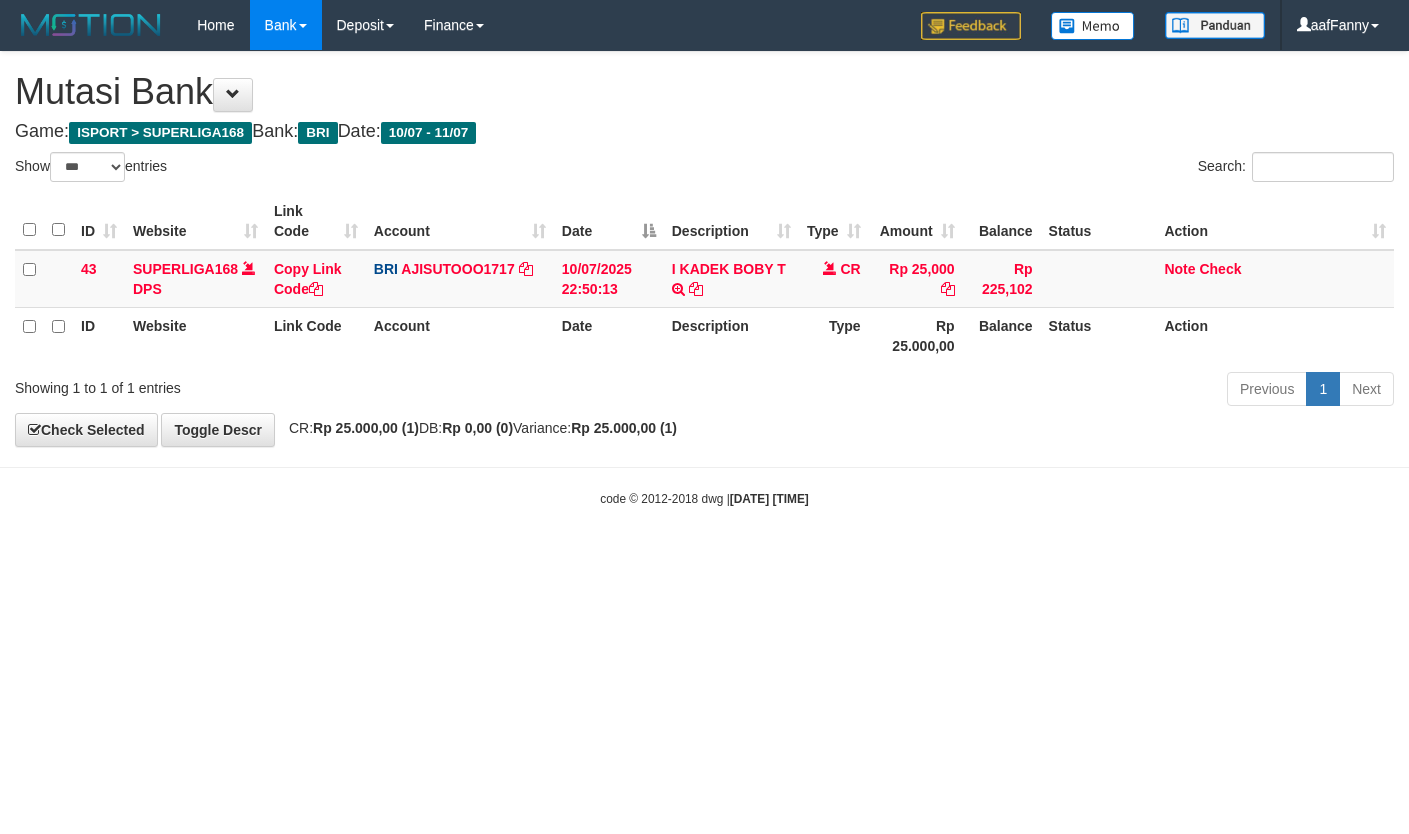 select on "***" 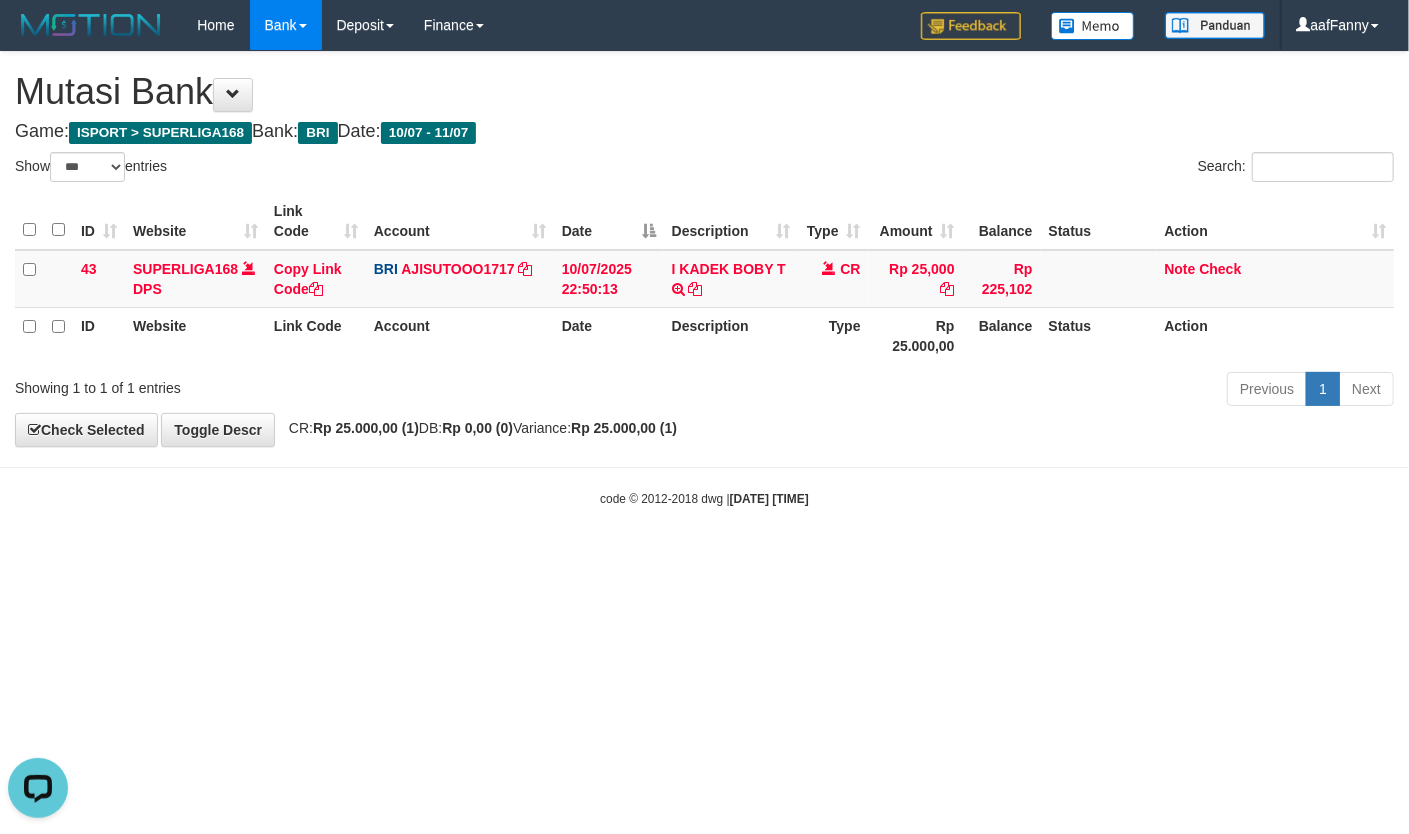 scroll, scrollTop: 0, scrollLeft: 0, axis: both 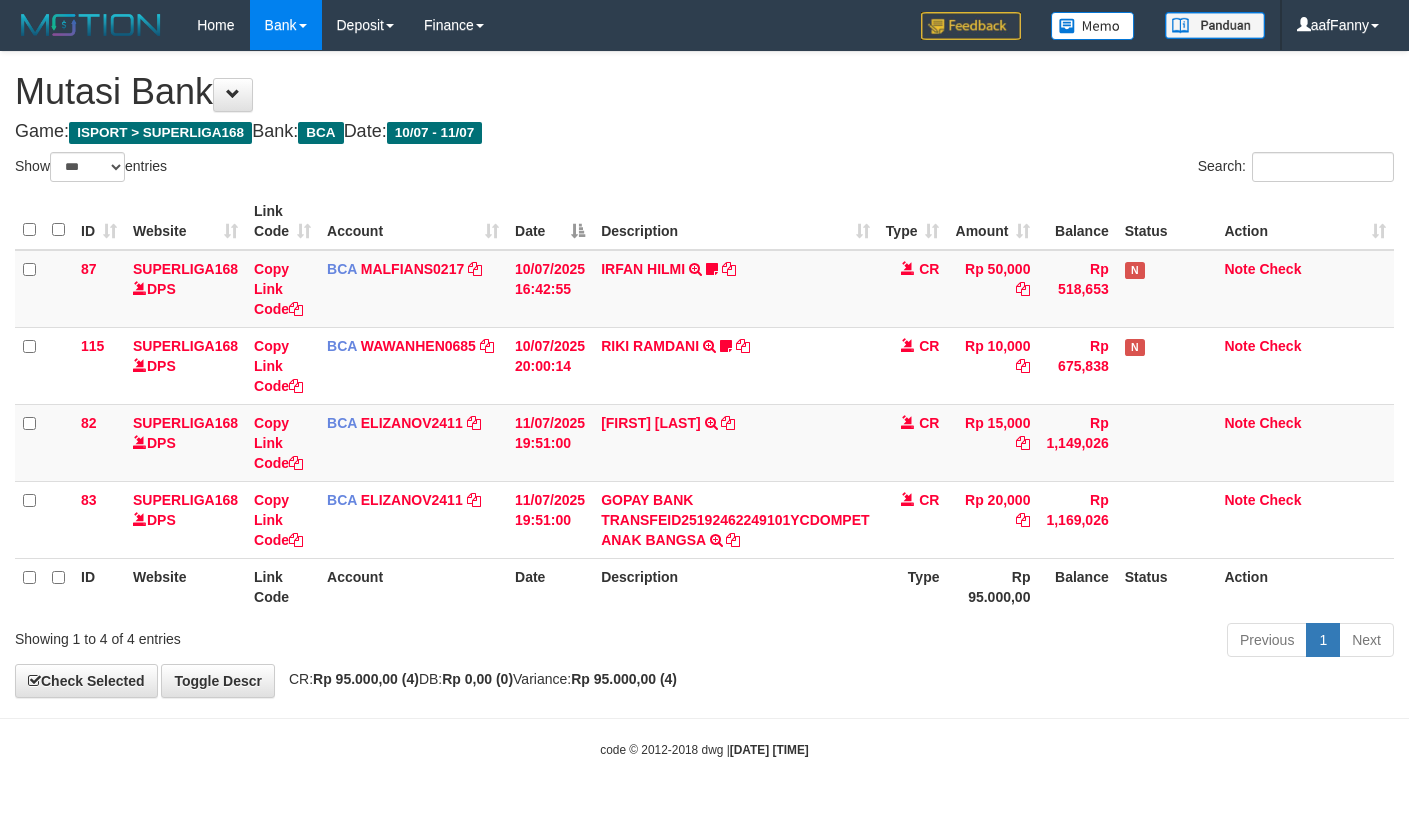 select on "***" 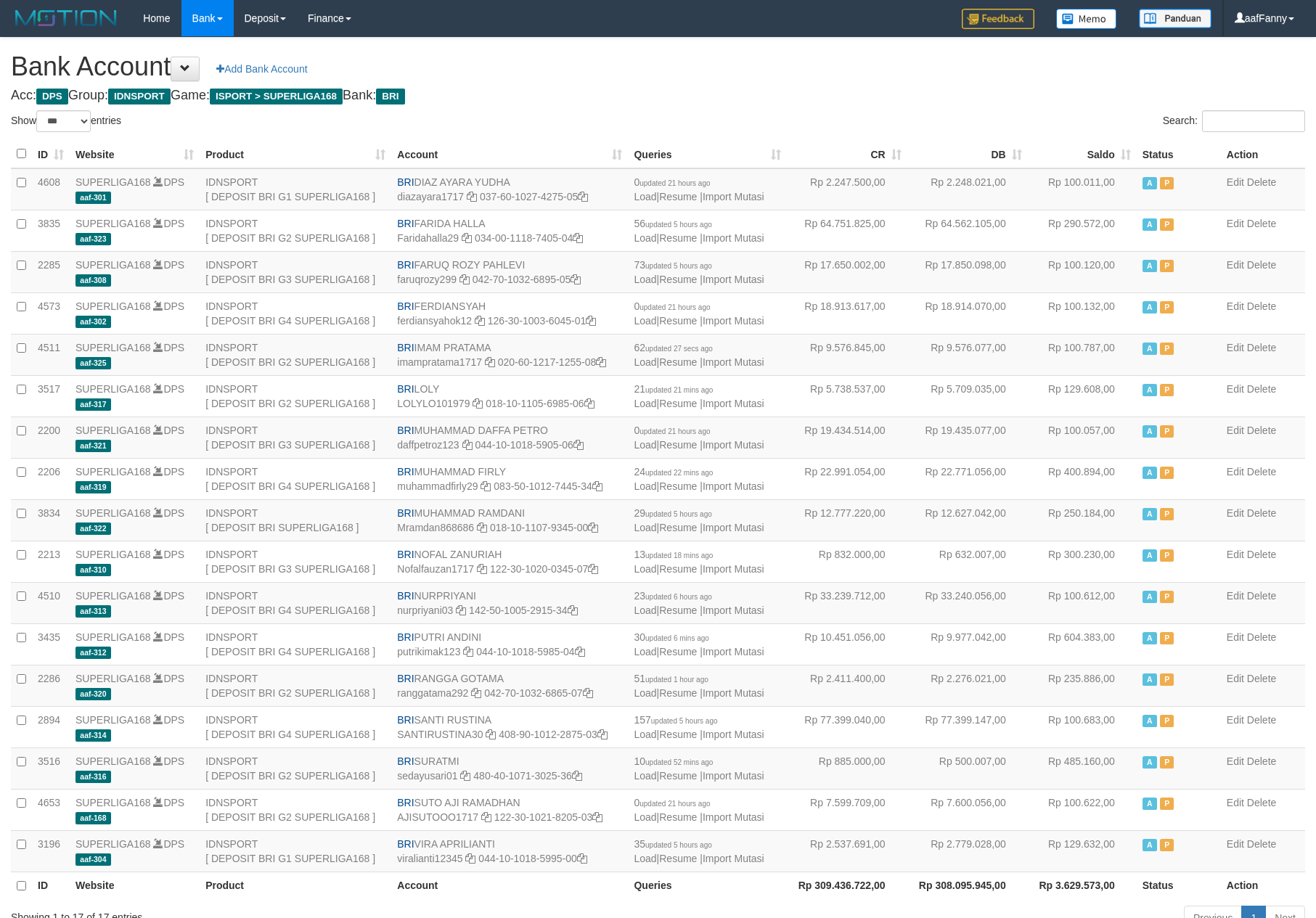 select on "***" 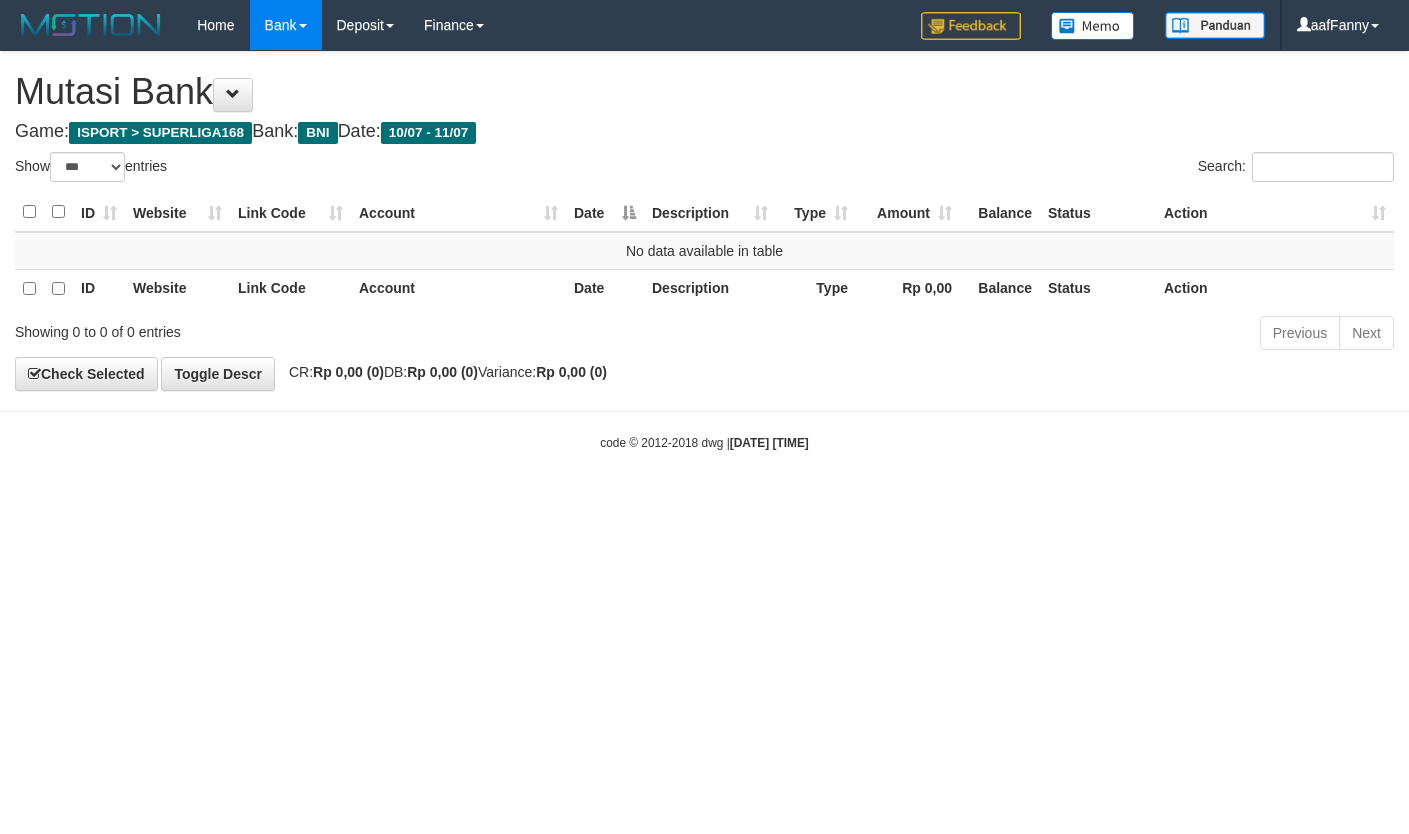 select on "***" 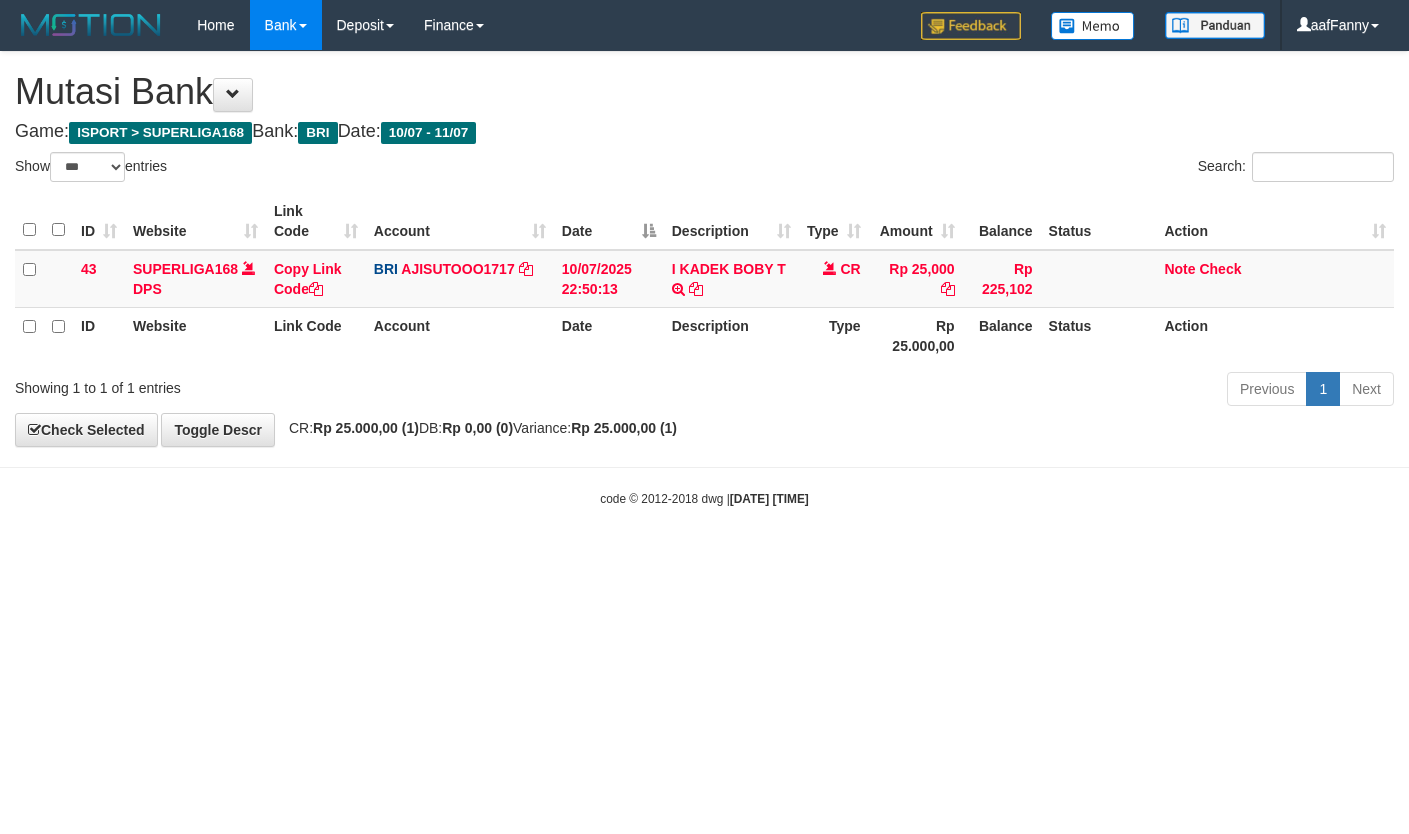 select on "***" 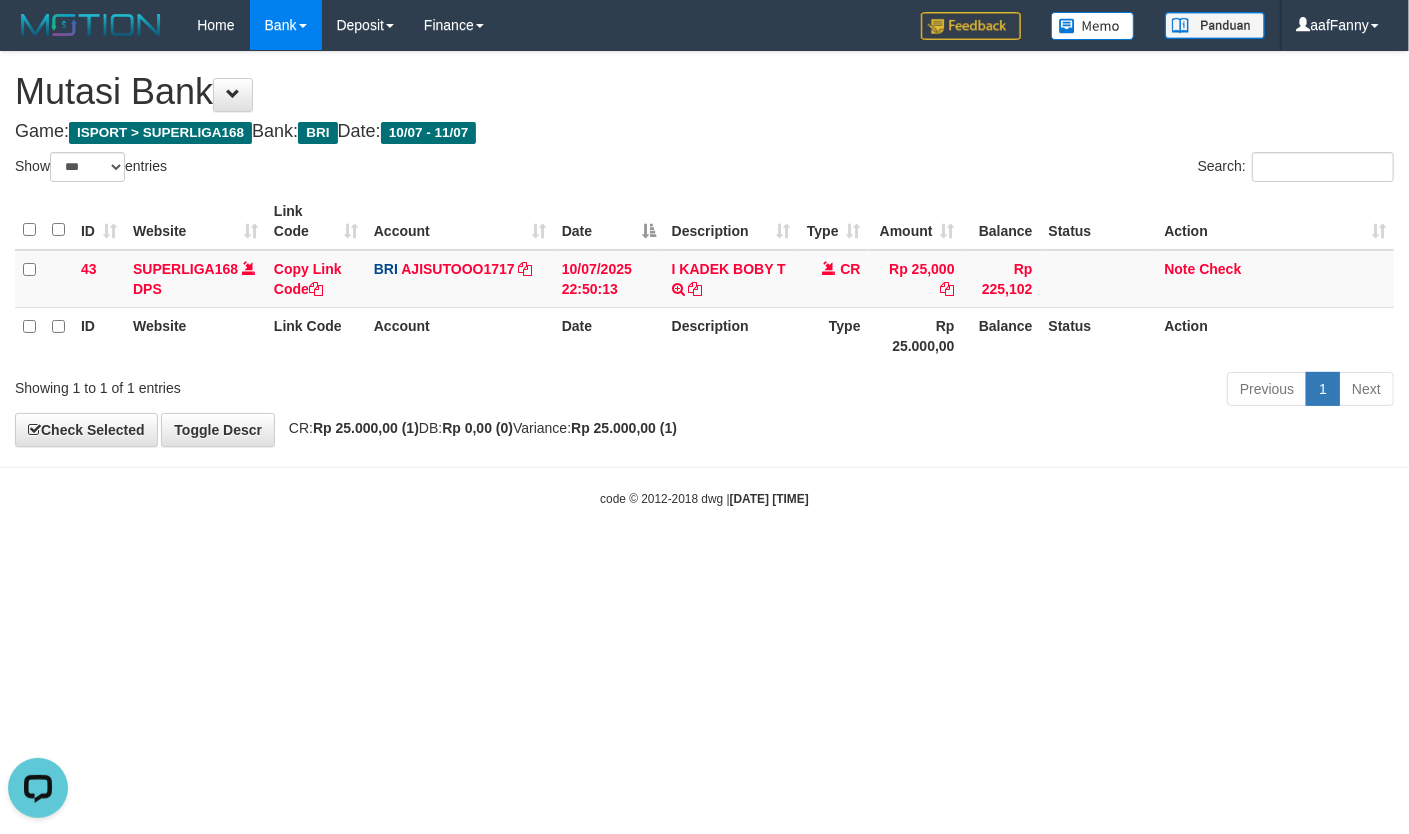 scroll, scrollTop: 0, scrollLeft: 0, axis: both 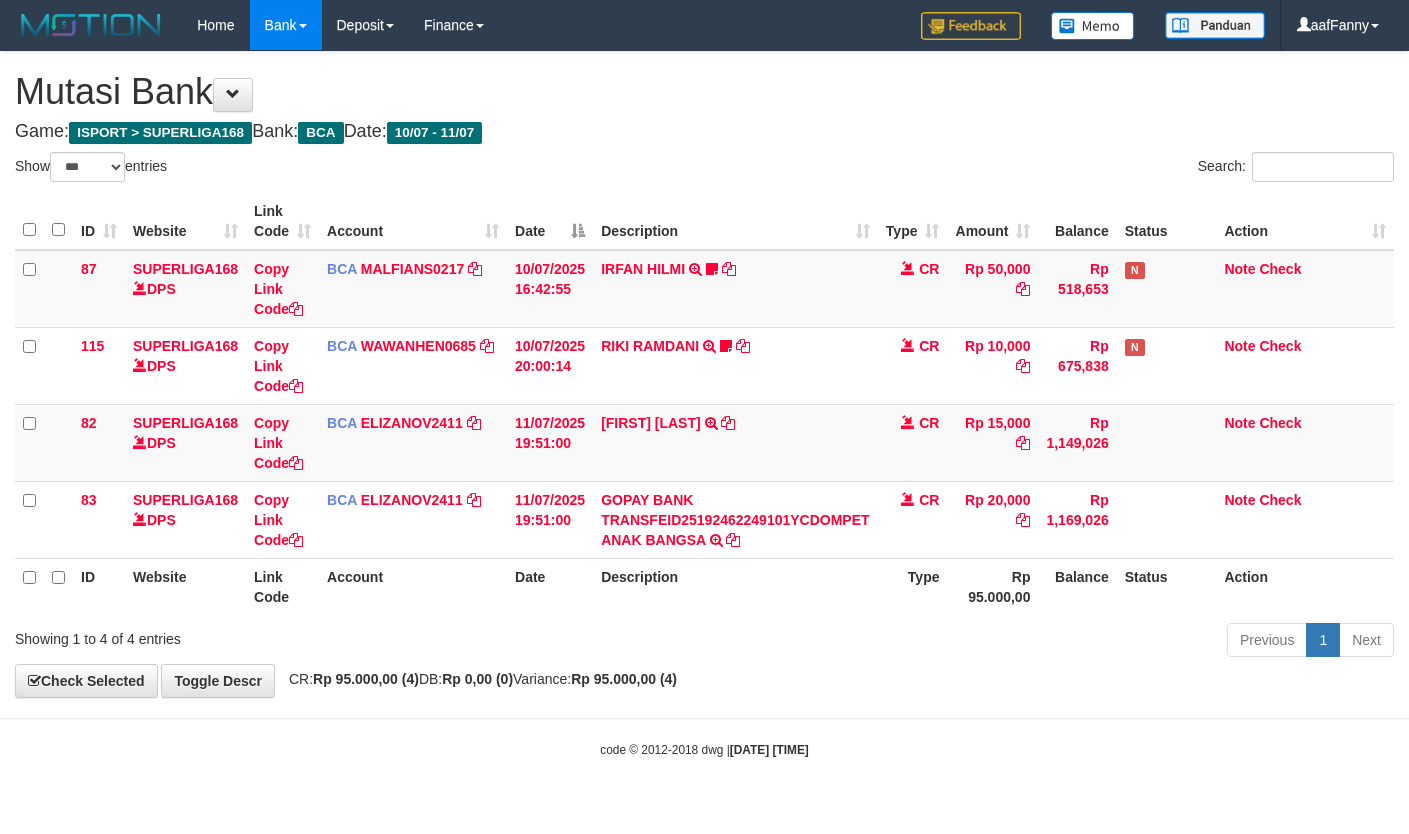 select on "***" 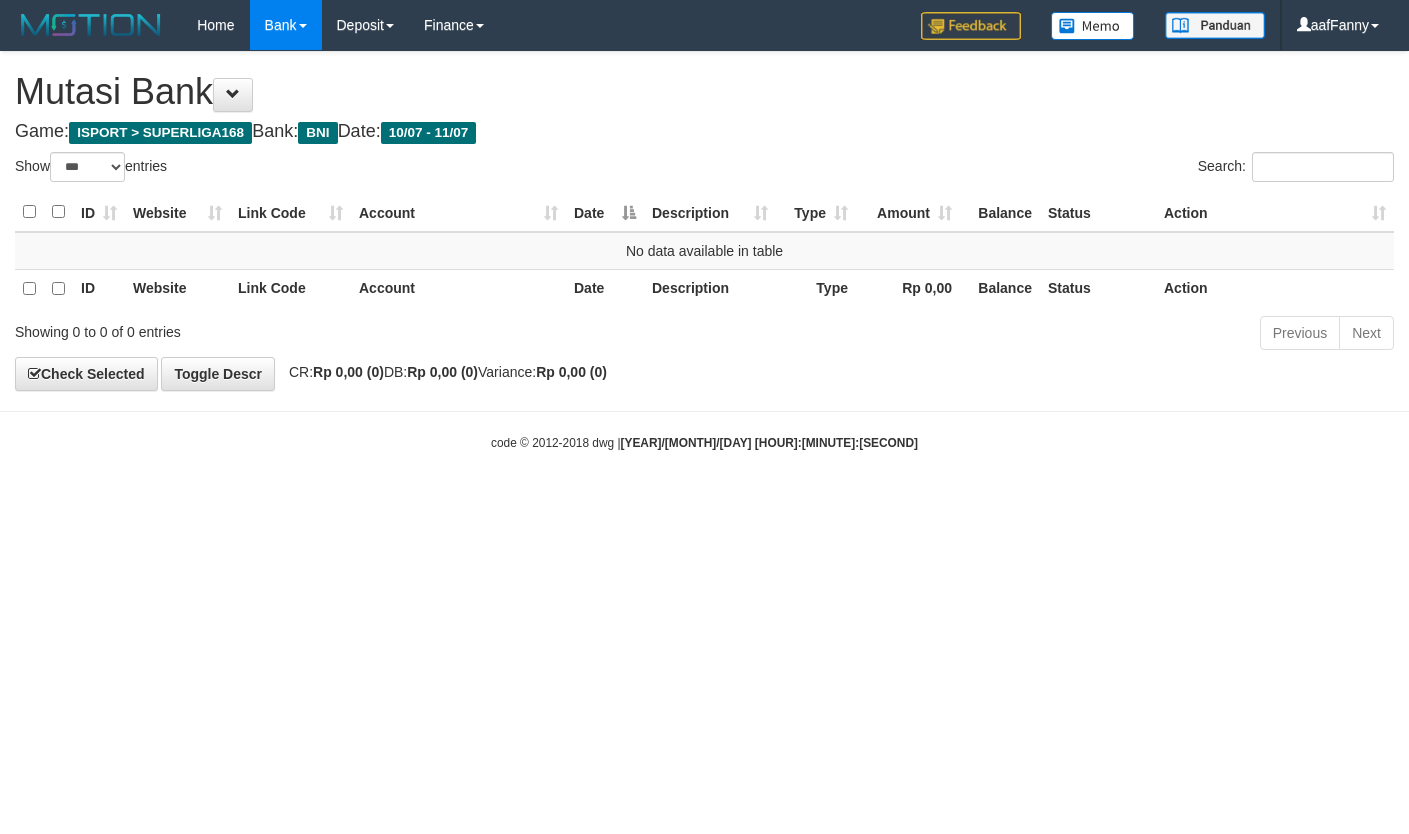 select on "***" 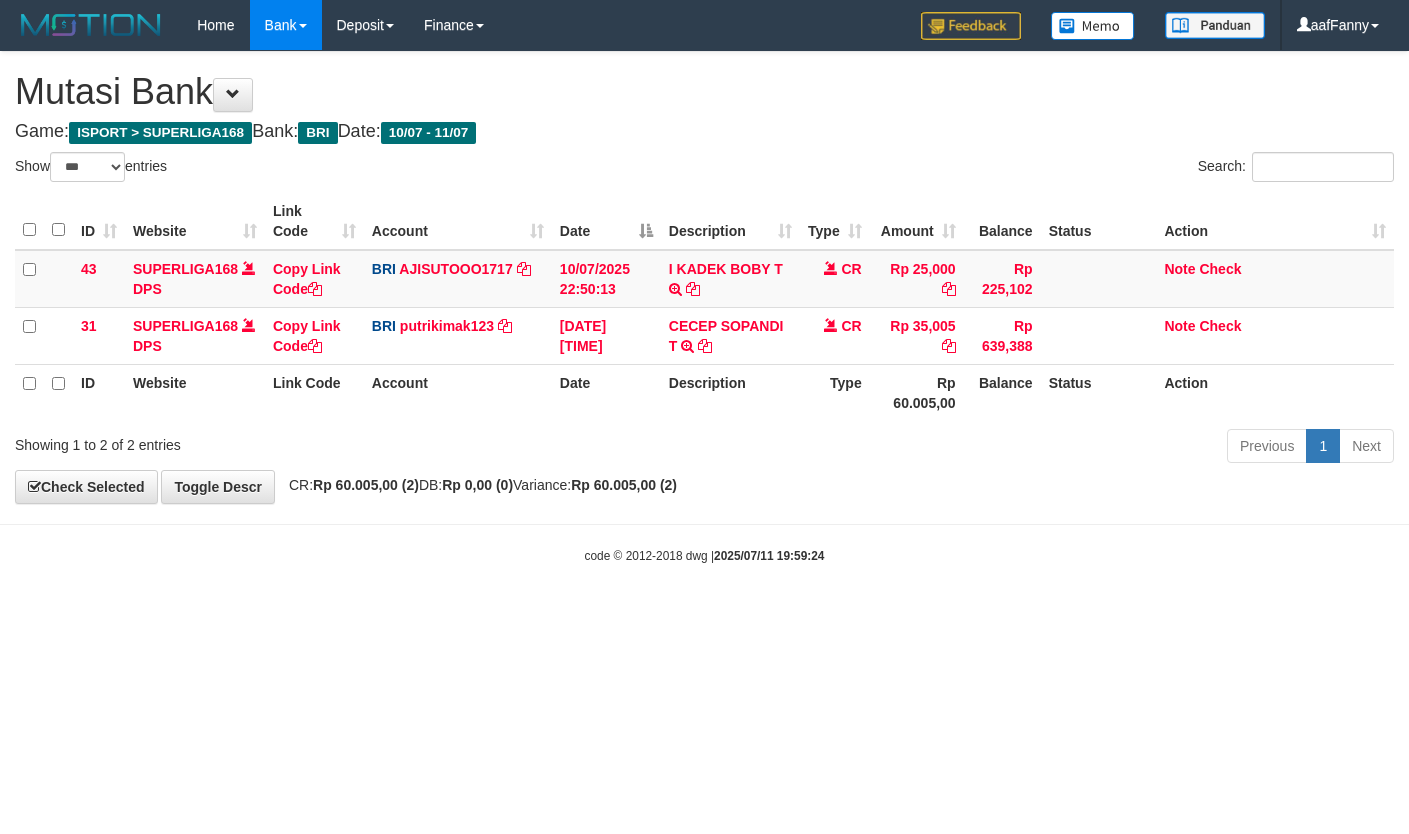 select on "***" 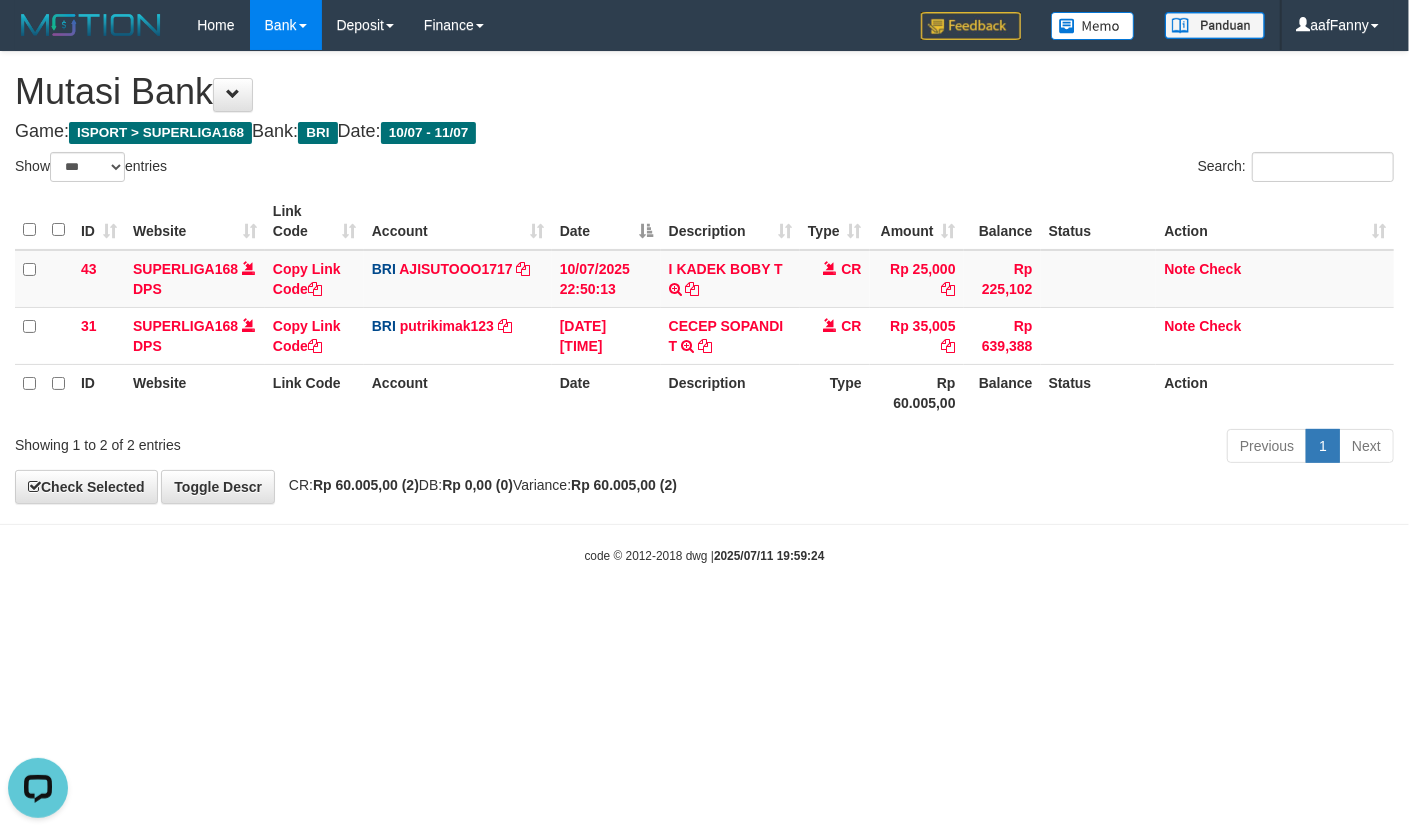 scroll, scrollTop: 0, scrollLeft: 0, axis: both 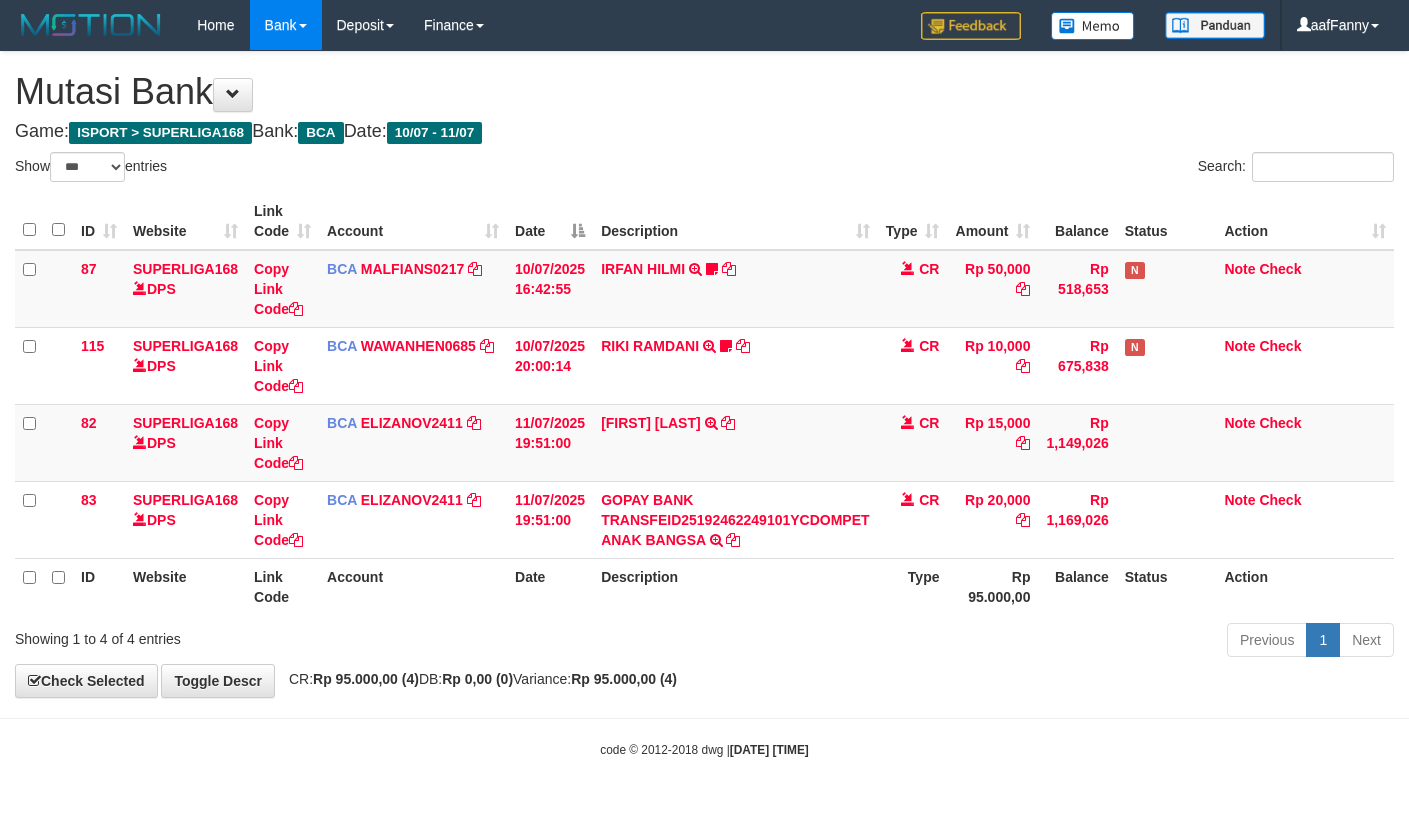 select on "***" 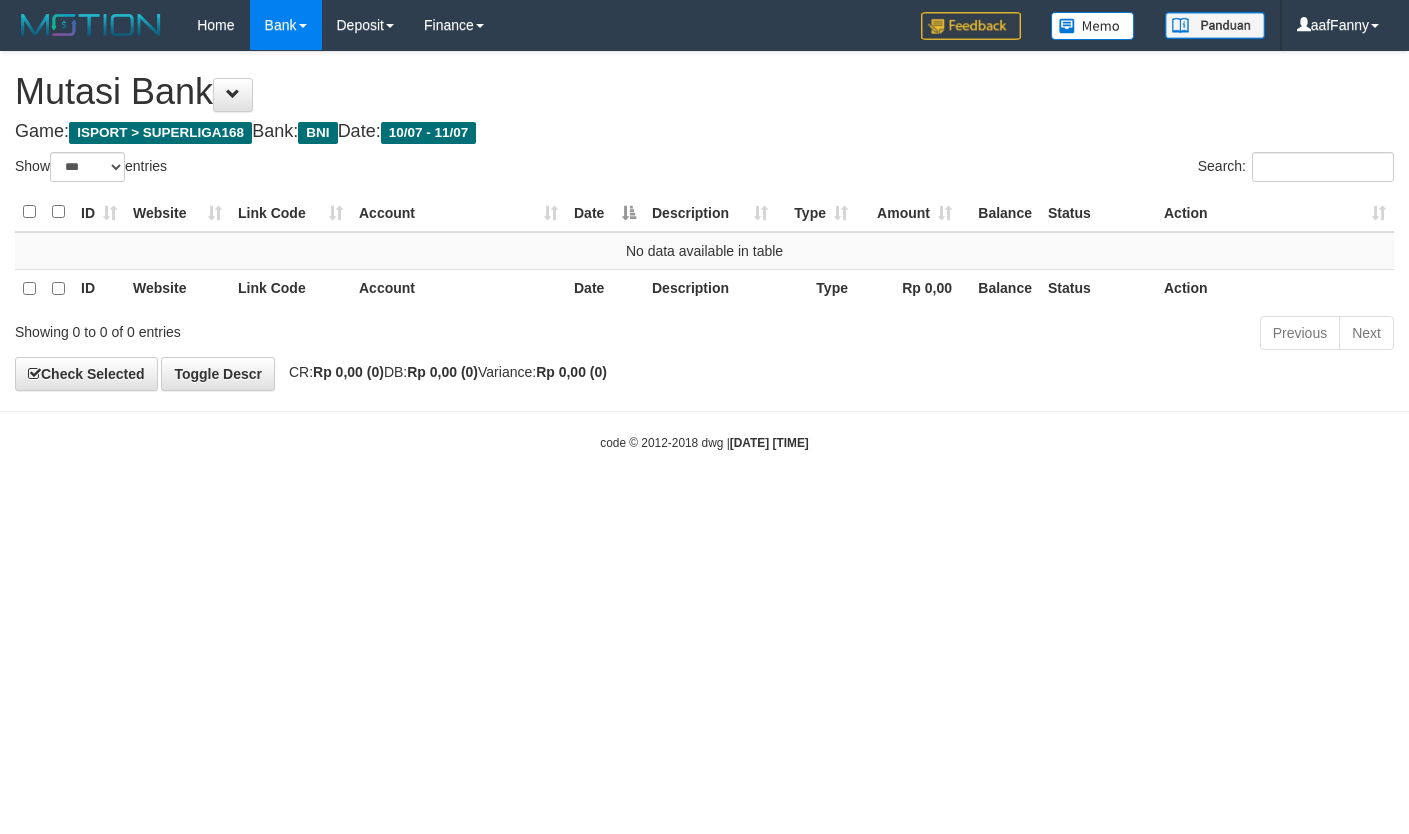 select on "***" 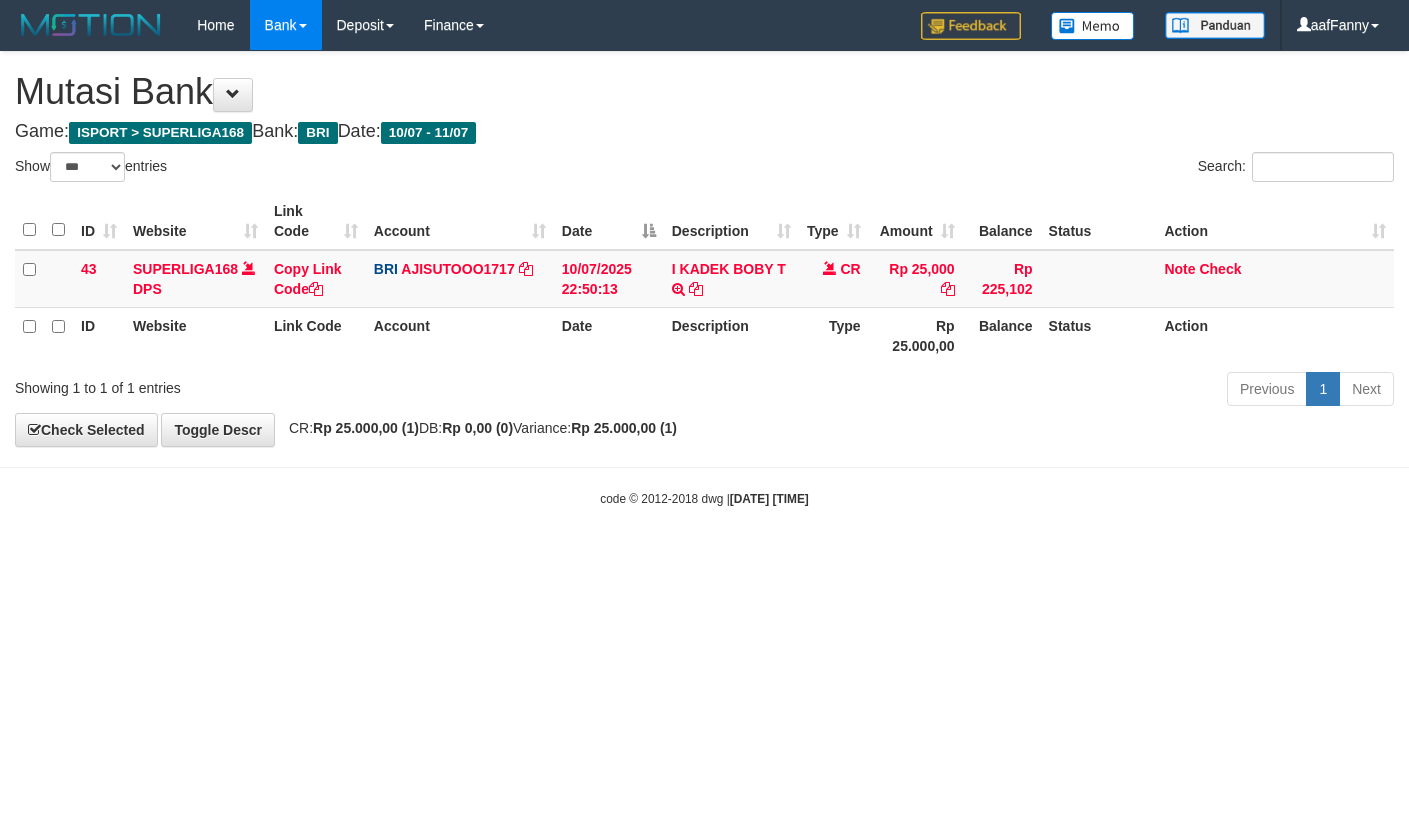select on "***" 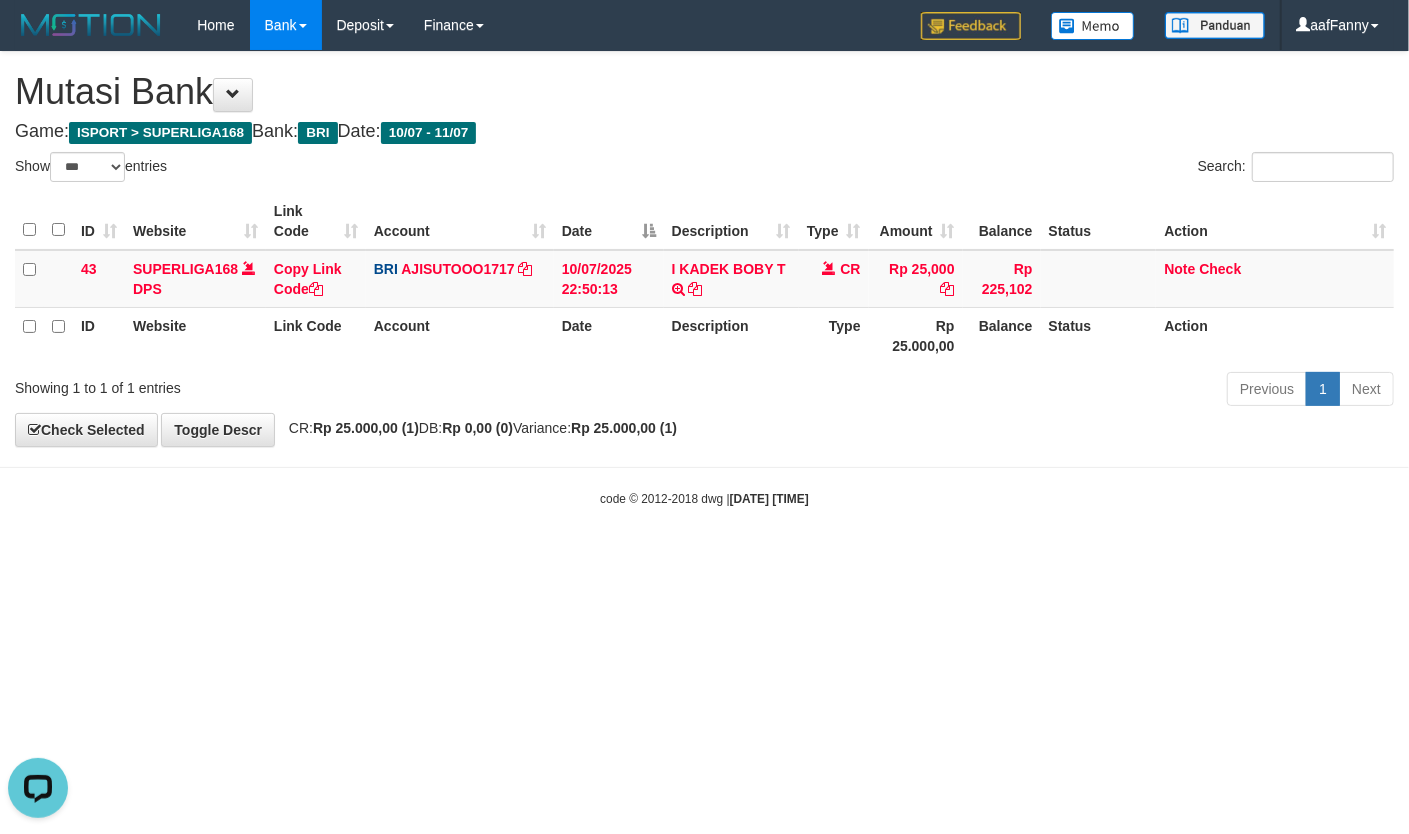scroll, scrollTop: 0, scrollLeft: 0, axis: both 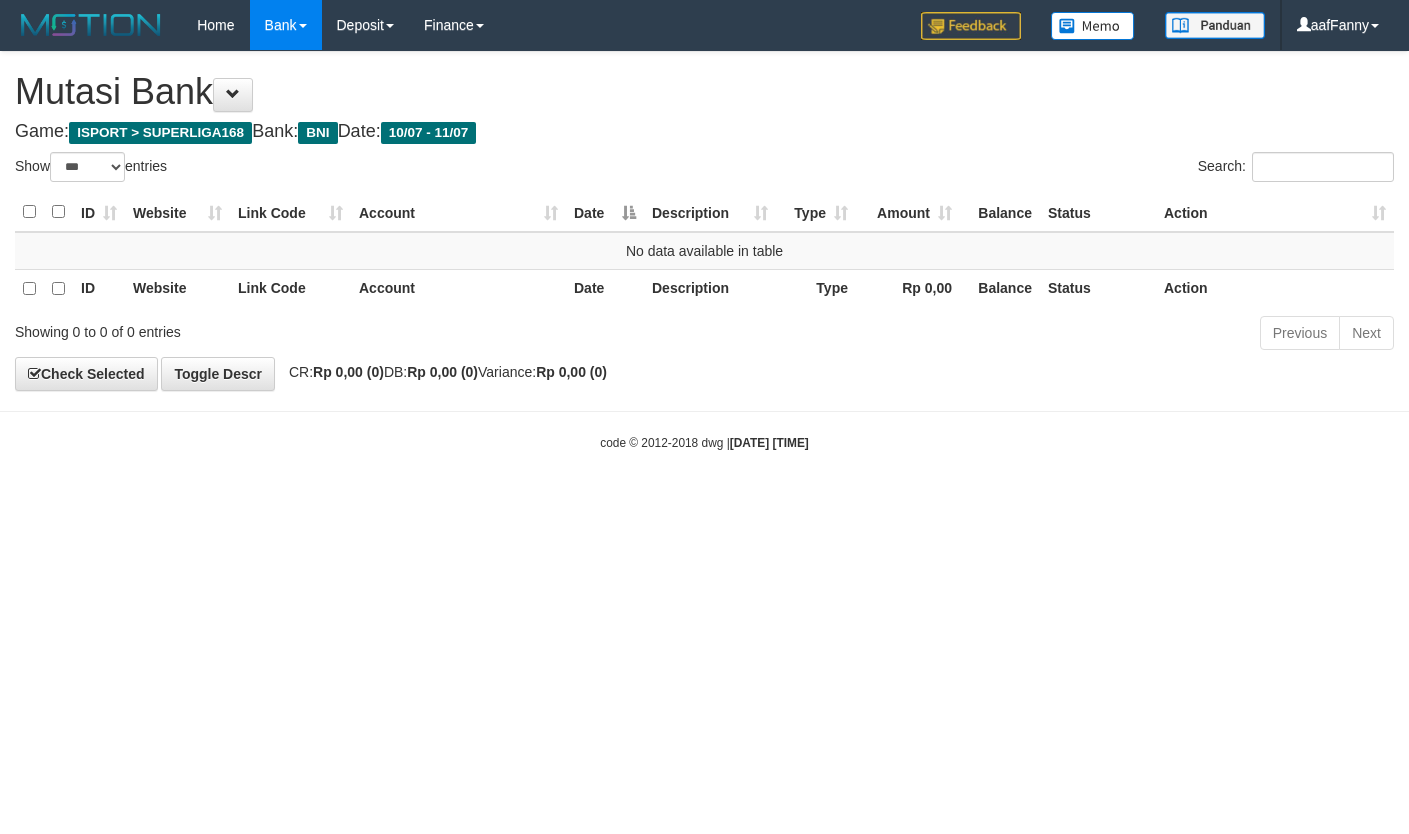 select on "***" 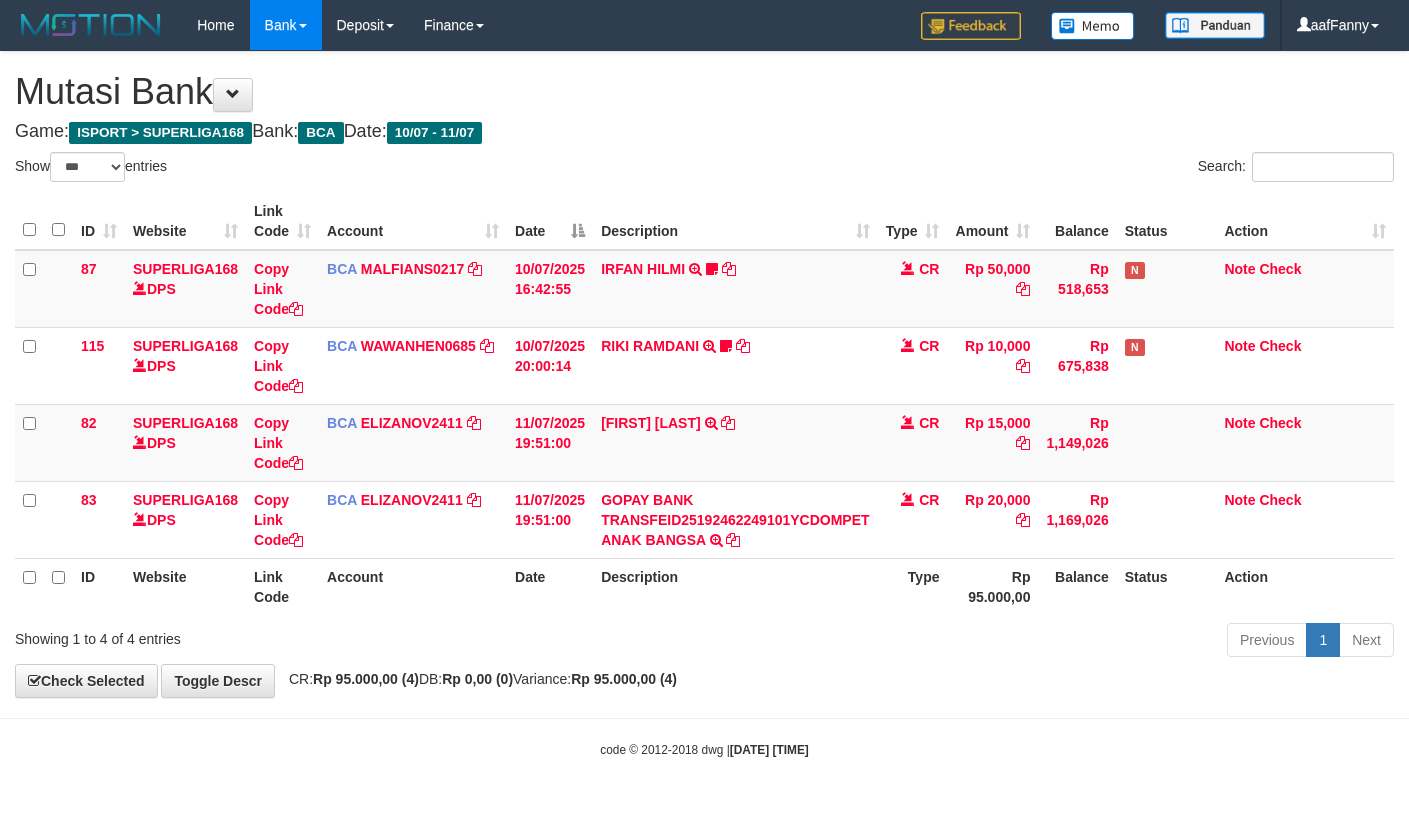 select on "***" 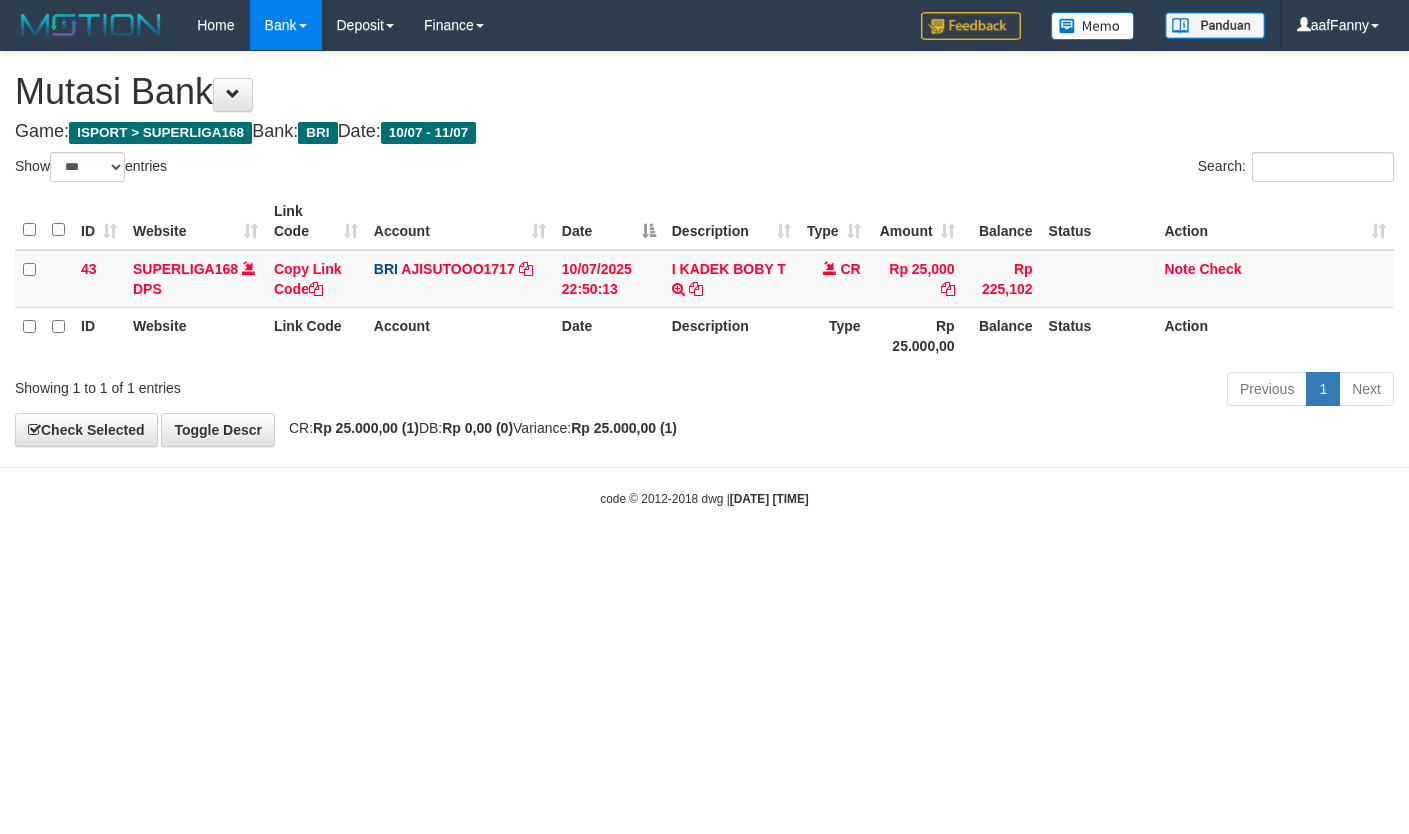 select on "***" 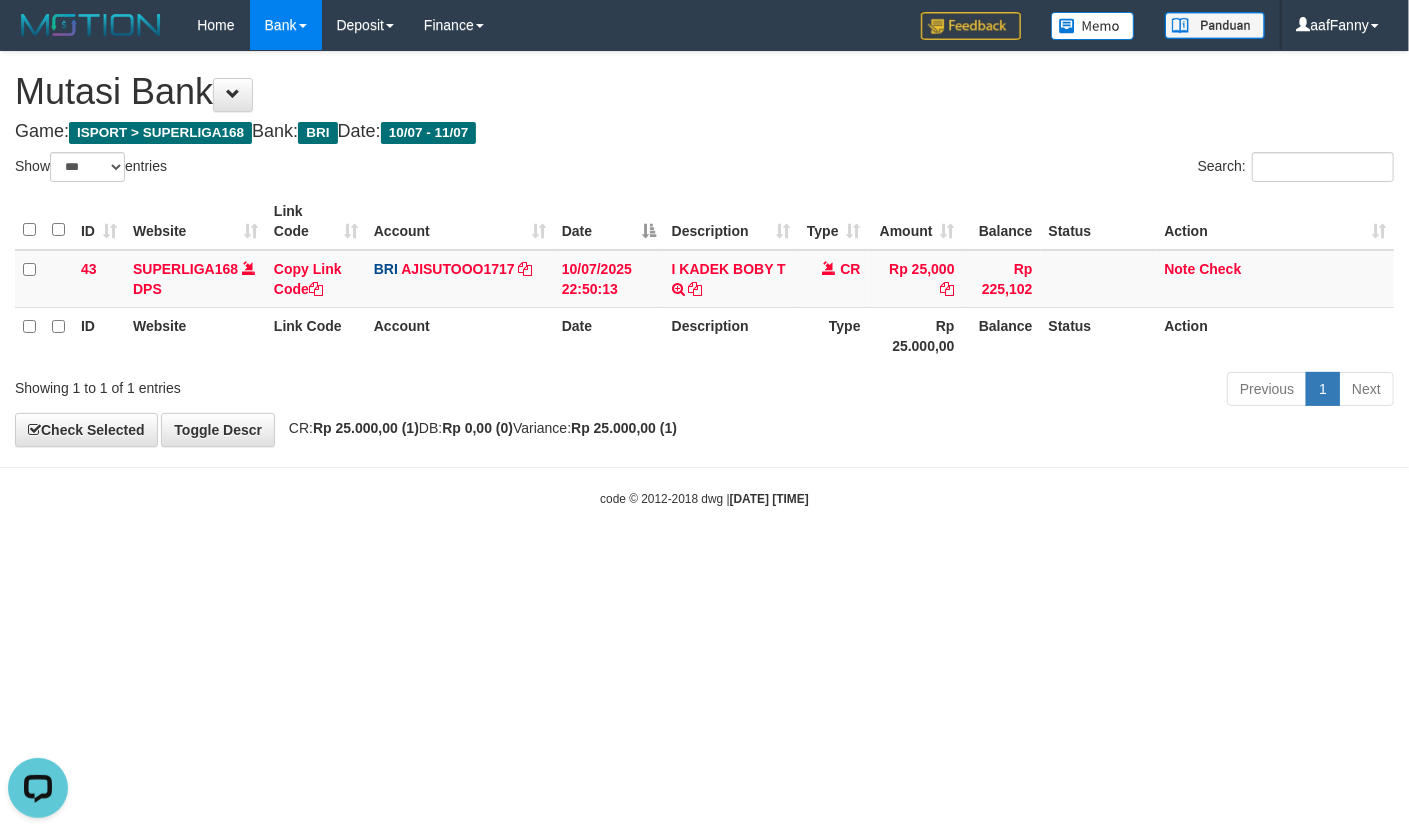 scroll, scrollTop: 0, scrollLeft: 0, axis: both 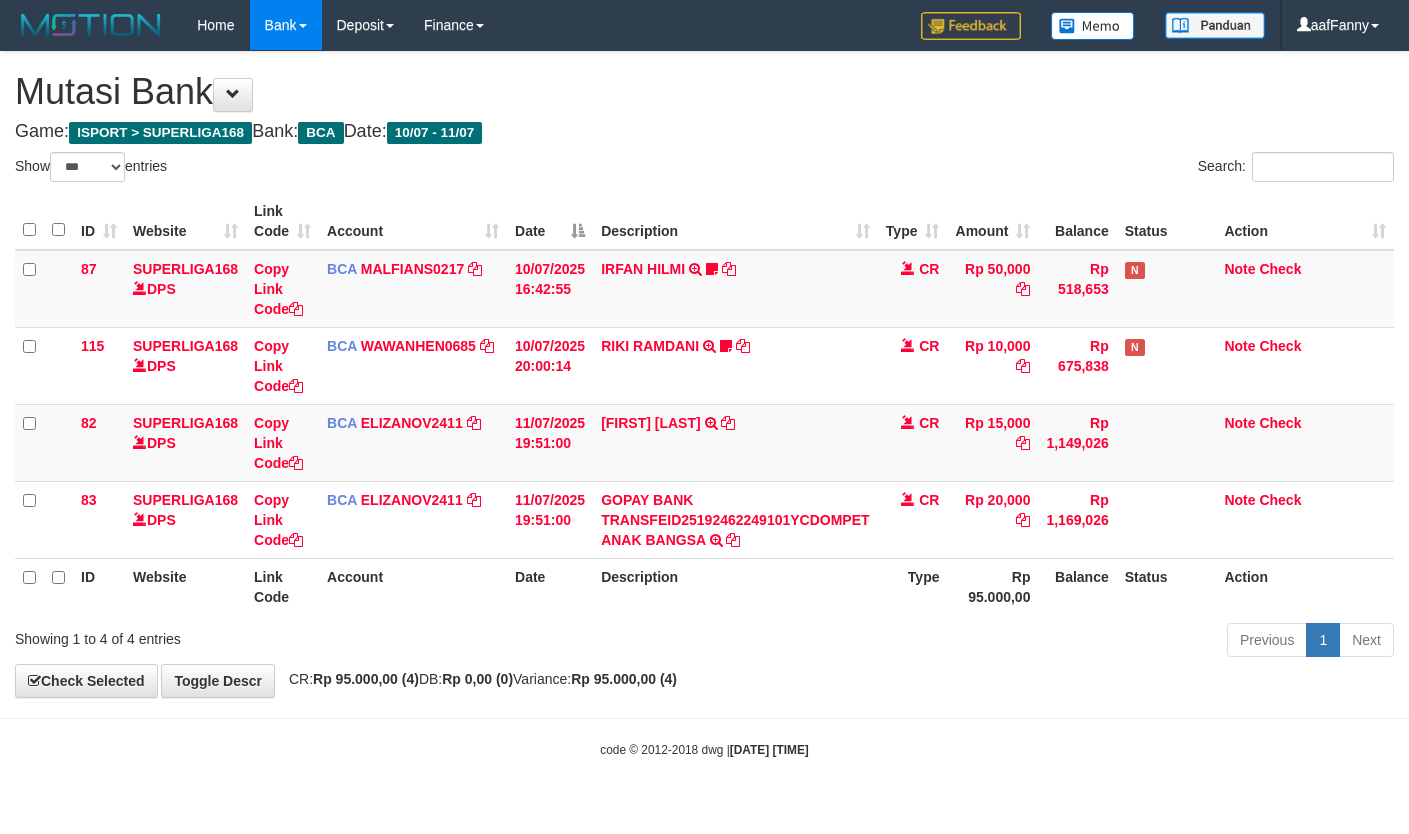 select on "***" 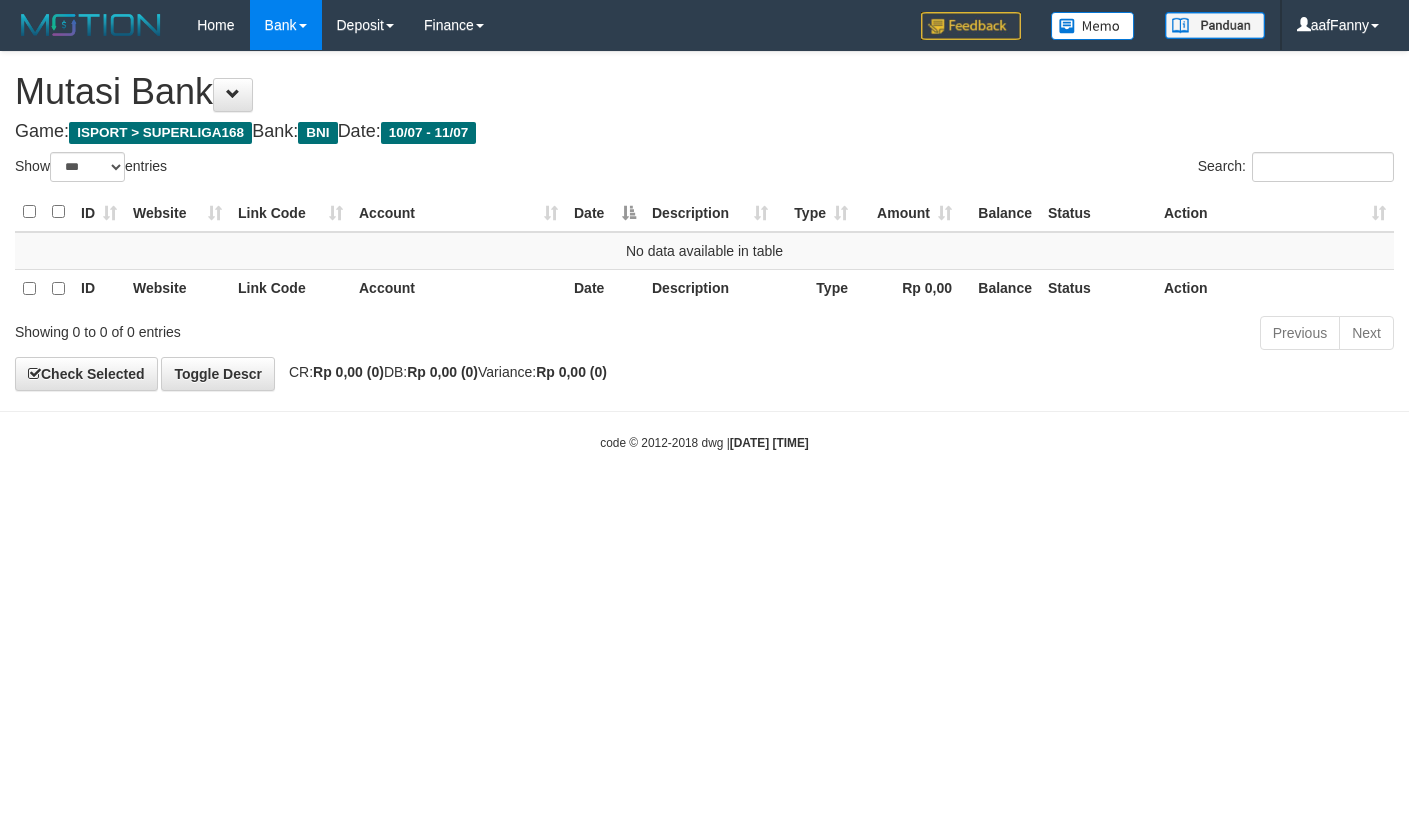 select on "***" 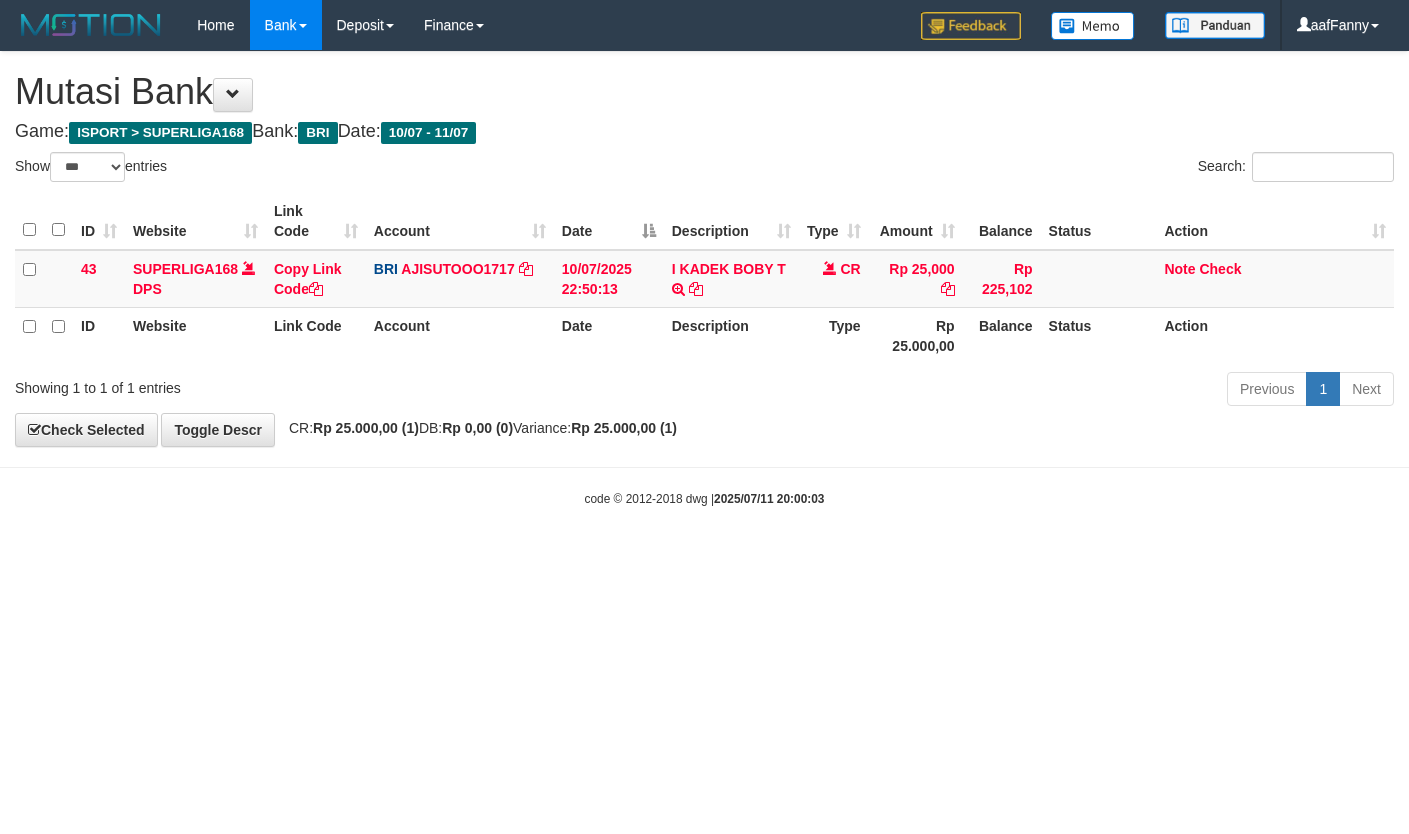 select on "***" 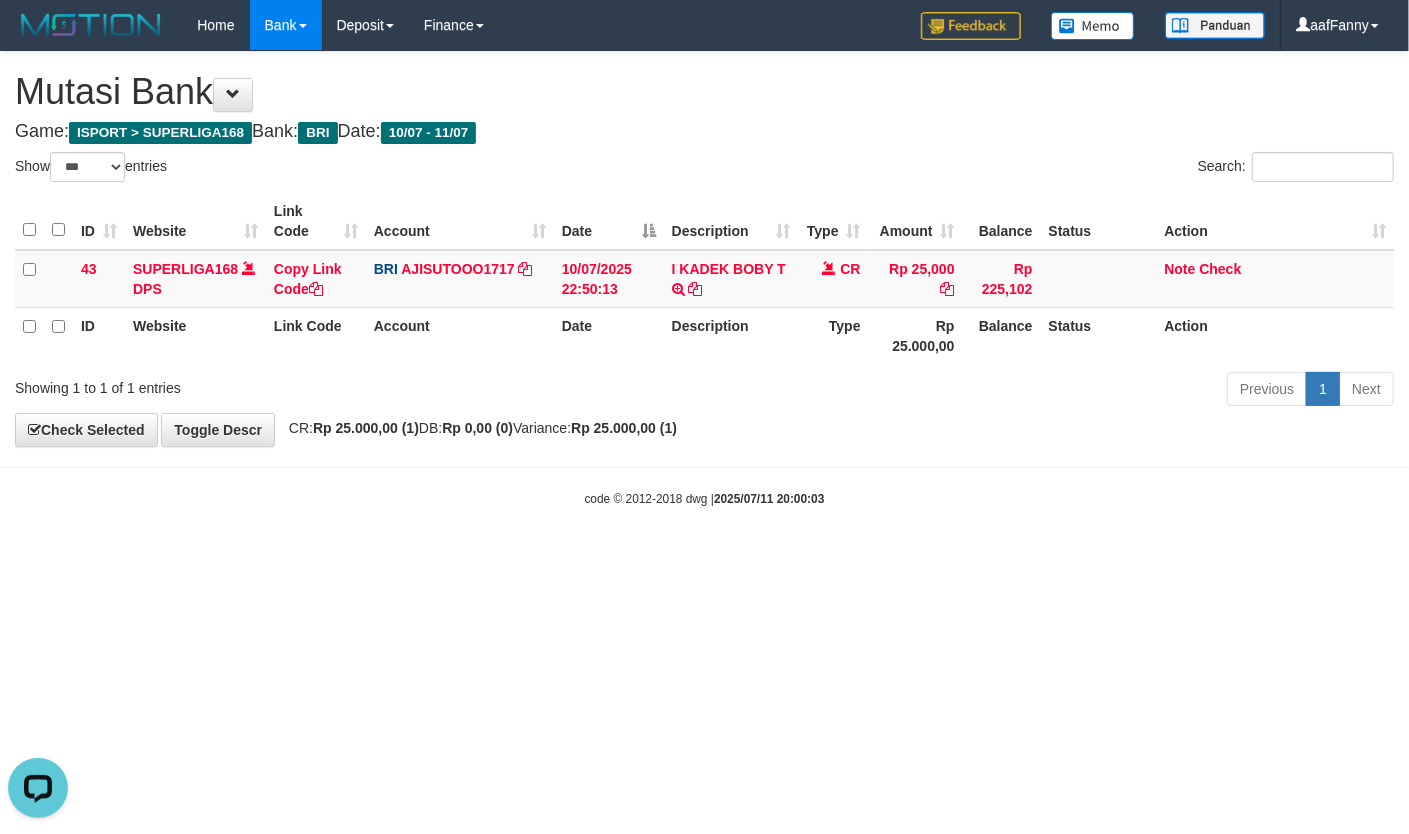 scroll, scrollTop: 0, scrollLeft: 0, axis: both 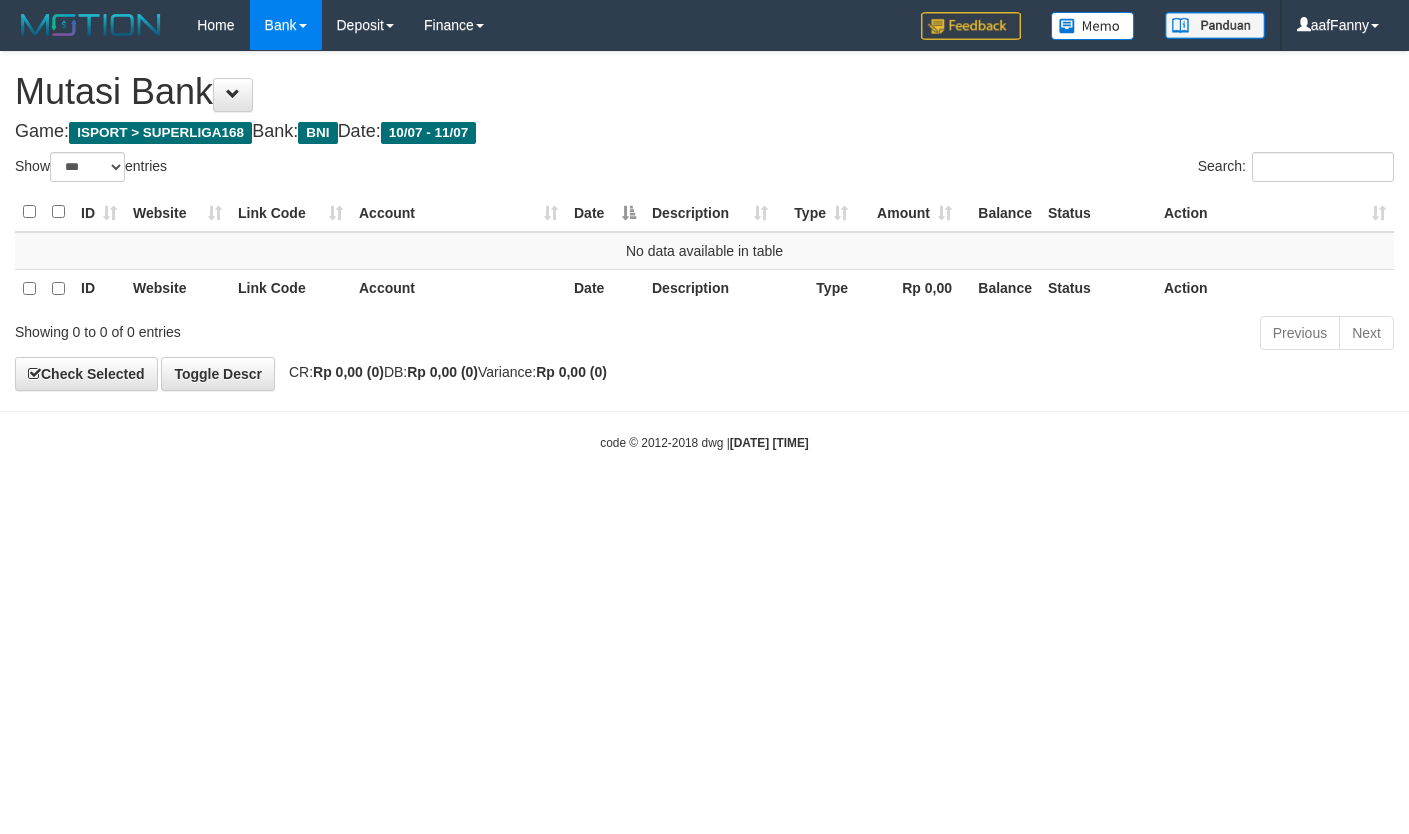select on "***" 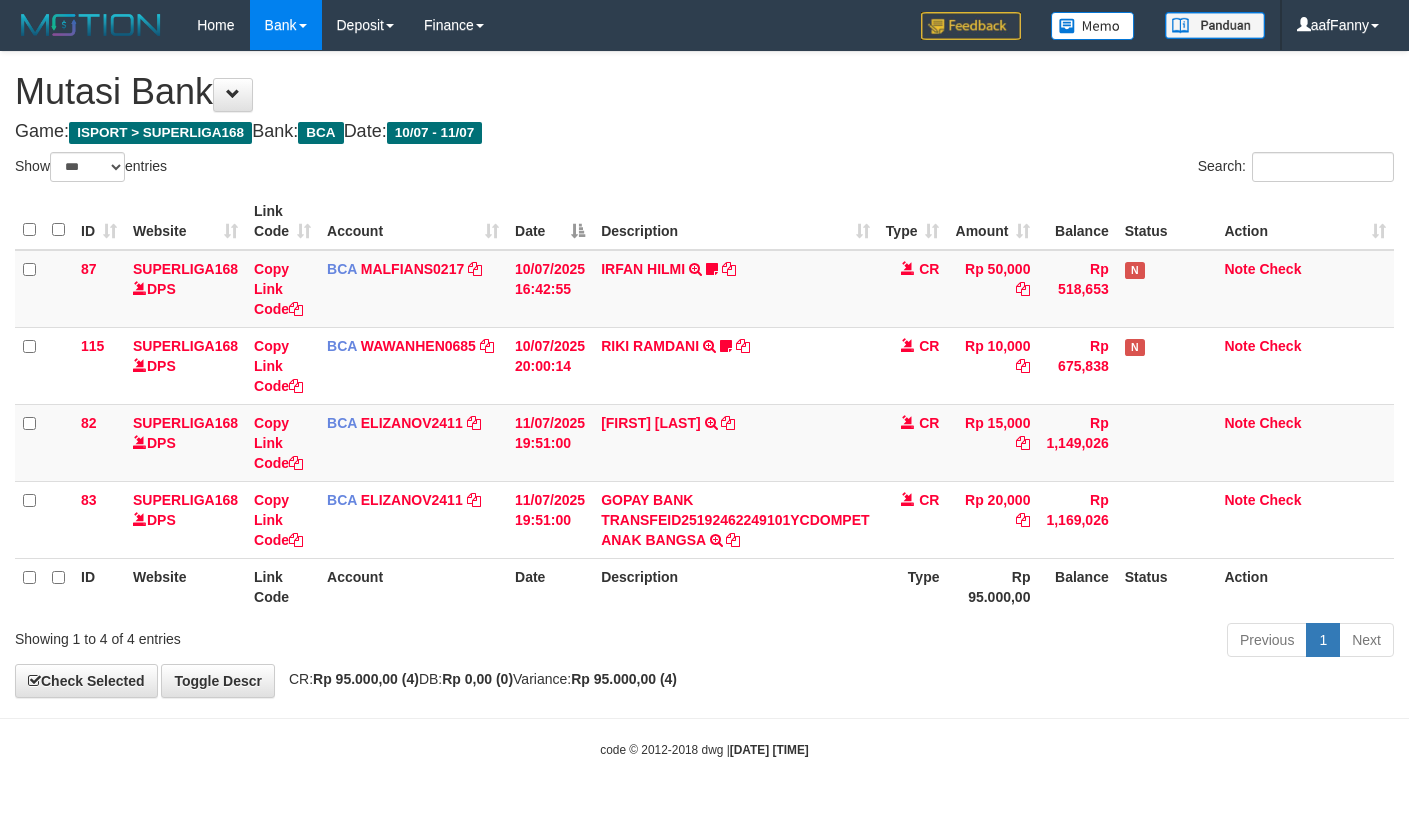 select on "***" 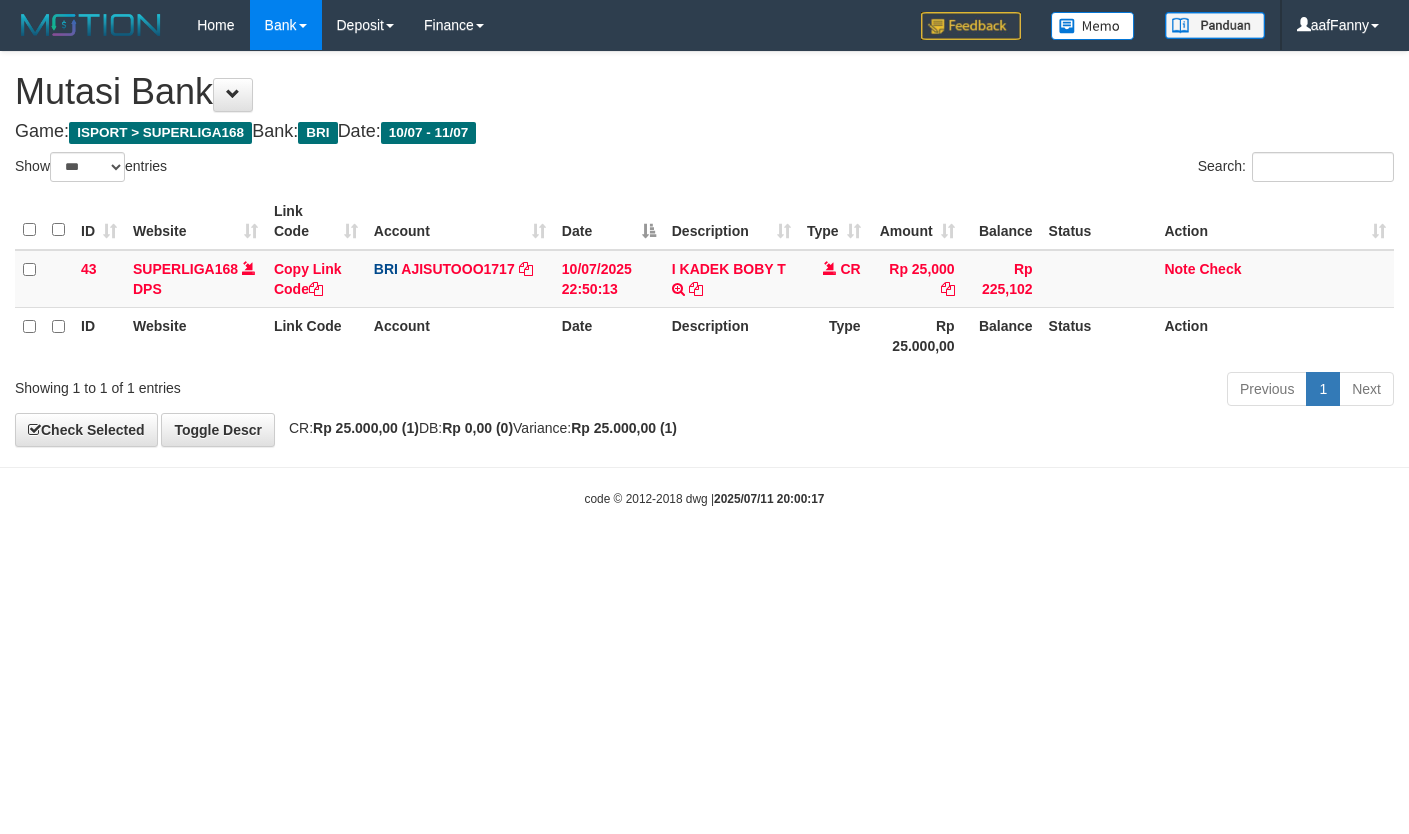 select on "***" 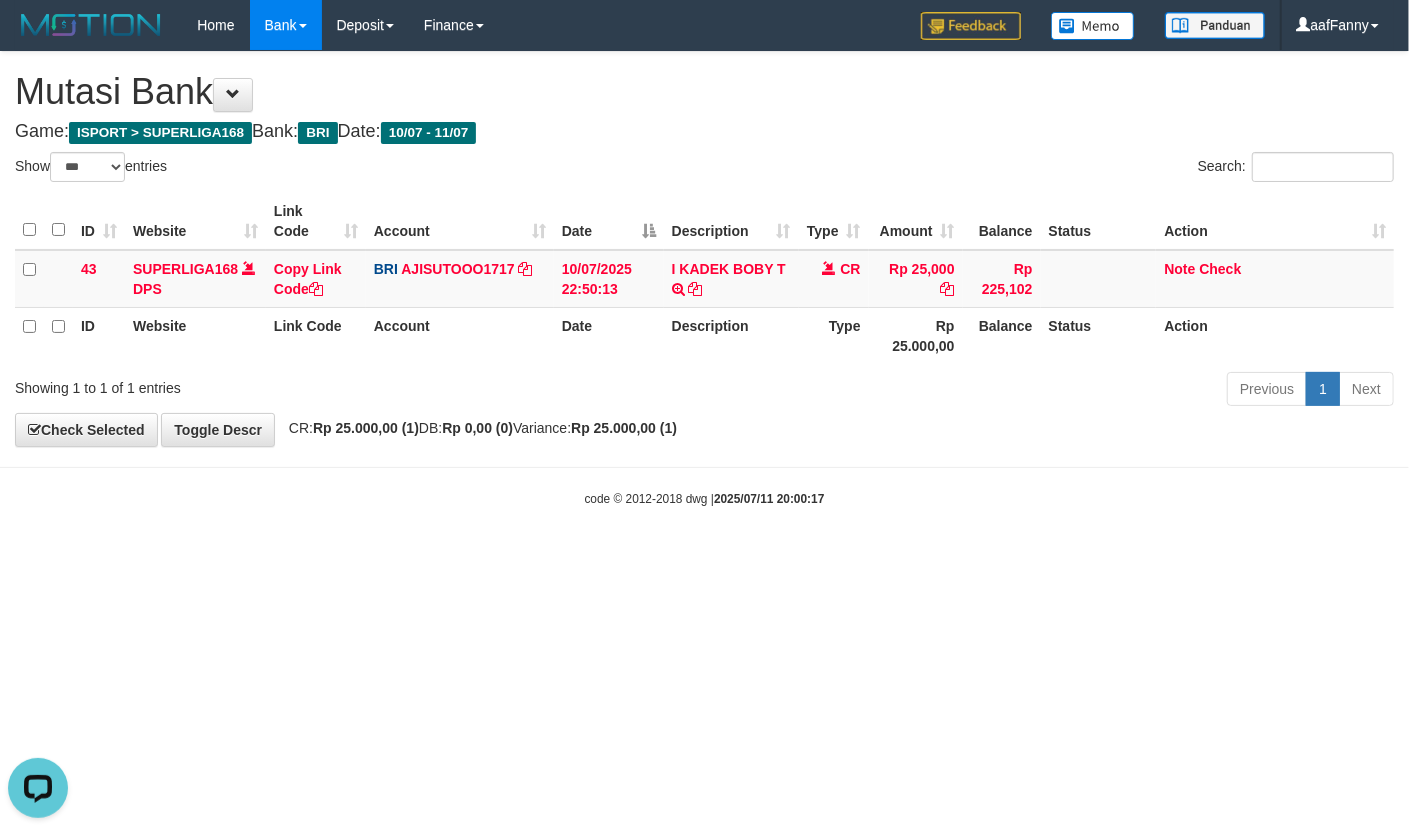 scroll, scrollTop: 0, scrollLeft: 0, axis: both 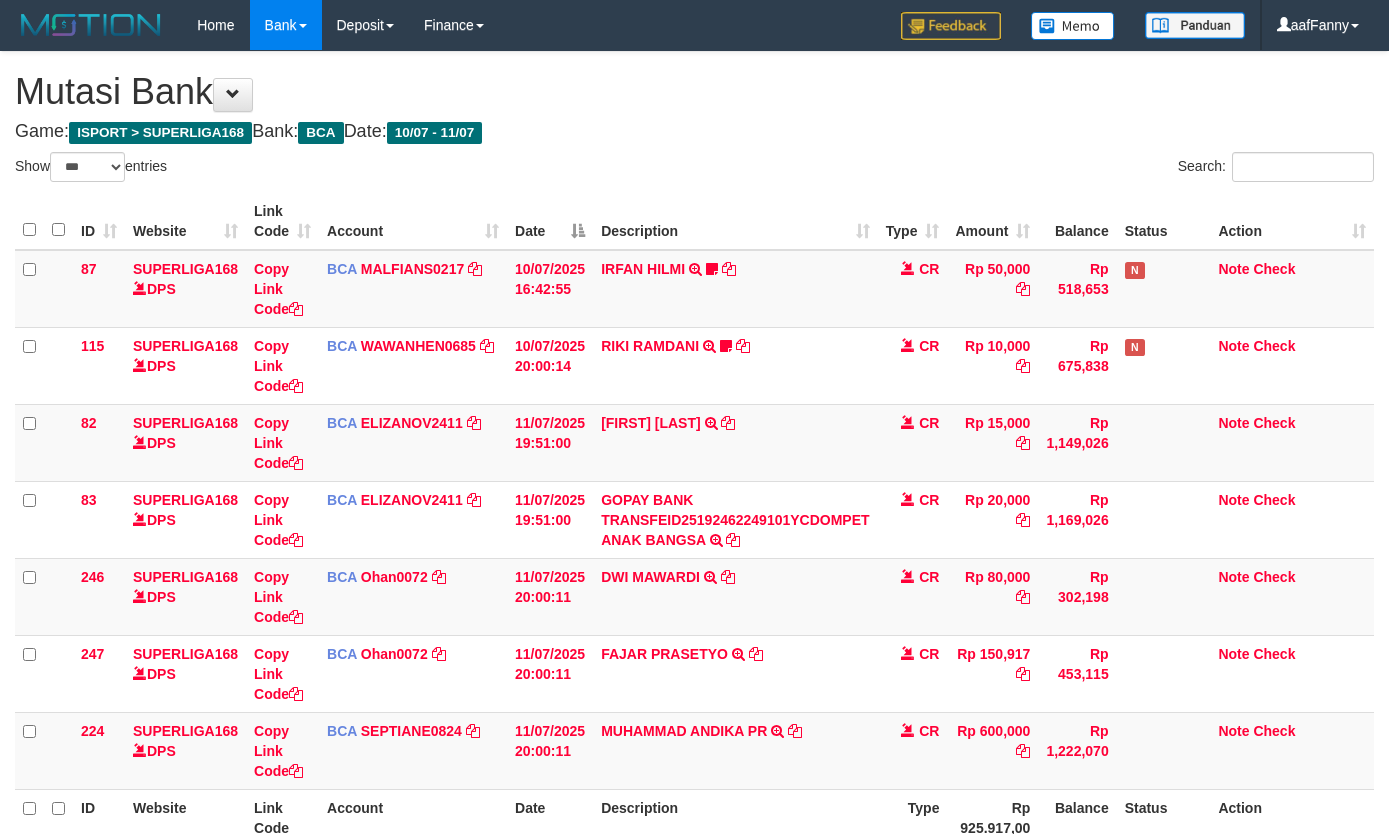 select on "***" 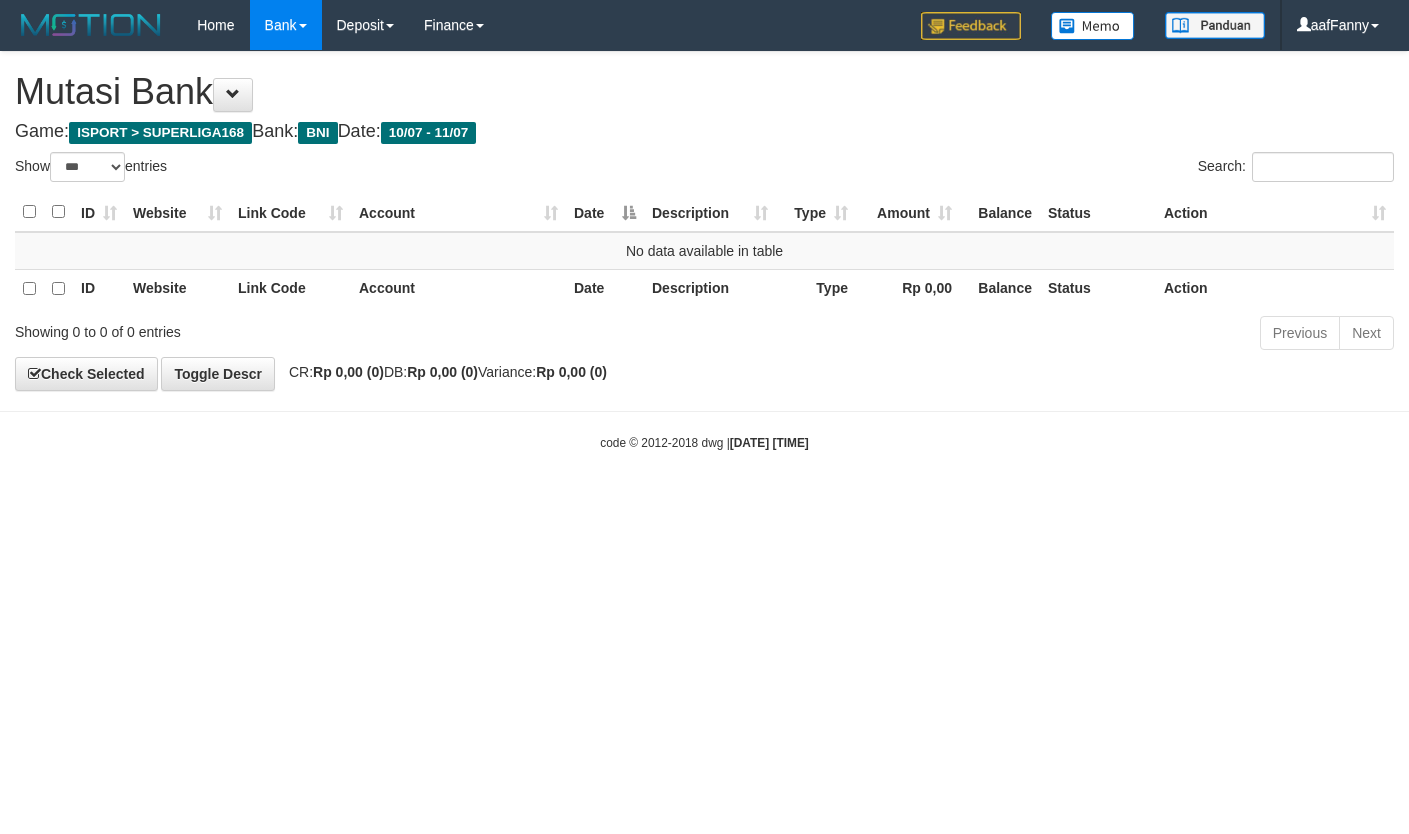 select on "***" 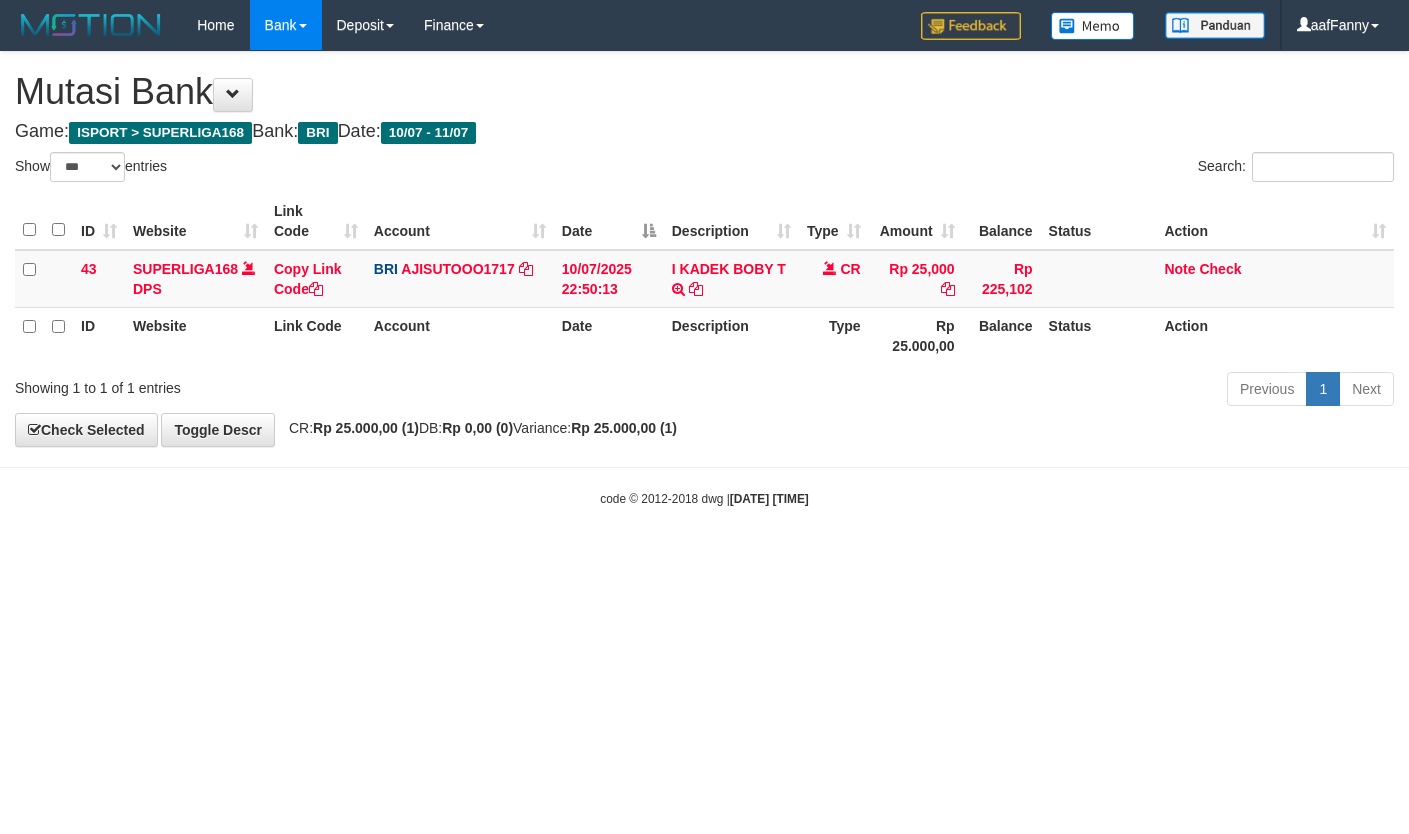 select on "***" 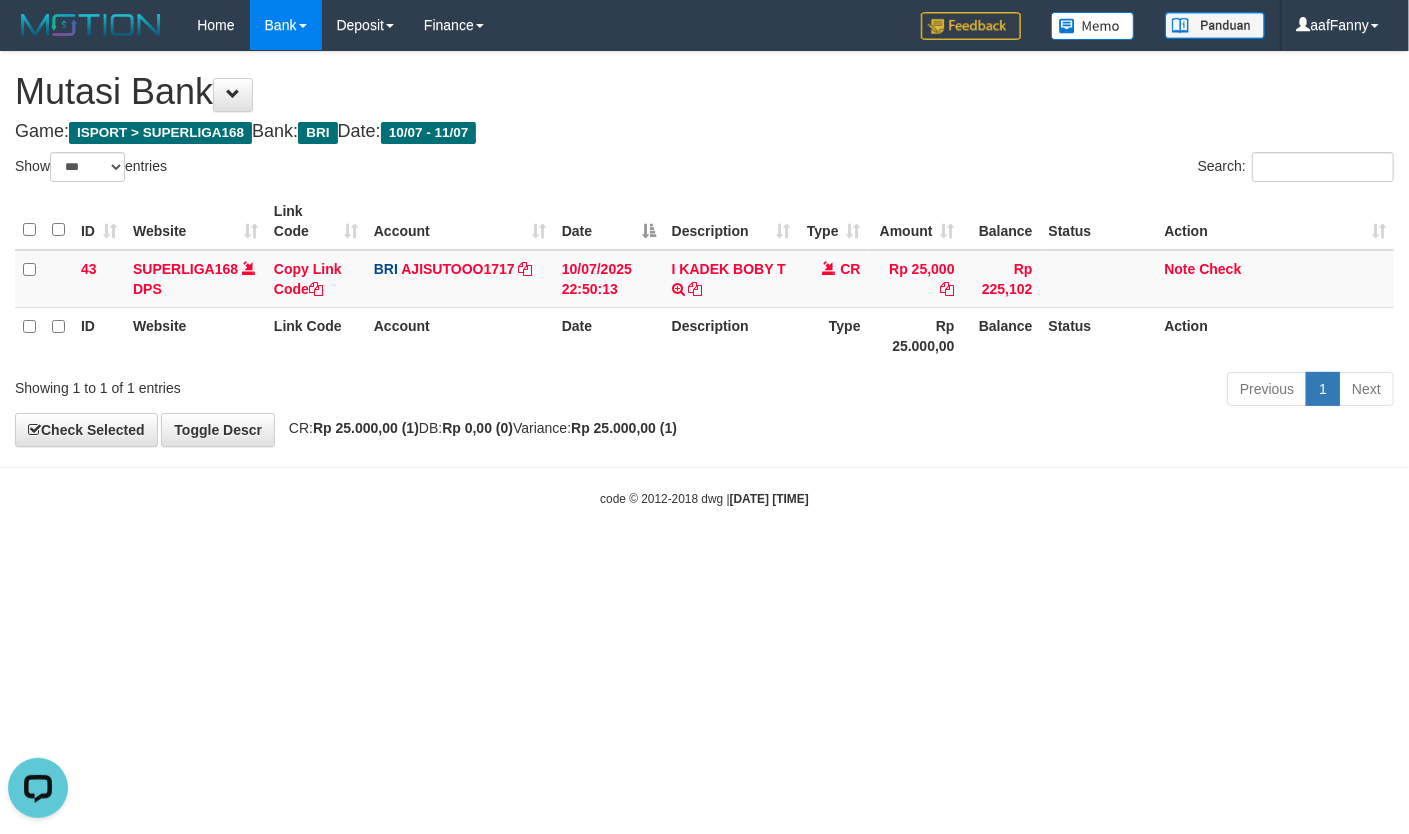 scroll, scrollTop: 0, scrollLeft: 0, axis: both 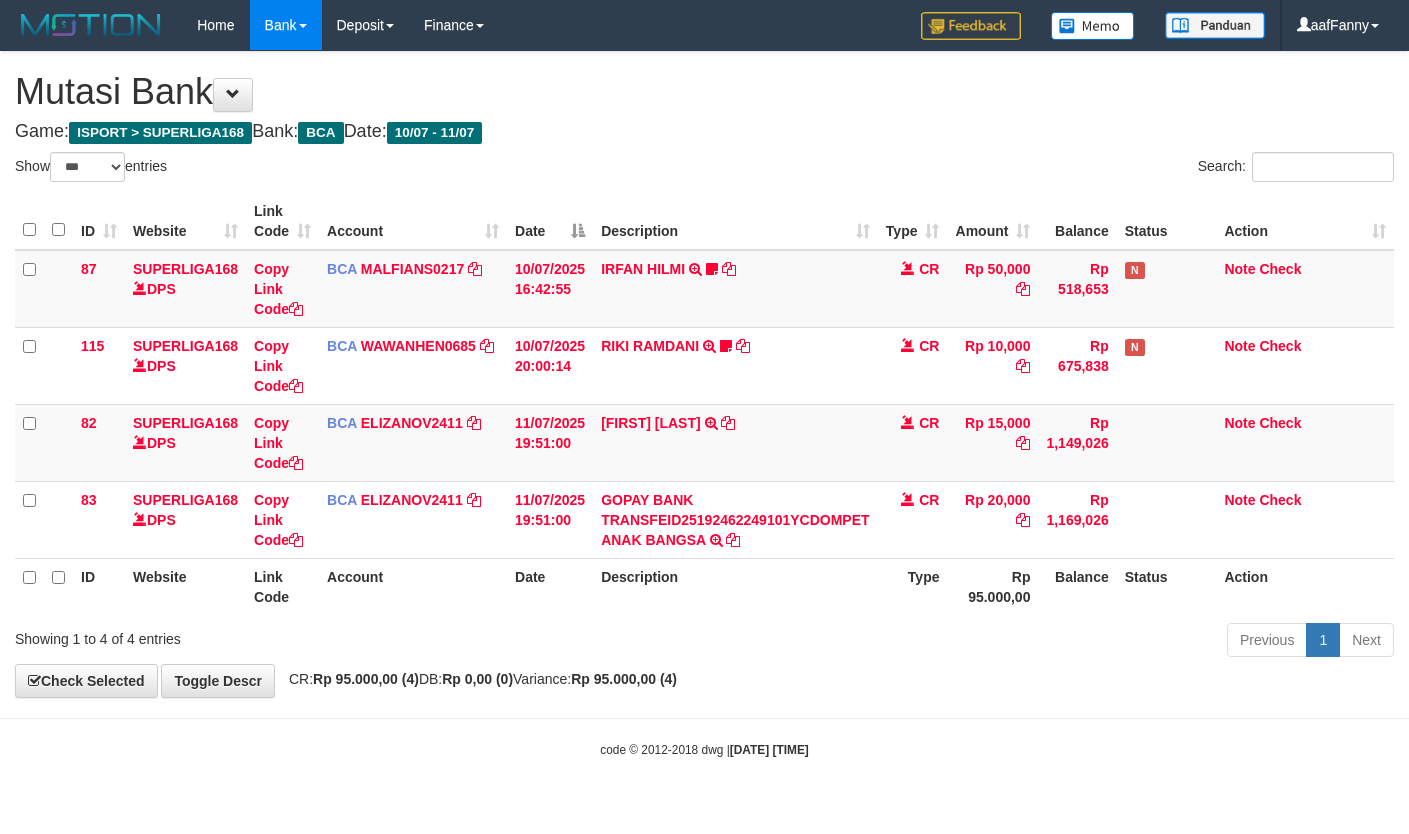 select on "***" 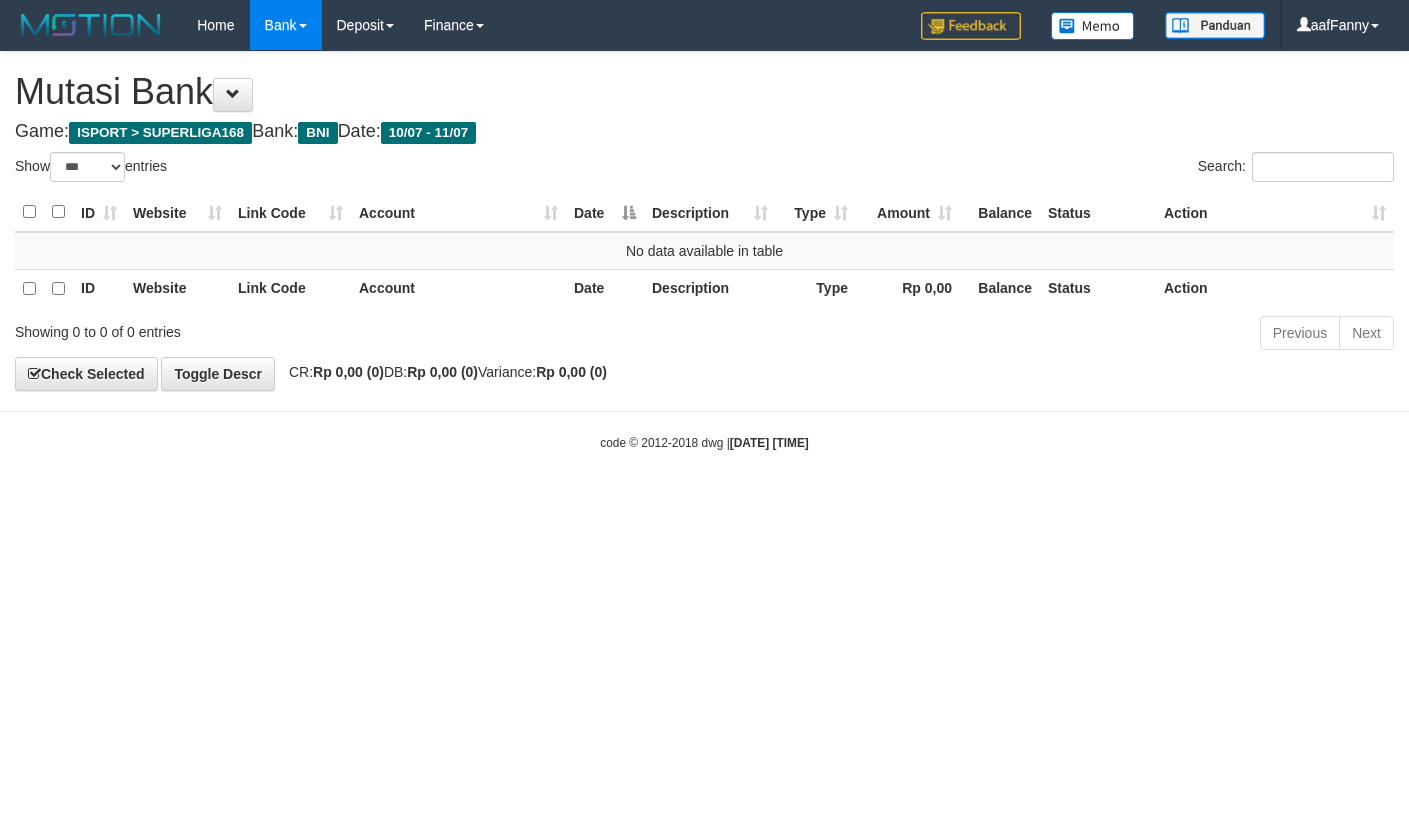 select on "***" 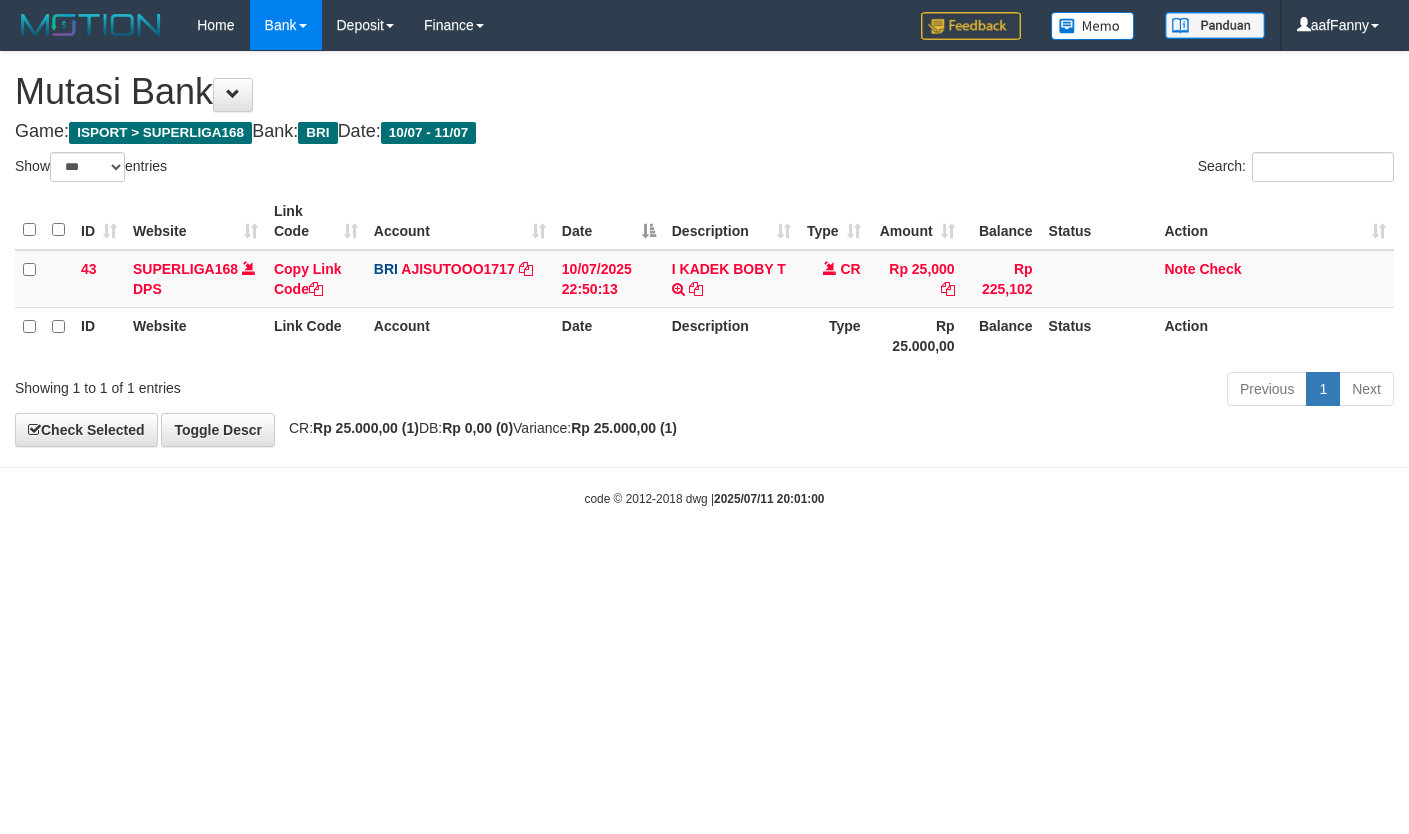 select on "***" 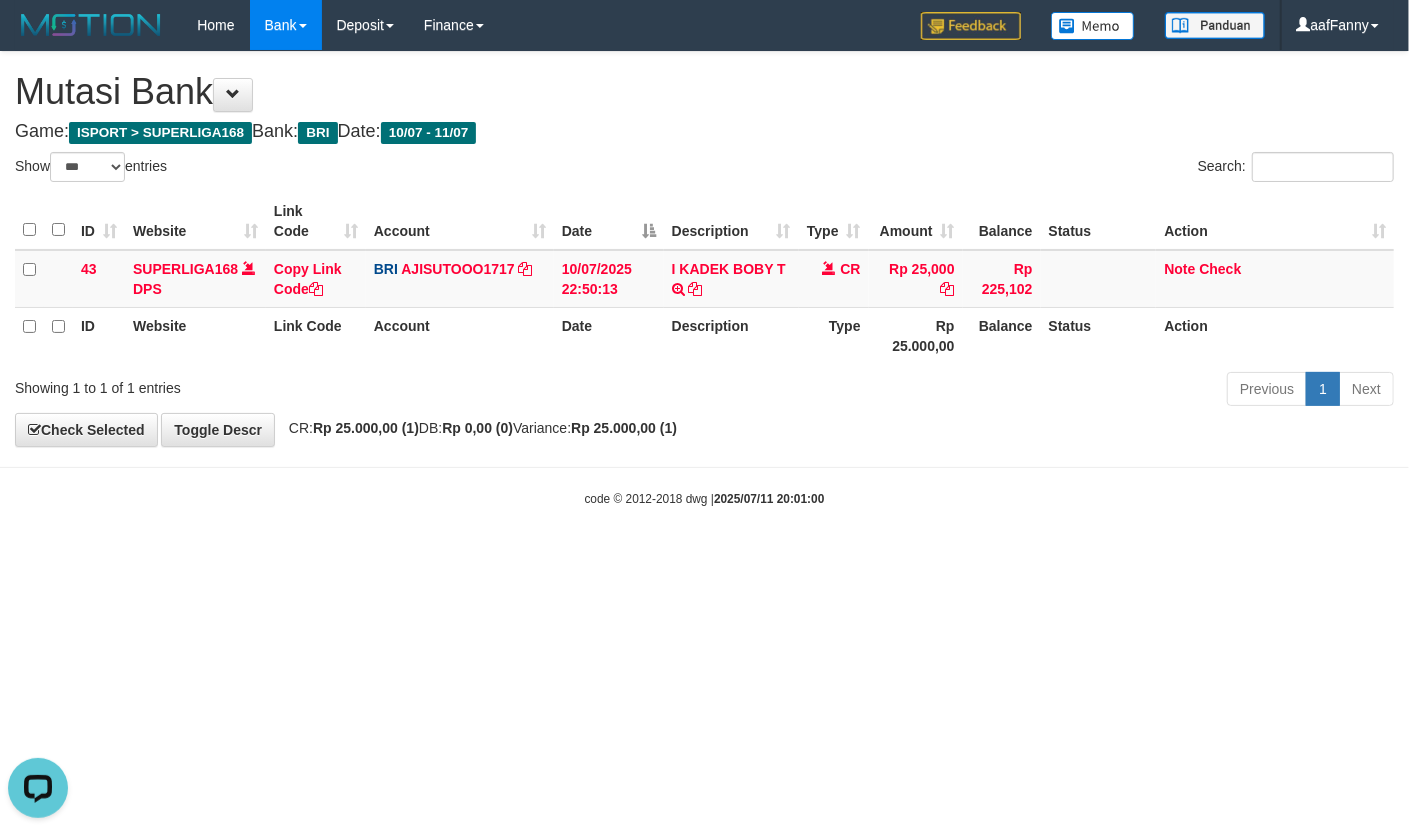 scroll, scrollTop: 0, scrollLeft: 0, axis: both 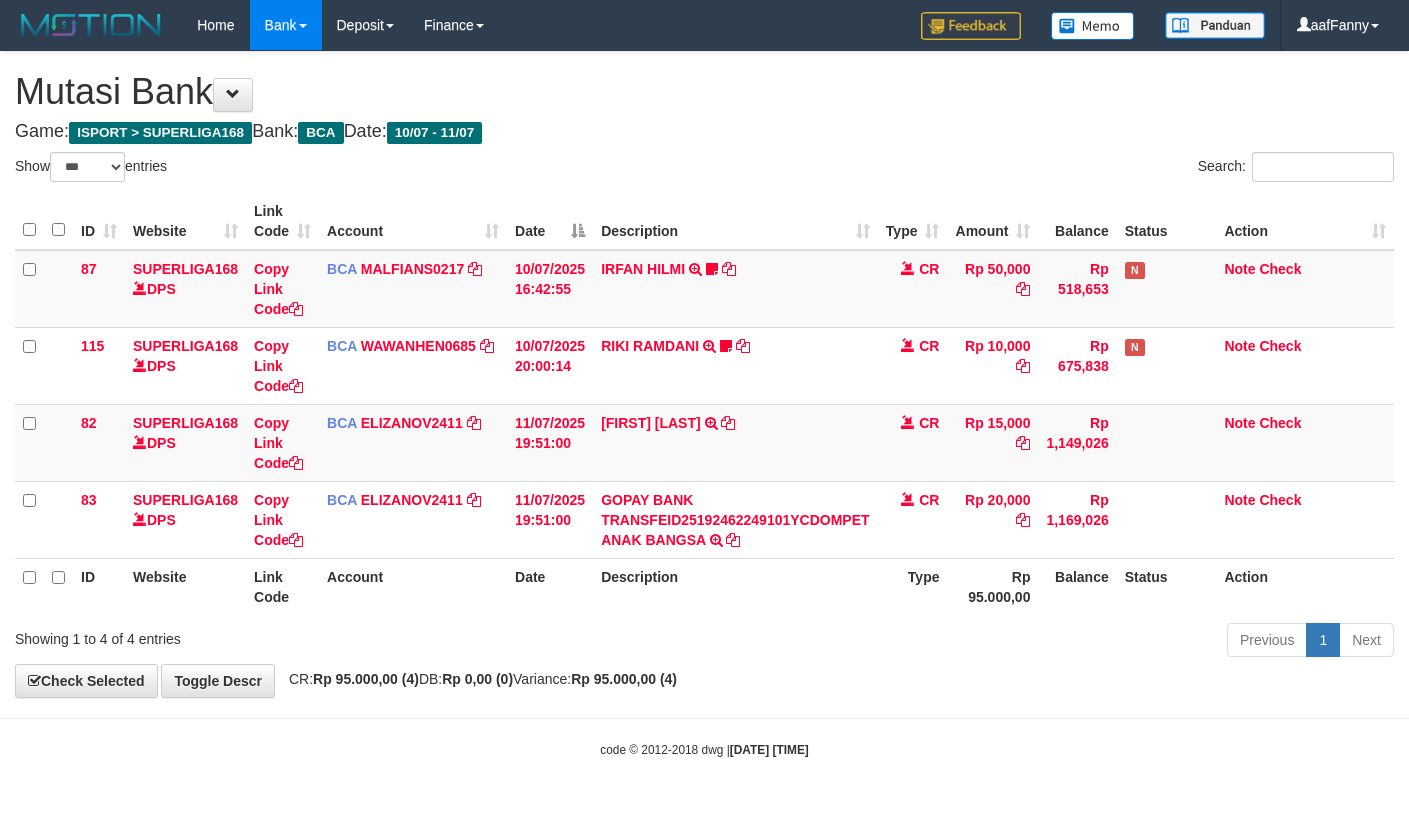 select on "***" 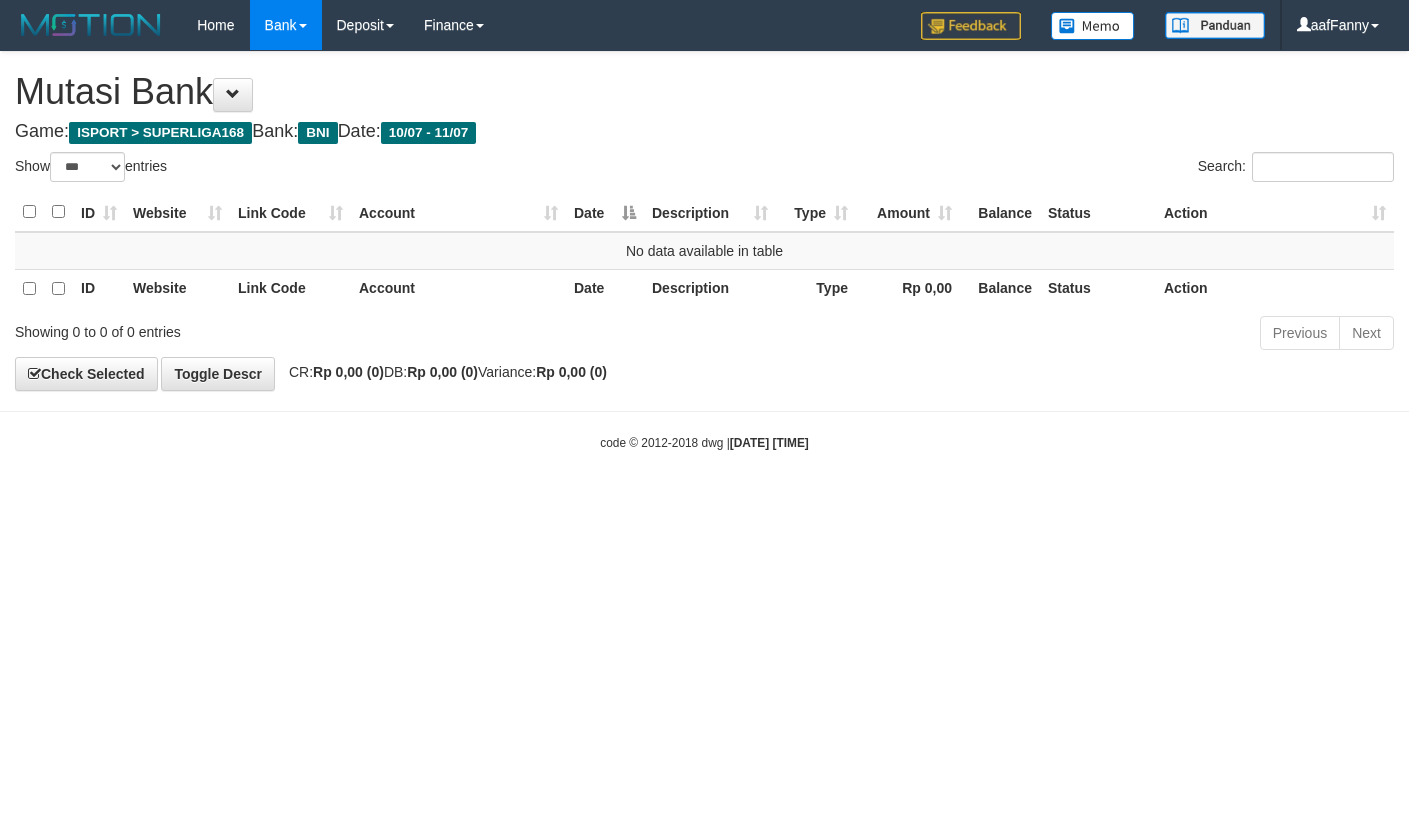 select on "***" 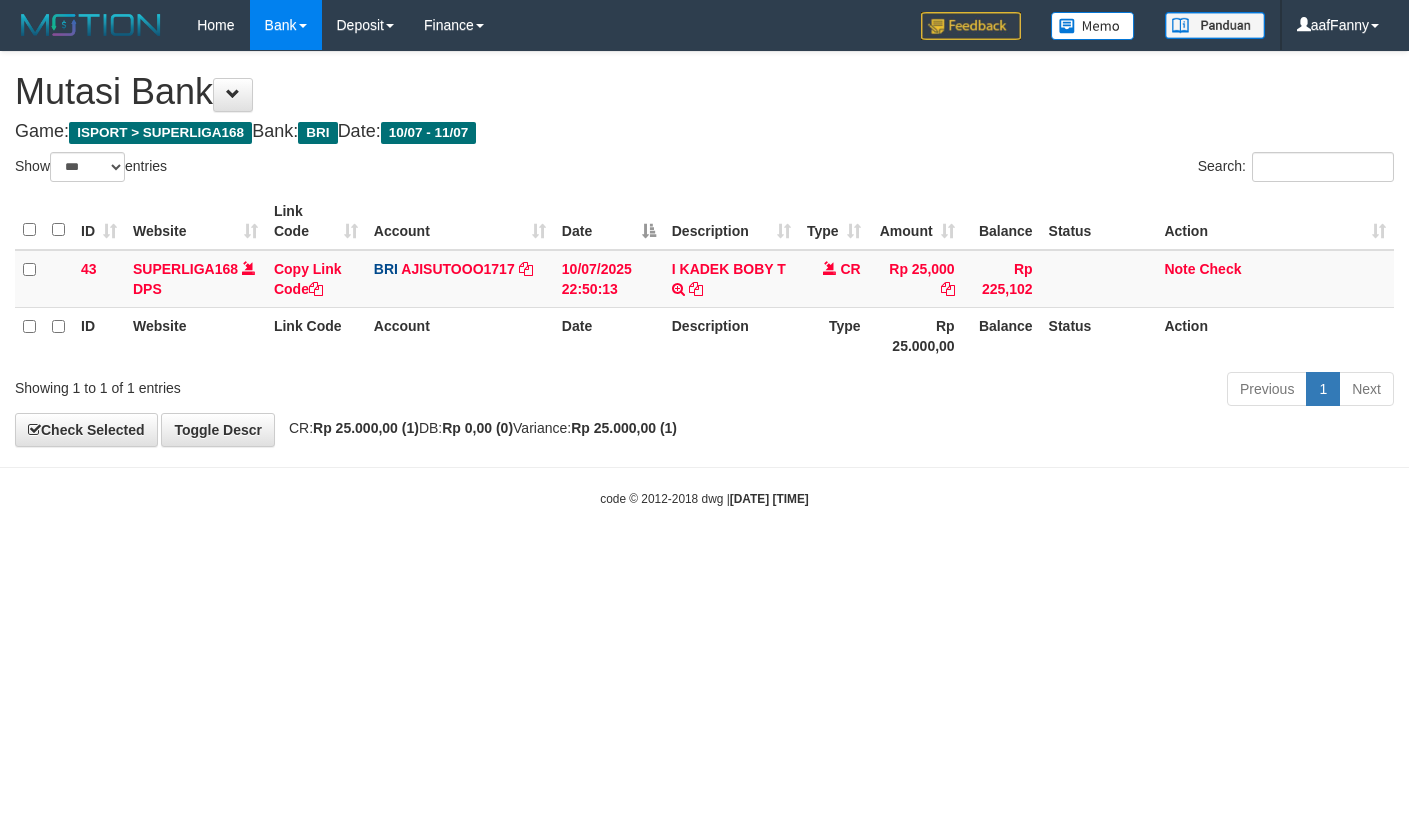 select on "***" 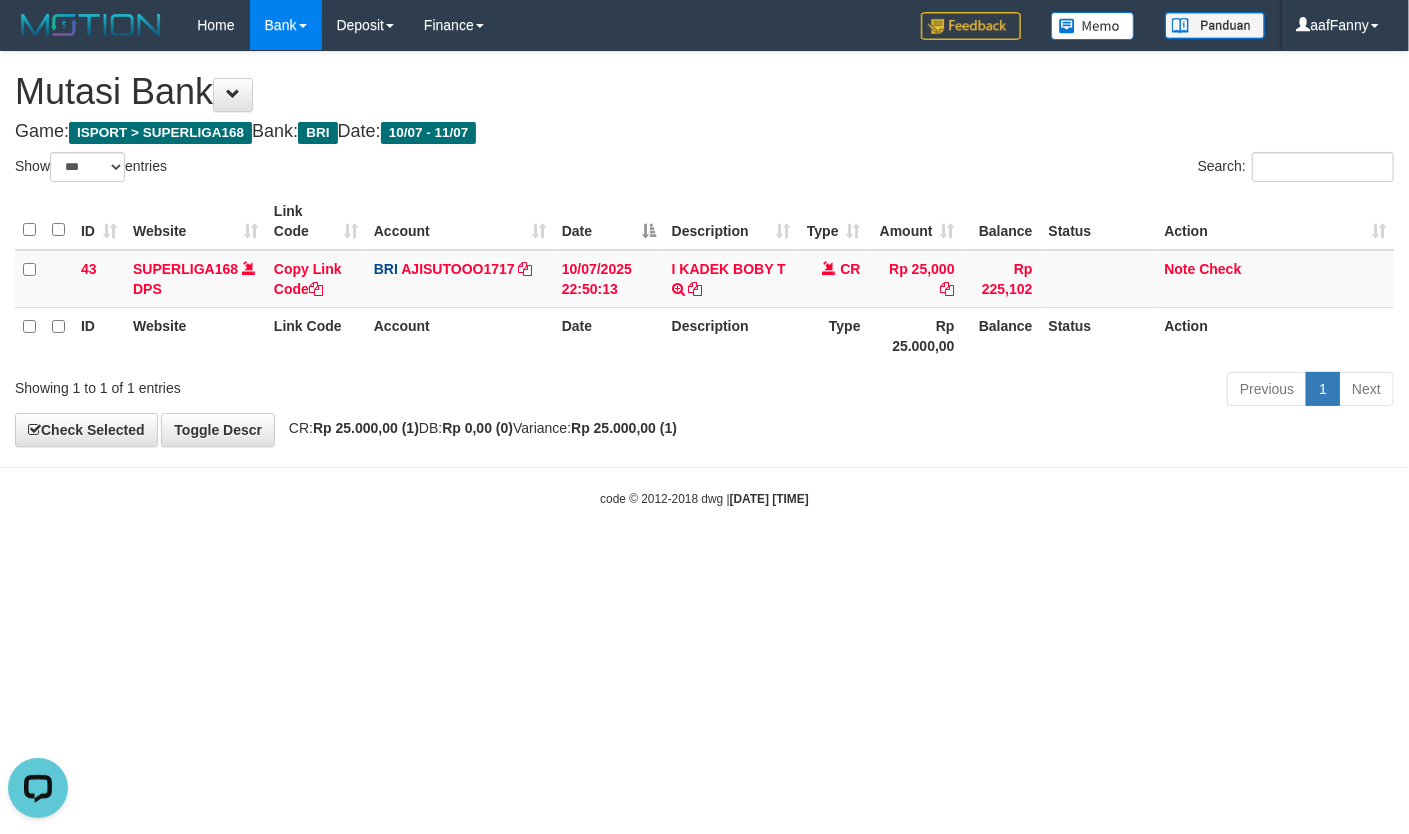 scroll, scrollTop: 0, scrollLeft: 0, axis: both 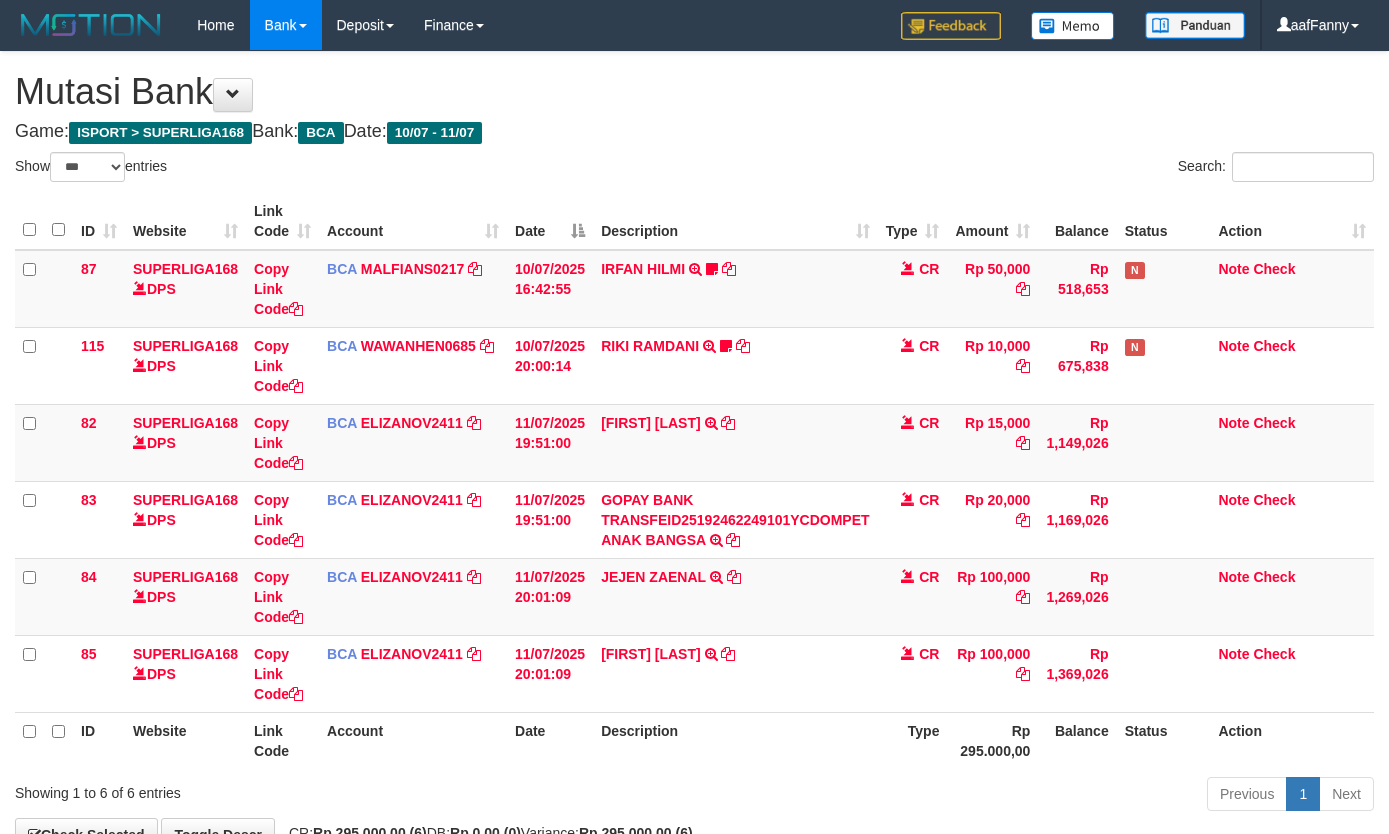 select on "***" 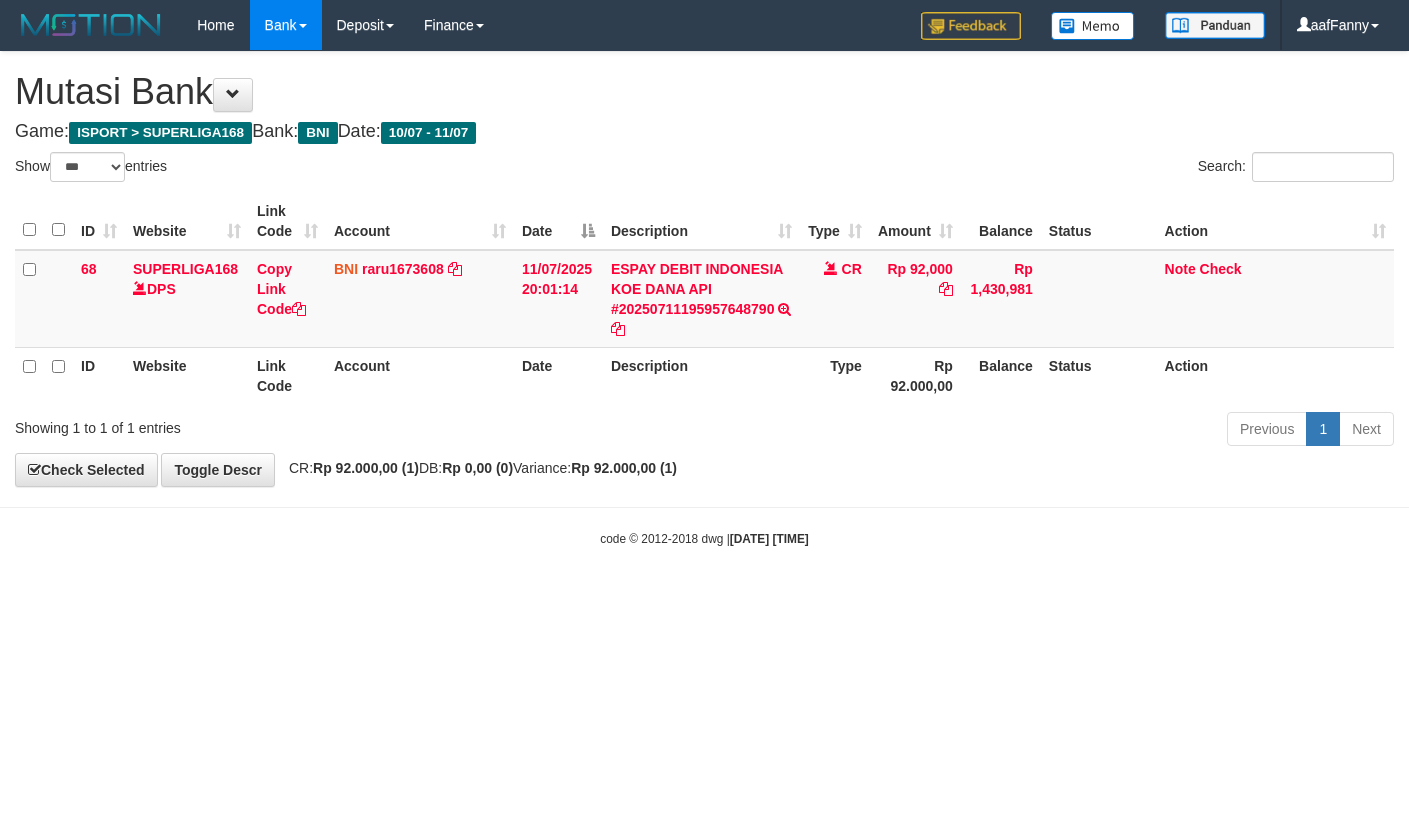 select on "***" 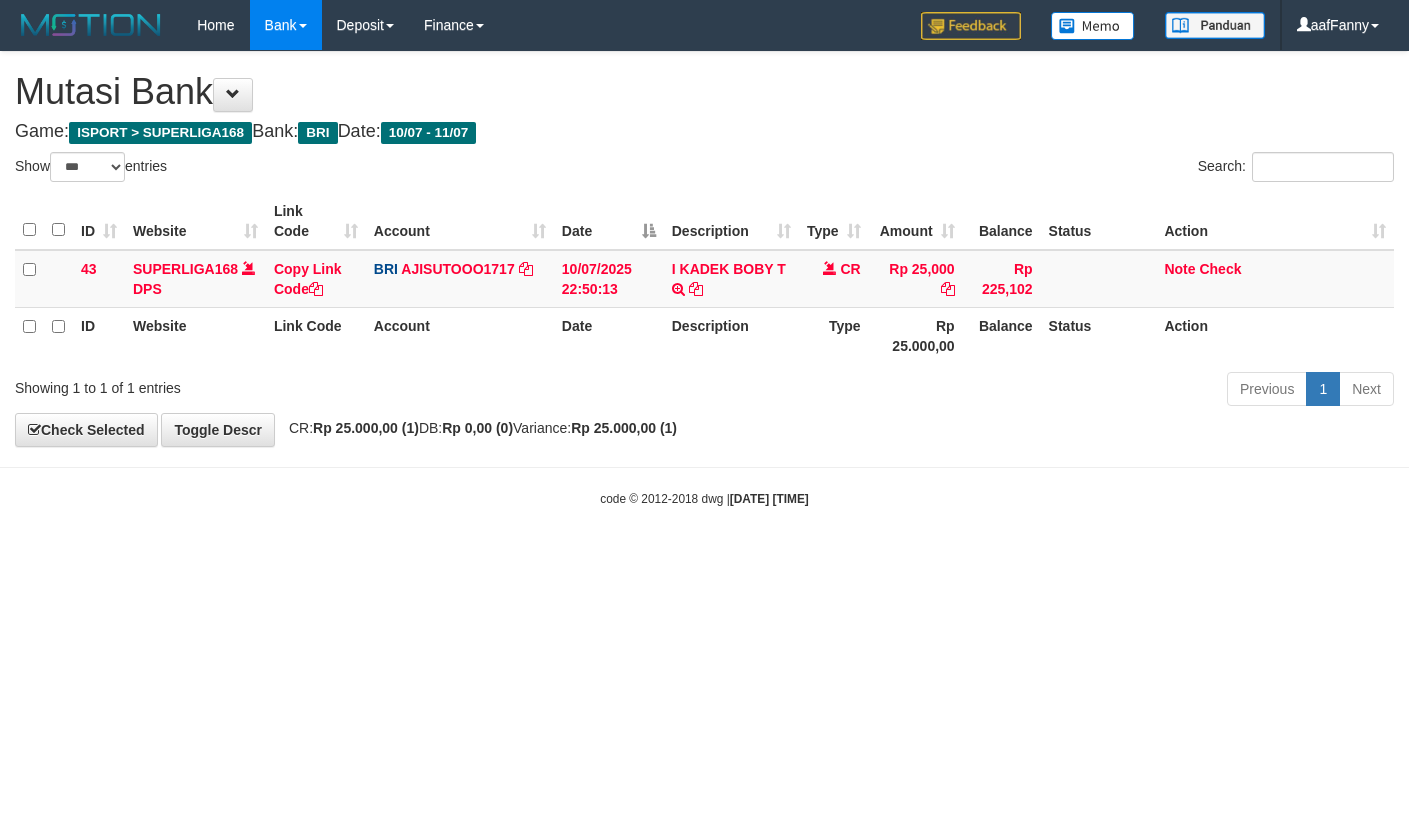 select on "***" 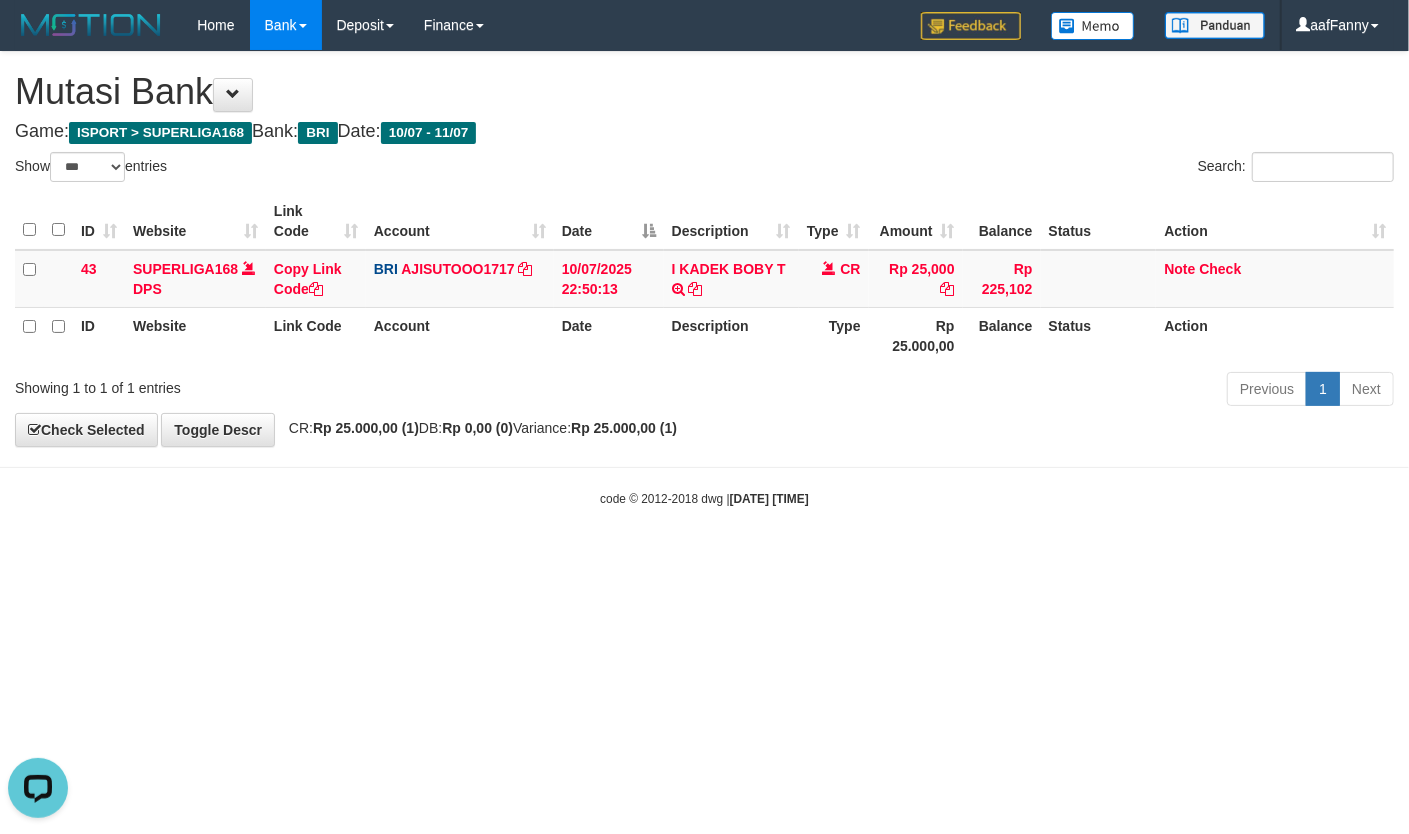scroll, scrollTop: 0, scrollLeft: 0, axis: both 